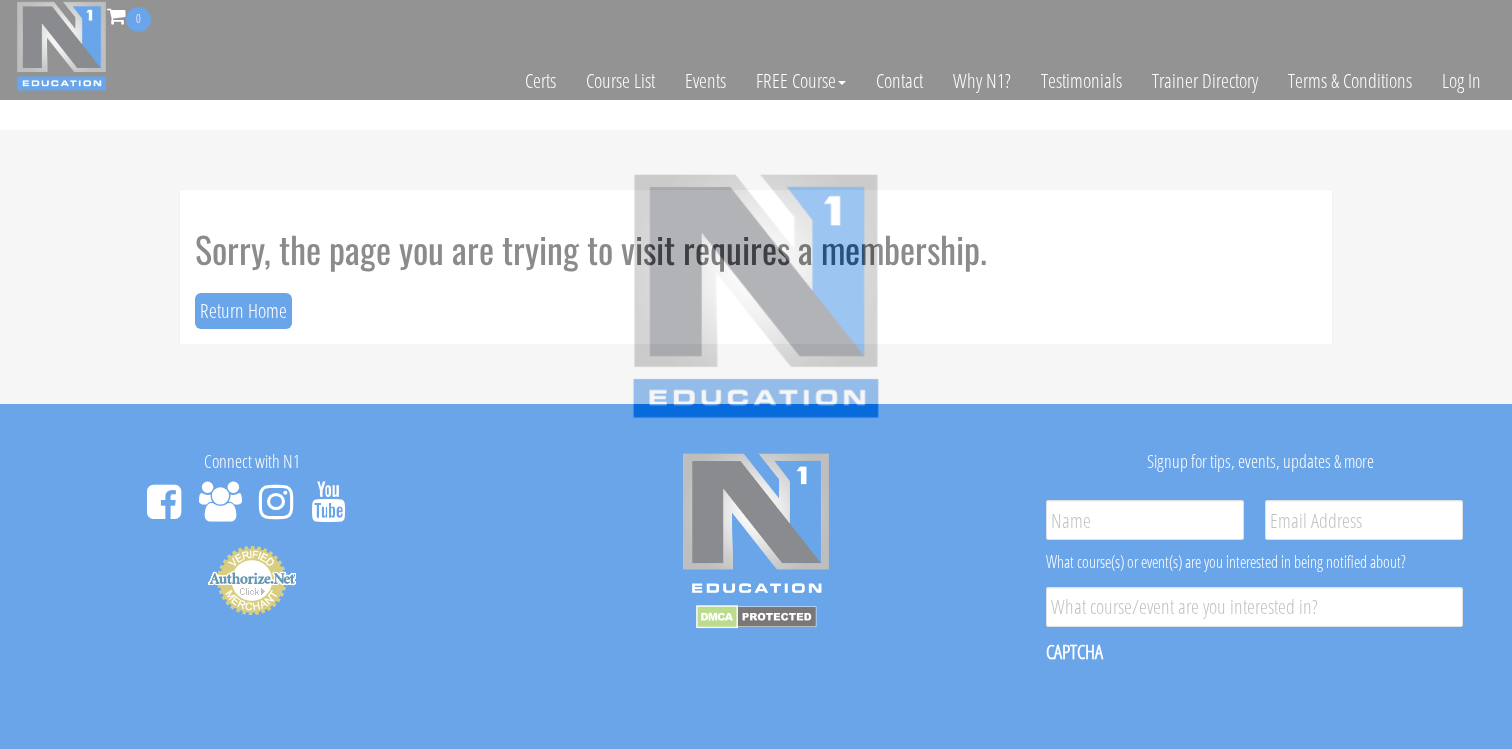 scroll, scrollTop: 0, scrollLeft: 0, axis: both 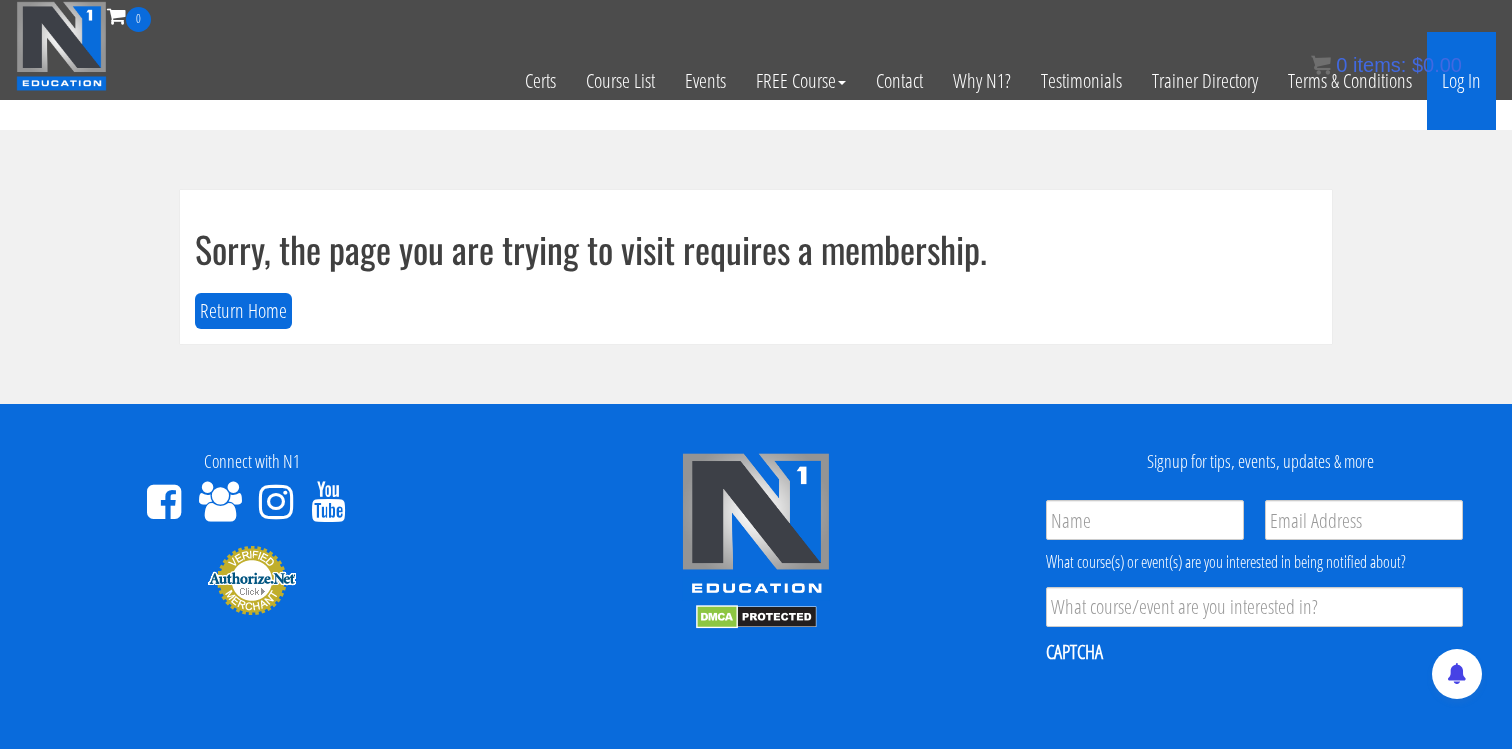 click on "Log In" at bounding box center (1461, 81) 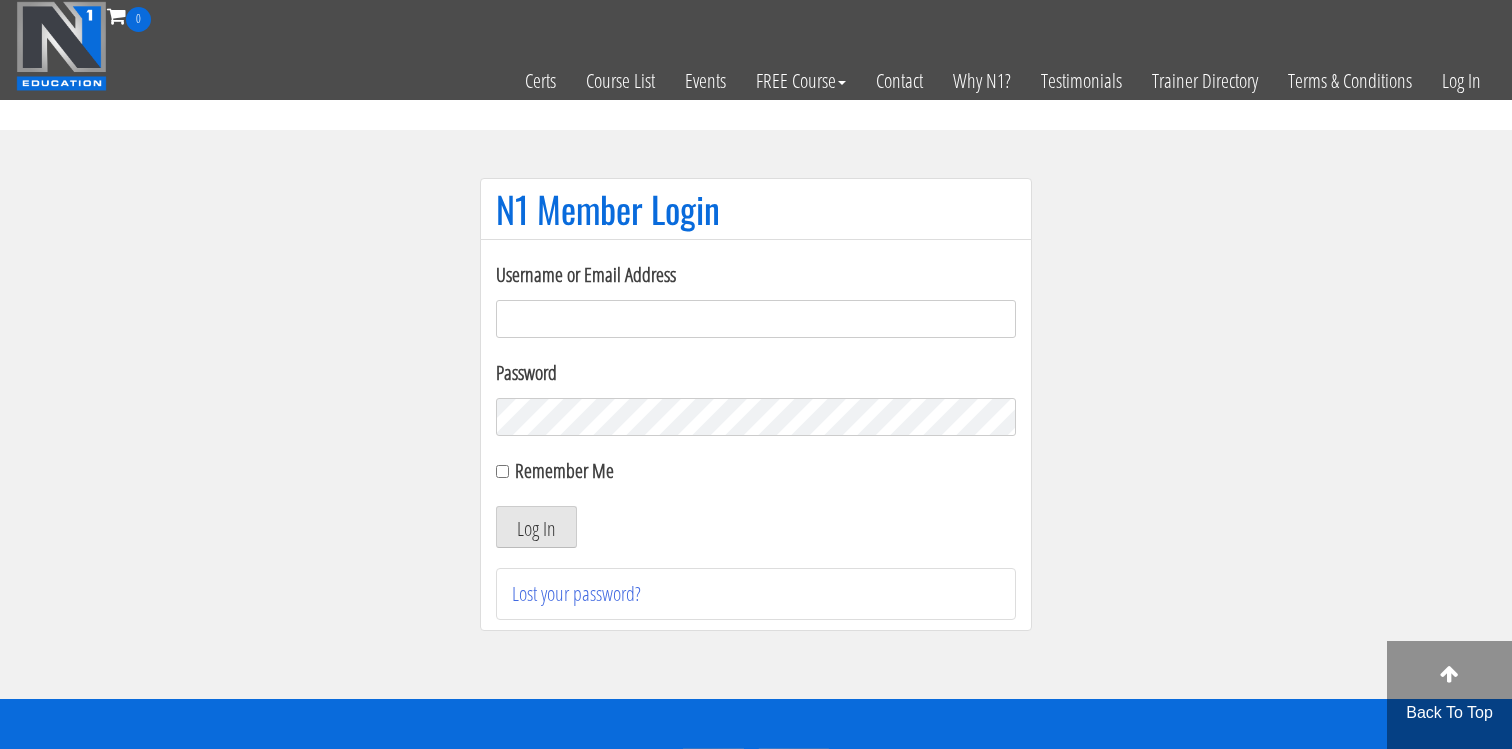 scroll, scrollTop: 0, scrollLeft: 0, axis: both 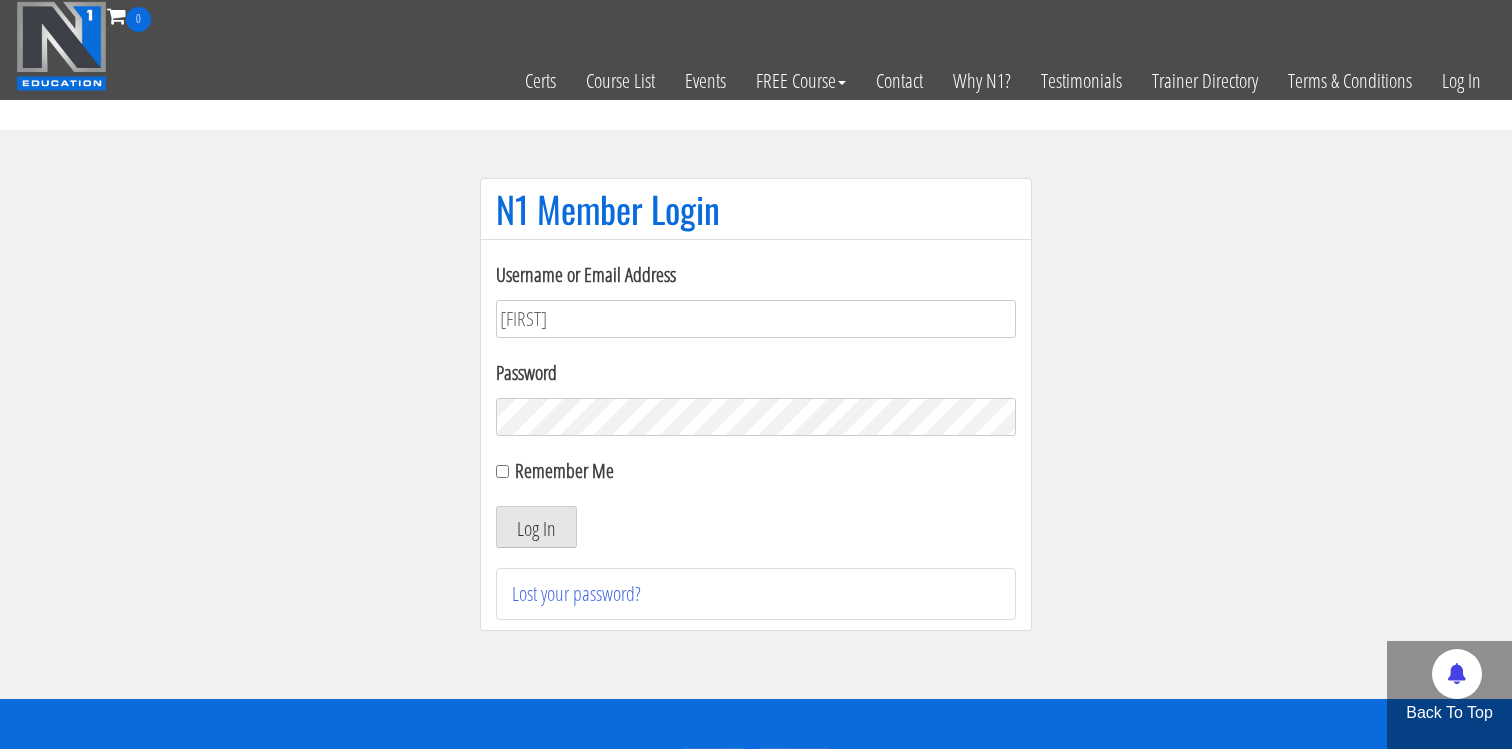 type on "[FIRST]" 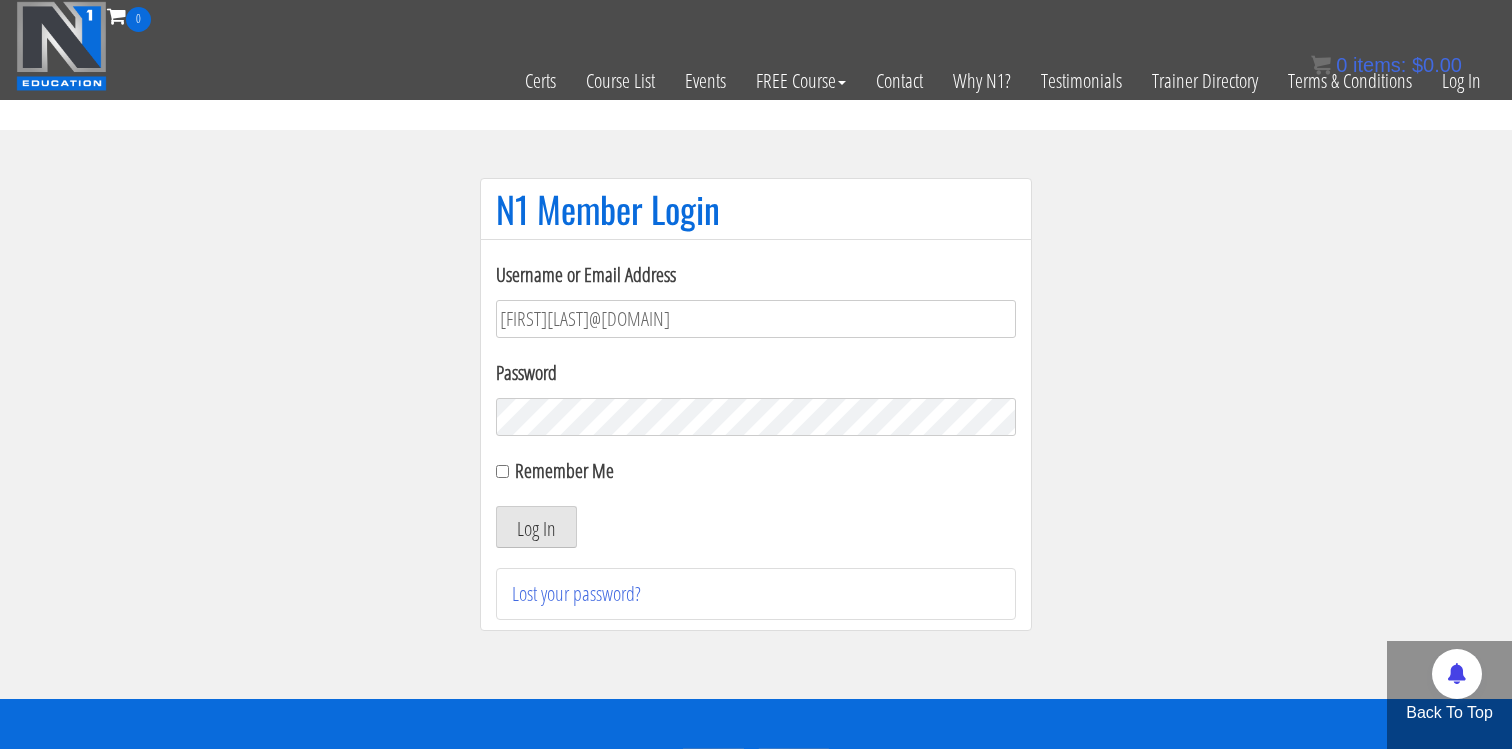 click on "Remember Me" at bounding box center [564, 470] 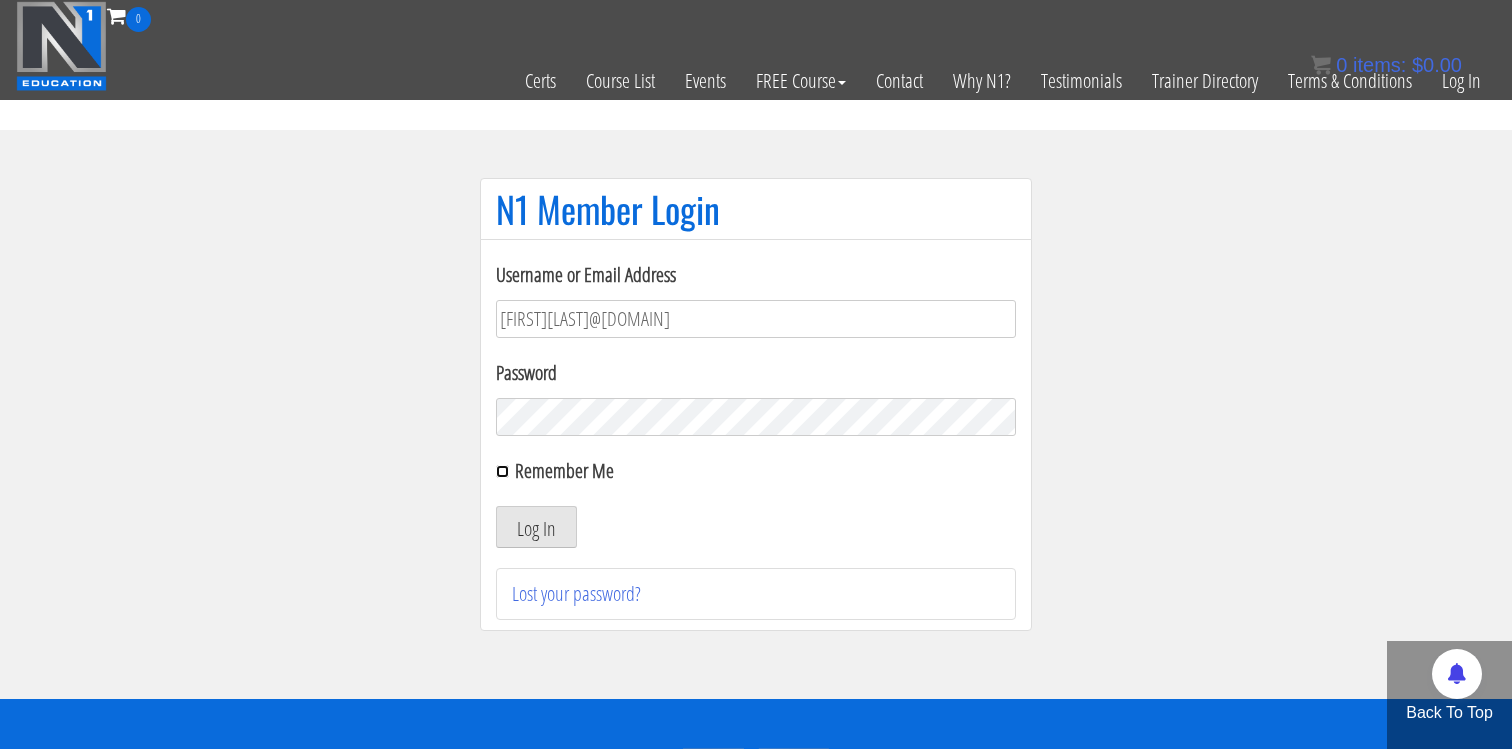 checkbox on "true" 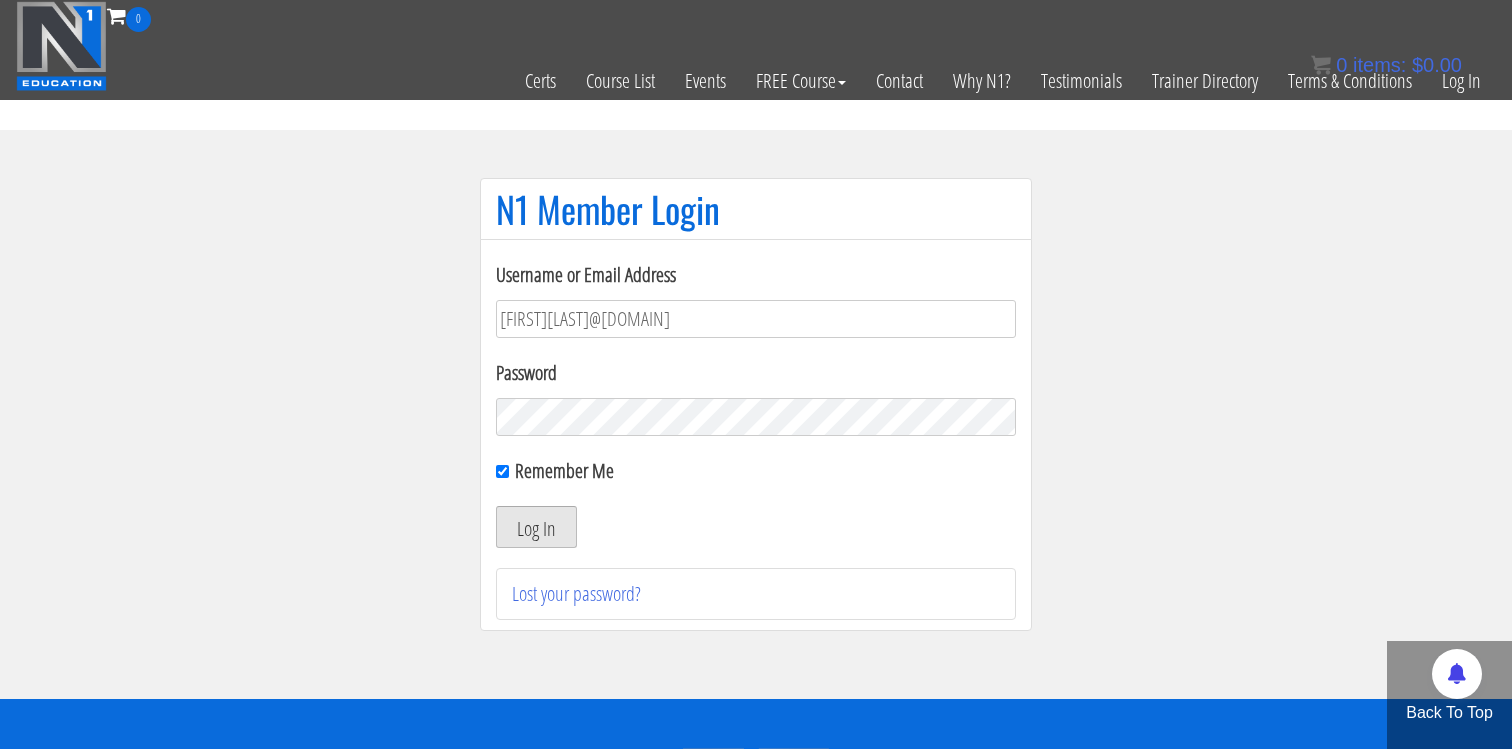 click on "Log In" at bounding box center [536, 527] 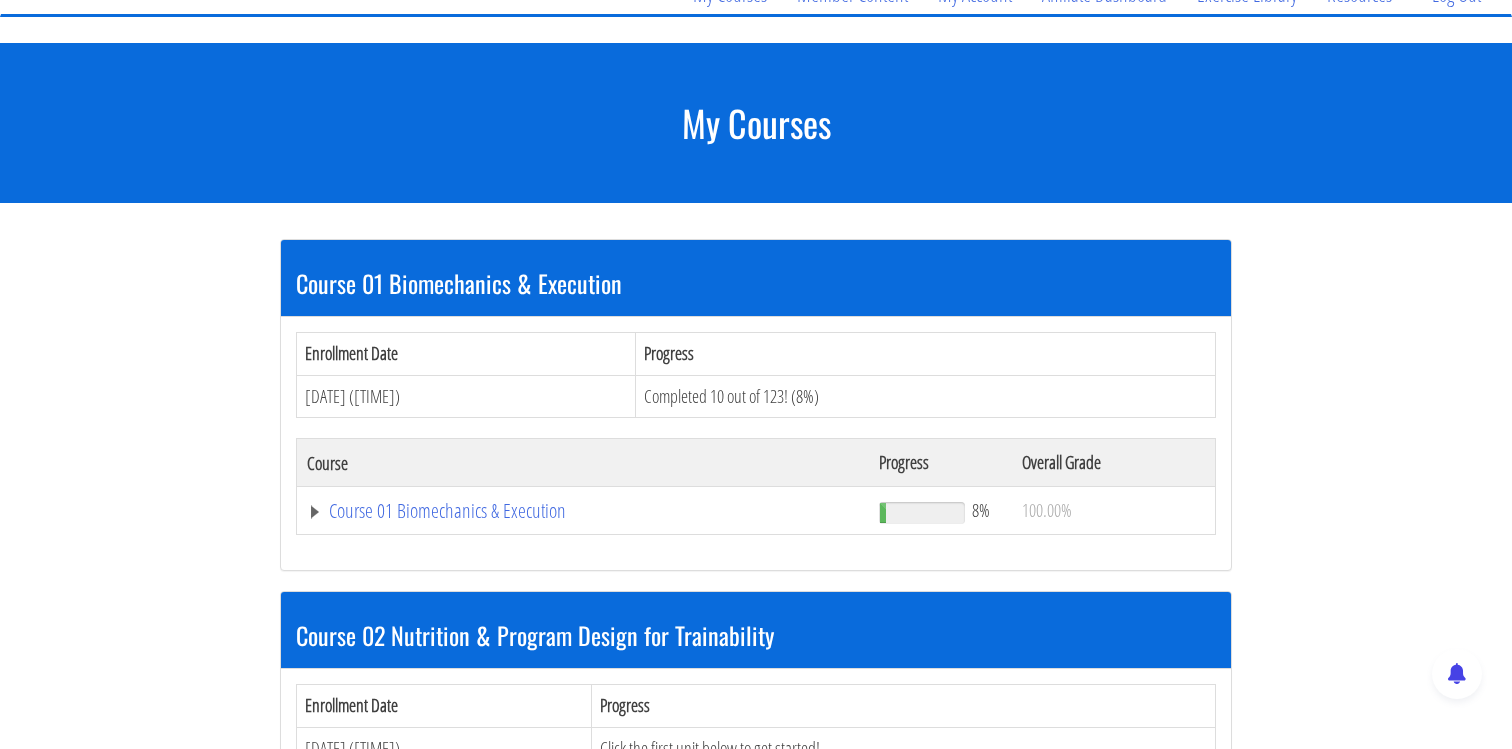 scroll, scrollTop: 208, scrollLeft: 0, axis: vertical 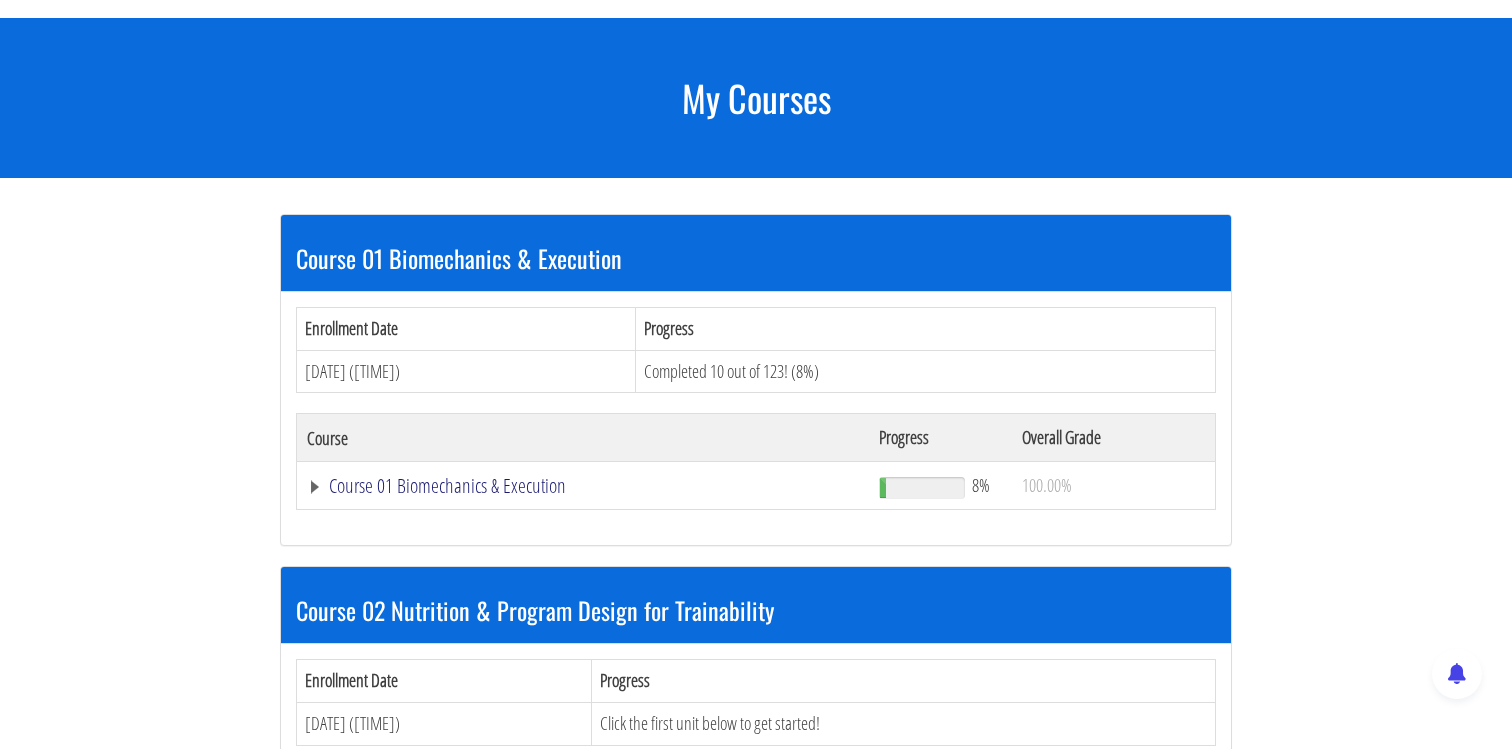 click on "Course 01 Biomechanics & Execution" at bounding box center (583, 486) 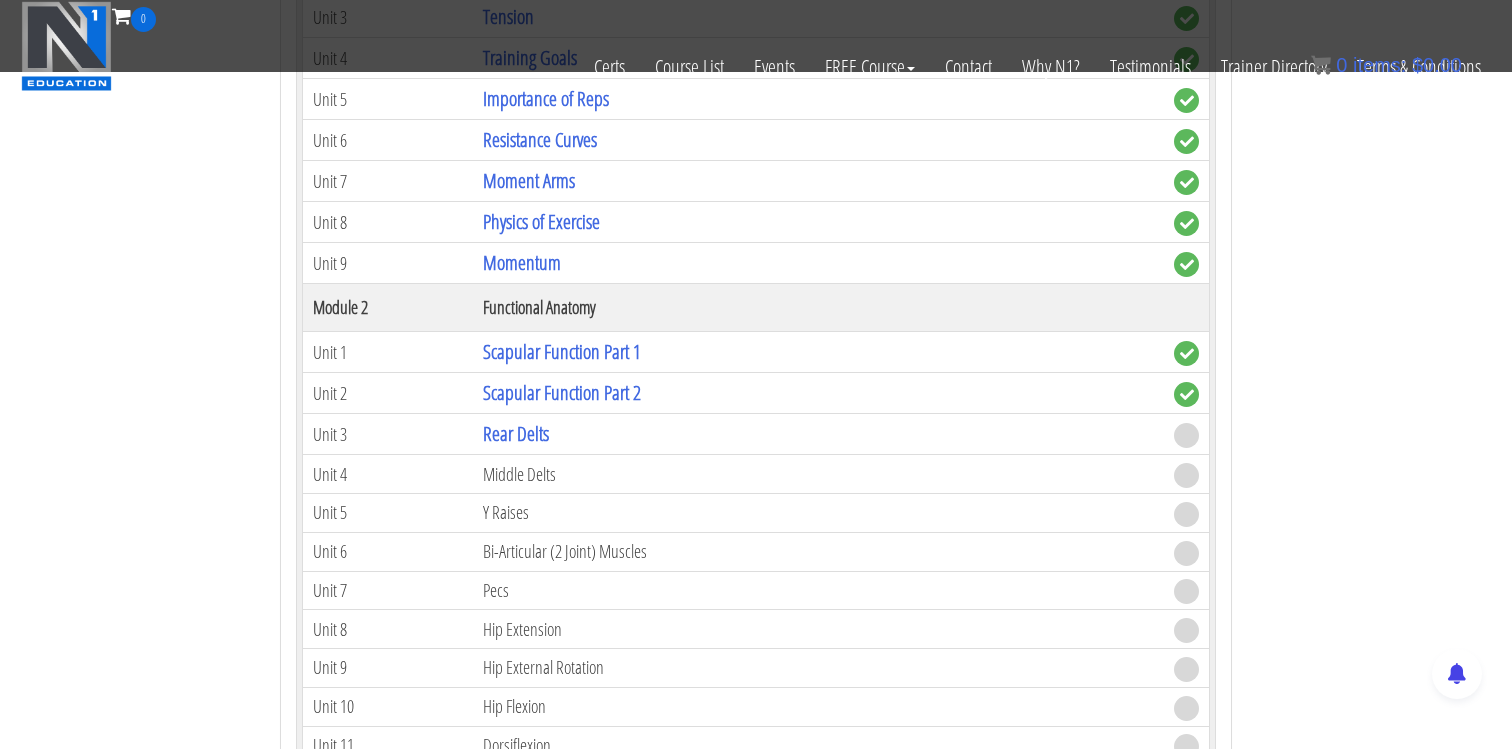 scroll, scrollTop: 742, scrollLeft: 0, axis: vertical 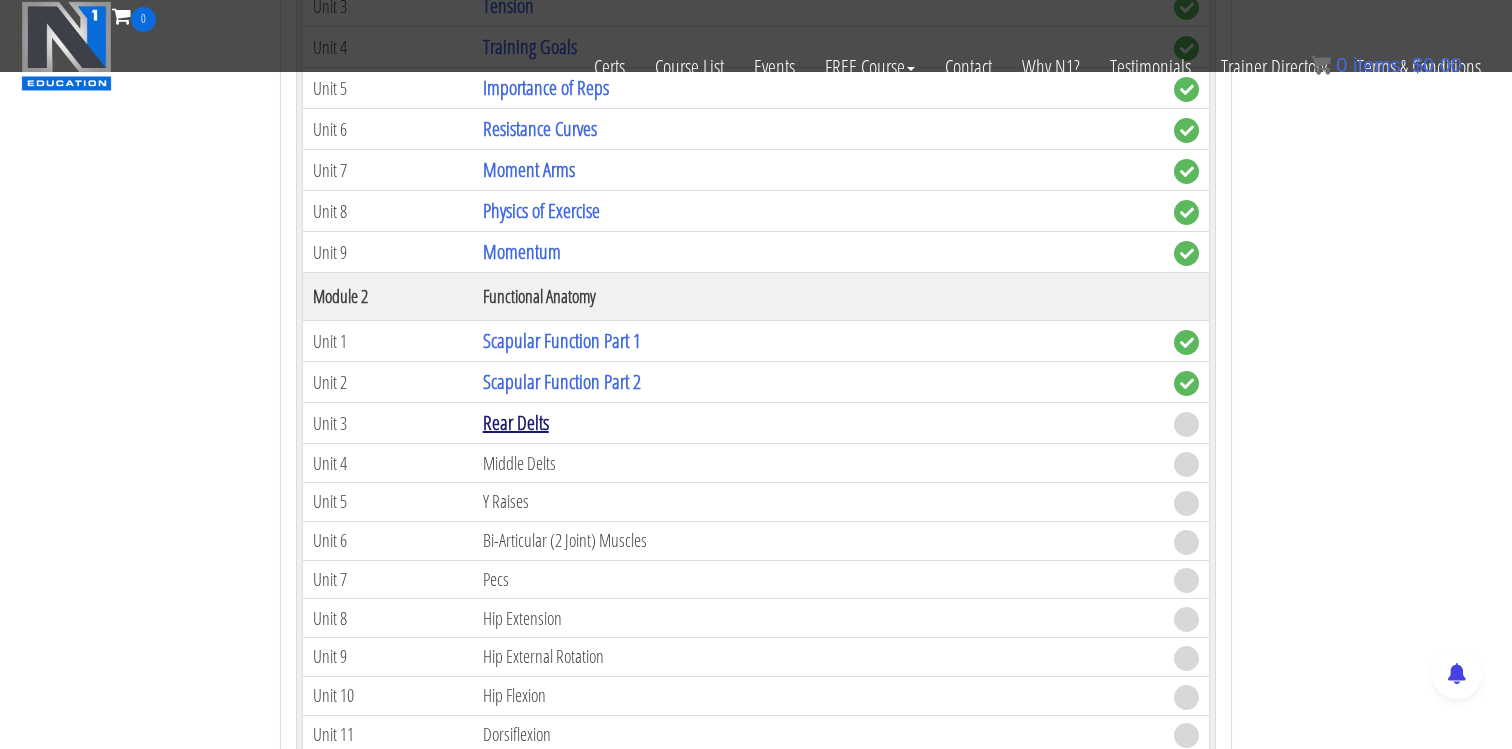 click on "Rear Delts" at bounding box center [516, 422] 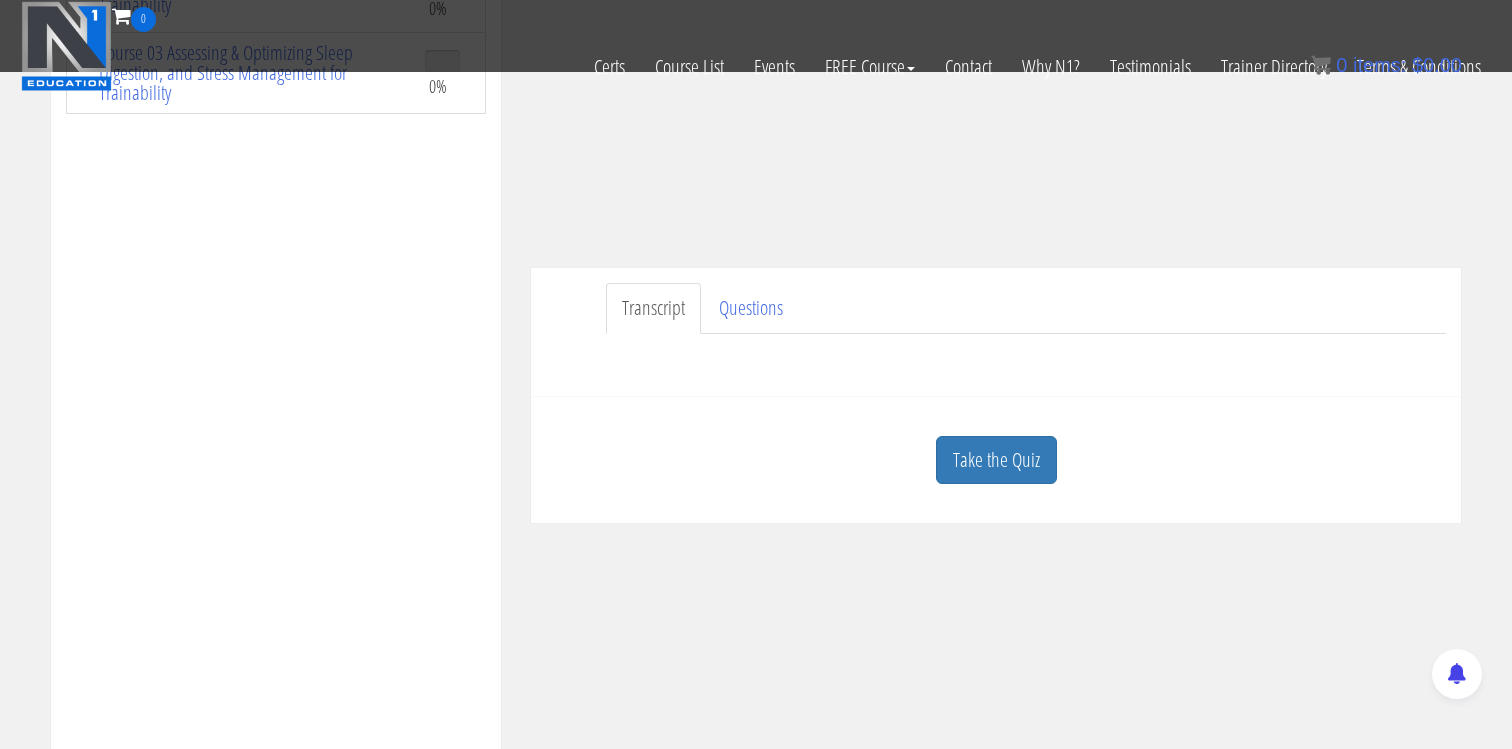 scroll, scrollTop: 397, scrollLeft: 0, axis: vertical 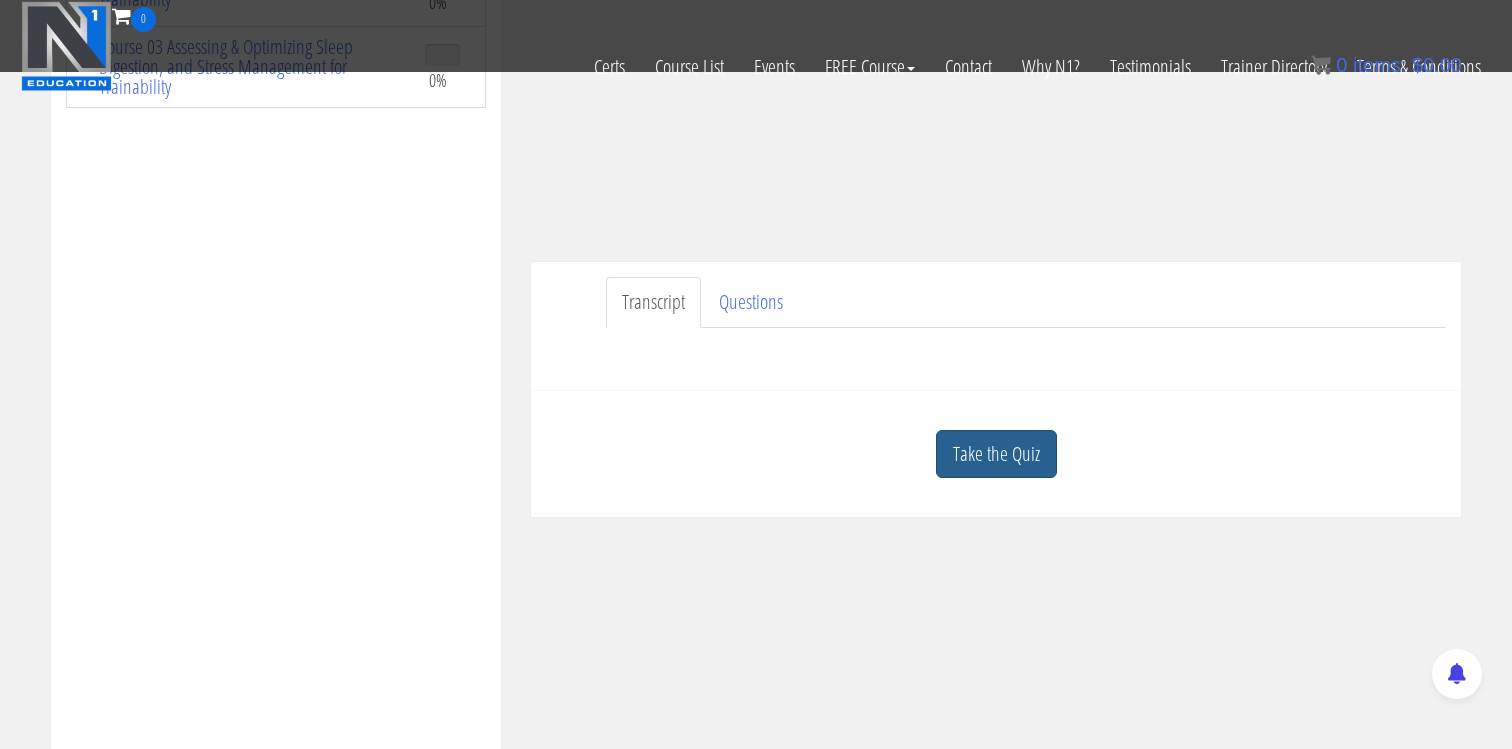 click on "Take the Quiz" at bounding box center [996, 454] 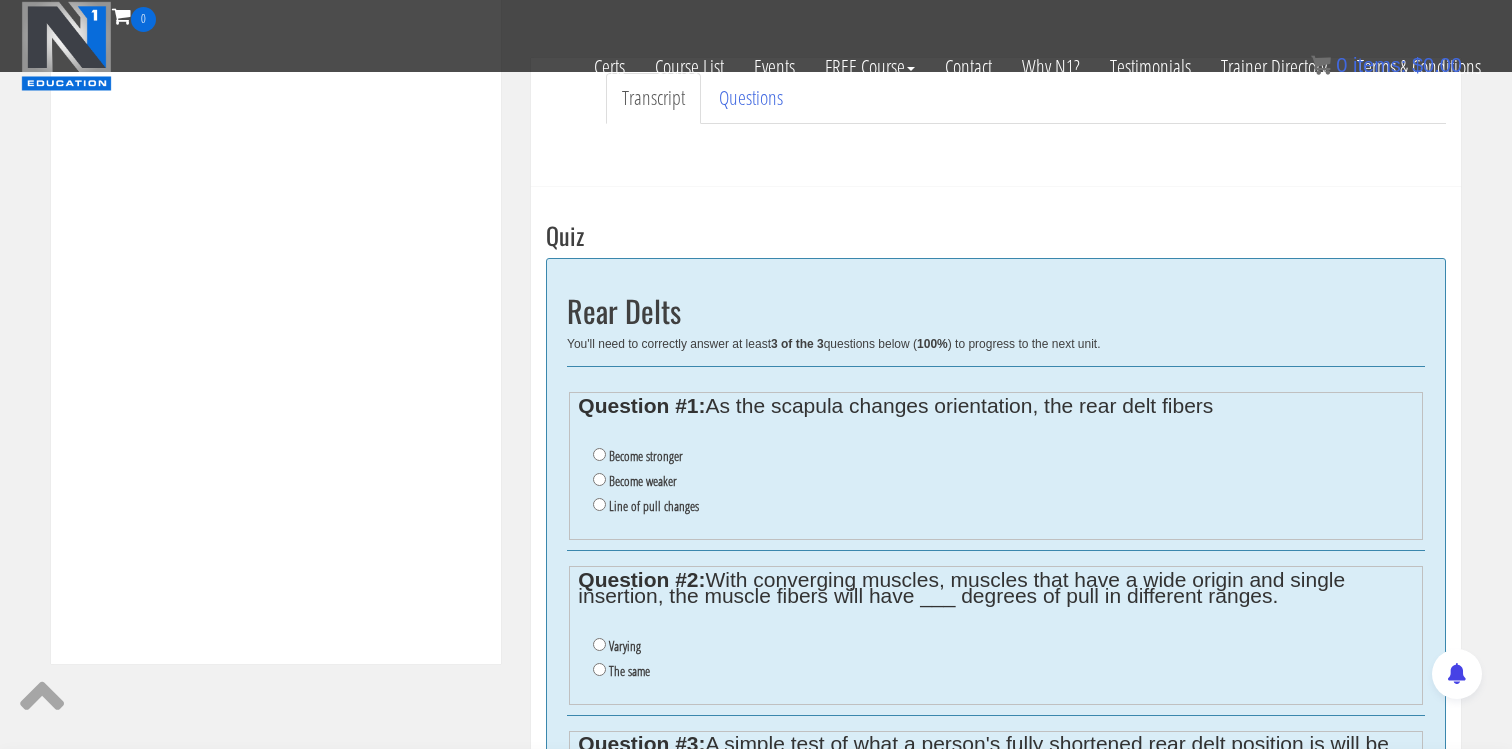 scroll, scrollTop: 609, scrollLeft: 0, axis: vertical 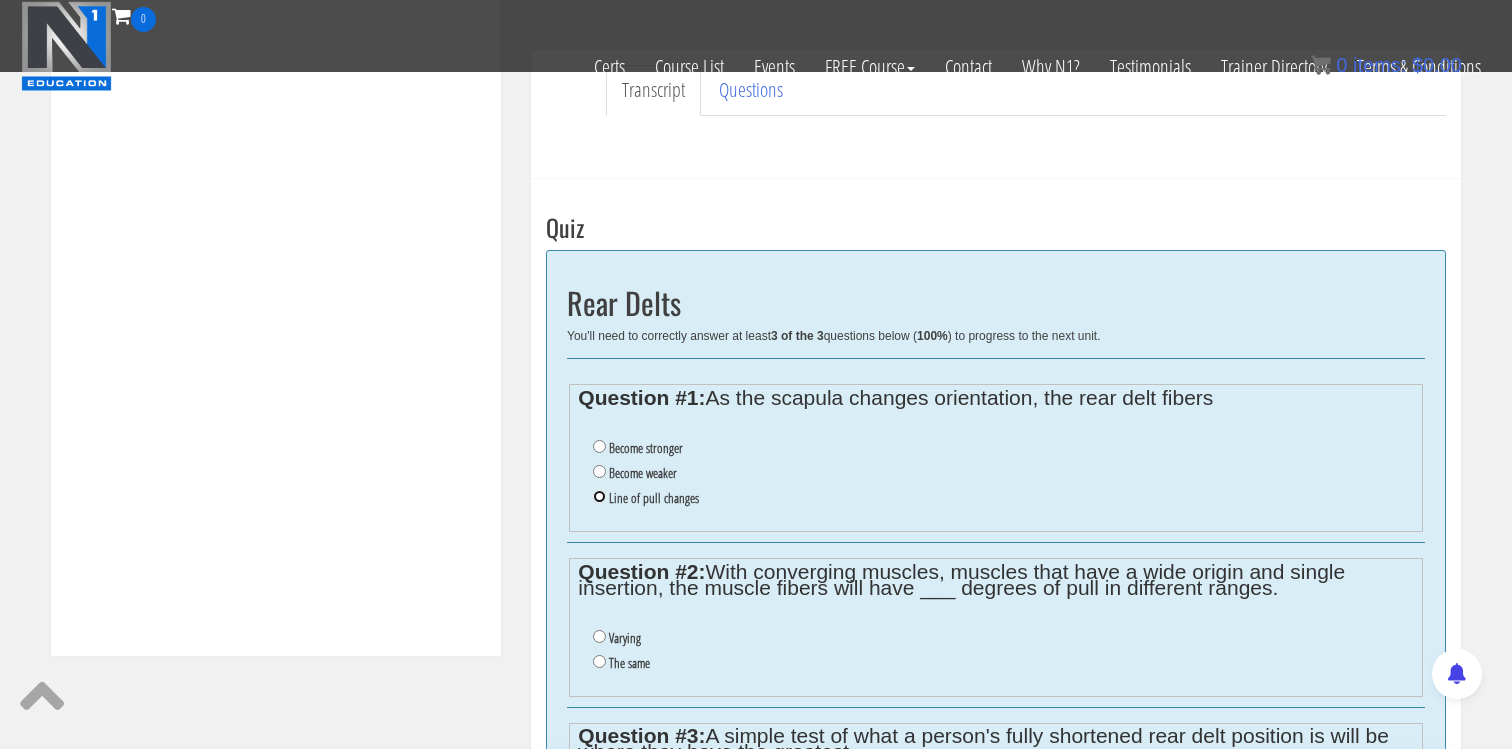 click on "Line of pull changes" at bounding box center (599, 496) 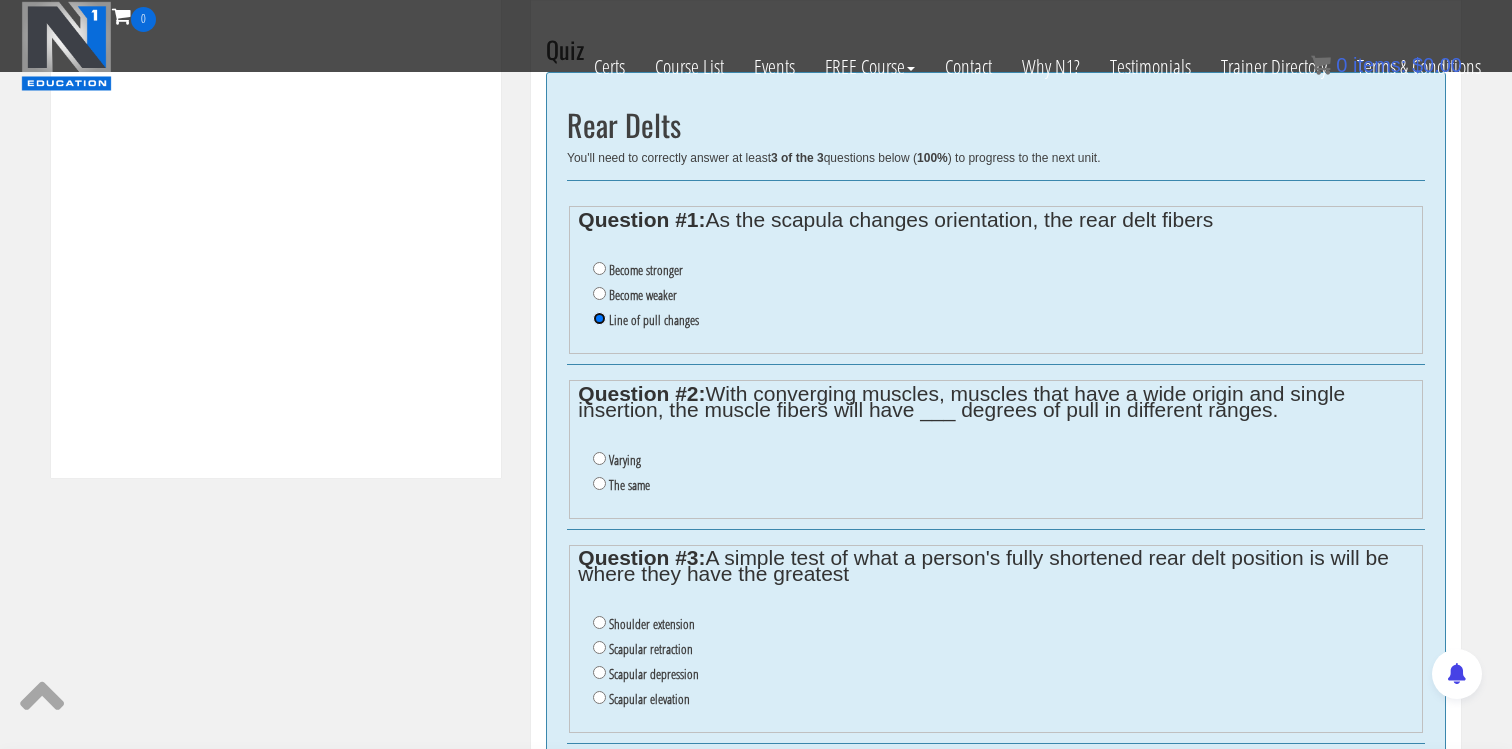 scroll, scrollTop: 803, scrollLeft: 0, axis: vertical 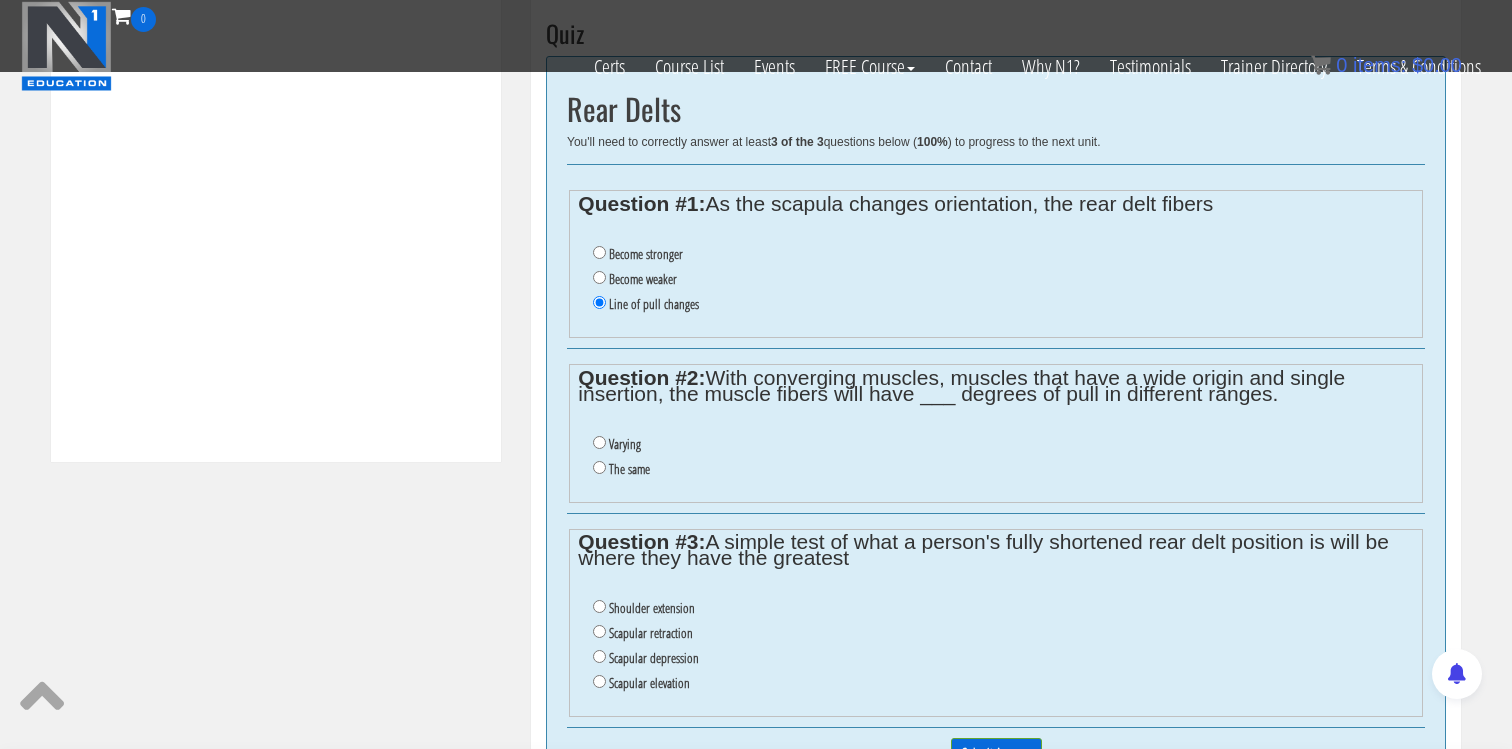 click on "Scapular retraction" at bounding box center (651, 633) 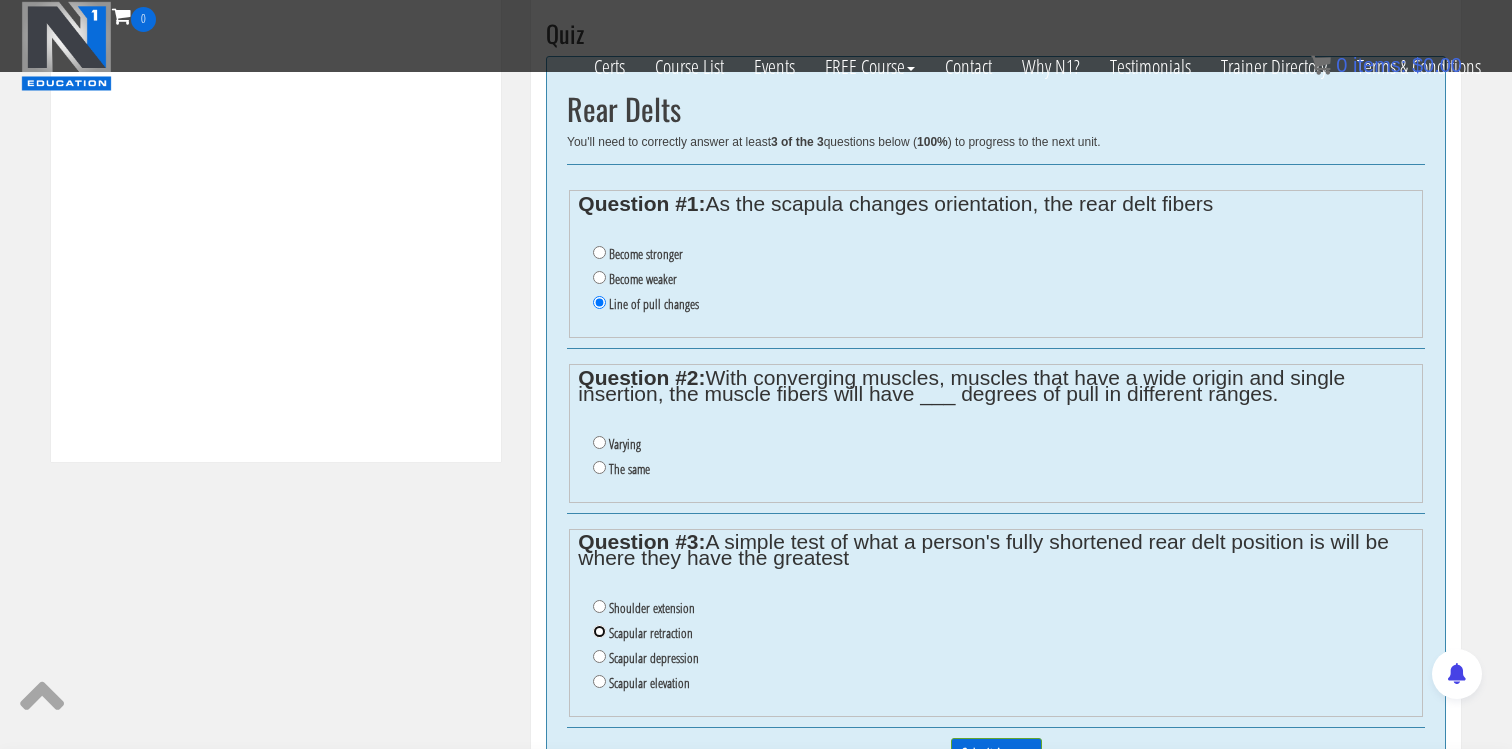 radio on "true" 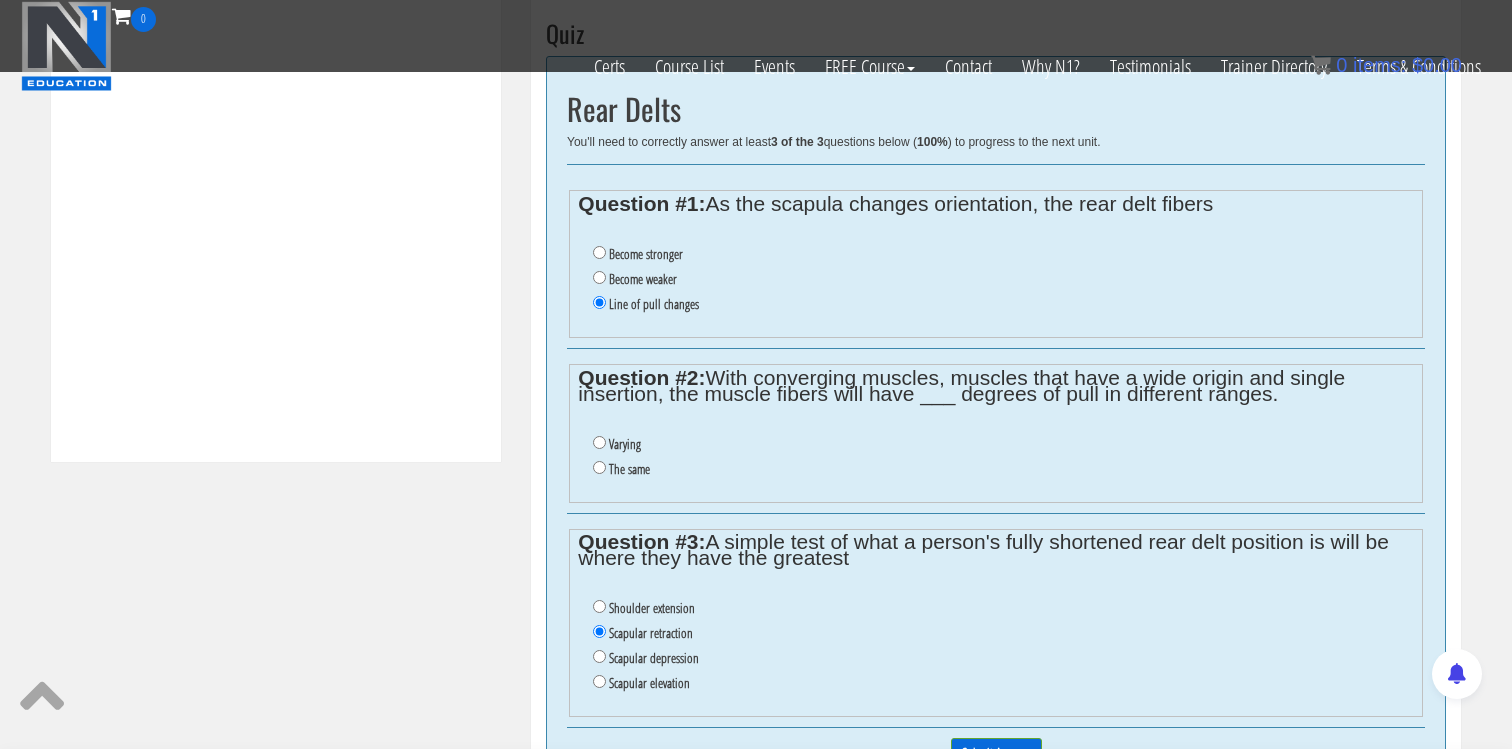 click on "Varying" at bounding box center (625, 444) 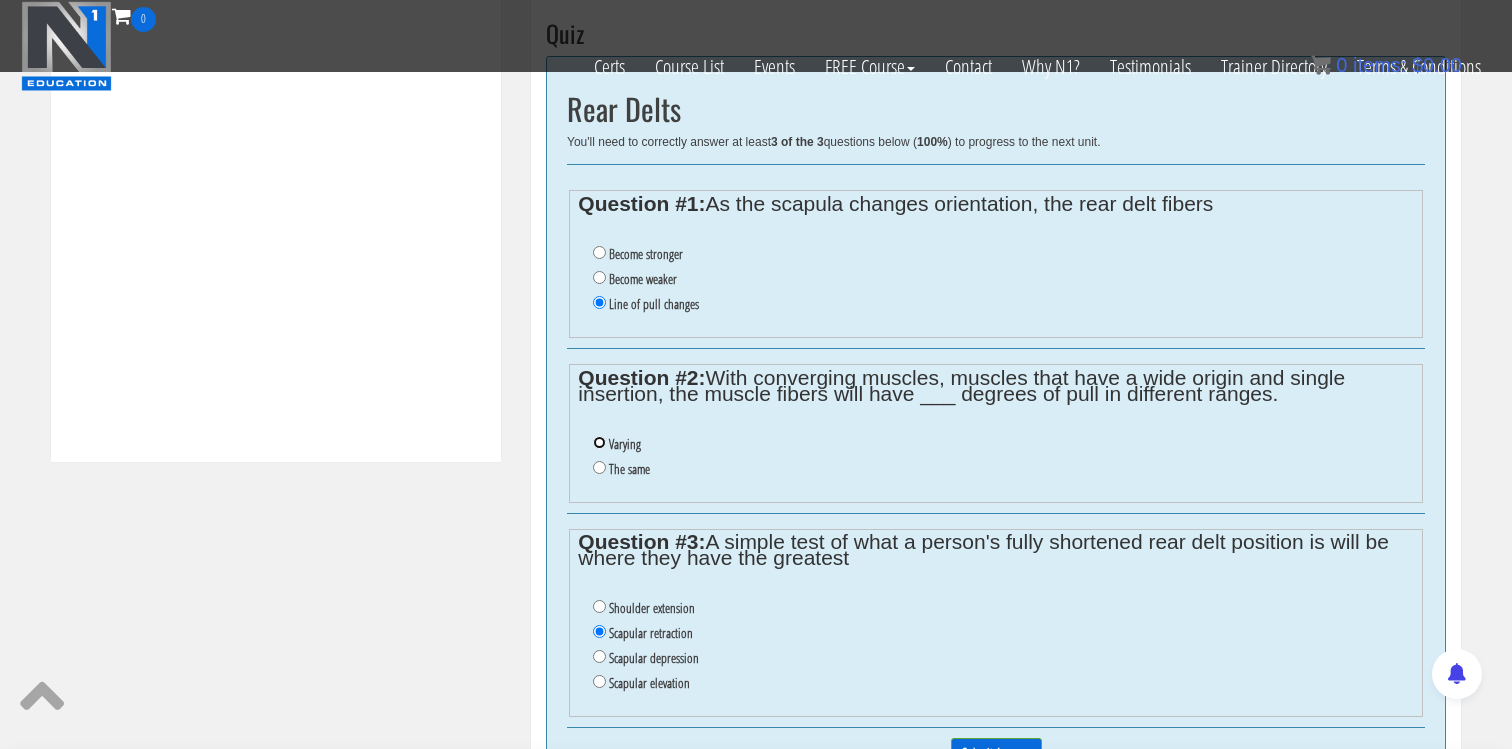 radio on "true" 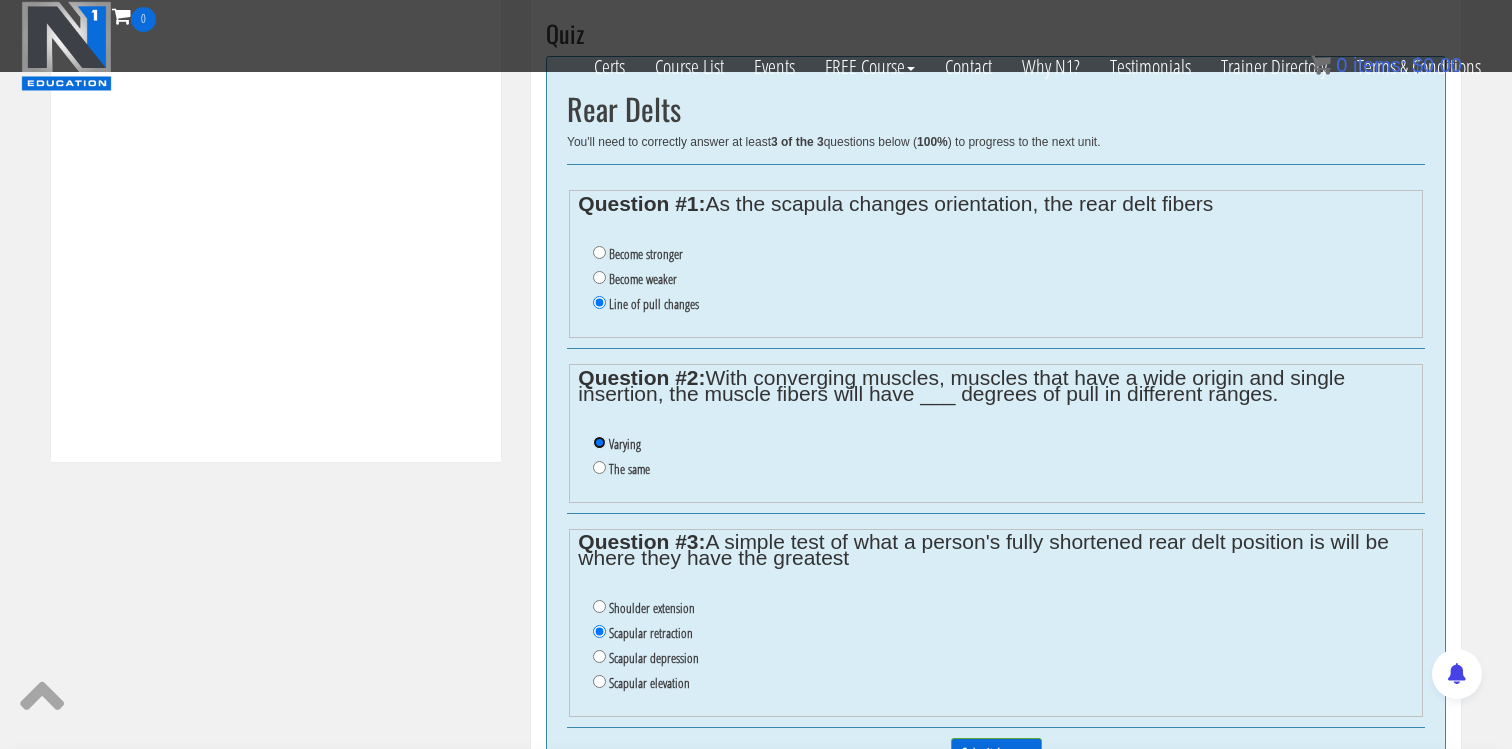 scroll, scrollTop: 900, scrollLeft: 0, axis: vertical 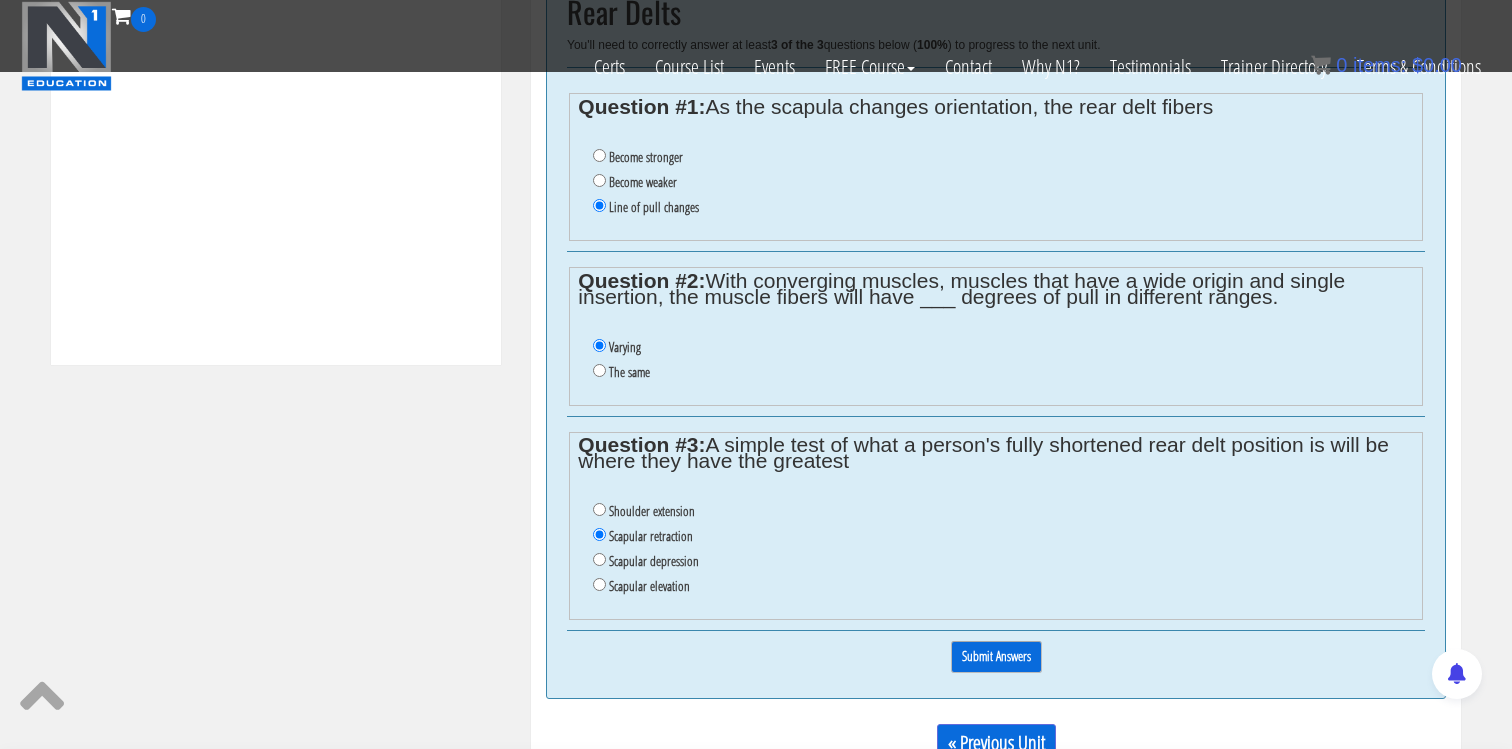 click on "Submit Answers" at bounding box center [996, 656] 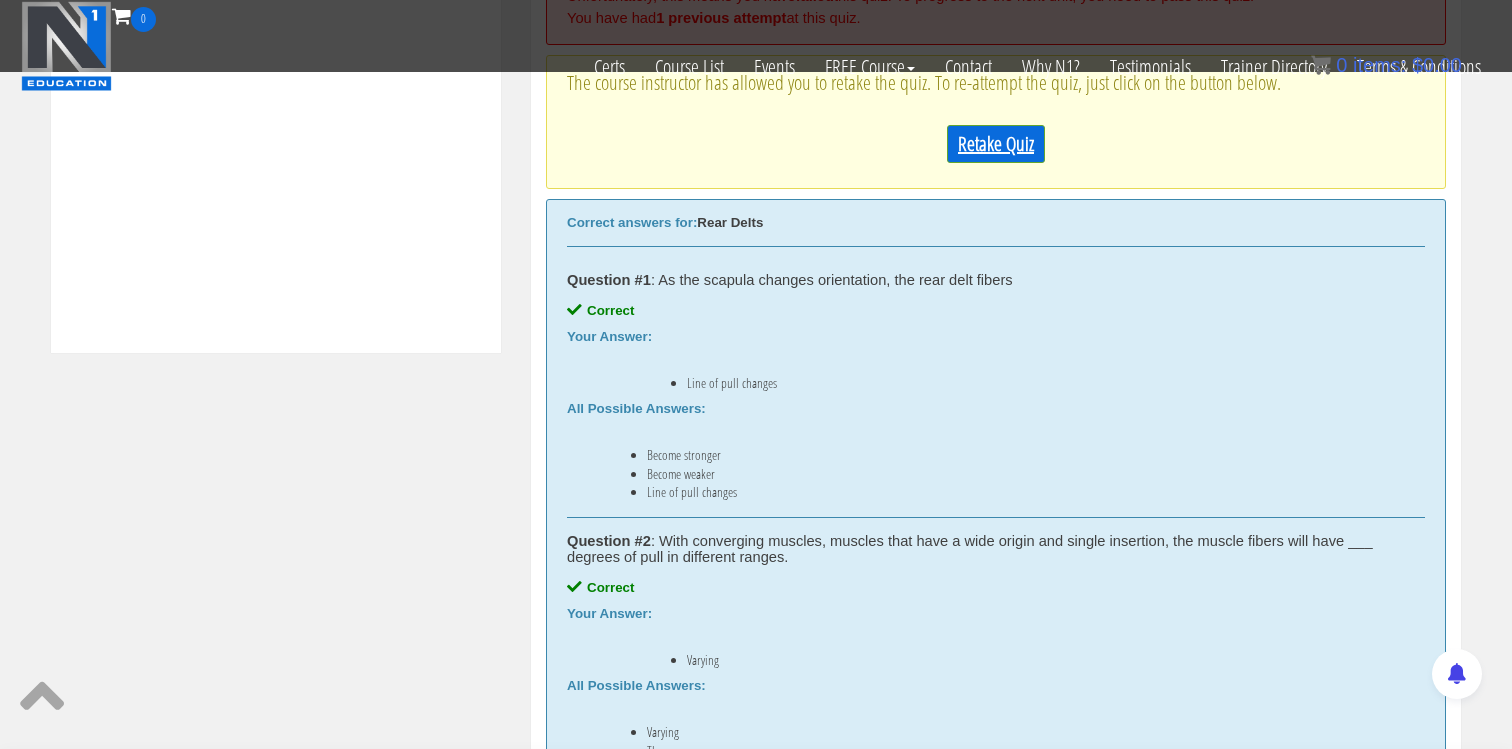 scroll, scrollTop: 891, scrollLeft: 0, axis: vertical 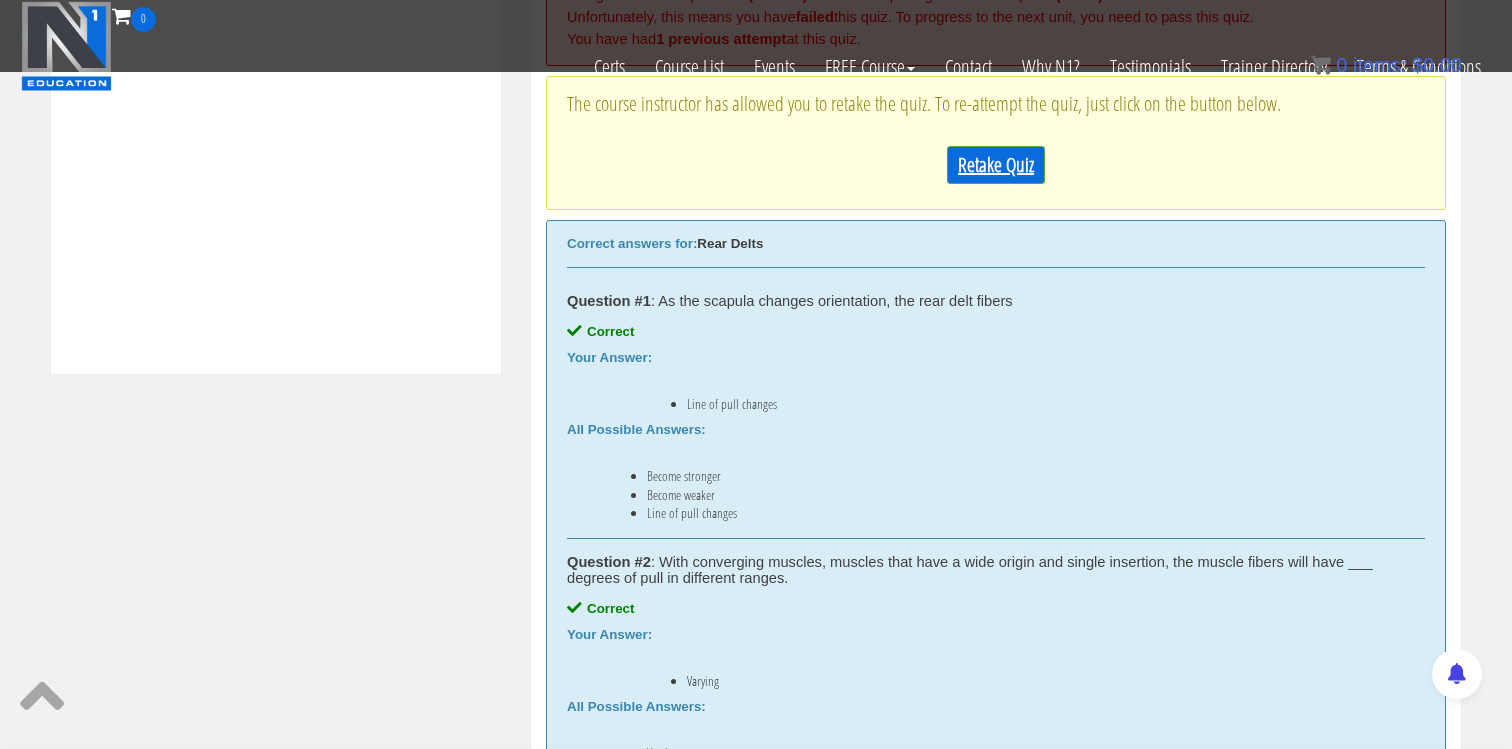 click on "Retake Quiz" at bounding box center [996, 165] 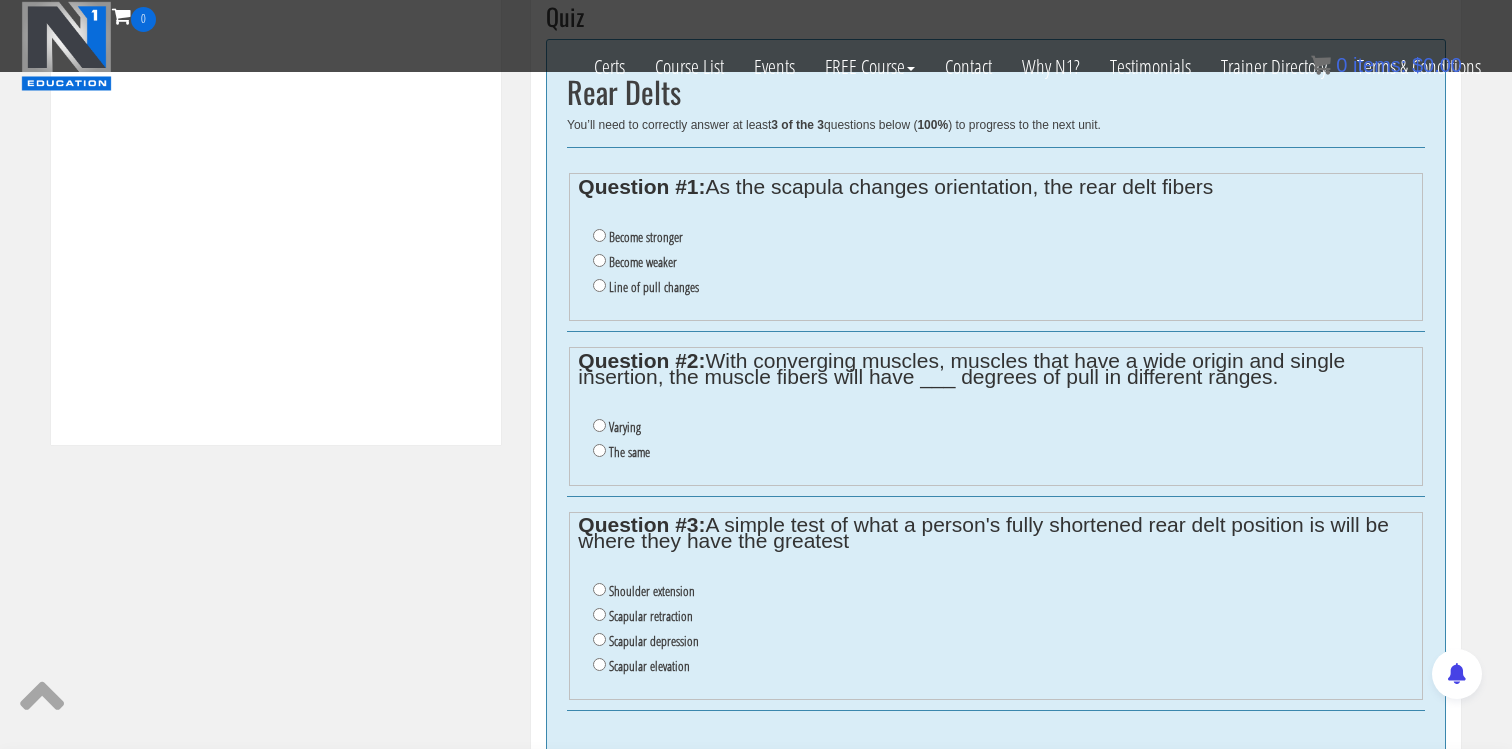 scroll, scrollTop: 828, scrollLeft: 0, axis: vertical 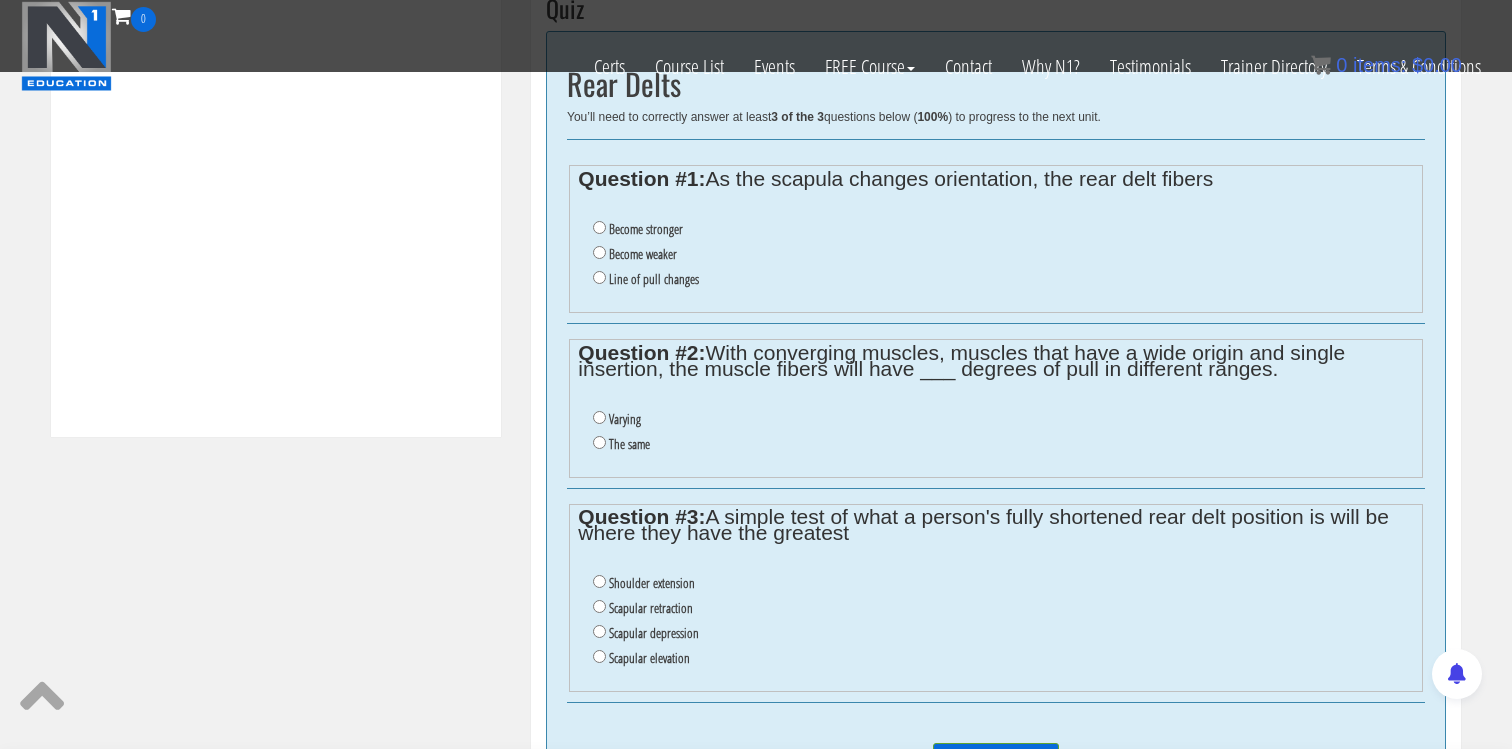 click on "Line of pull changes" at bounding box center [654, 279] 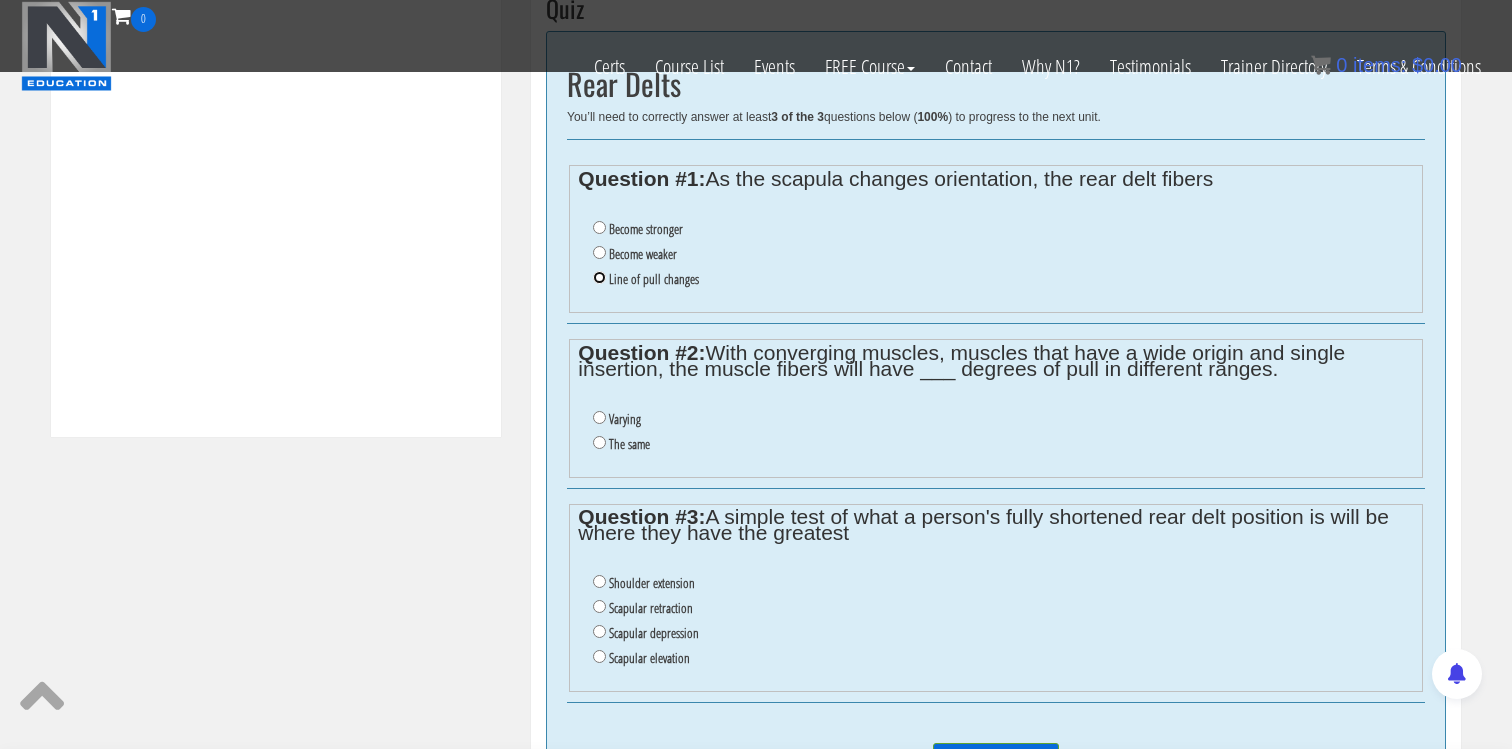 click on "Line of pull changes" at bounding box center [599, 277] 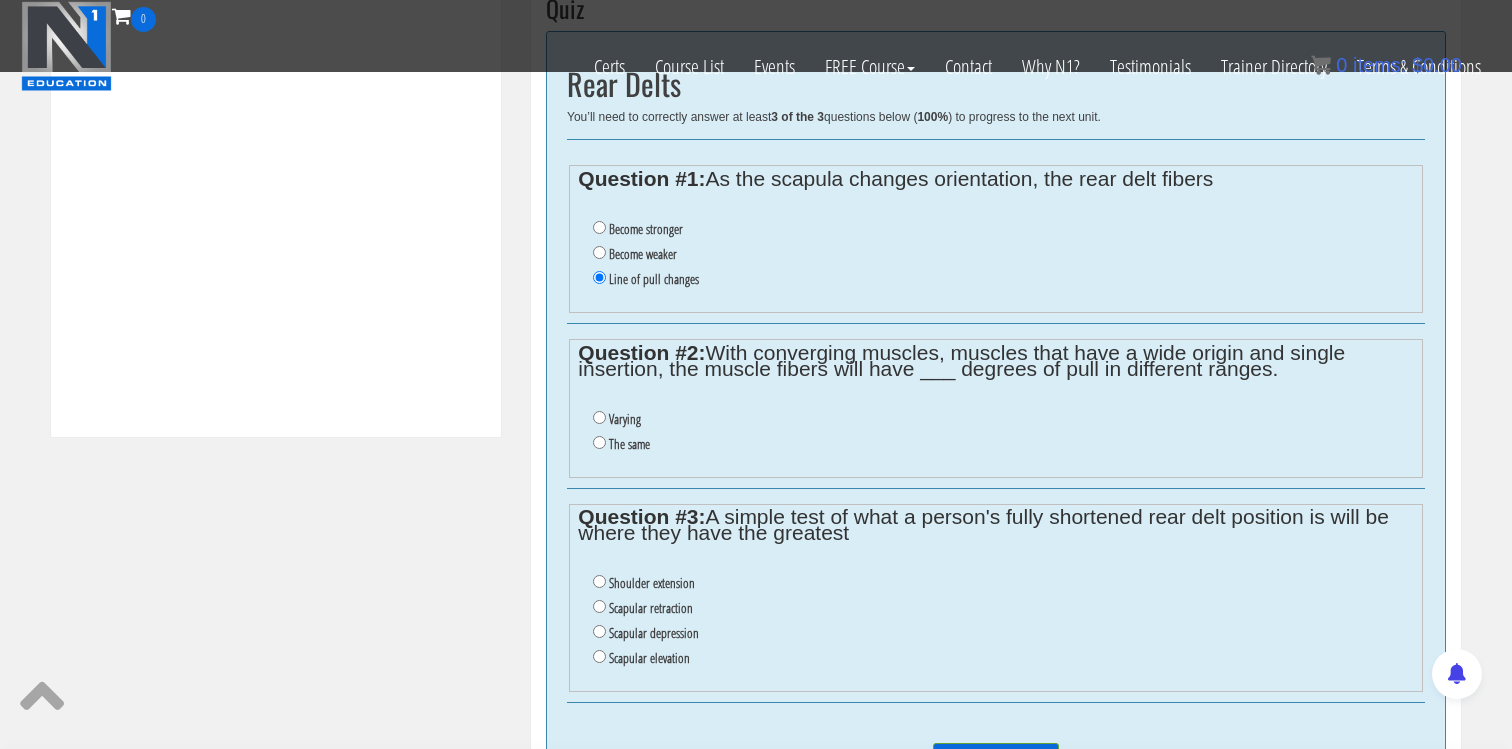click on "Varying" at bounding box center [625, 419] 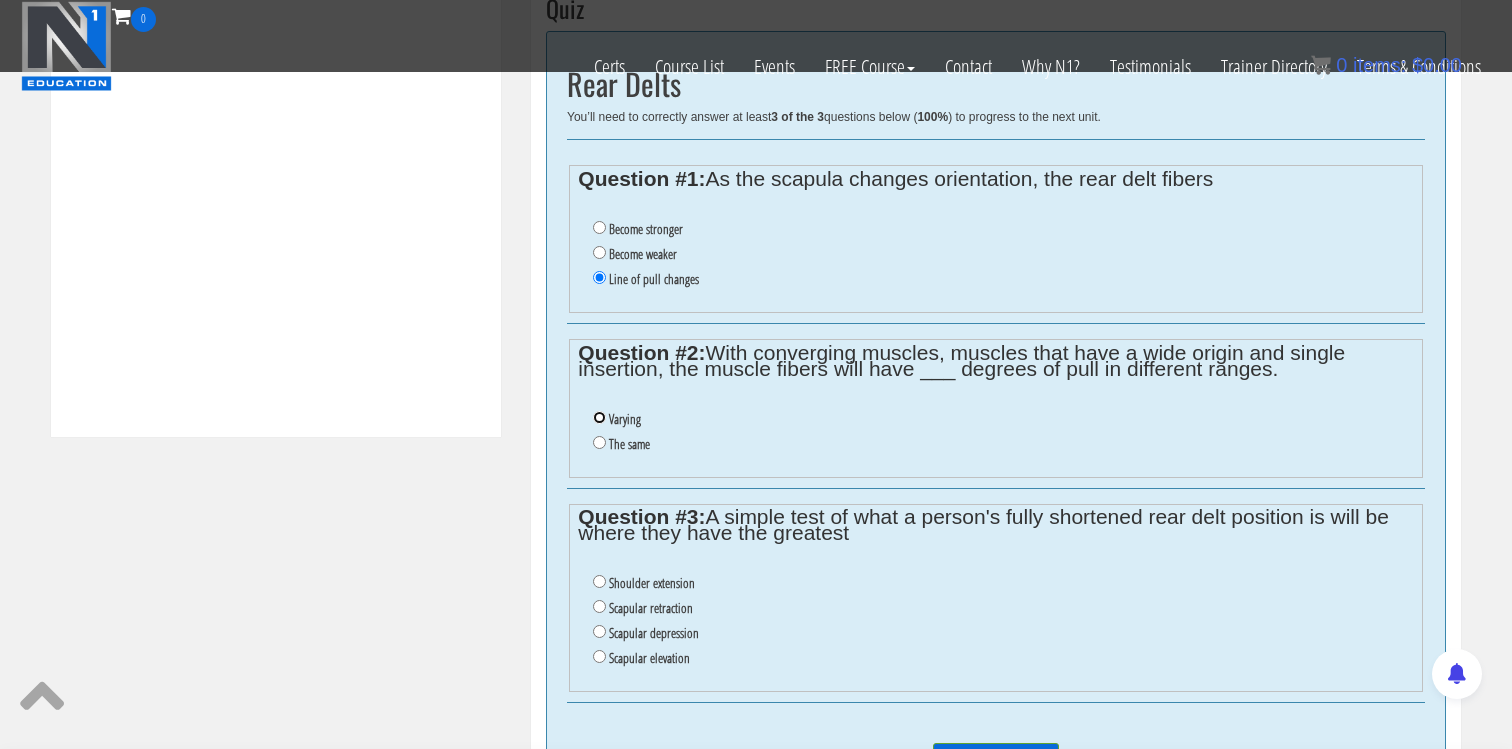 click on "Varying" at bounding box center [599, 417] 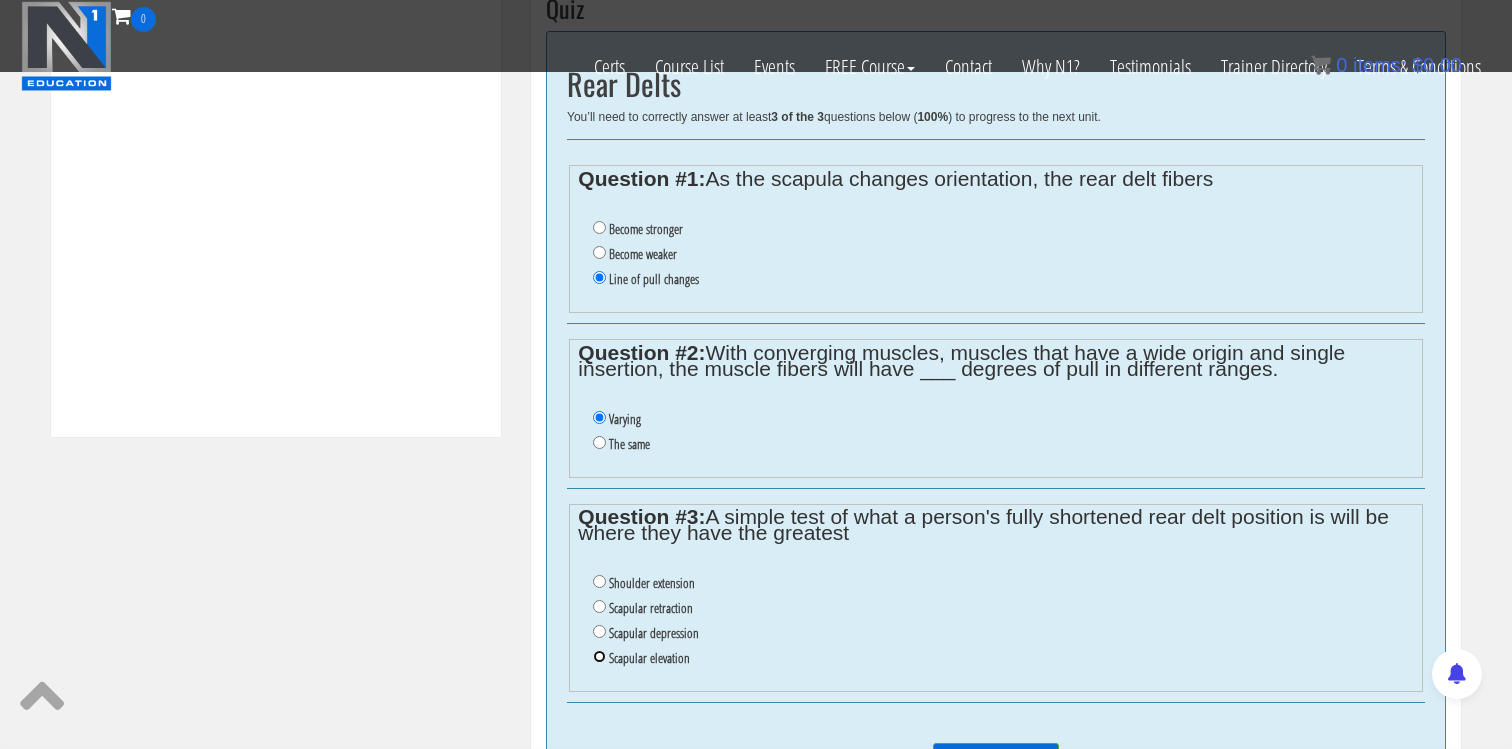 click on "Scapular elevation" at bounding box center (599, 656) 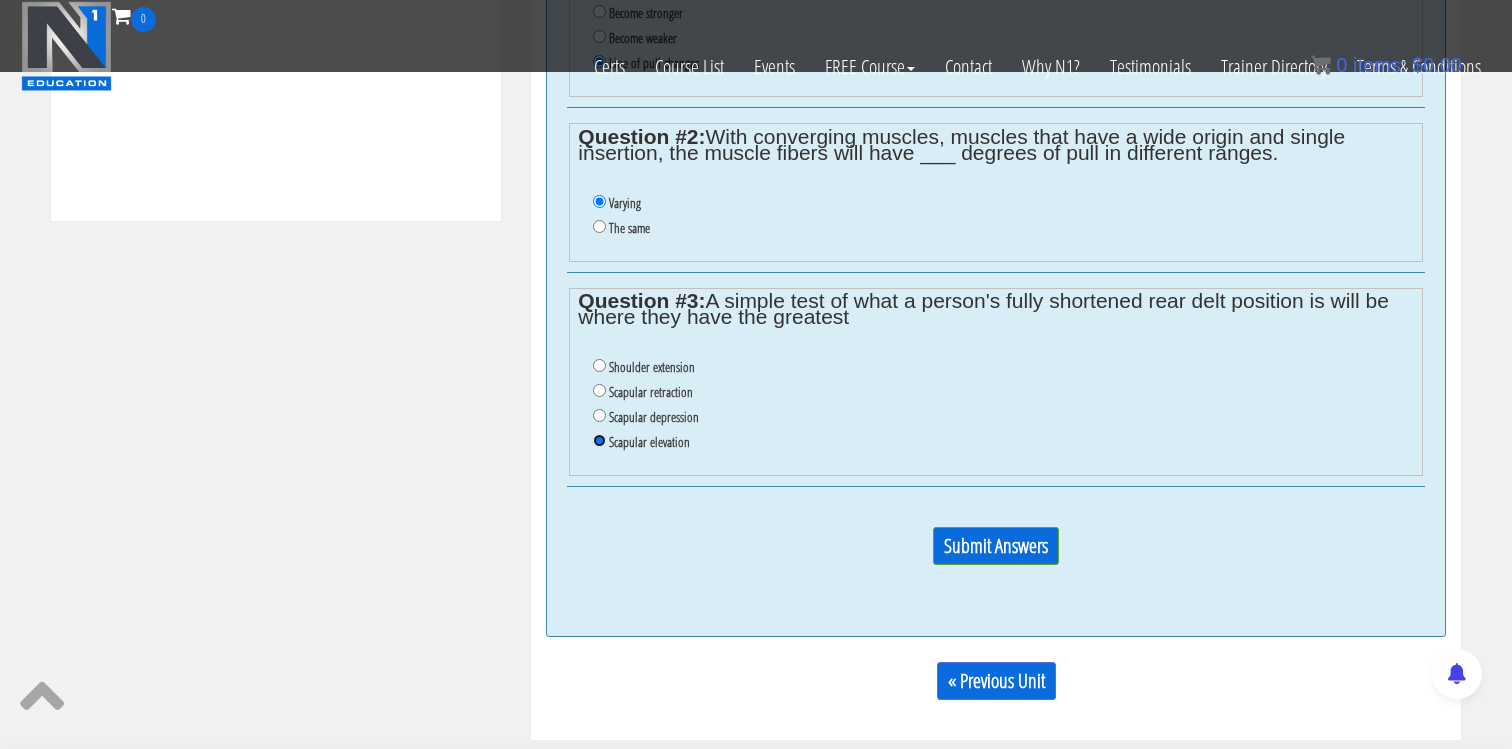 scroll, scrollTop: 1071, scrollLeft: 0, axis: vertical 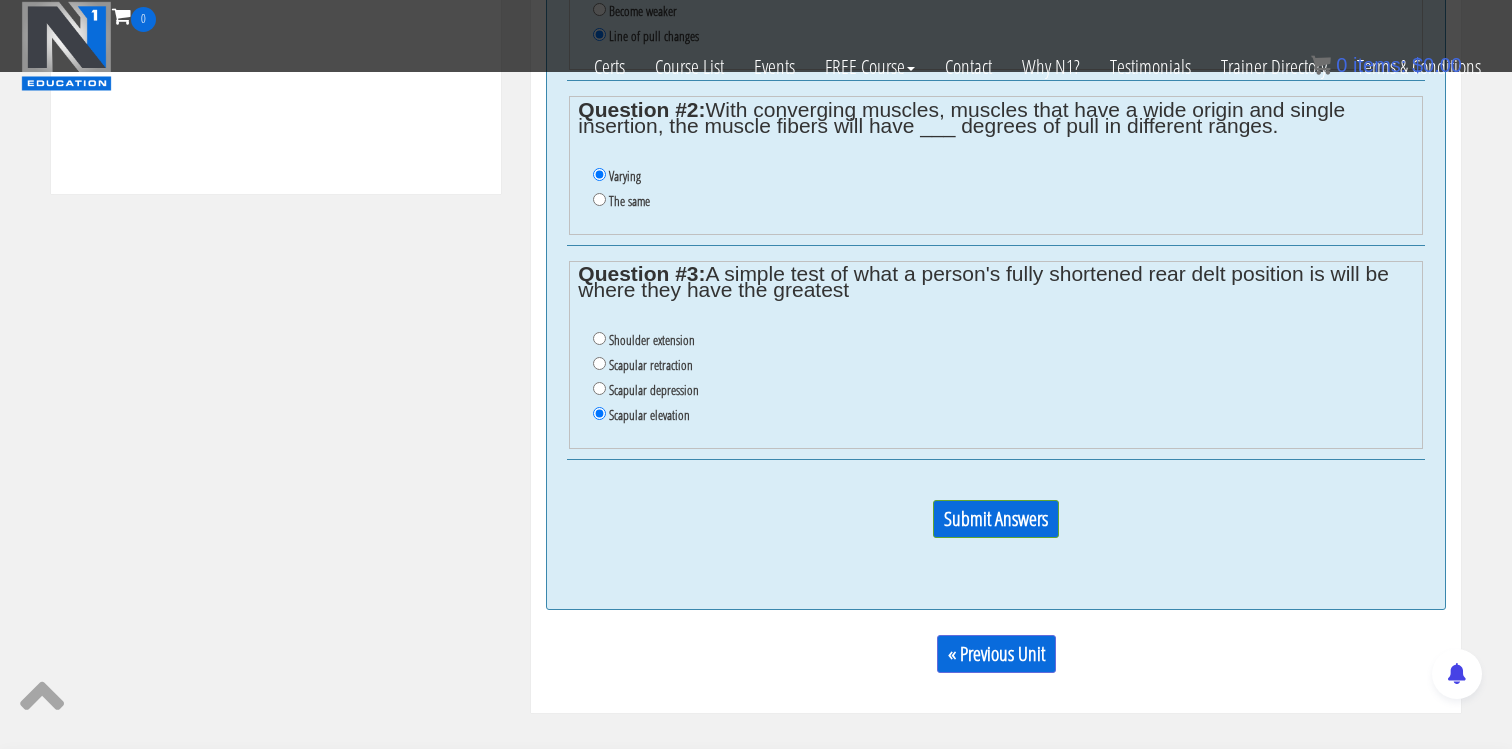 click on "Shoulder extension" at bounding box center [652, 340] 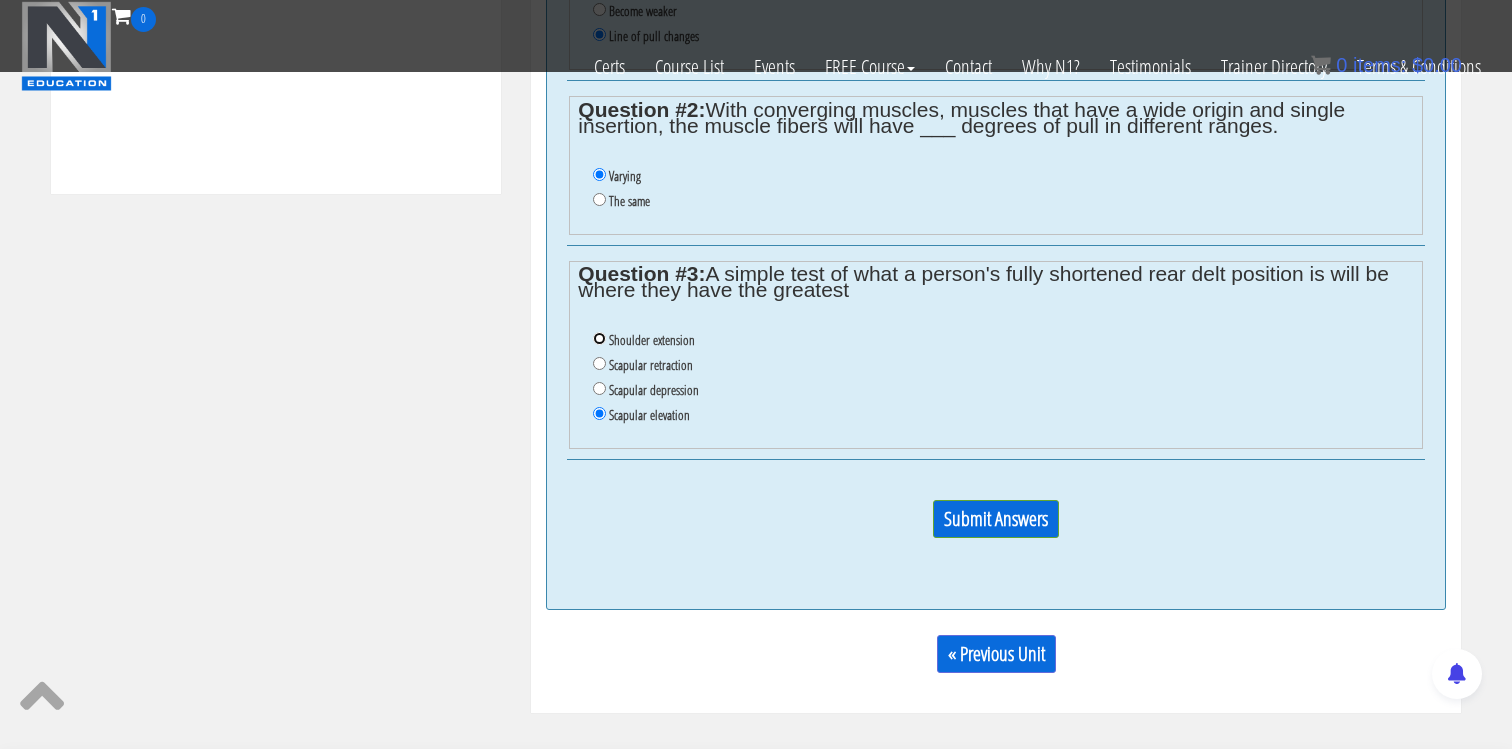 radio on "true" 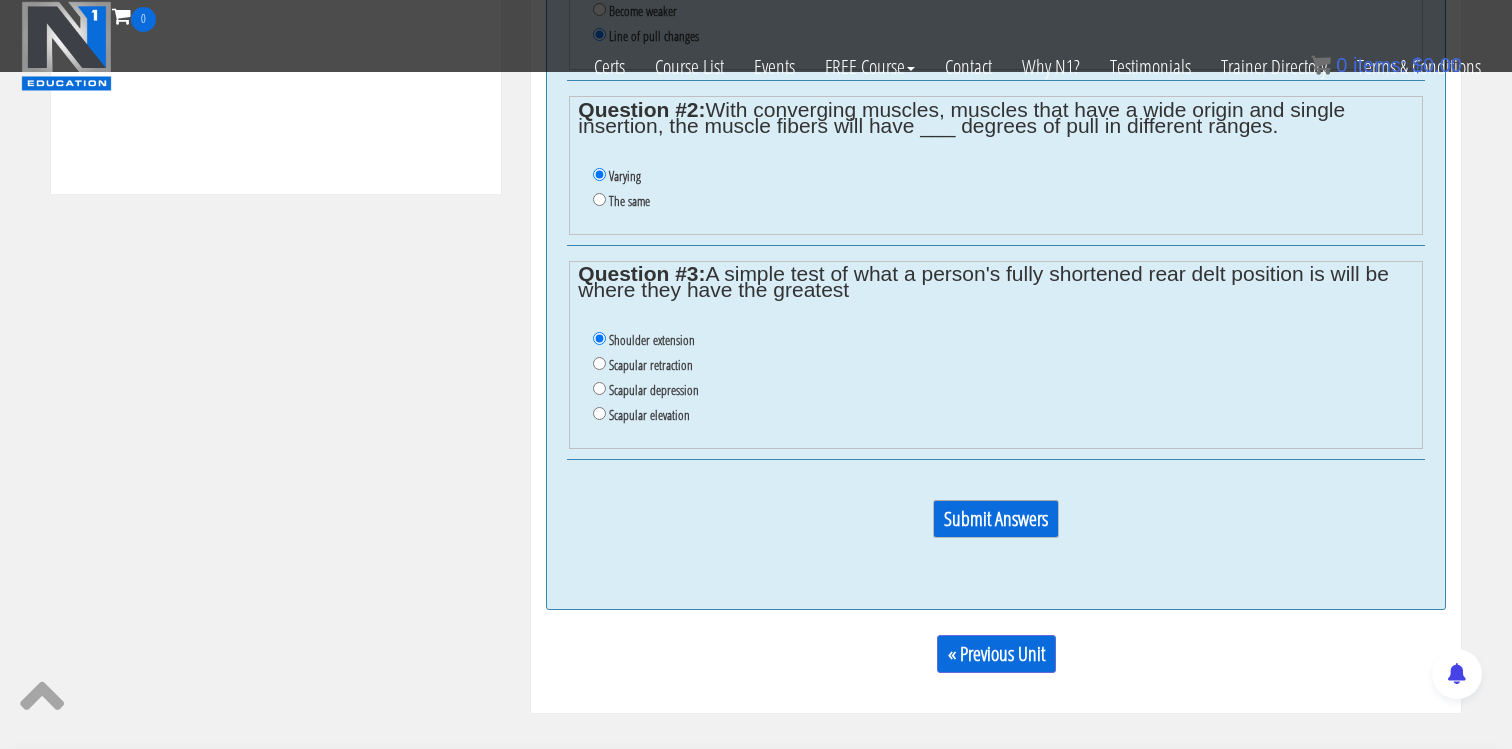 click on "Submit Answers" at bounding box center (996, 519) 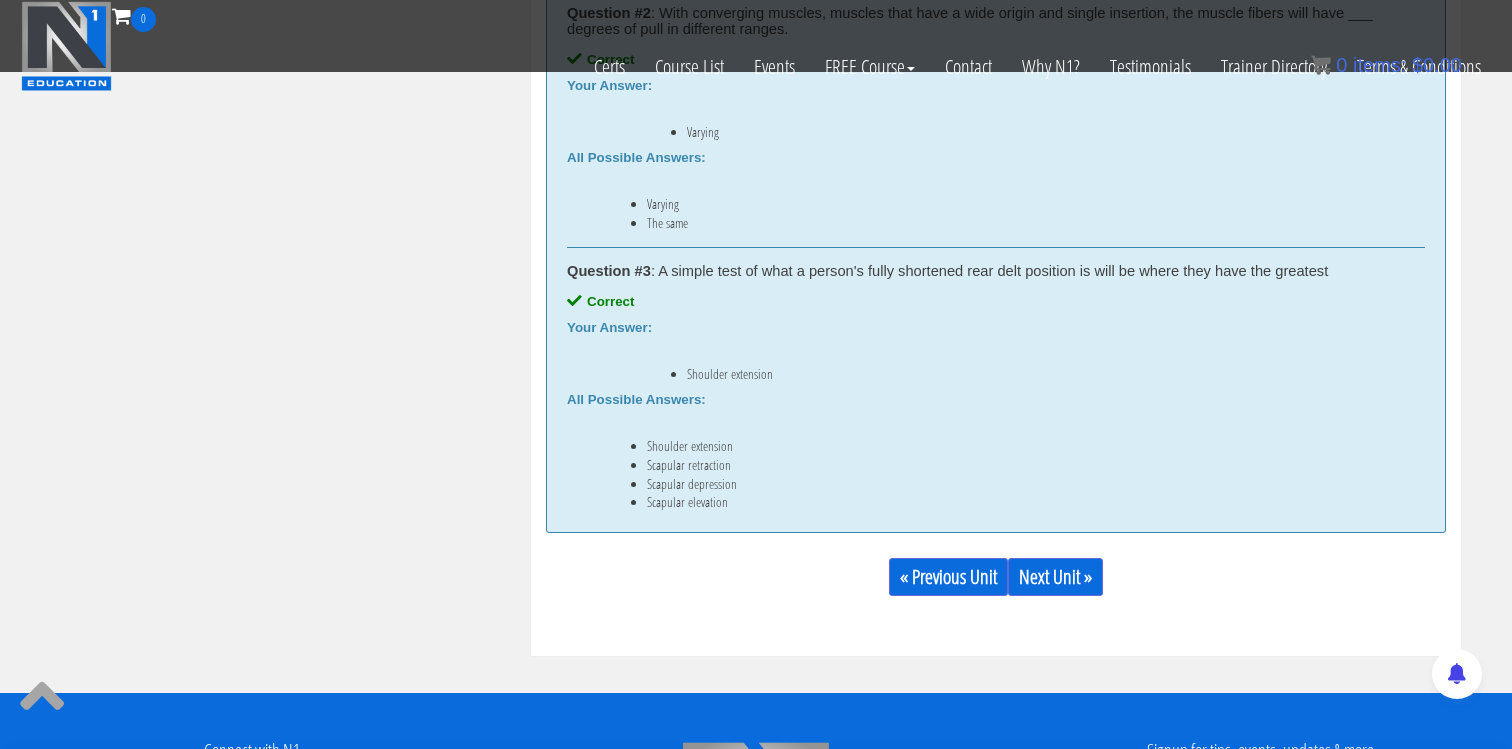 scroll, scrollTop: 1394, scrollLeft: 0, axis: vertical 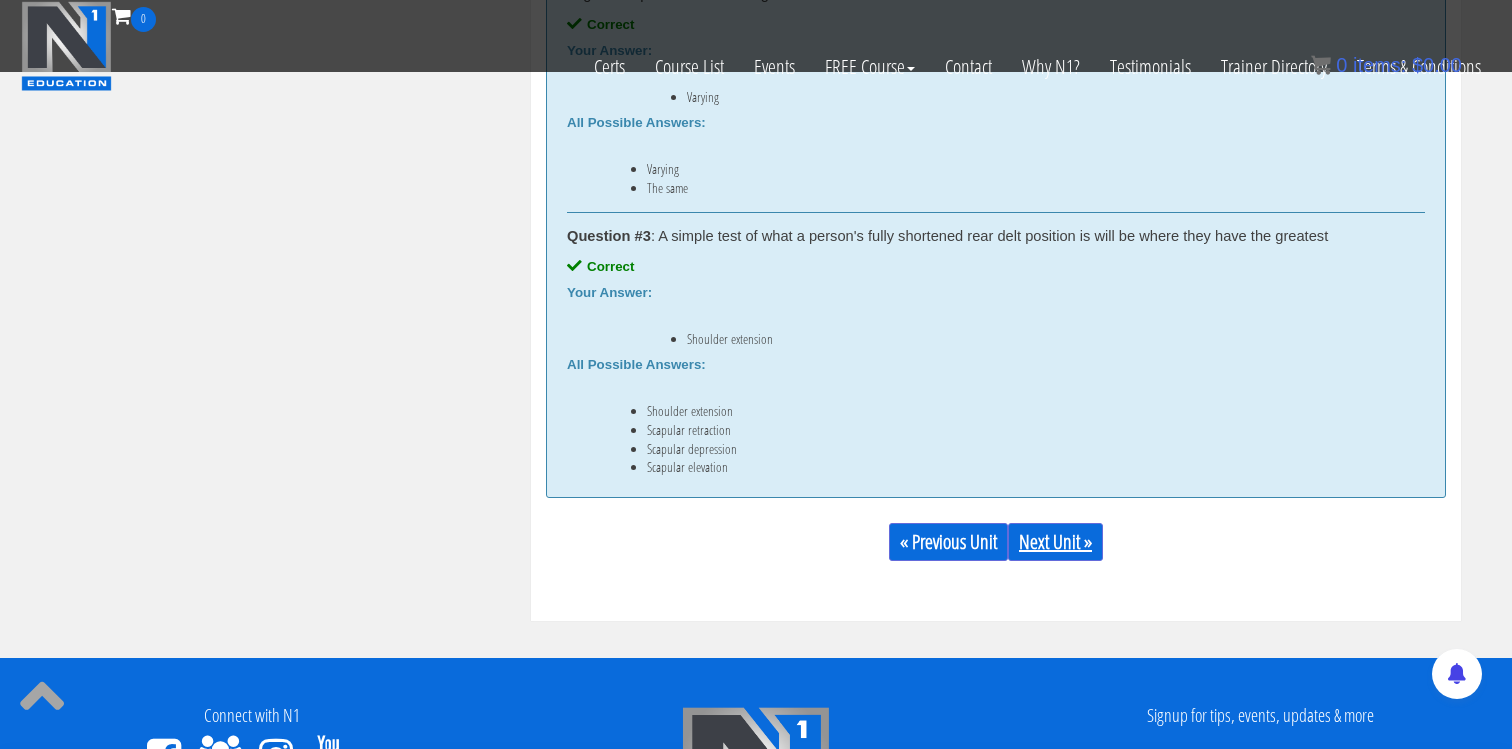 click on "Next Unit »" at bounding box center (1055, 542) 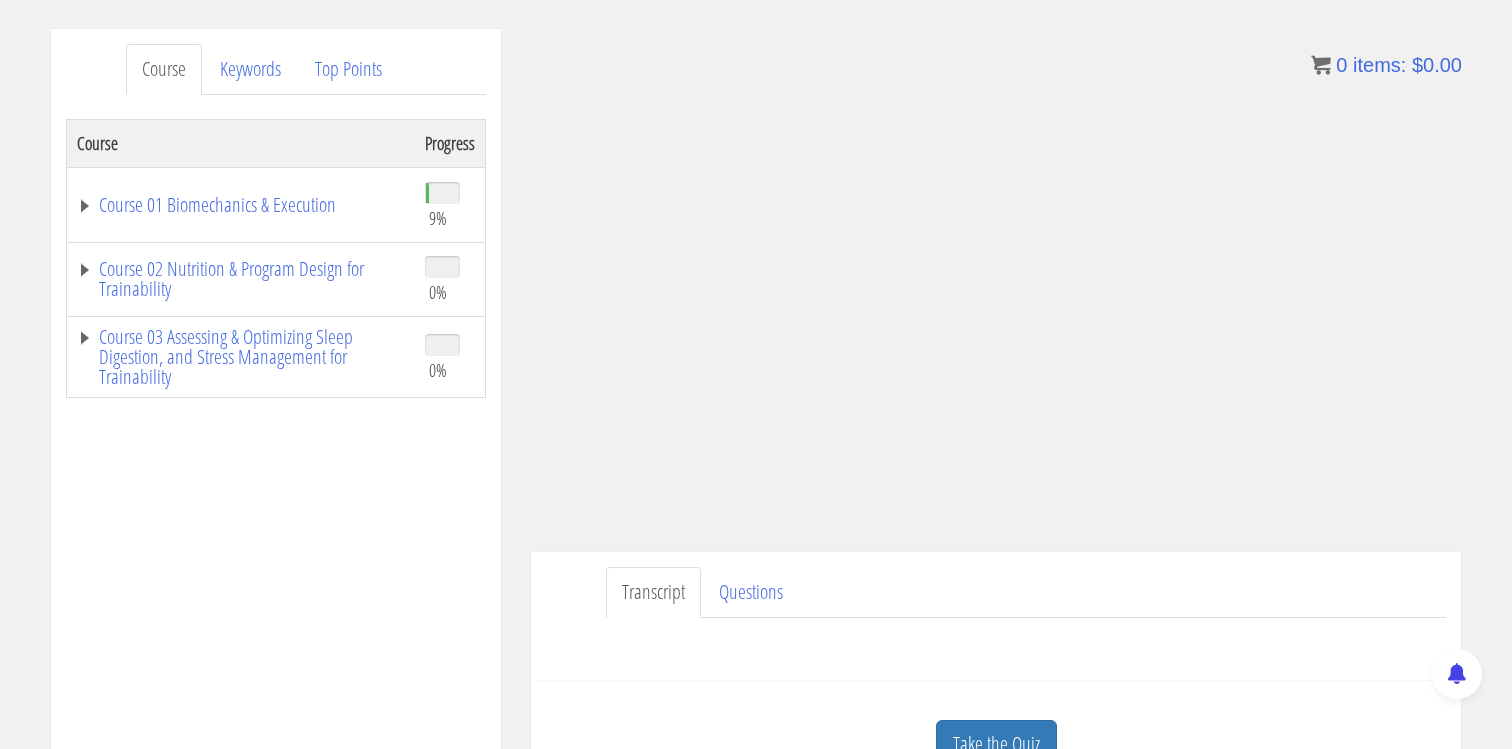scroll, scrollTop: 222, scrollLeft: 0, axis: vertical 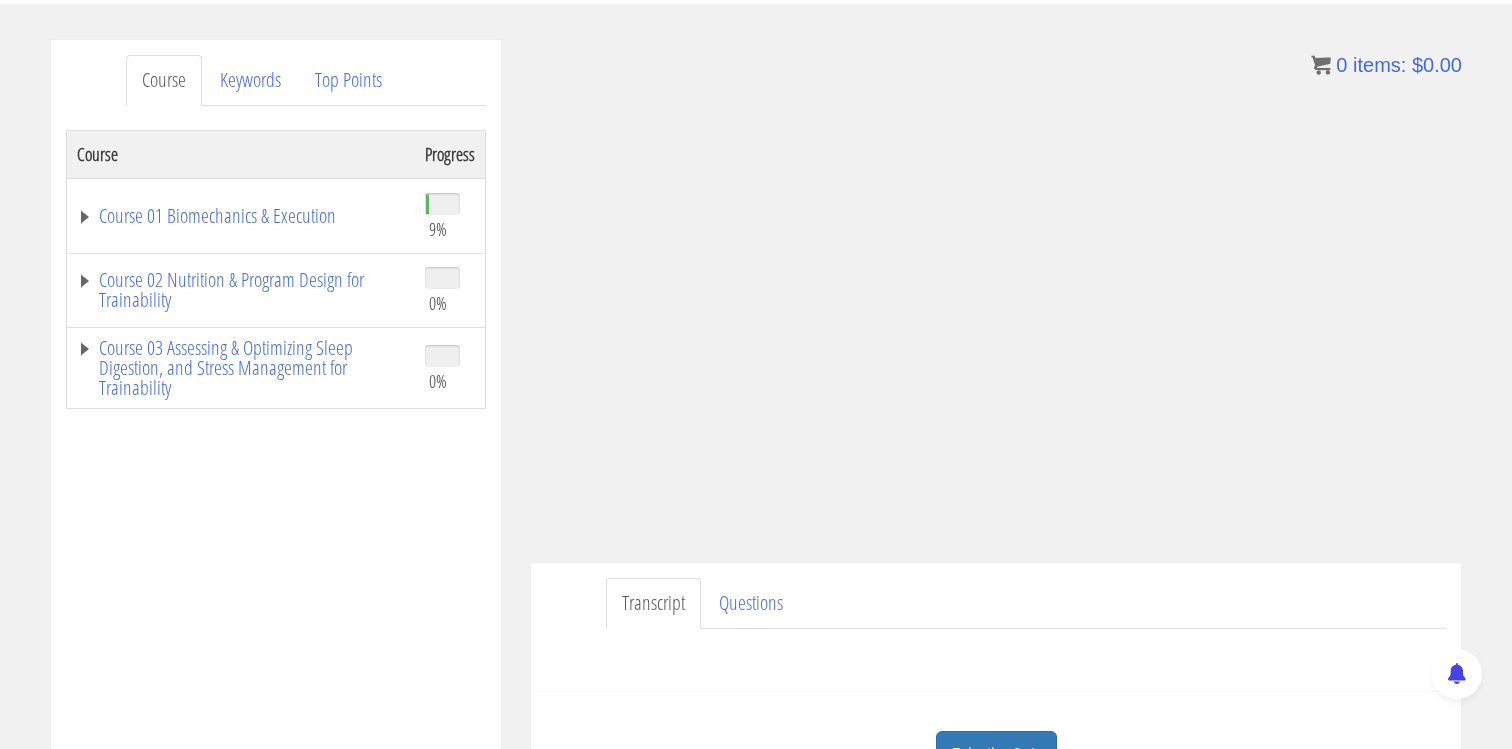 click on "Transcript
Questions" at bounding box center [1026, 603] 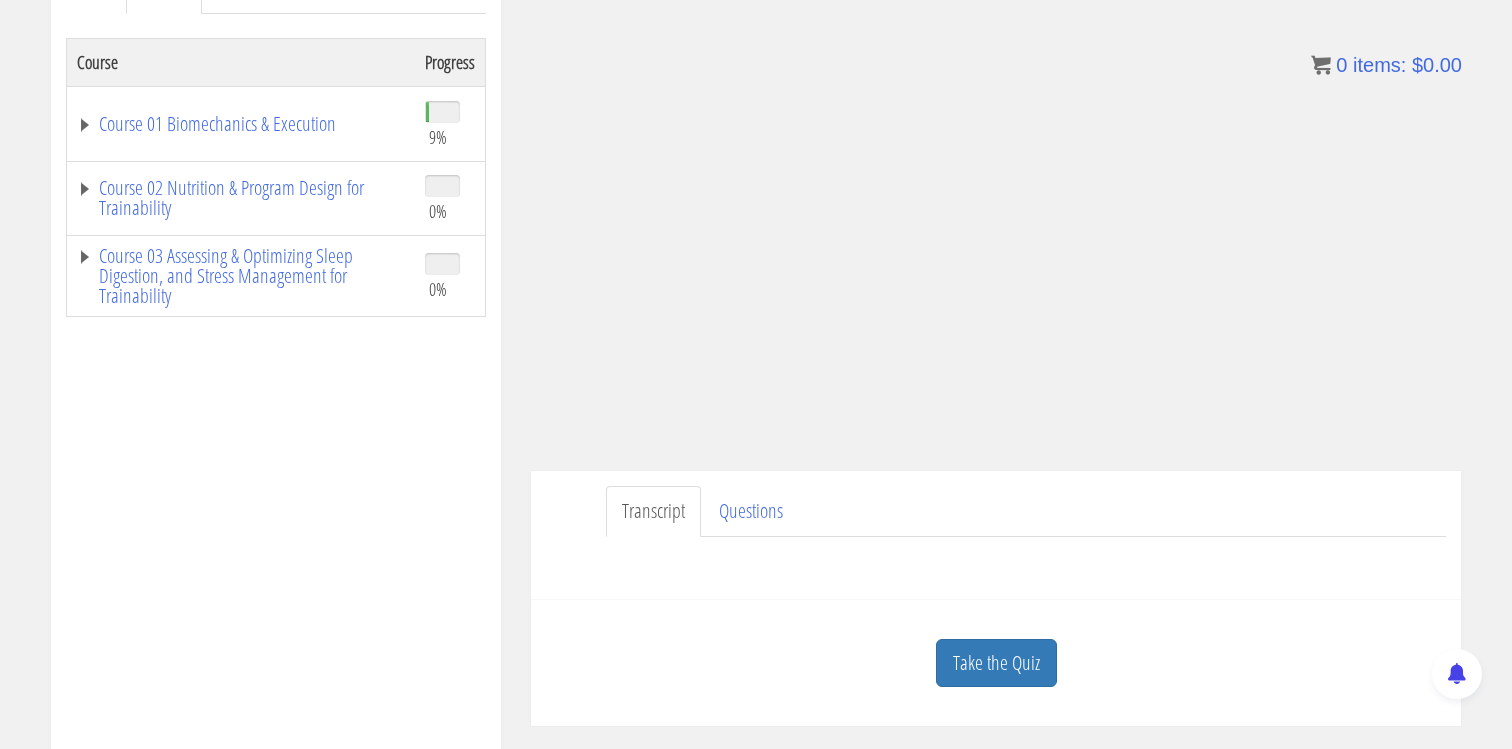 scroll, scrollTop: 330, scrollLeft: 0, axis: vertical 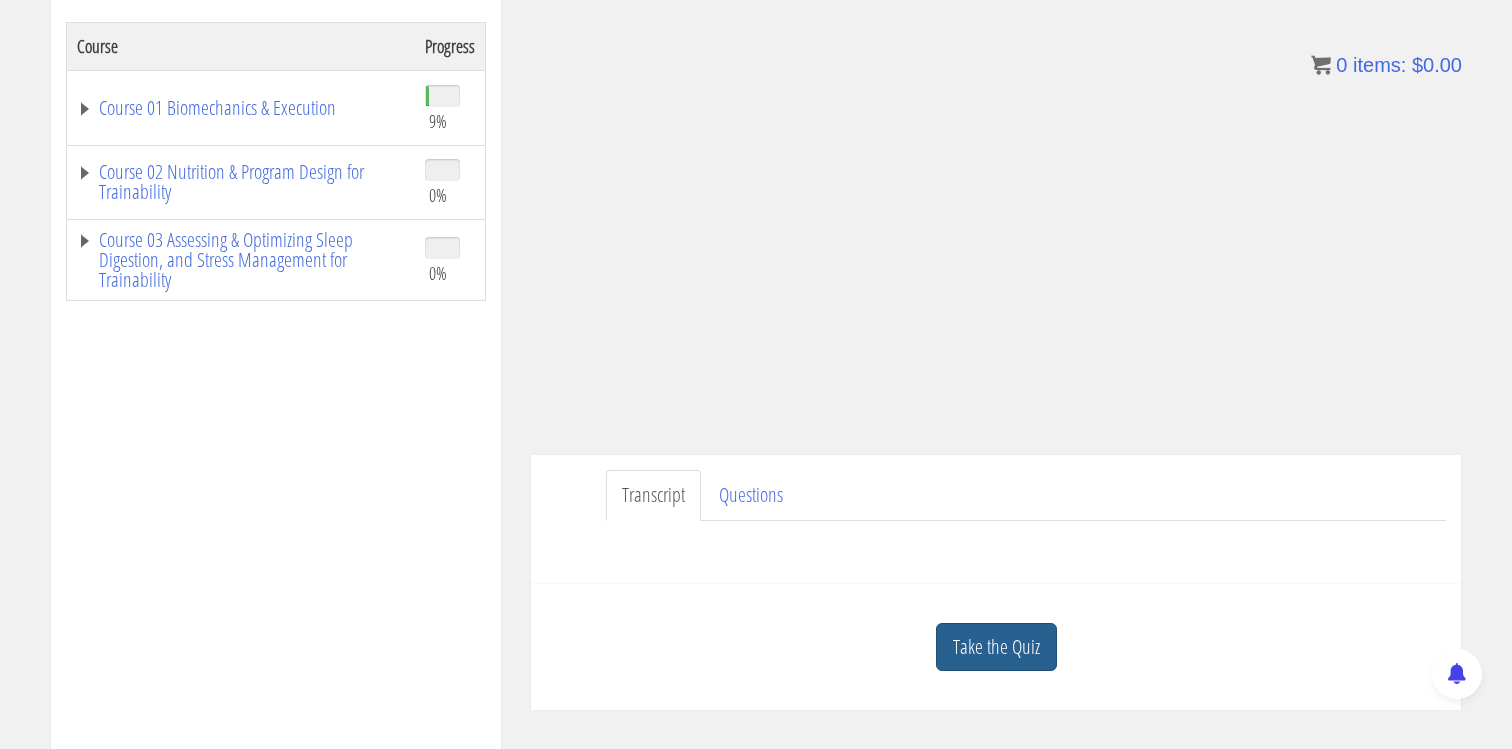 click on "Take the Quiz" at bounding box center [996, 647] 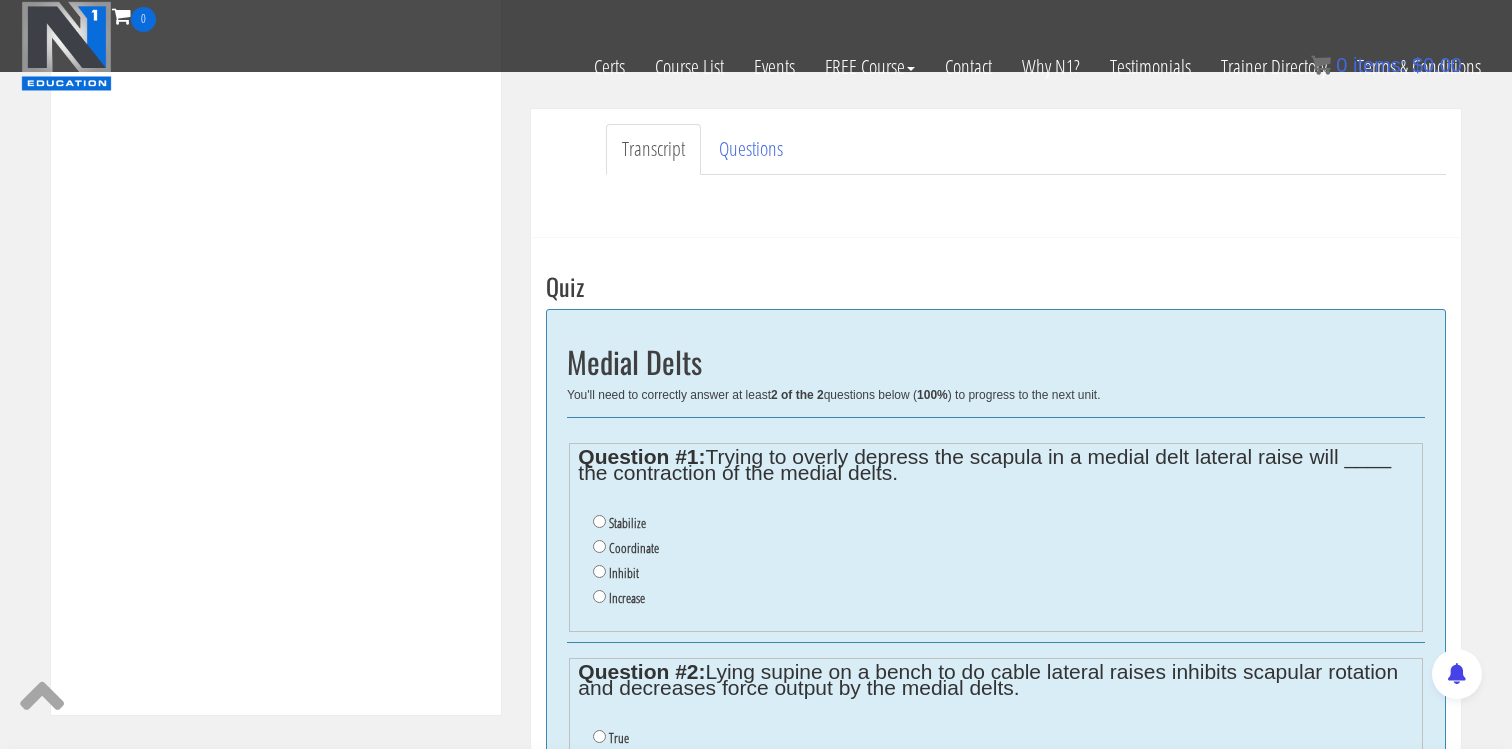 scroll, scrollTop: 562, scrollLeft: 0, axis: vertical 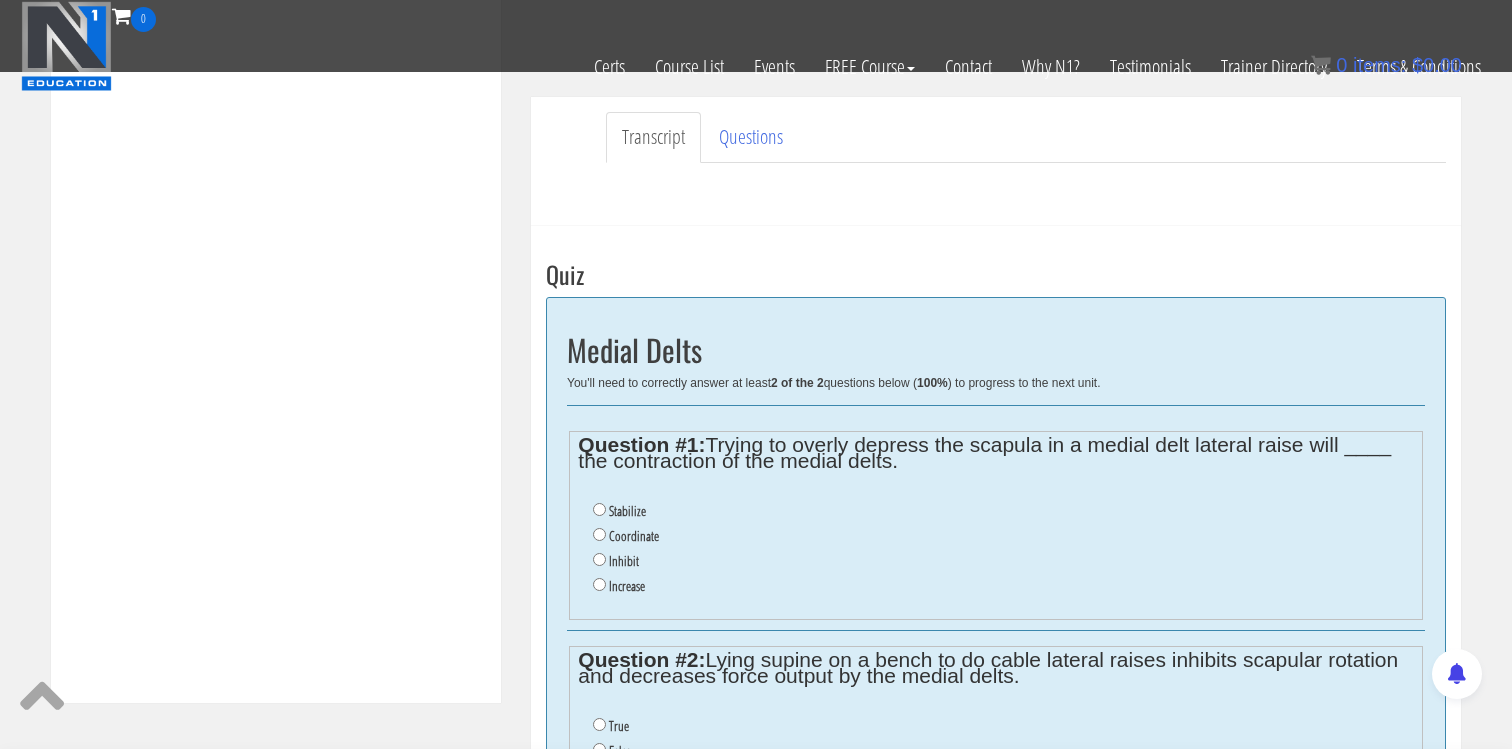 click on "Inhibit" at bounding box center (624, 561) 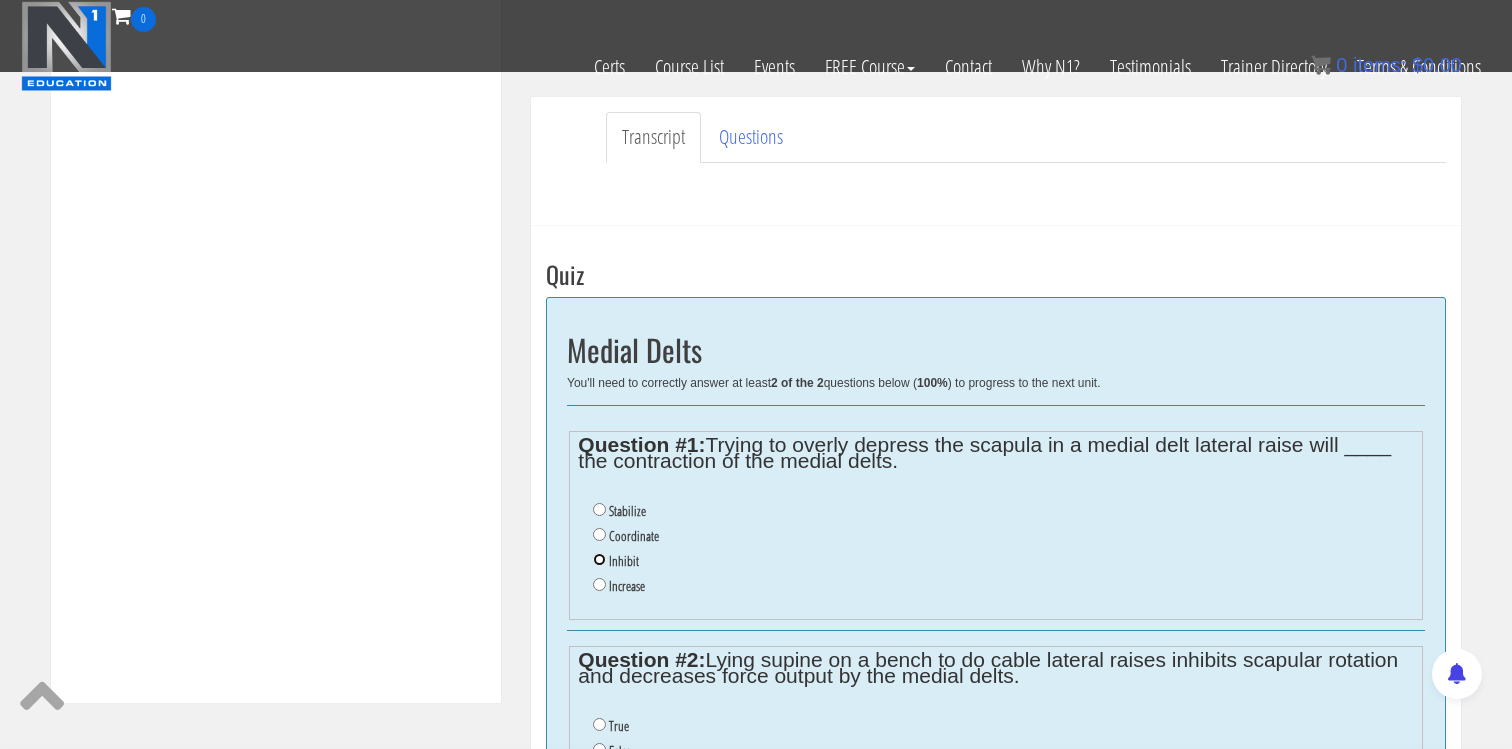 click on "Inhibit" at bounding box center [599, 559] 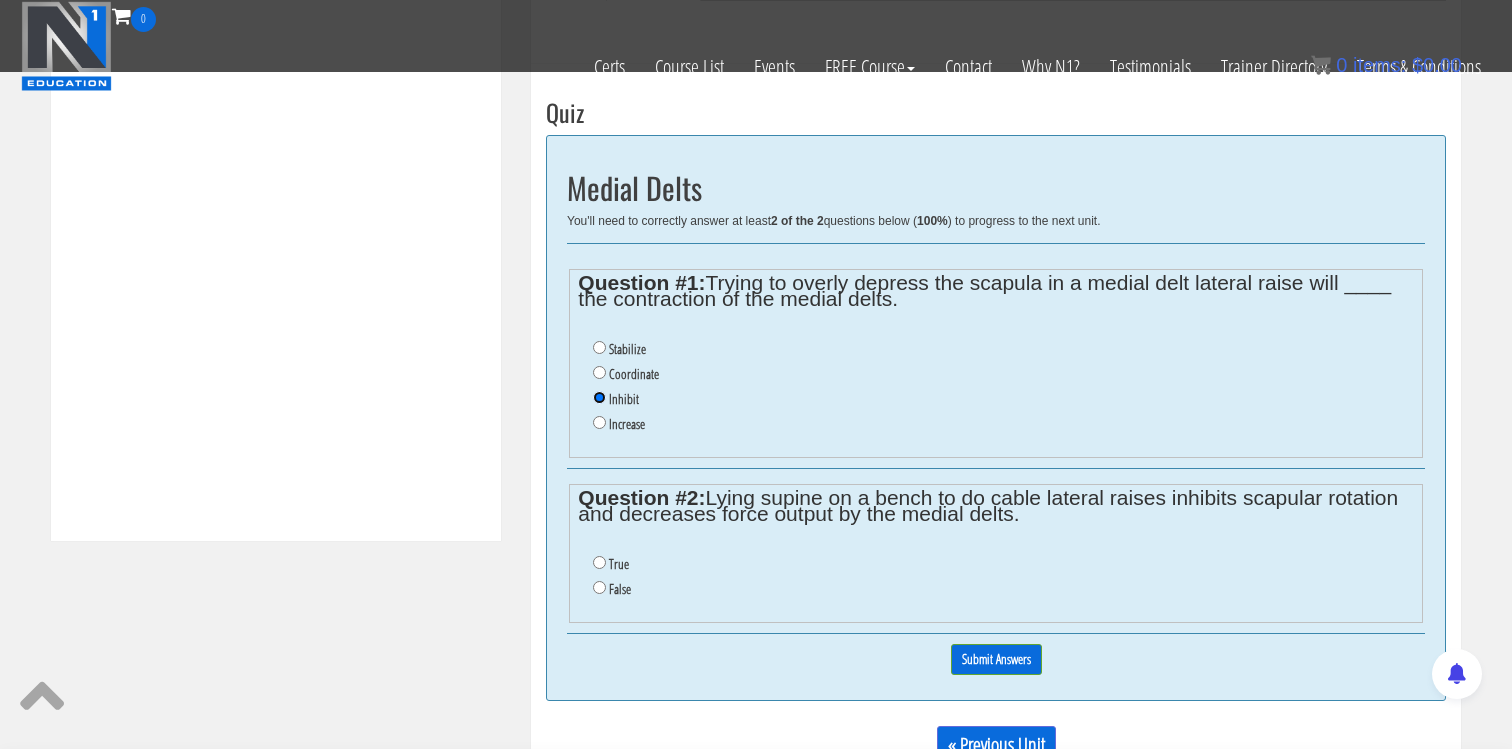 scroll, scrollTop: 725, scrollLeft: 0, axis: vertical 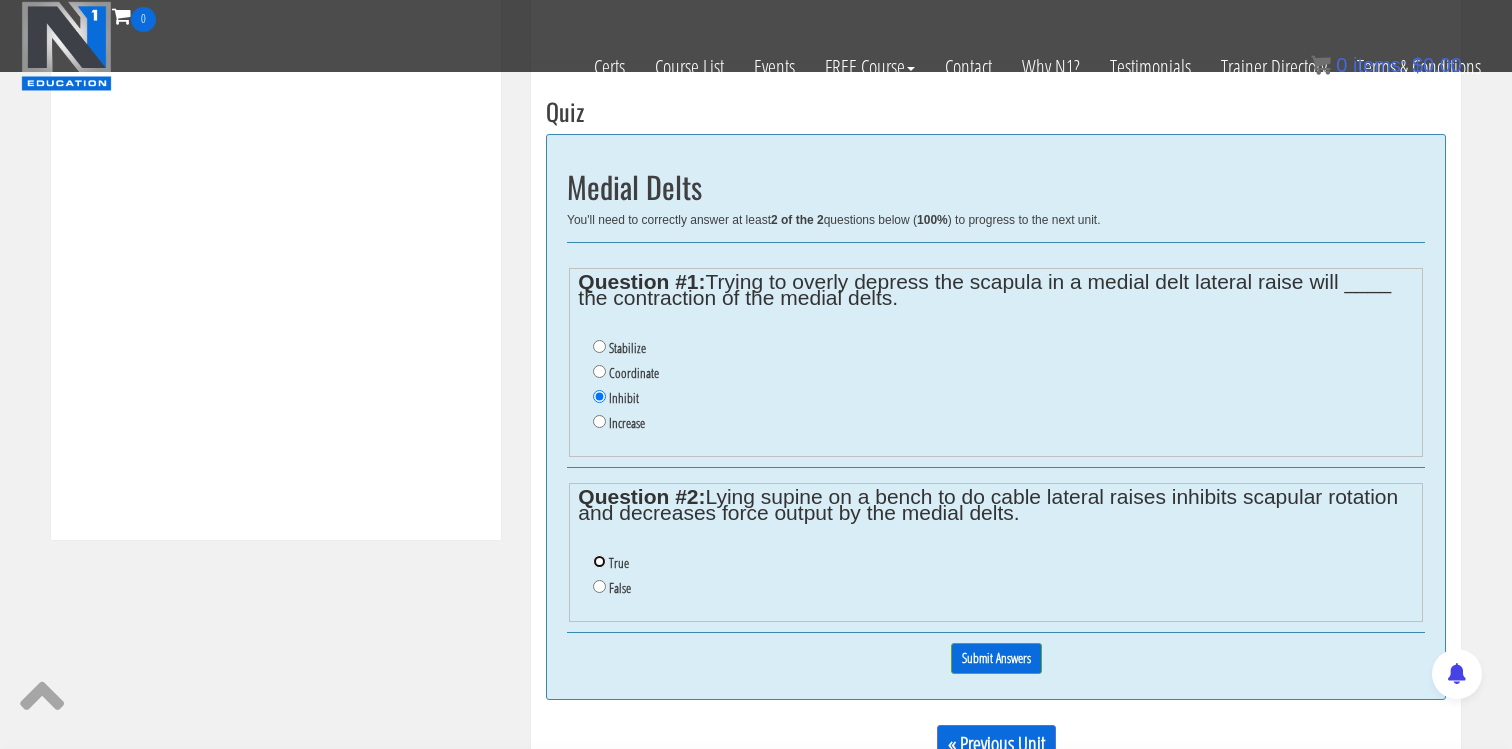click on "True" at bounding box center (599, 561) 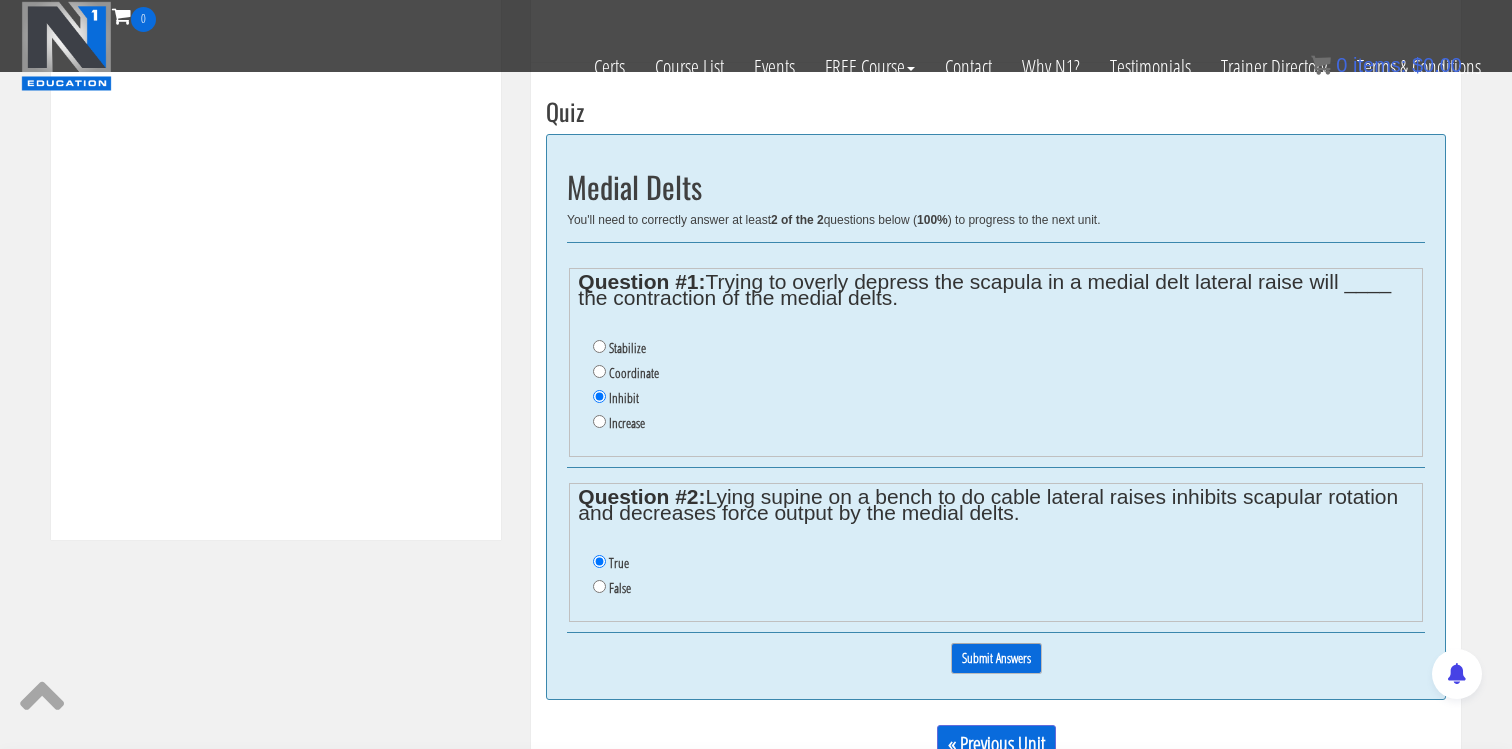 click on "Submit Answers" at bounding box center (996, 658) 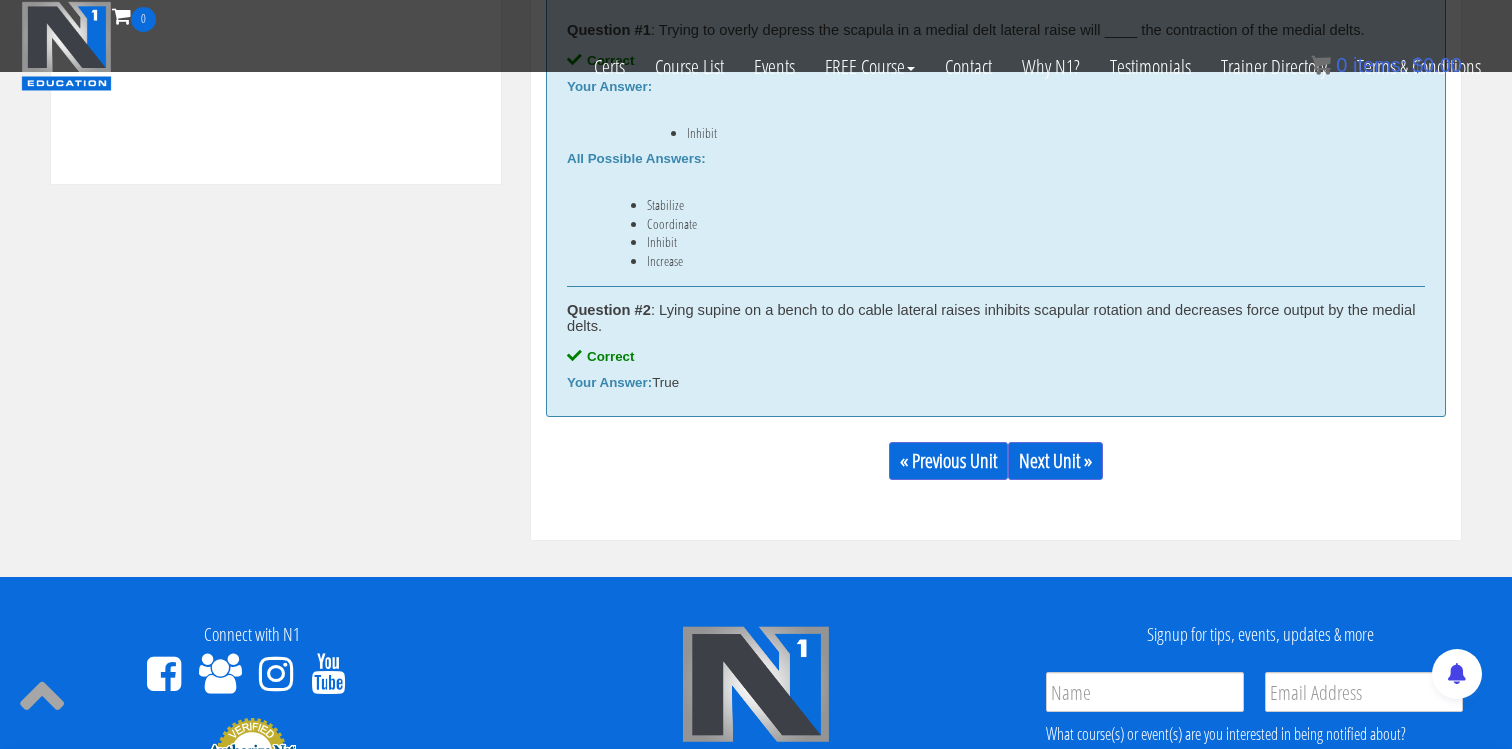 scroll, scrollTop: 1127, scrollLeft: 0, axis: vertical 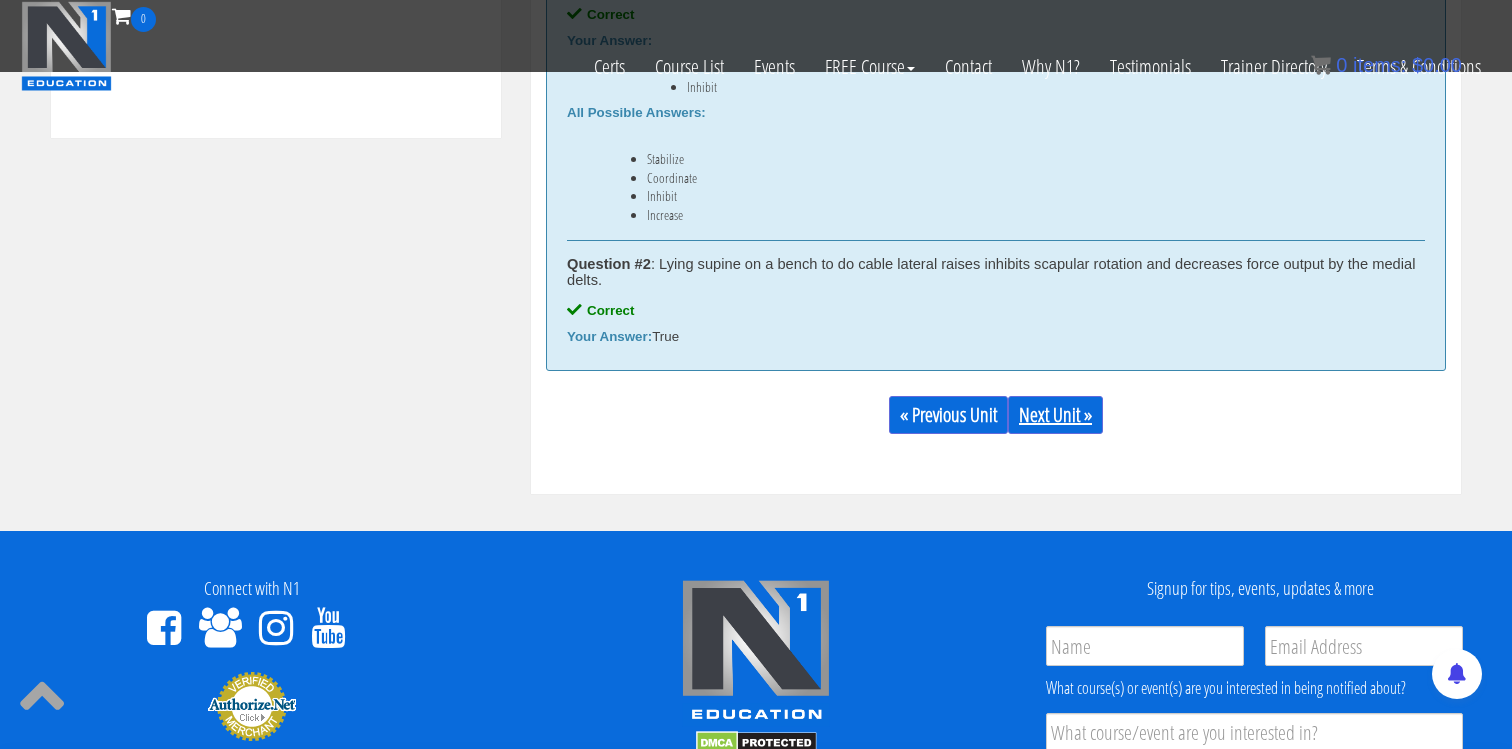 click on "Next Unit »" at bounding box center [1055, 415] 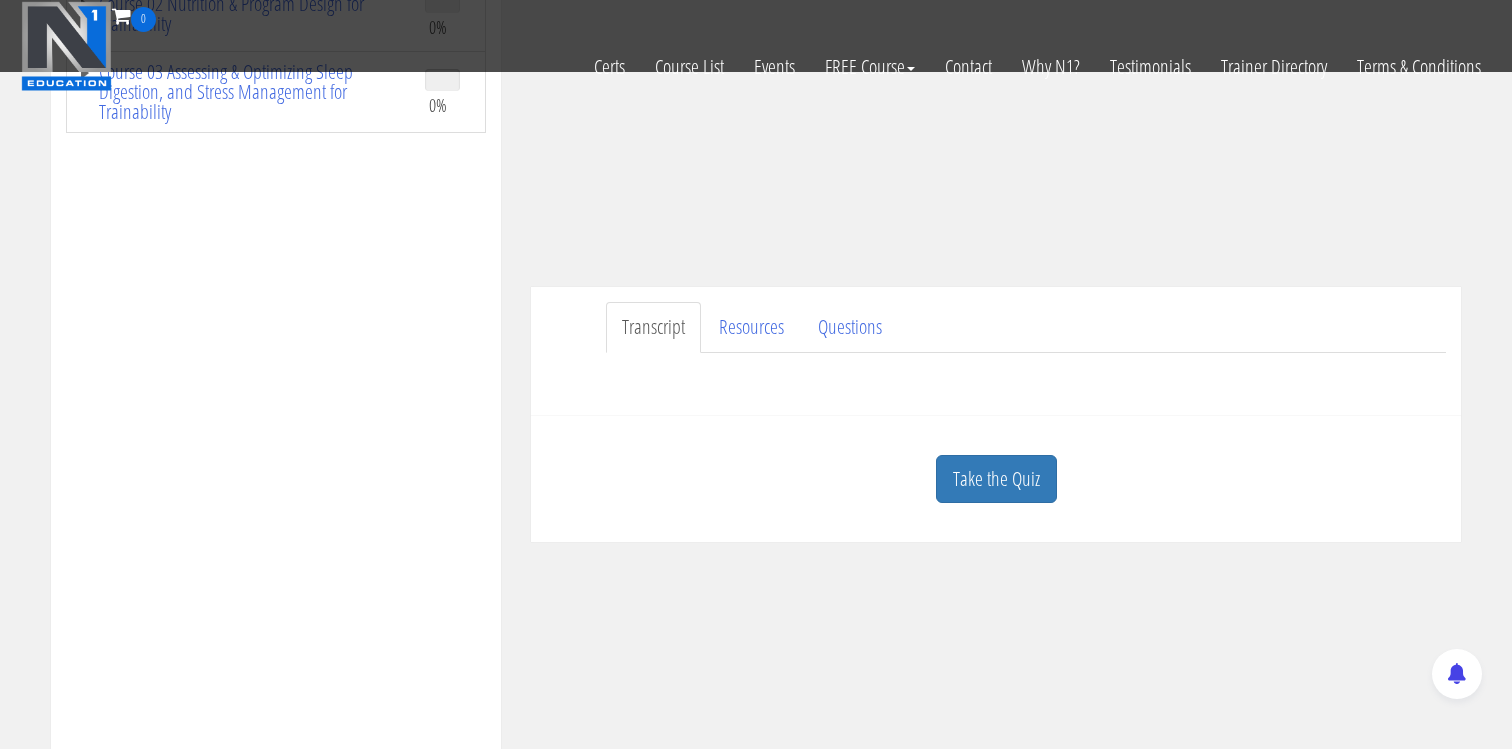 scroll, scrollTop: 386, scrollLeft: 0, axis: vertical 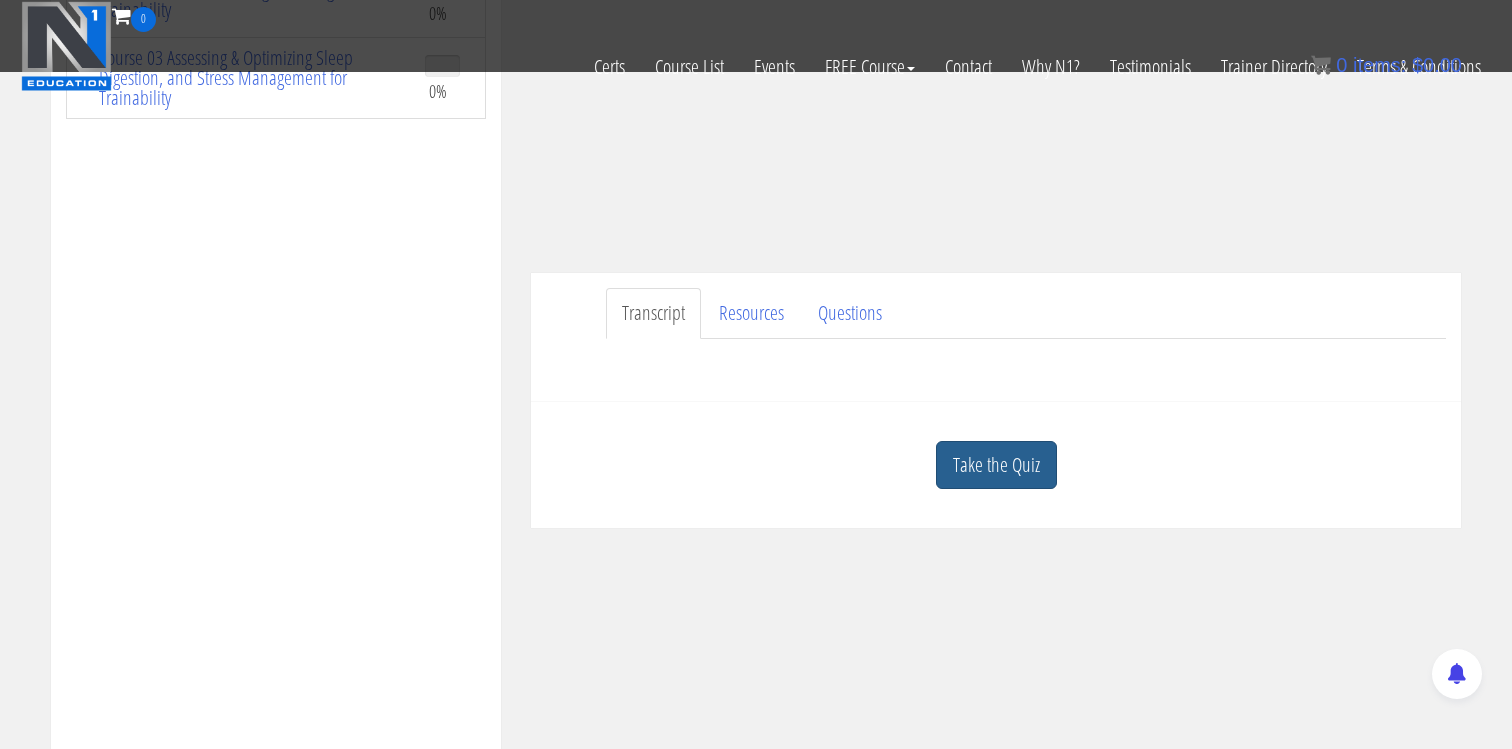 click on "Take the Quiz" at bounding box center (996, 465) 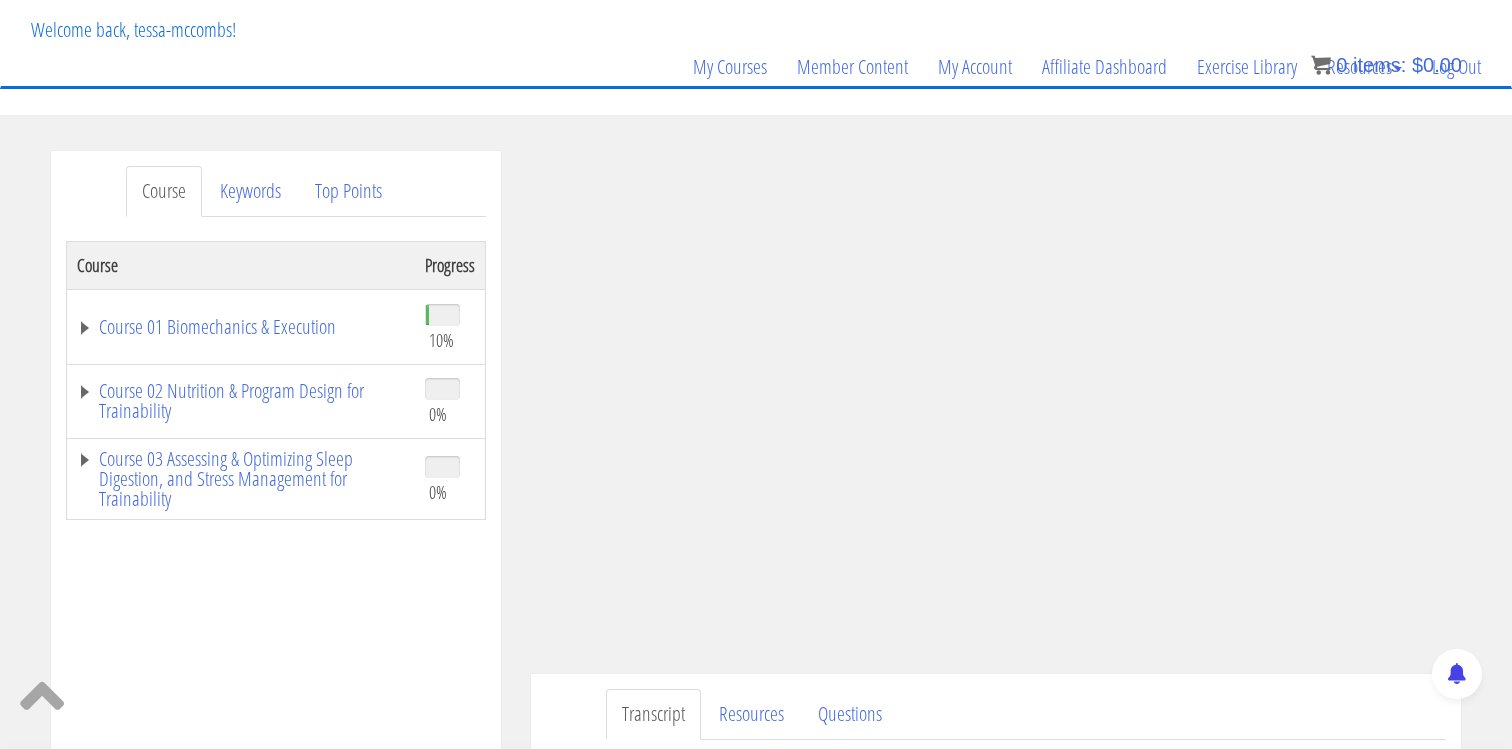 scroll, scrollTop: 115, scrollLeft: 0, axis: vertical 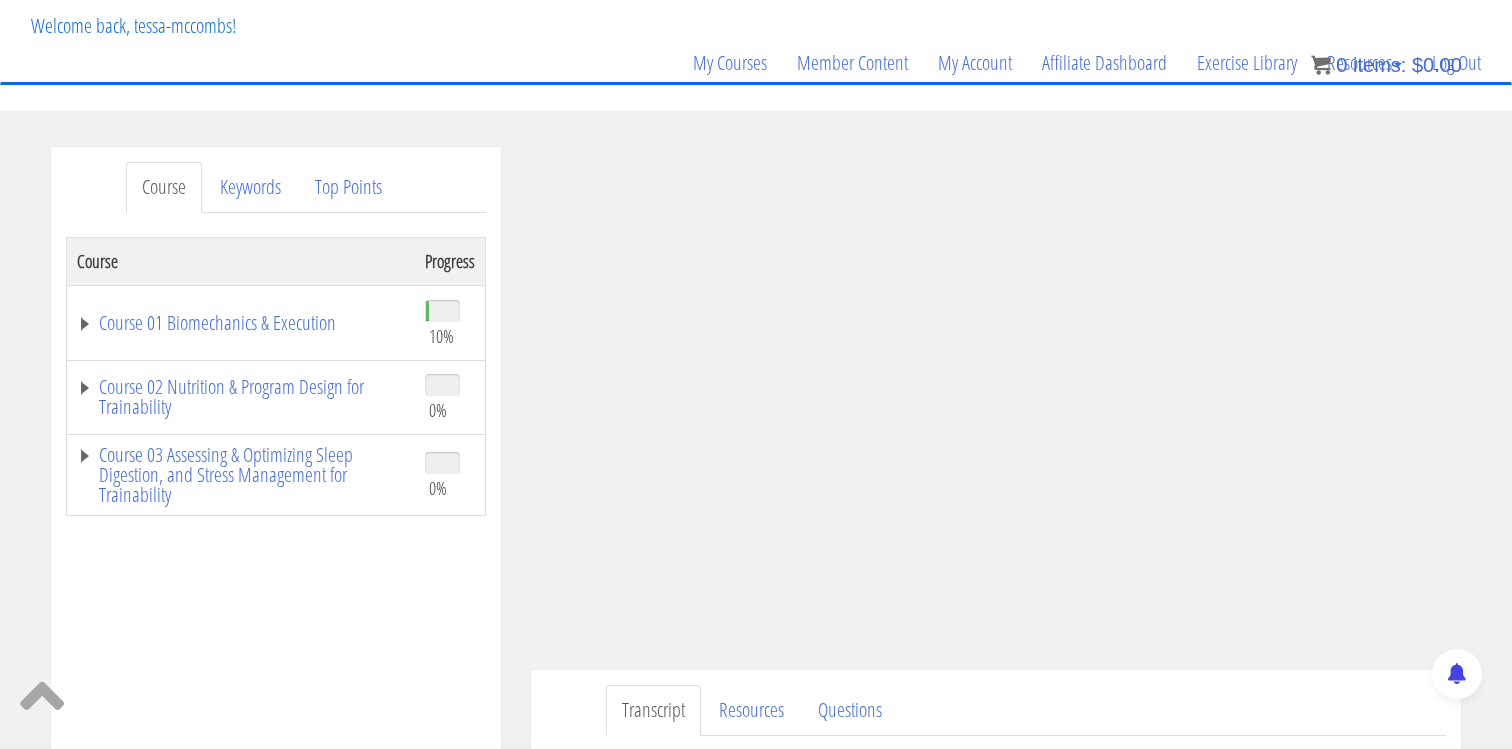 click on "Transcript
Resources                    Questions
View Exercise in the N1 Training Library:
Prone Incline Cable Y Raise
Facing In Cable Y Raise
Have a question on this unit? Please submit it here:
Name *
First Last" at bounding box center [996, 734] 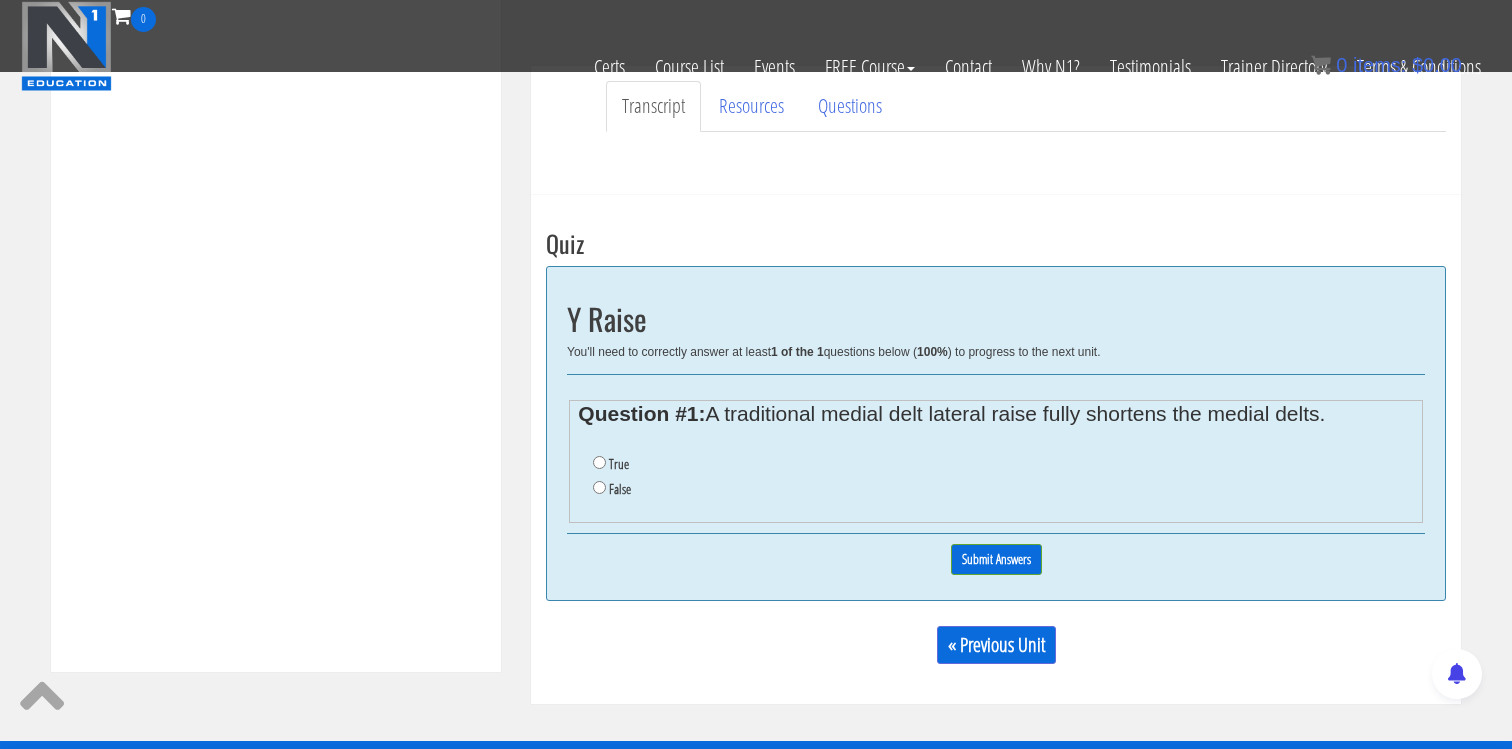 scroll, scrollTop: 615, scrollLeft: 0, axis: vertical 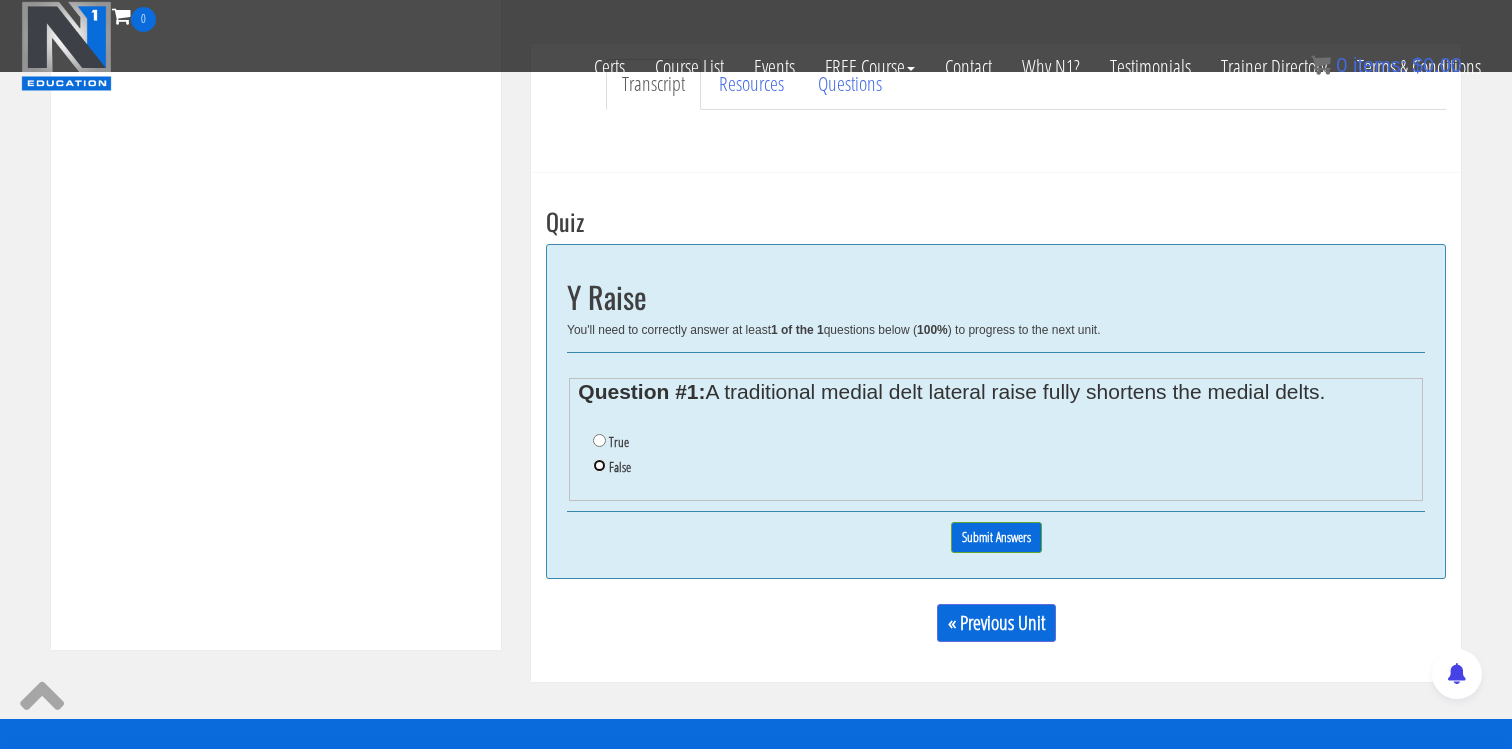 click on "False" at bounding box center (599, 465) 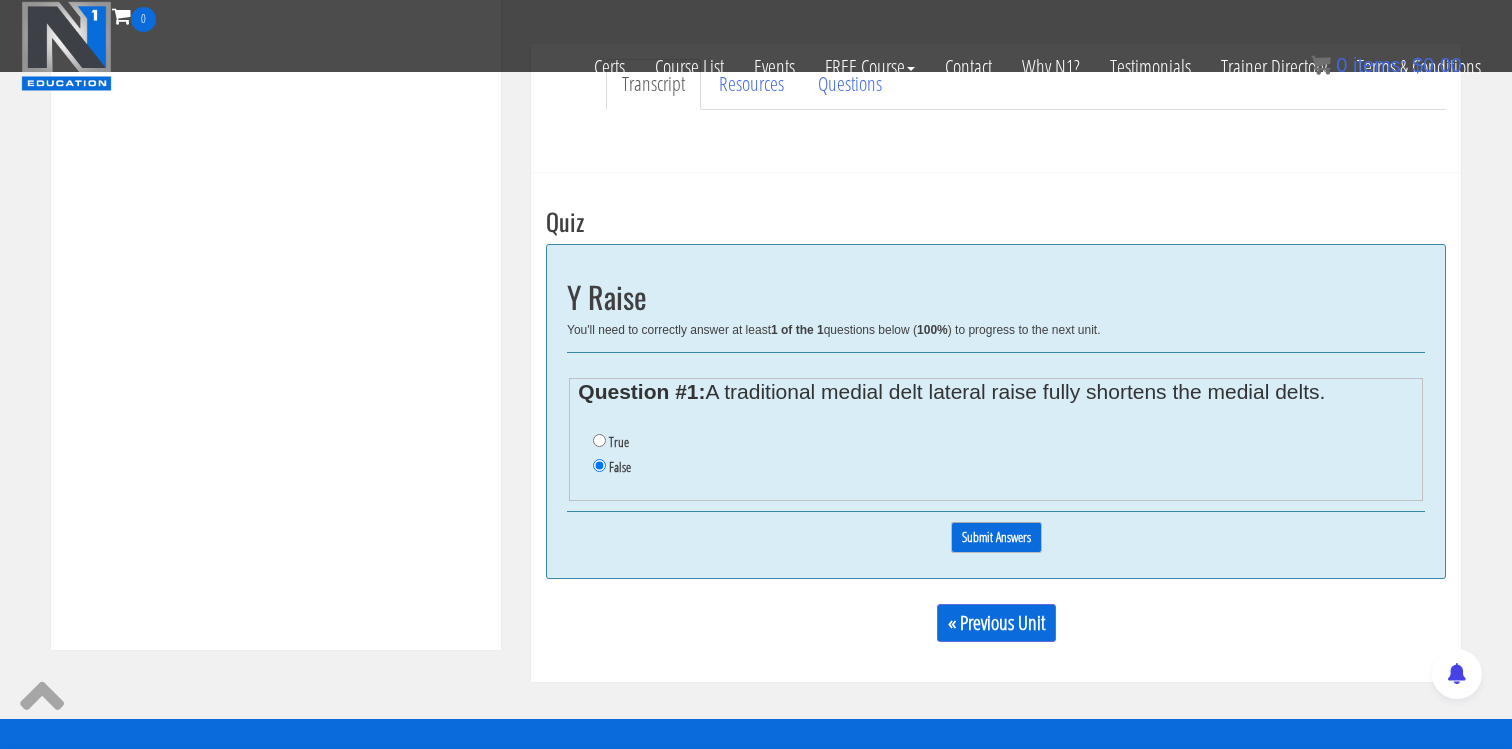 click on "Submit Answers" at bounding box center [996, 537] 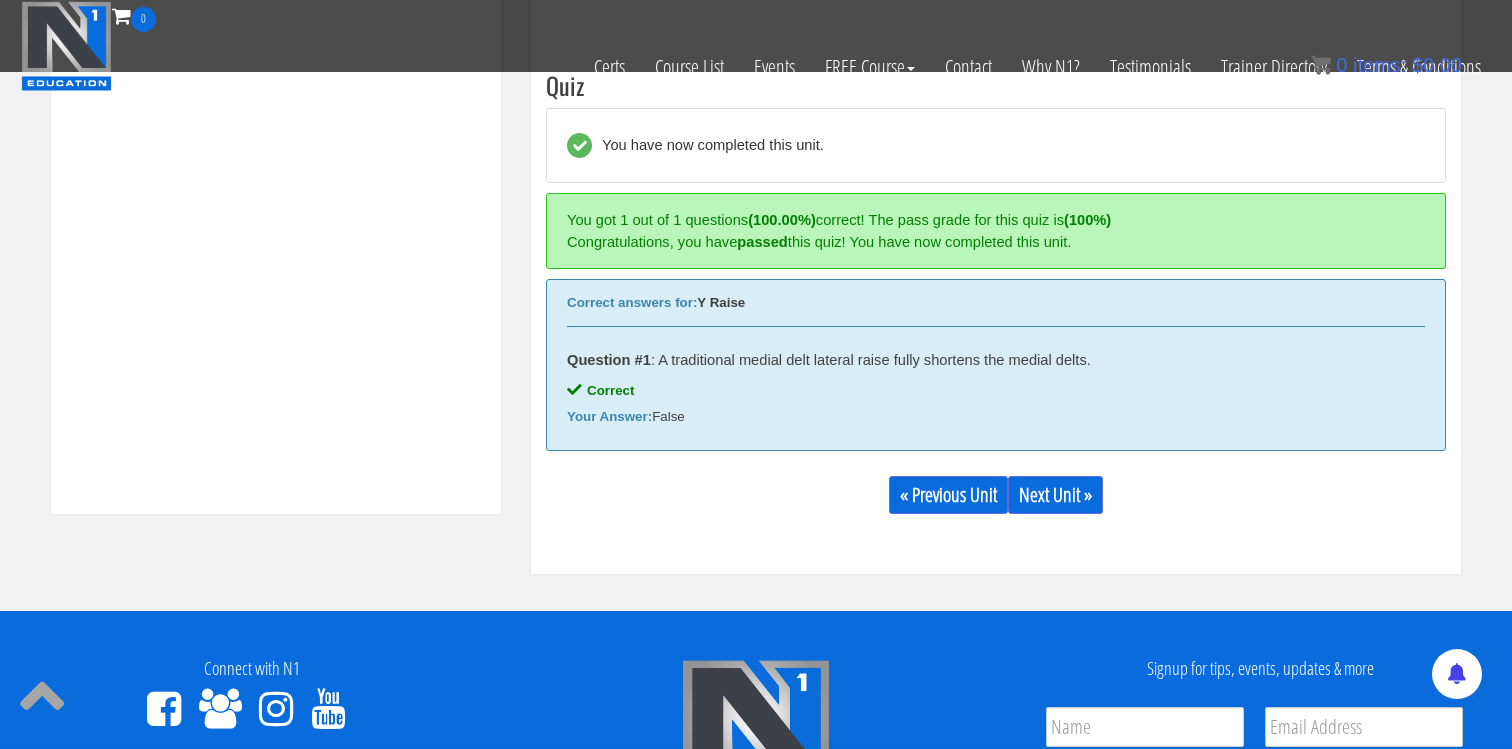 scroll, scrollTop: 759, scrollLeft: 0, axis: vertical 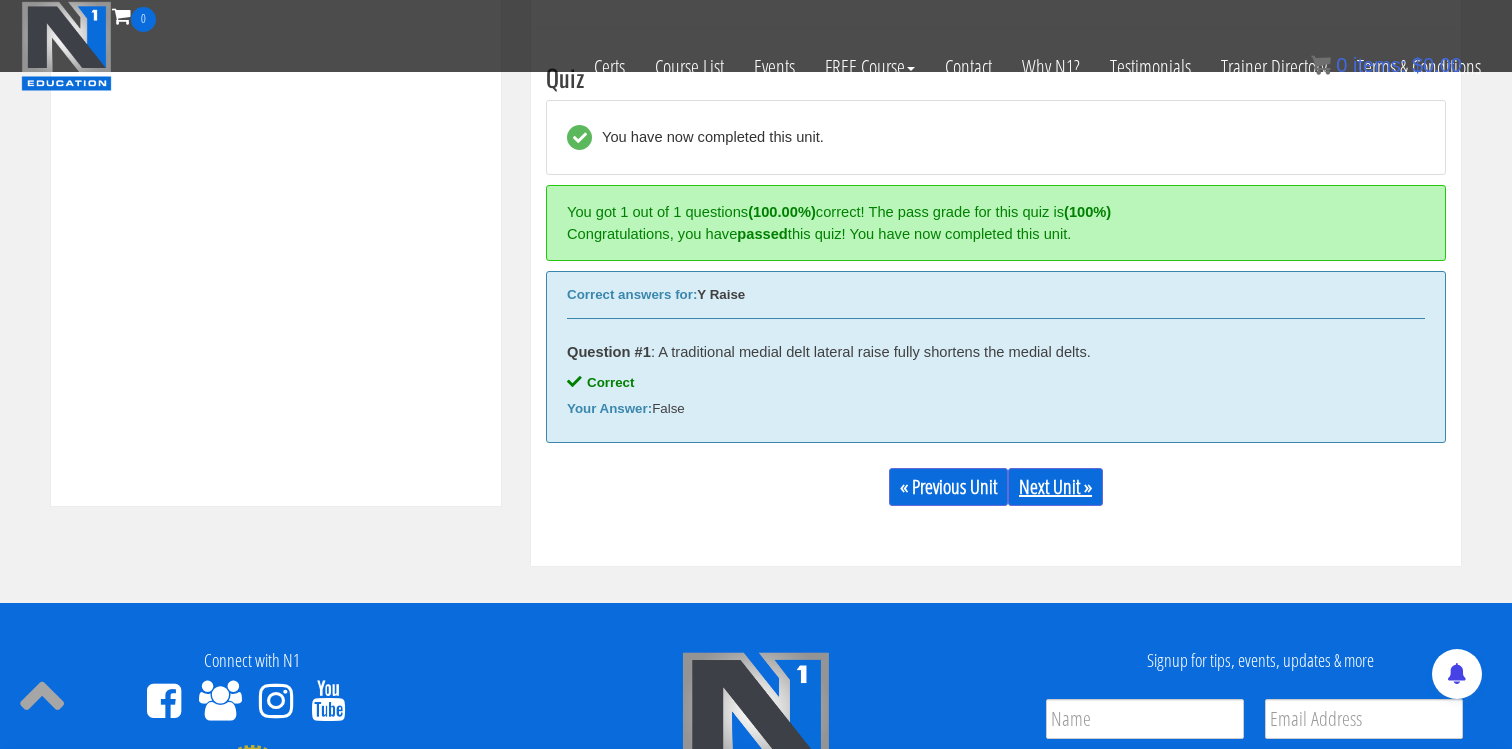click on "Next Unit »" at bounding box center [1055, 487] 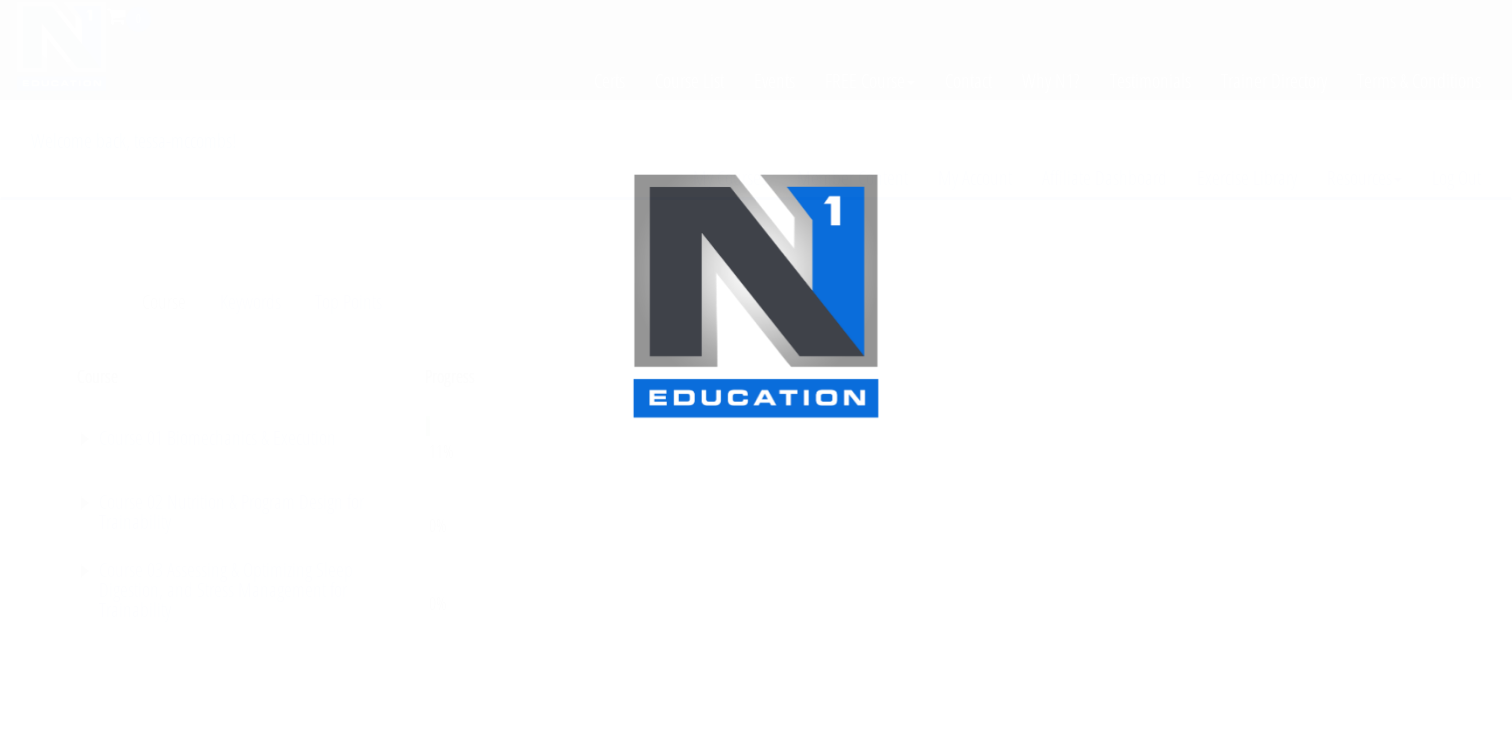 scroll, scrollTop: 0, scrollLeft: 0, axis: both 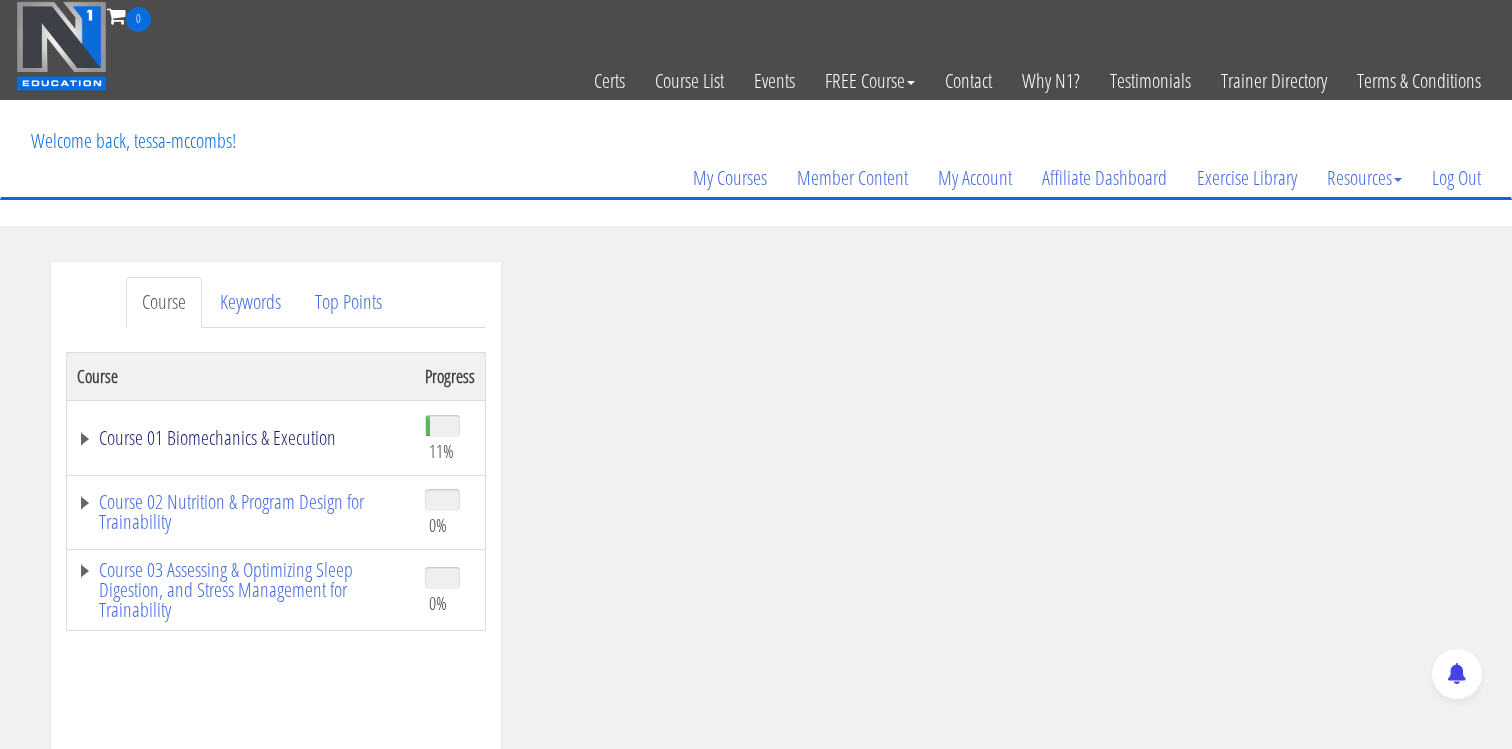 click on "Course 01 Biomechanics & Execution" at bounding box center [241, 438] 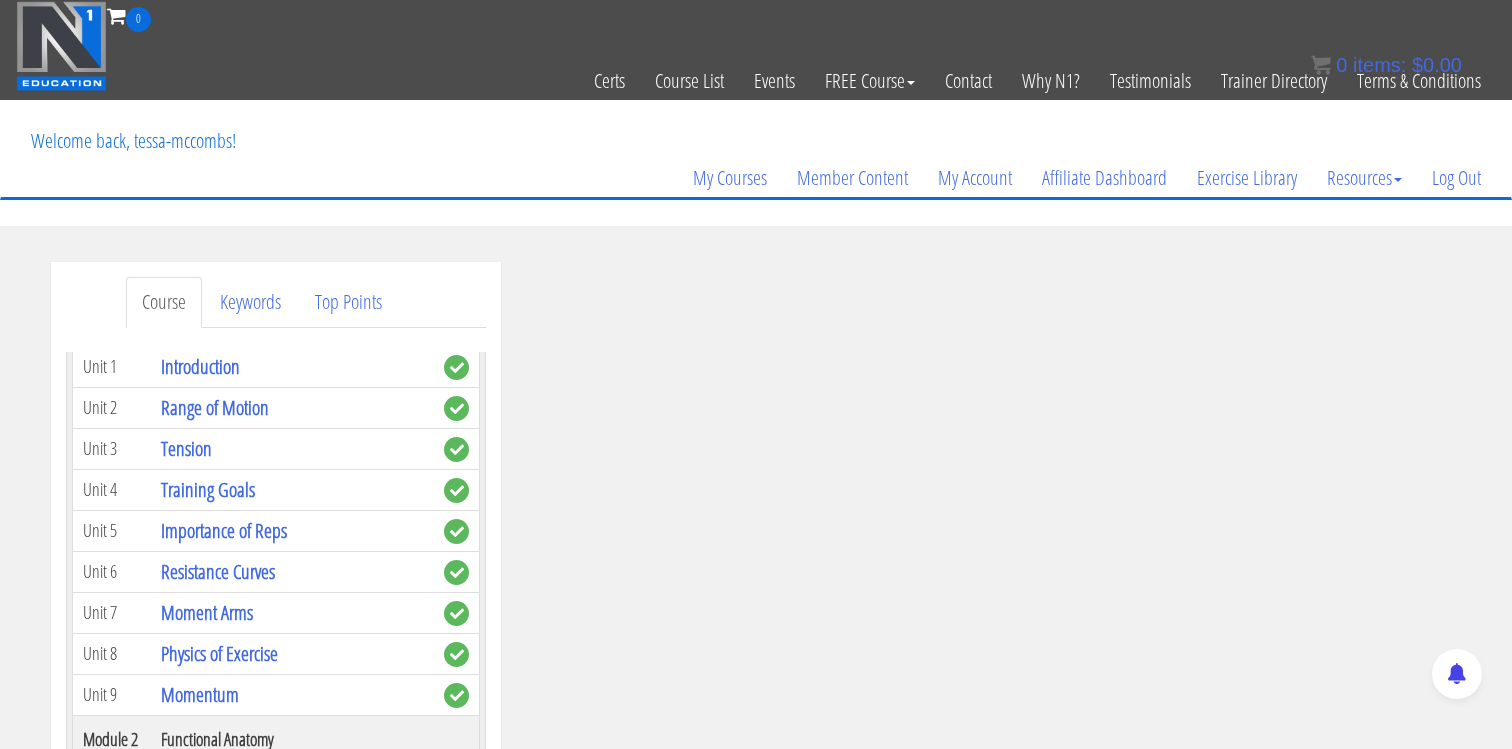 scroll, scrollTop: 0, scrollLeft: 0, axis: both 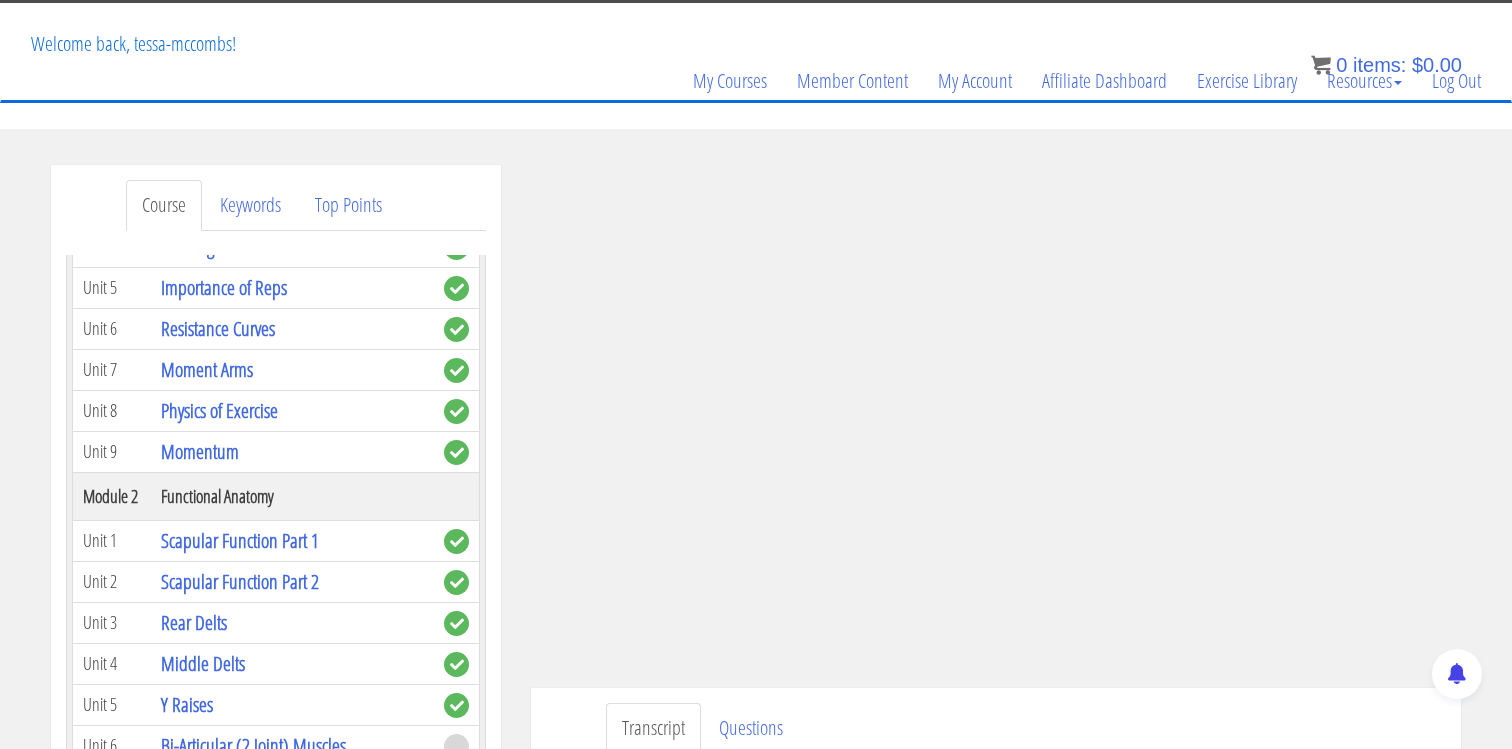 click on "Transcript
Questions" at bounding box center [1026, 728] 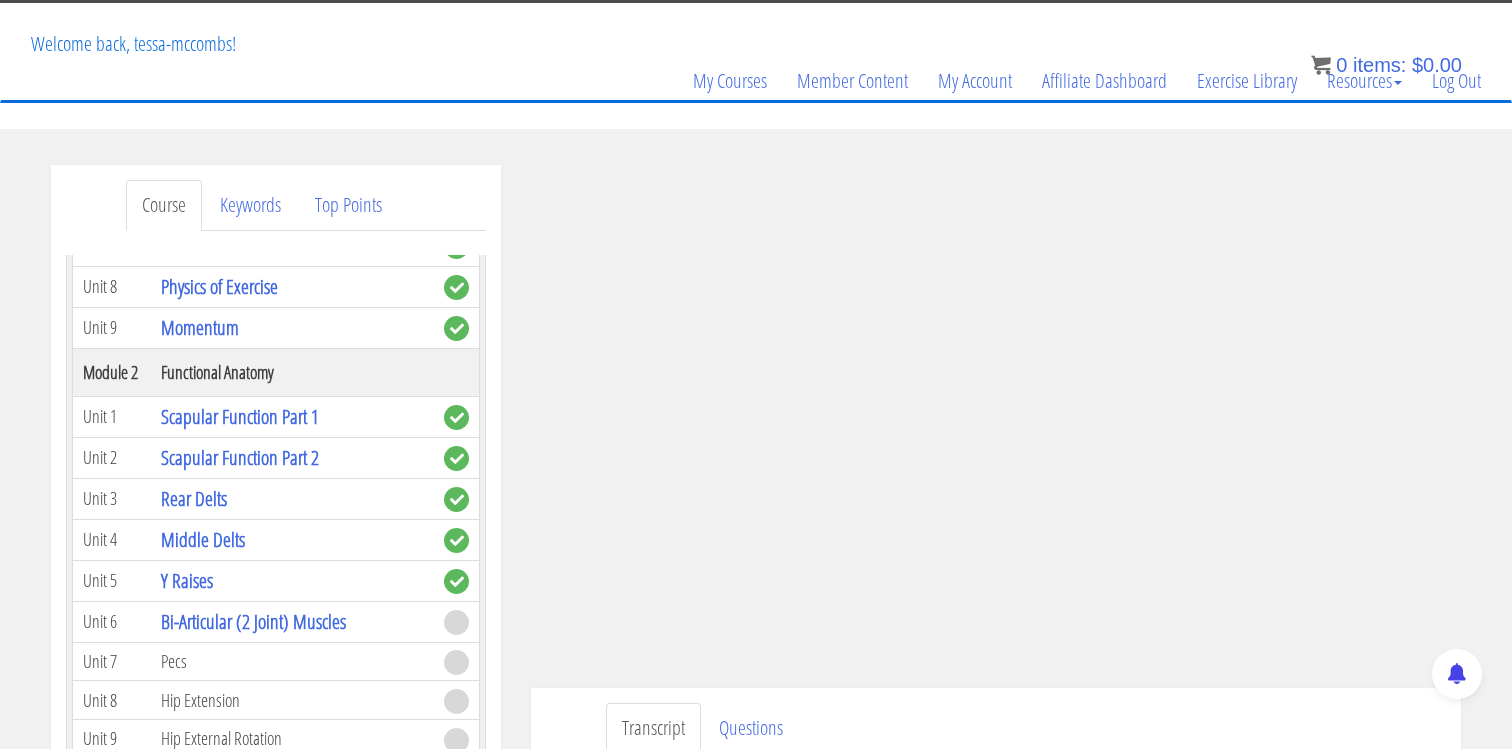 scroll, scrollTop: 483, scrollLeft: 0, axis: vertical 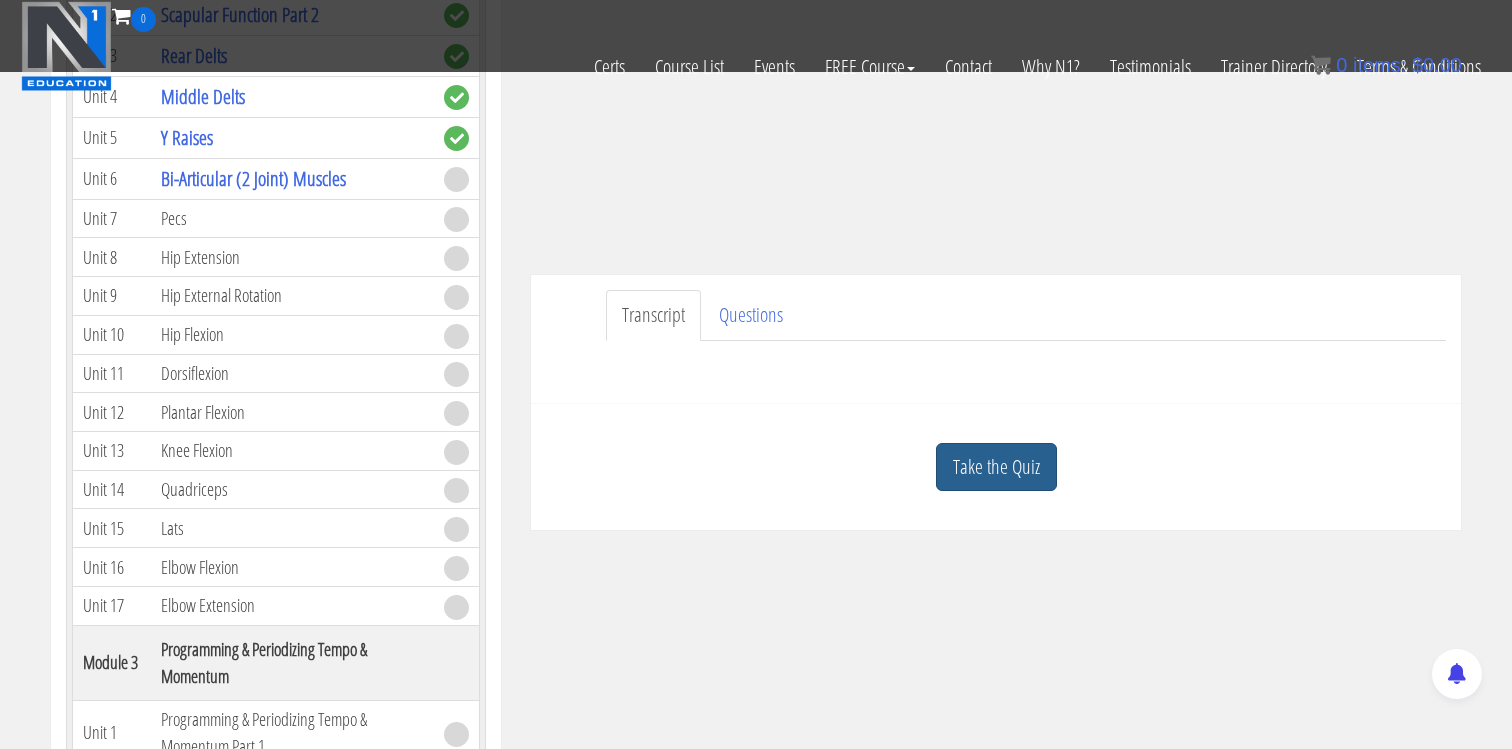click on "Take the Quiz" at bounding box center [996, 467] 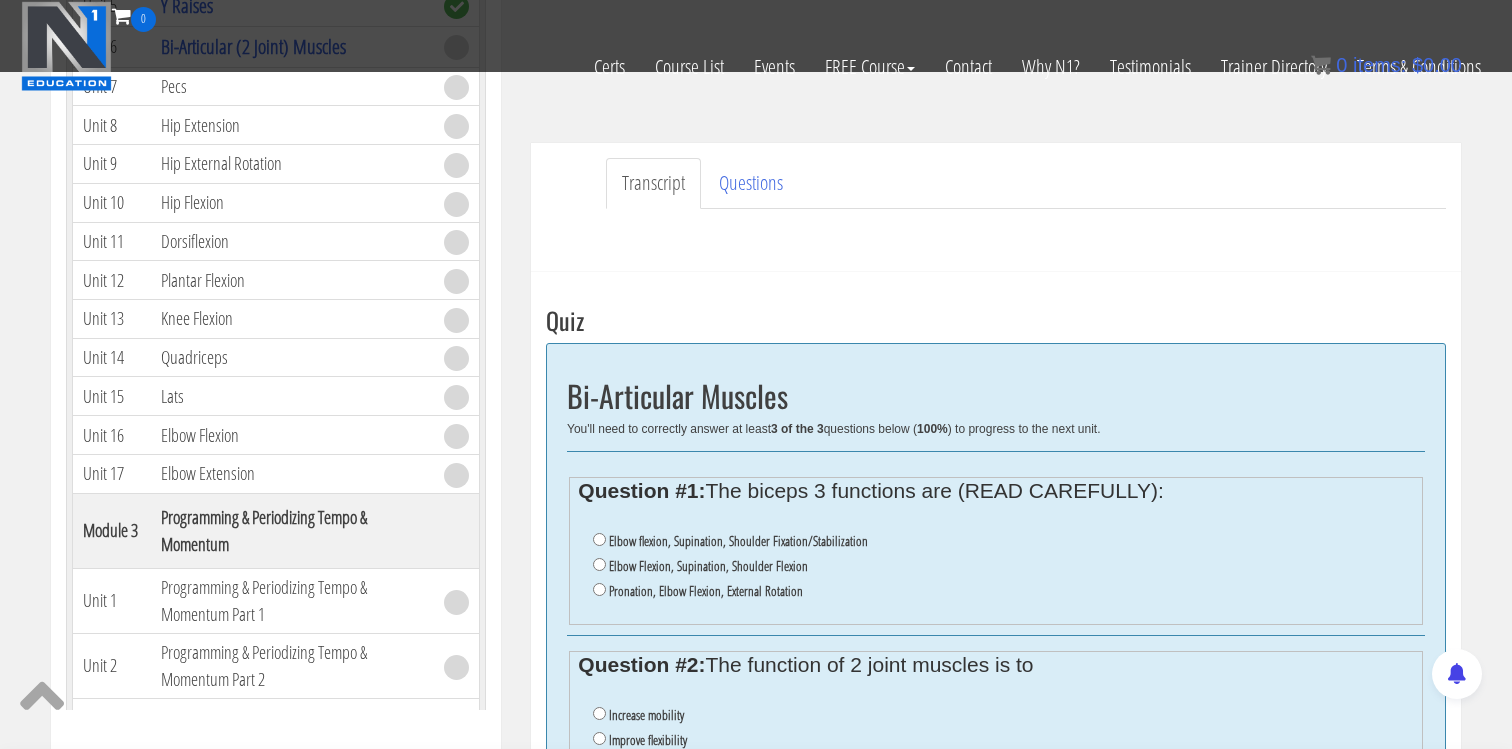 scroll, scrollTop: 515, scrollLeft: 0, axis: vertical 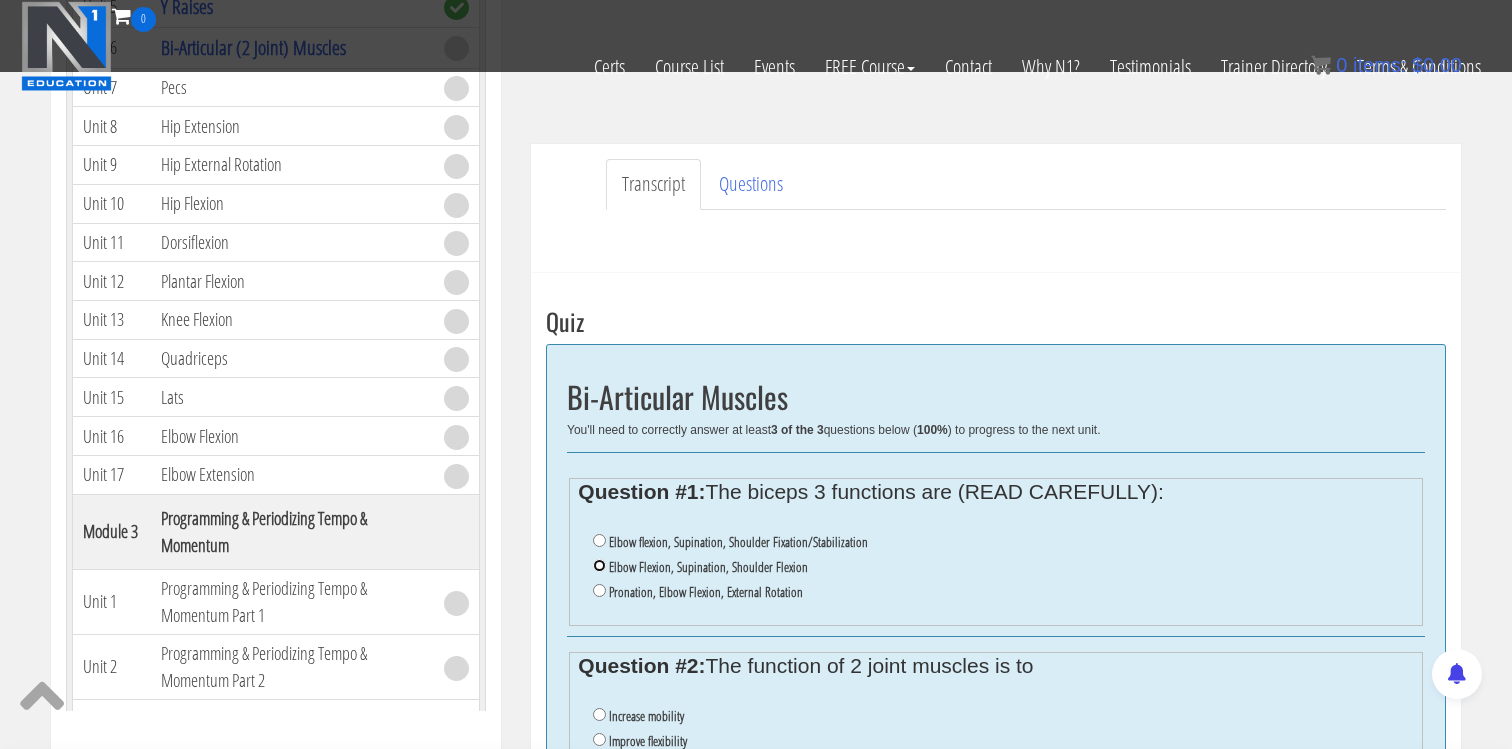 click on "Elbow Flexion, Supination, Shoulder Flexion" at bounding box center (599, 565) 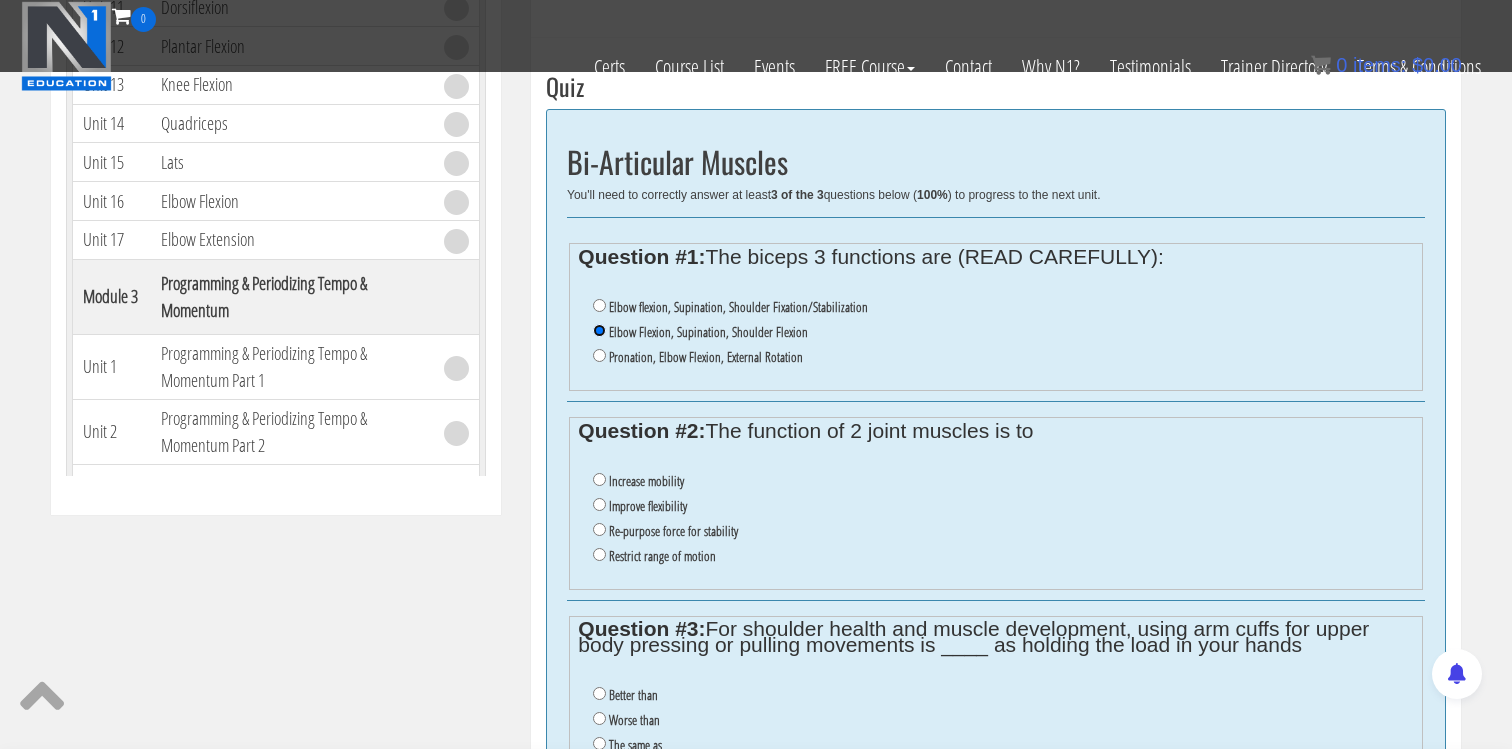 scroll, scrollTop: 756, scrollLeft: 0, axis: vertical 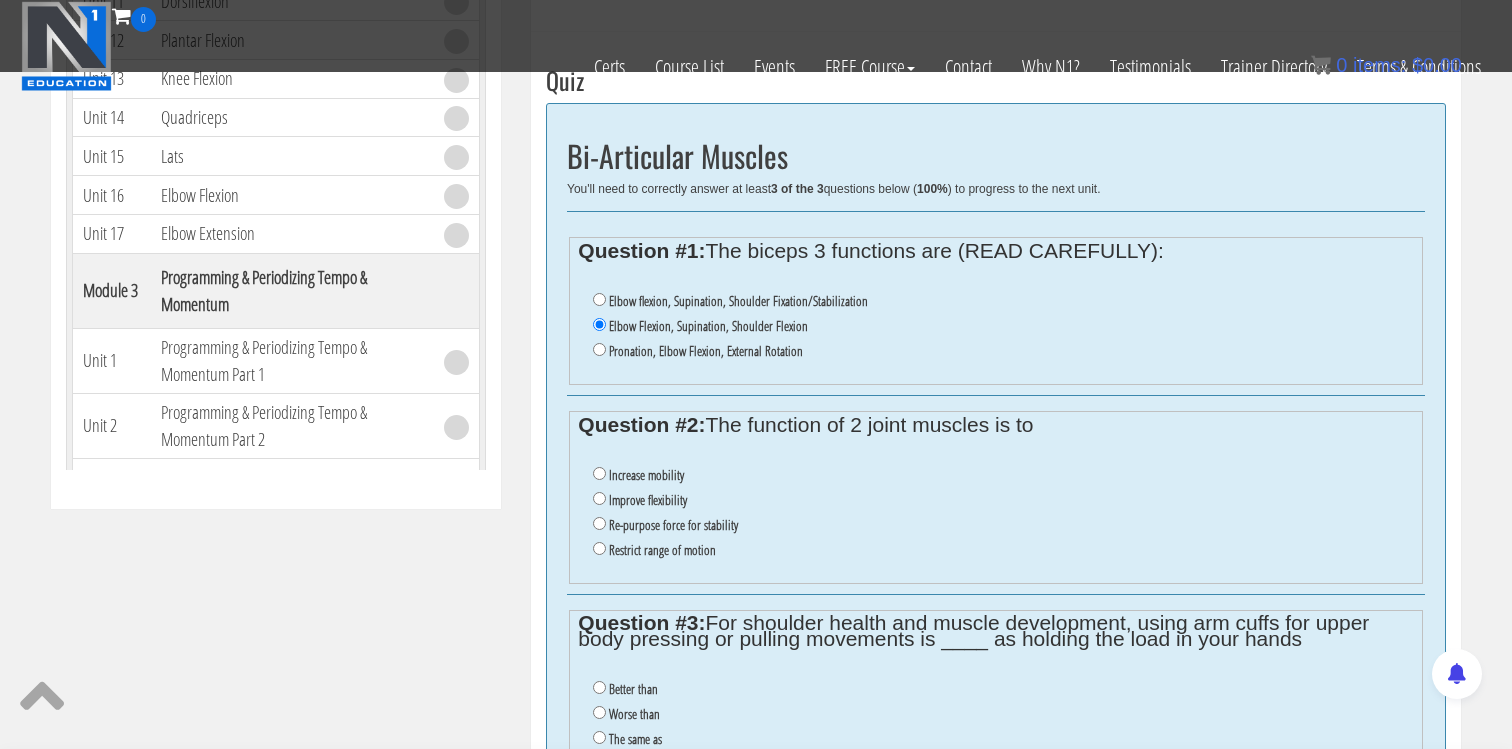 click on "Re-purpose force for stability" at bounding box center (673, 525) 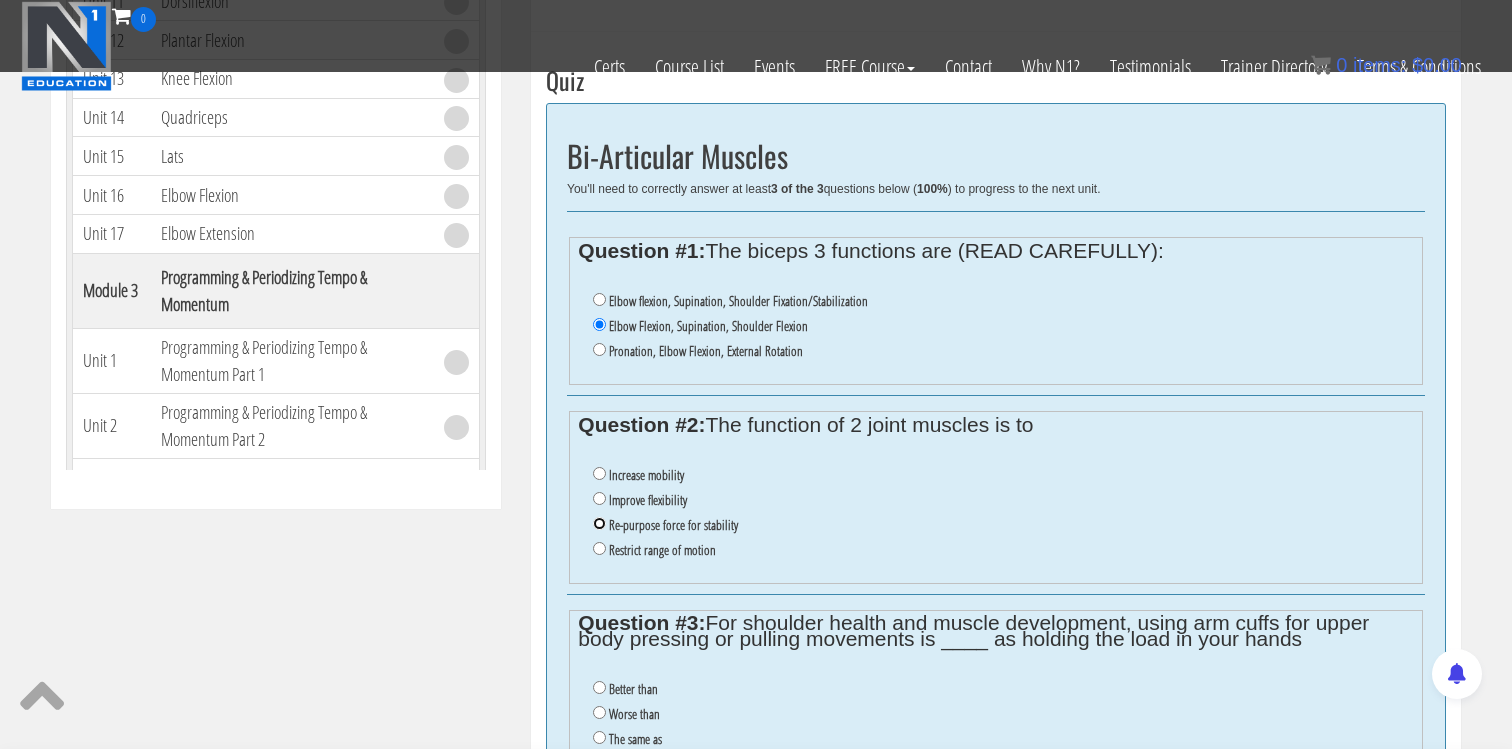click on "Re-purpose force for stability" at bounding box center (599, 523) 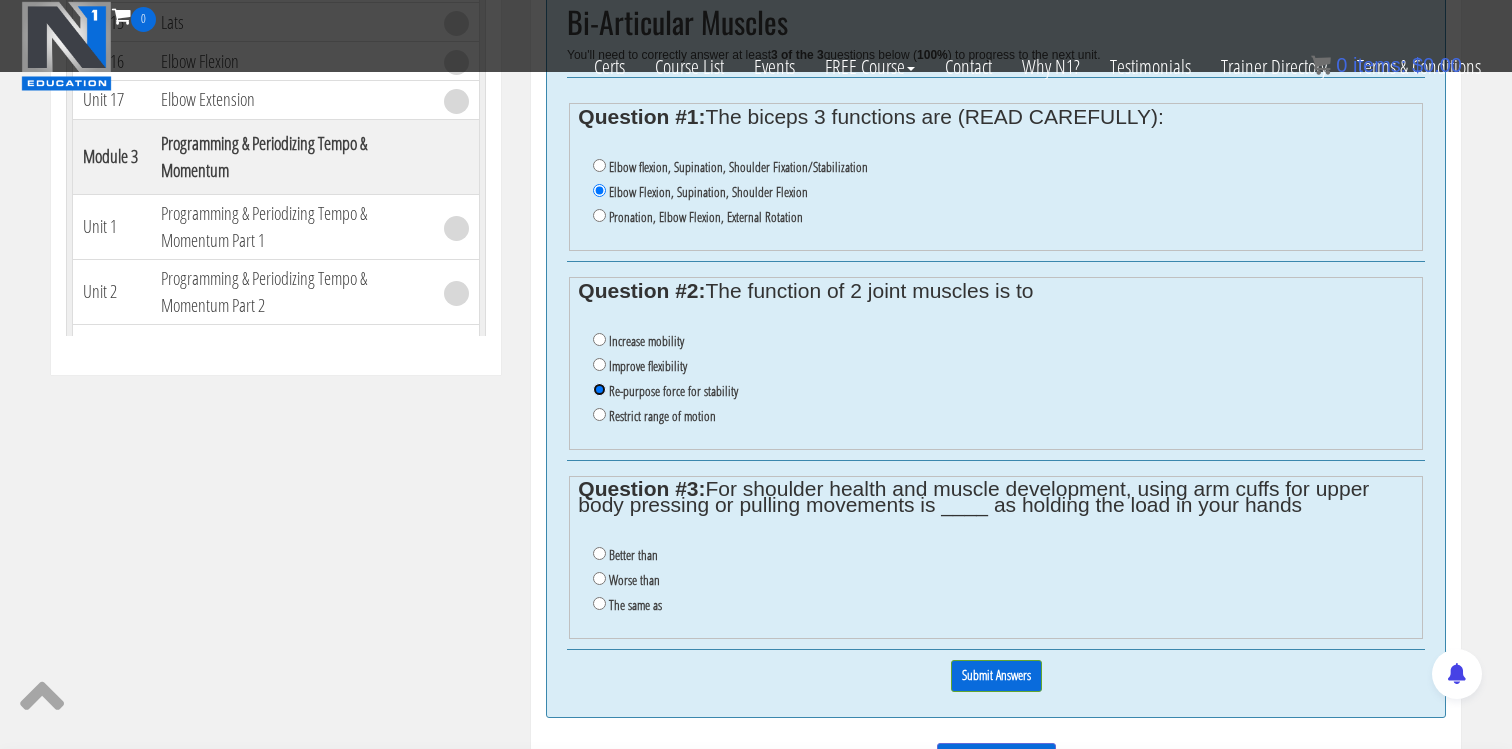 scroll, scrollTop: 906, scrollLeft: 0, axis: vertical 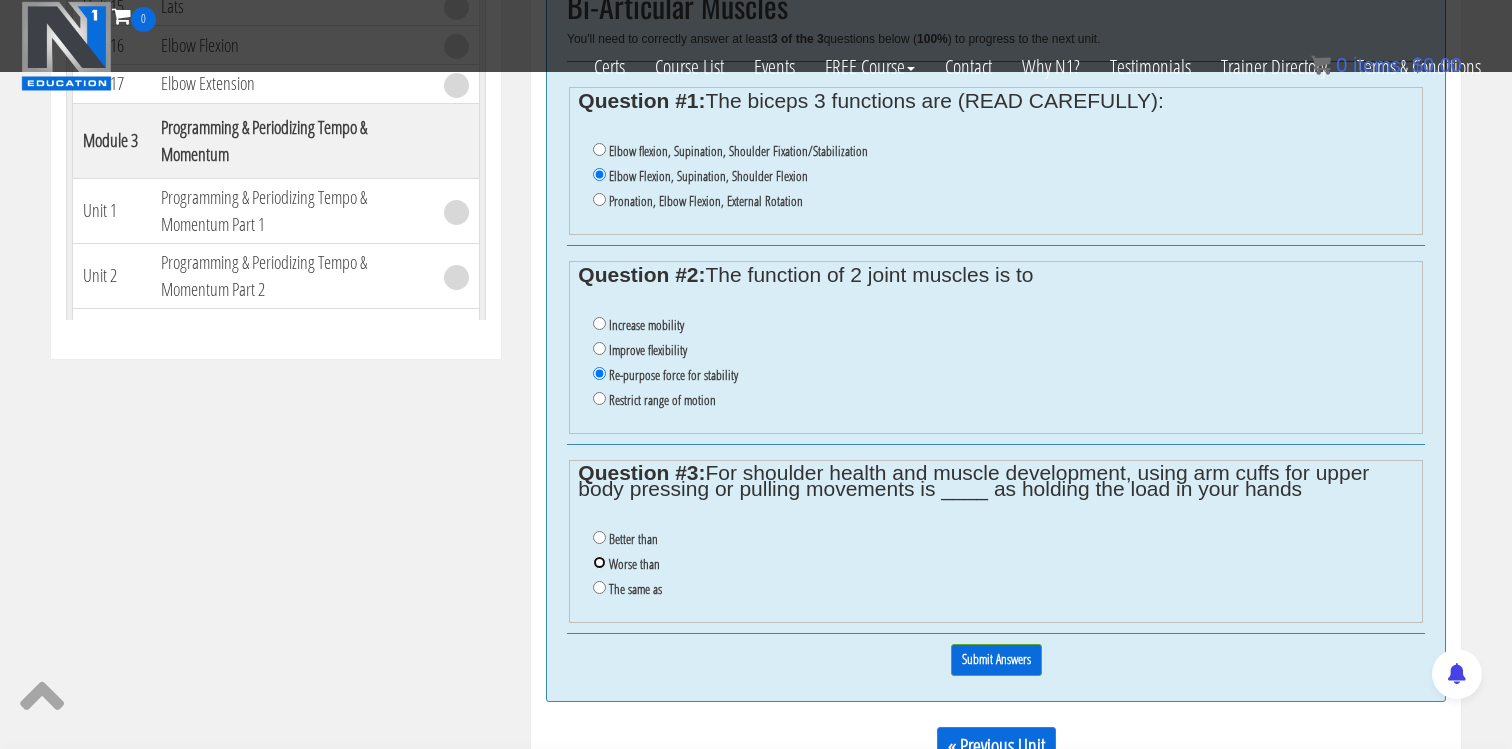 click on "Worse than" at bounding box center [599, 562] 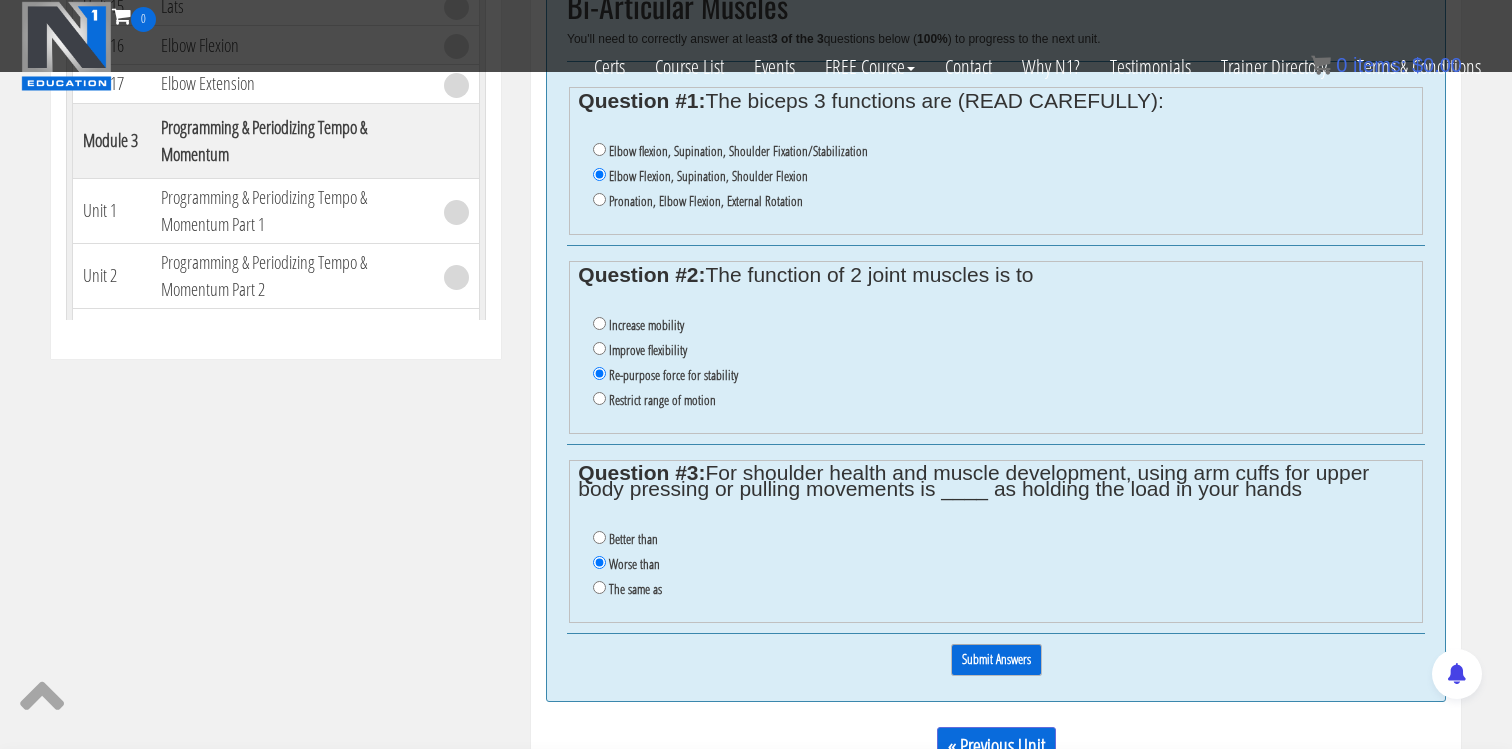 click on "Submit Answers" at bounding box center (996, 659) 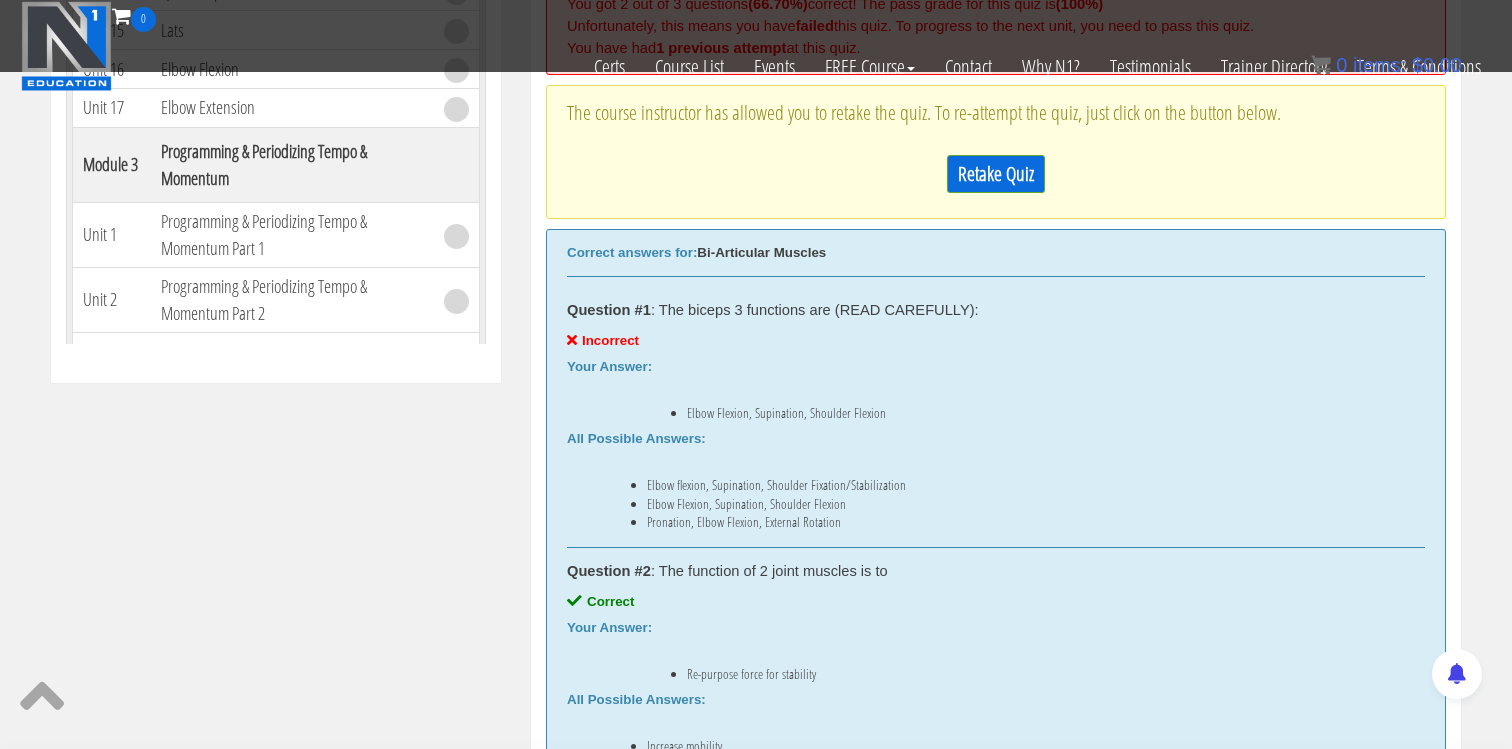 scroll, scrollTop: 868, scrollLeft: 0, axis: vertical 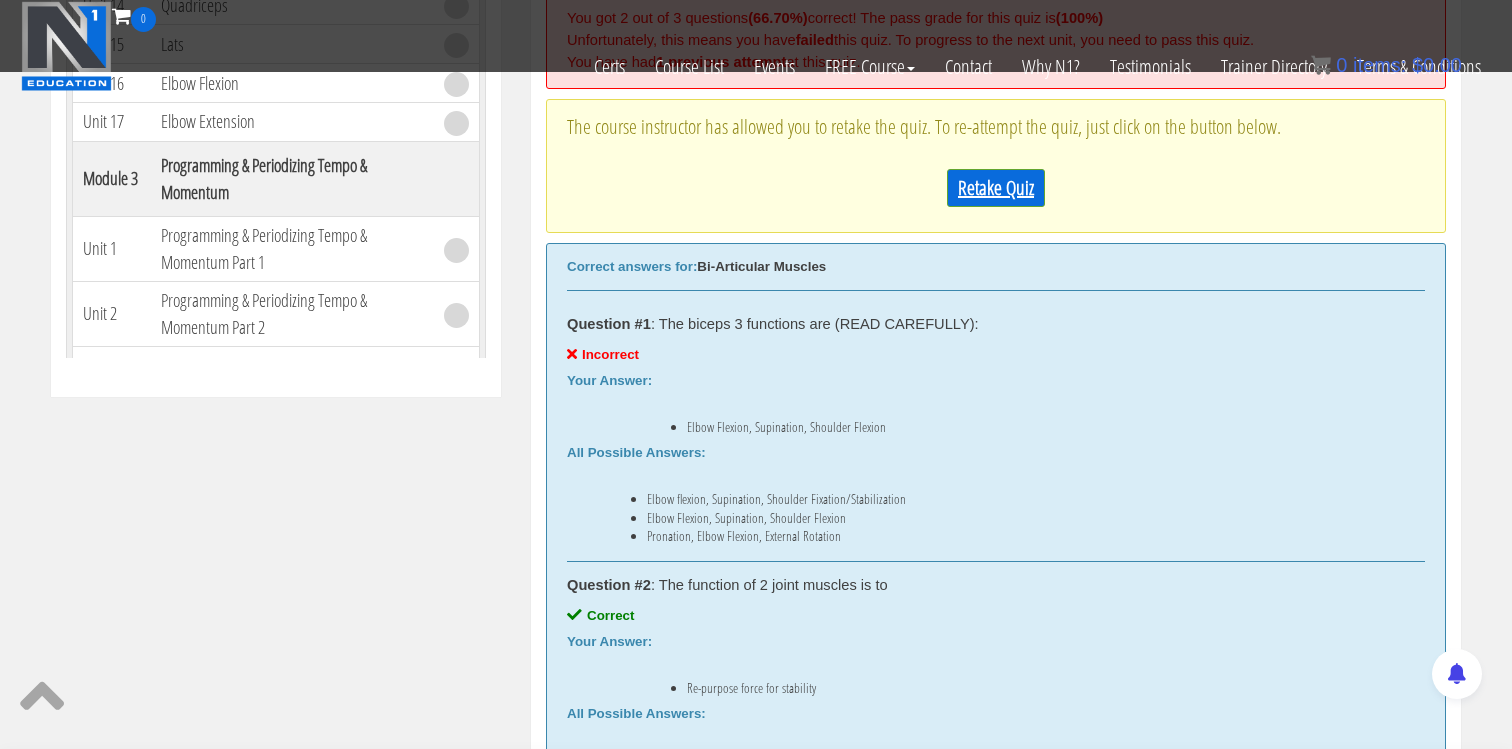 click on "Retake Quiz" at bounding box center [996, 188] 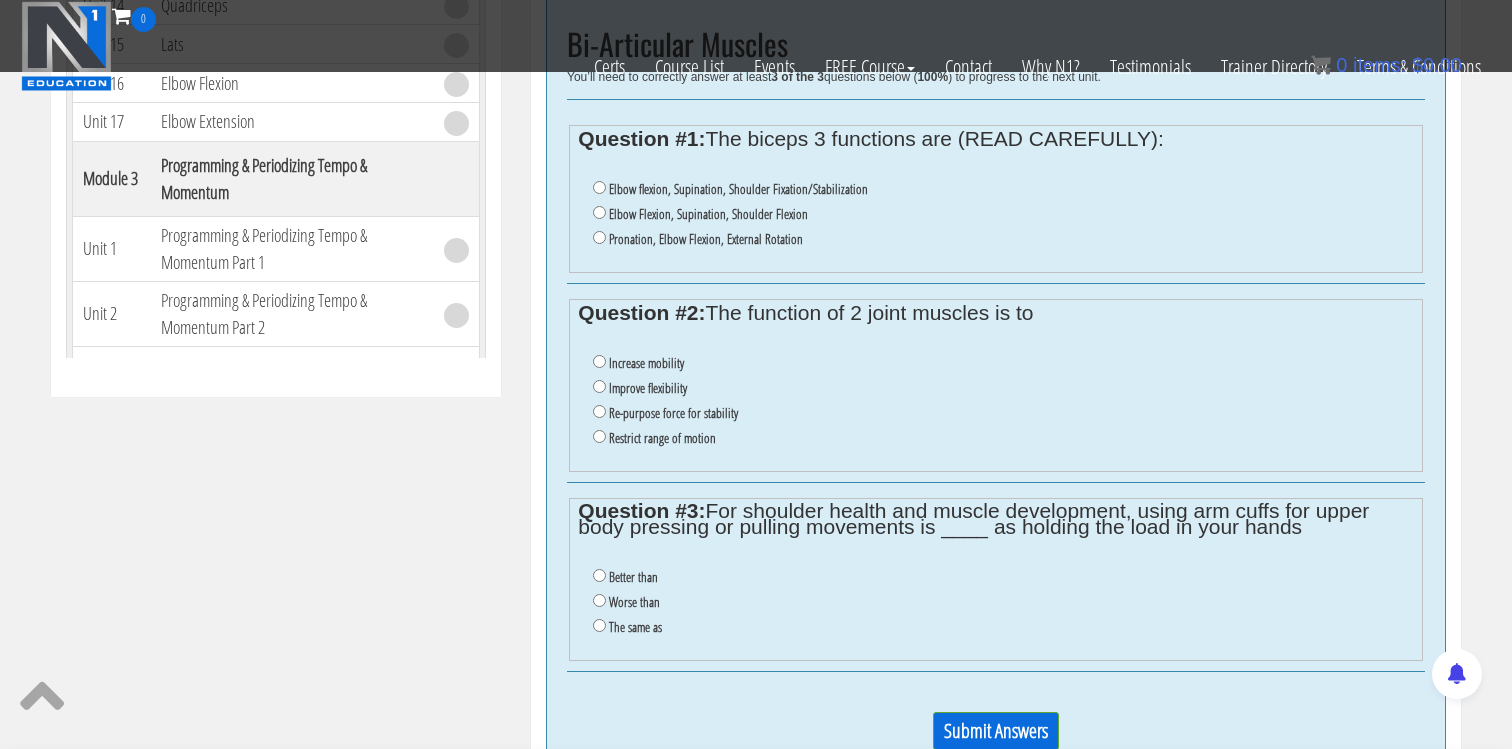 click on "Re-purpose force for stability" at bounding box center [673, 413] 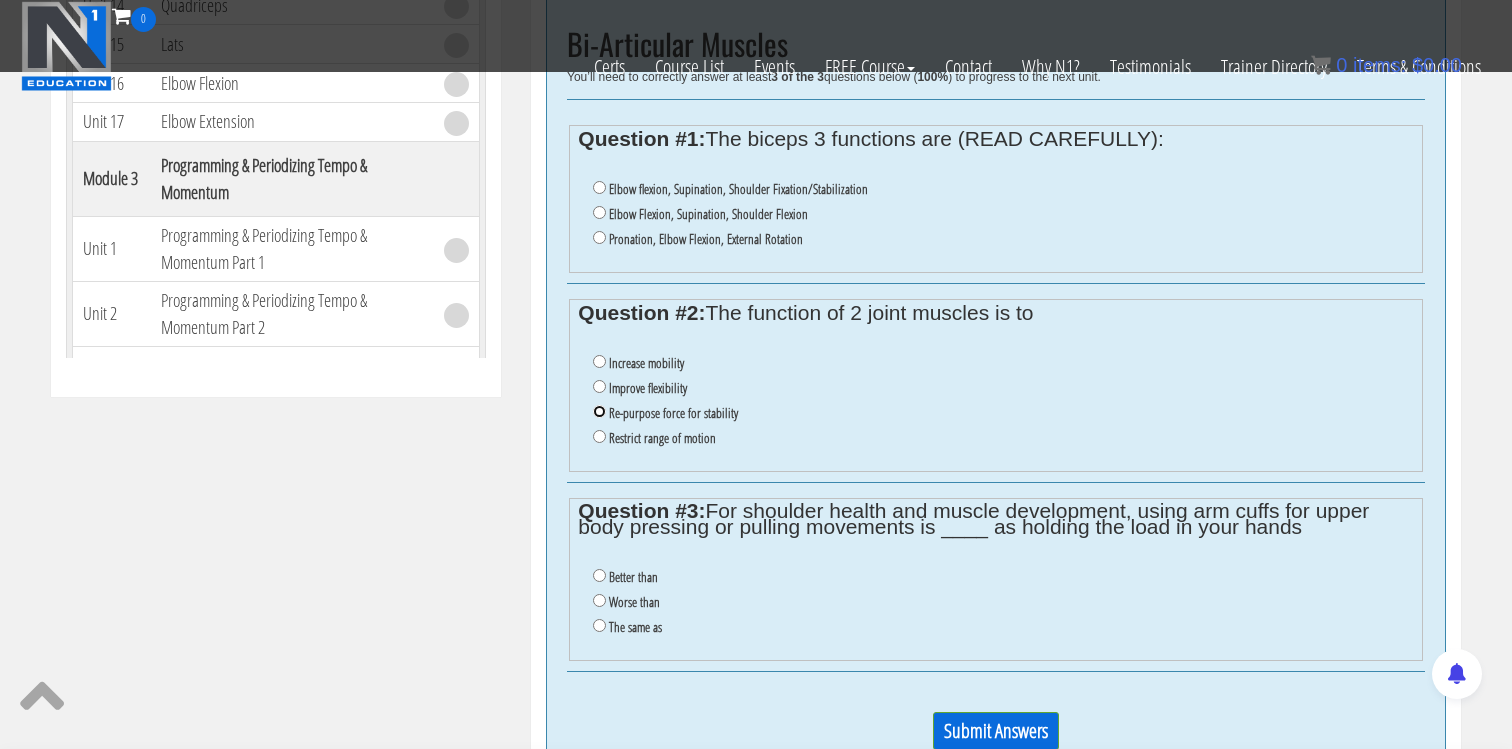 click on "Re-purpose force for stability" at bounding box center [599, 411] 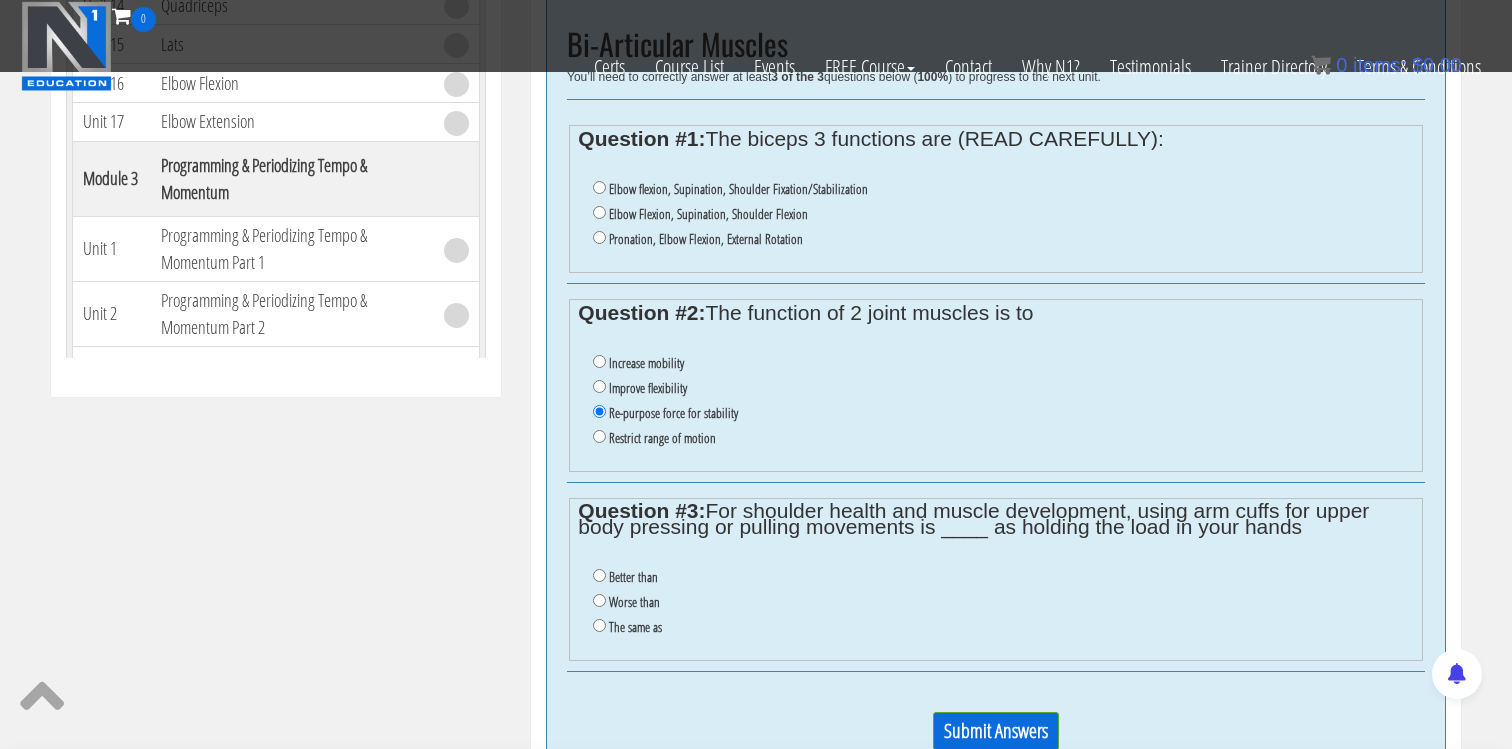 click on "Worse than" at bounding box center (634, 602) 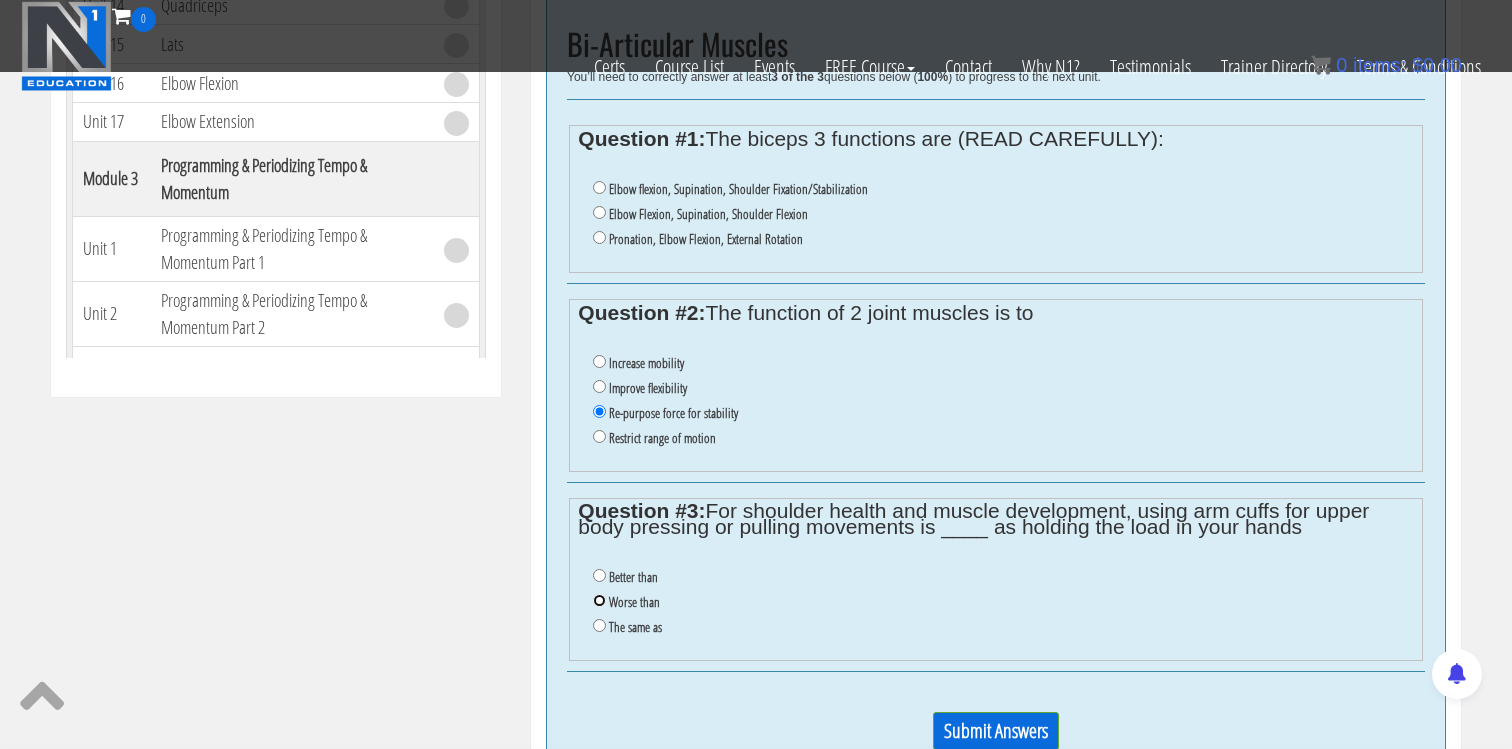 click on "Worse than" at bounding box center [599, 600] 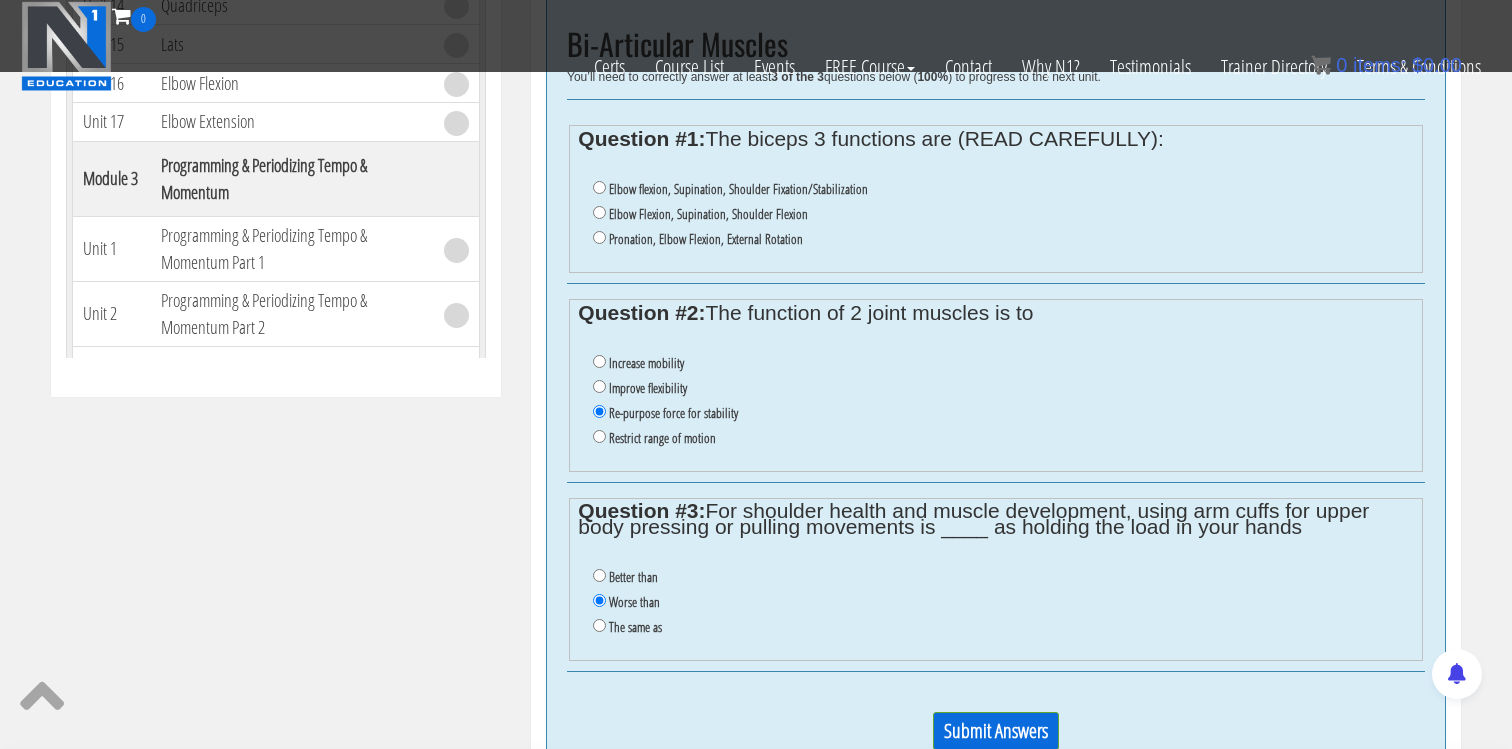 click on "Elbow flexion, Supination, Shoulder Fixation/Stabilization" at bounding box center [738, 189] 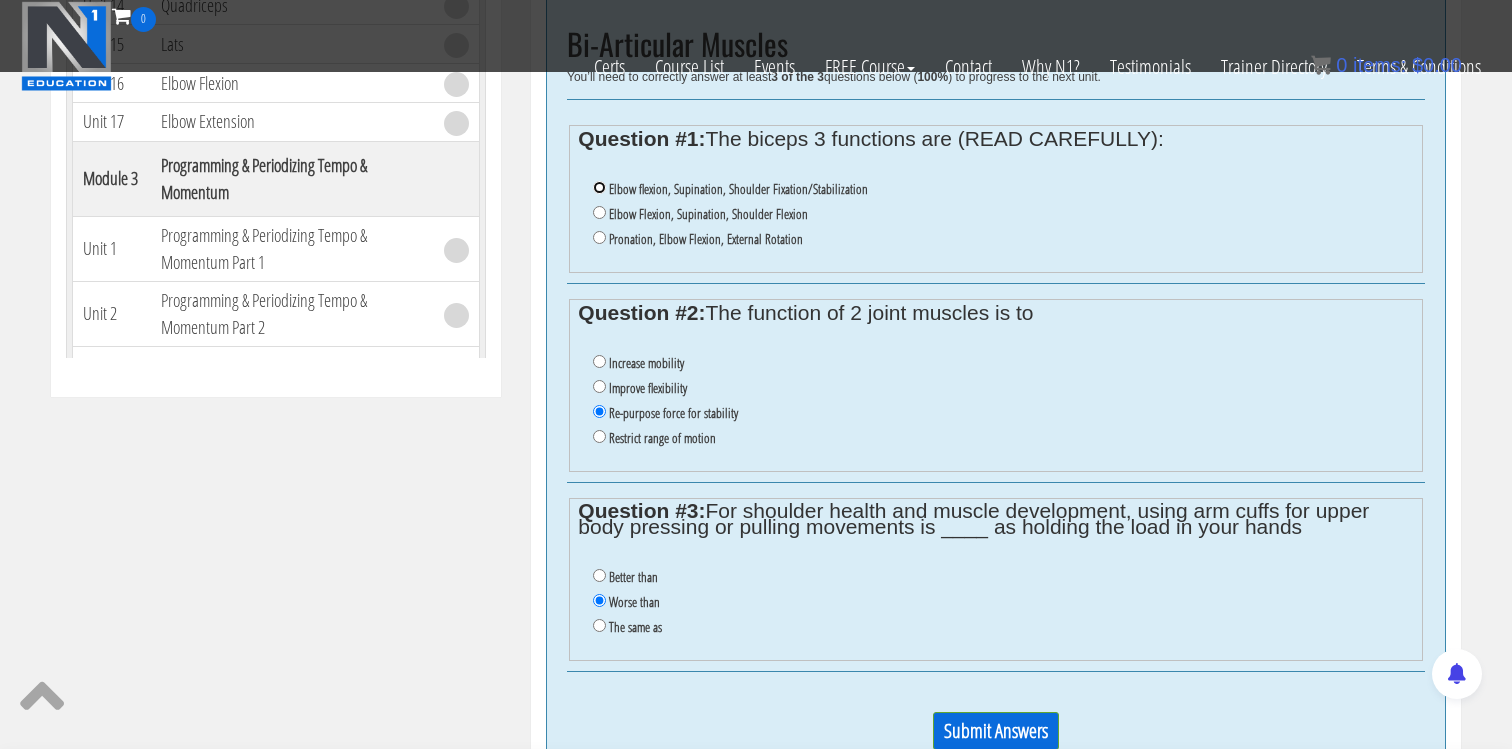 radio on "true" 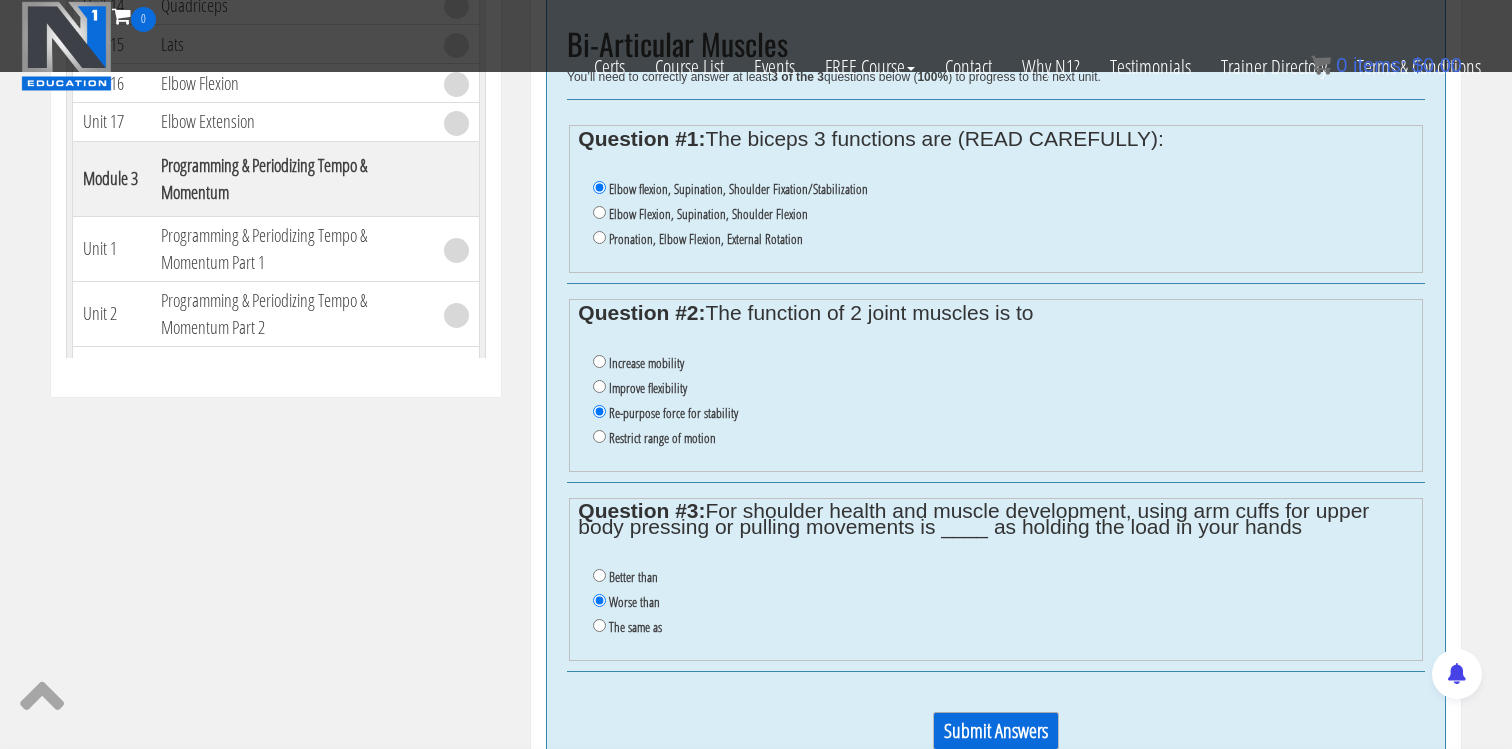 click on "Submit Answers" at bounding box center [996, 731] 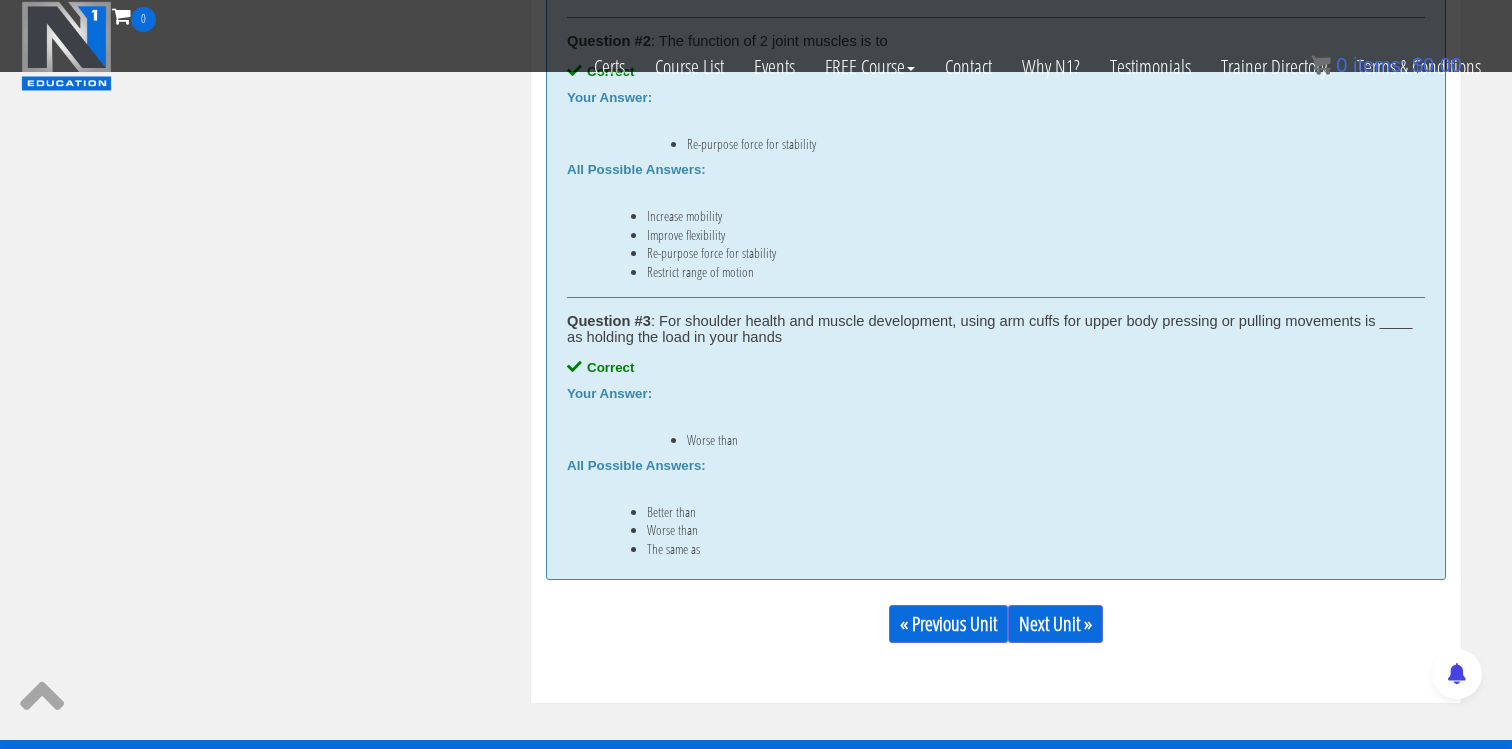 scroll, scrollTop: 1359, scrollLeft: 0, axis: vertical 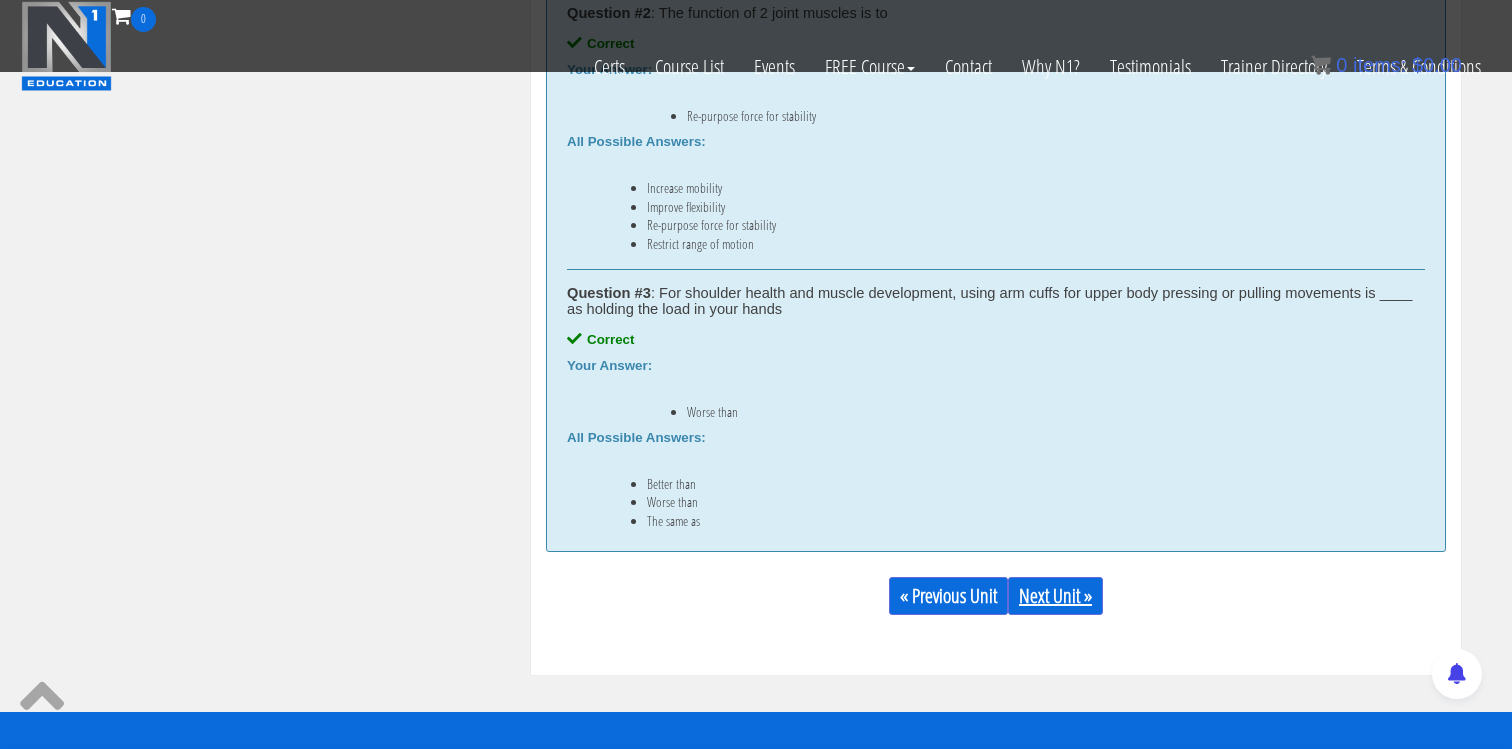 click on "Next Unit »" at bounding box center (1055, 596) 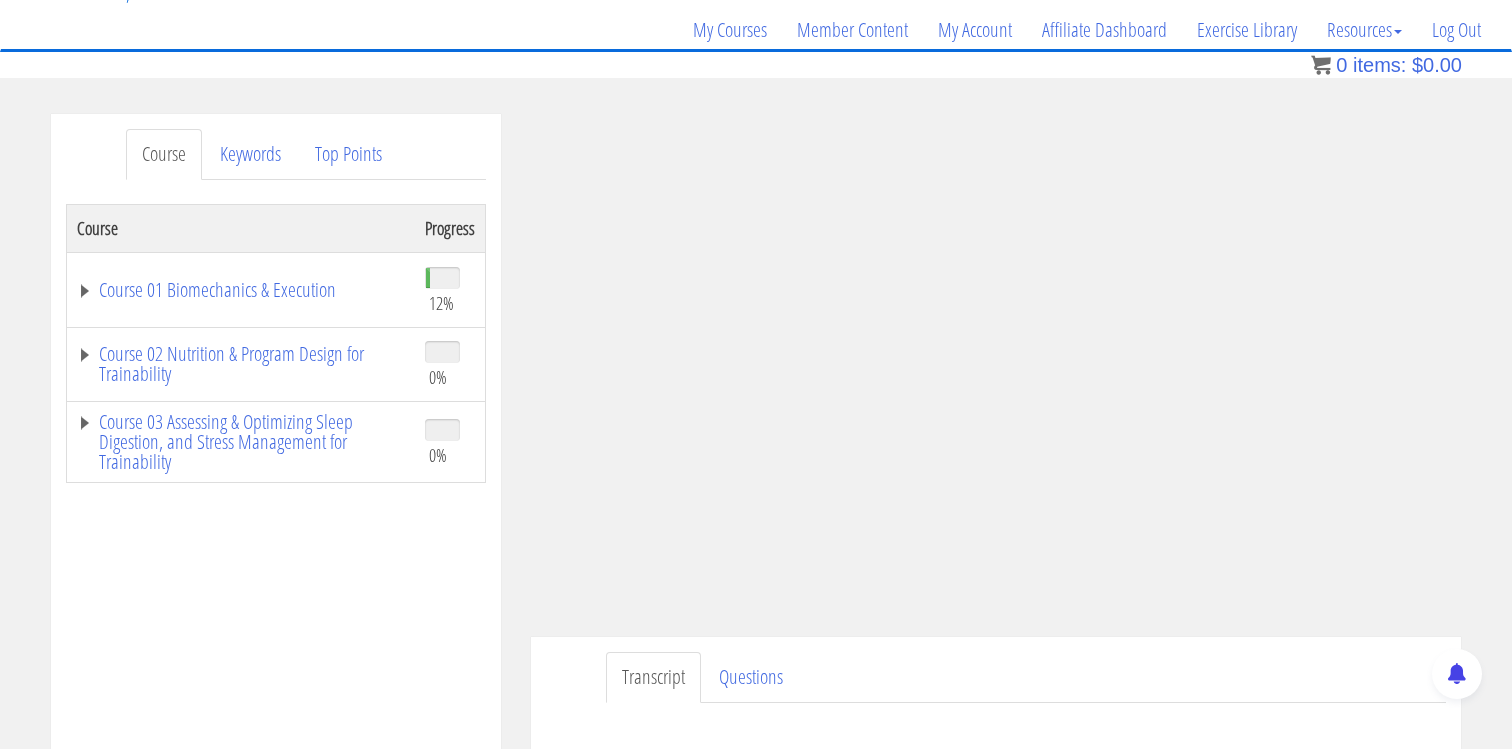 scroll, scrollTop: 155, scrollLeft: 0, axis: vertical 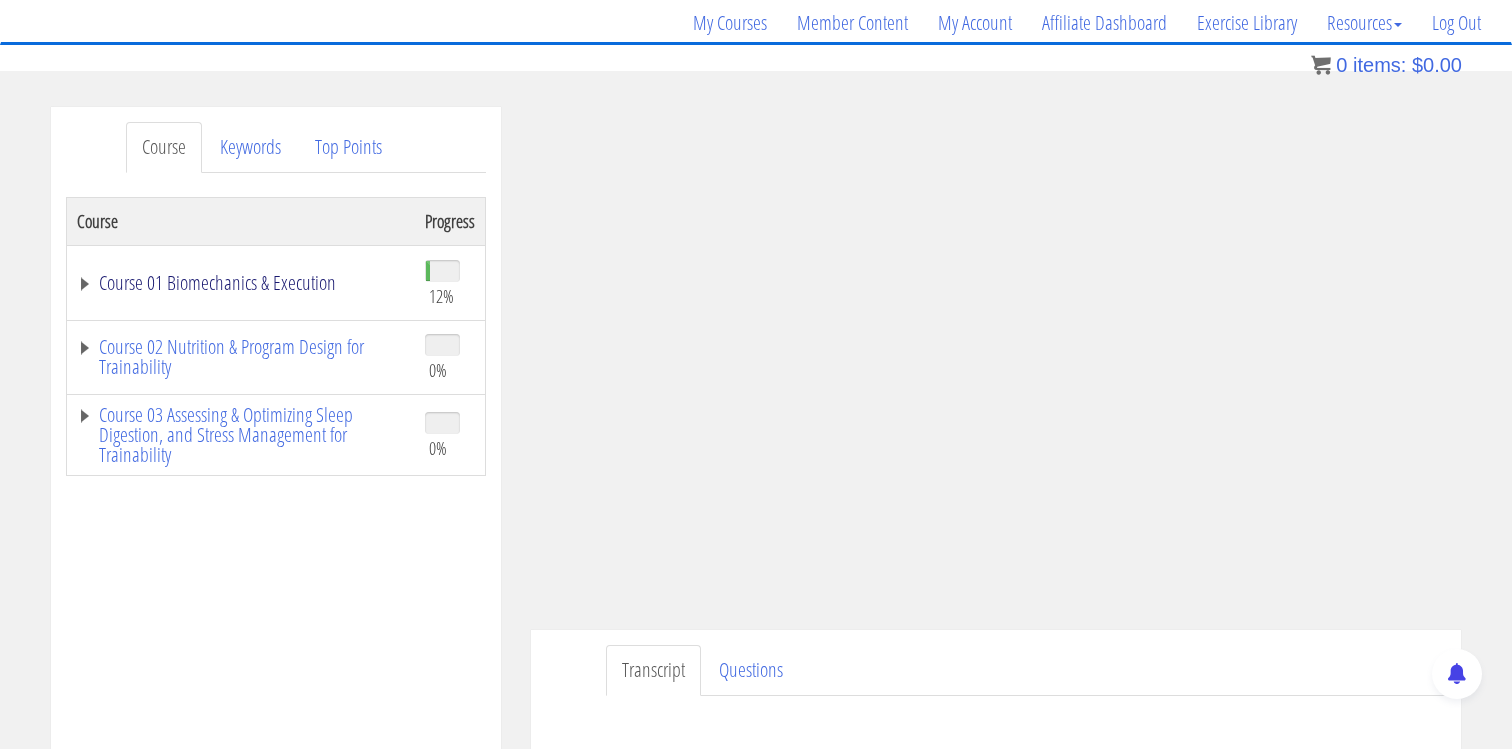 click on "Course 01 Biomechanics & Execution" at bounding box center (241, 283) 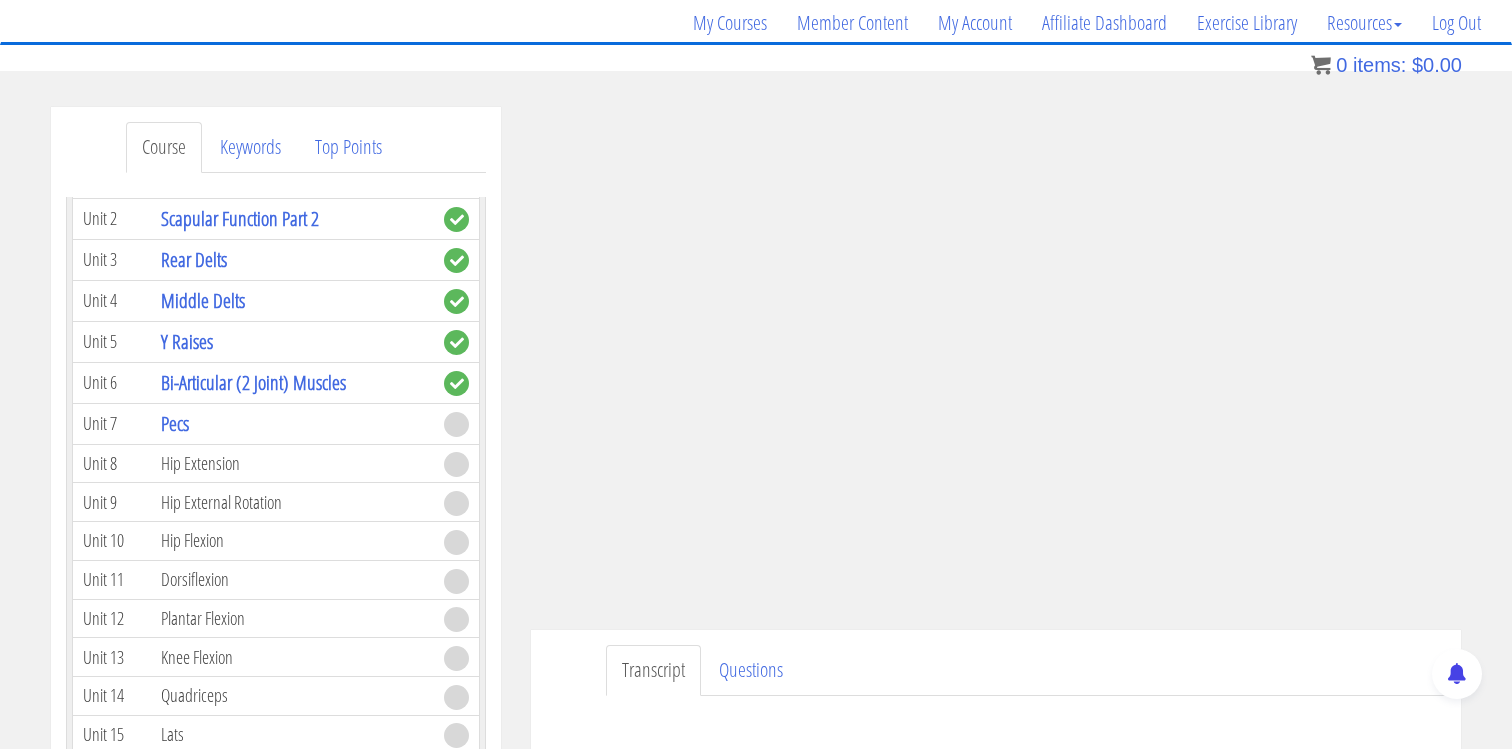 scroll, scrollTop: 646, scrollLeft: 0, axis: vertical 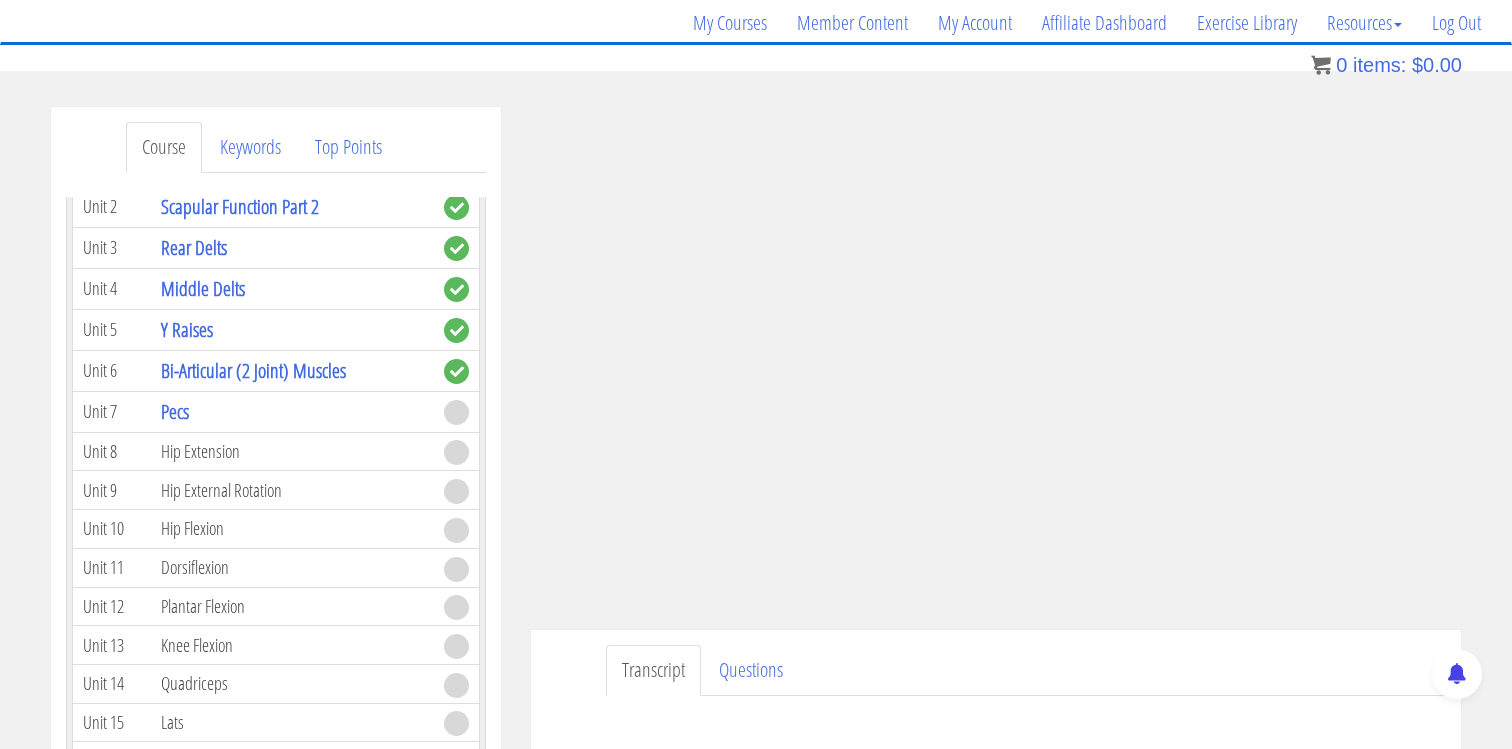 click on "Transcript
Questions" at bounding box center (1026, 670) 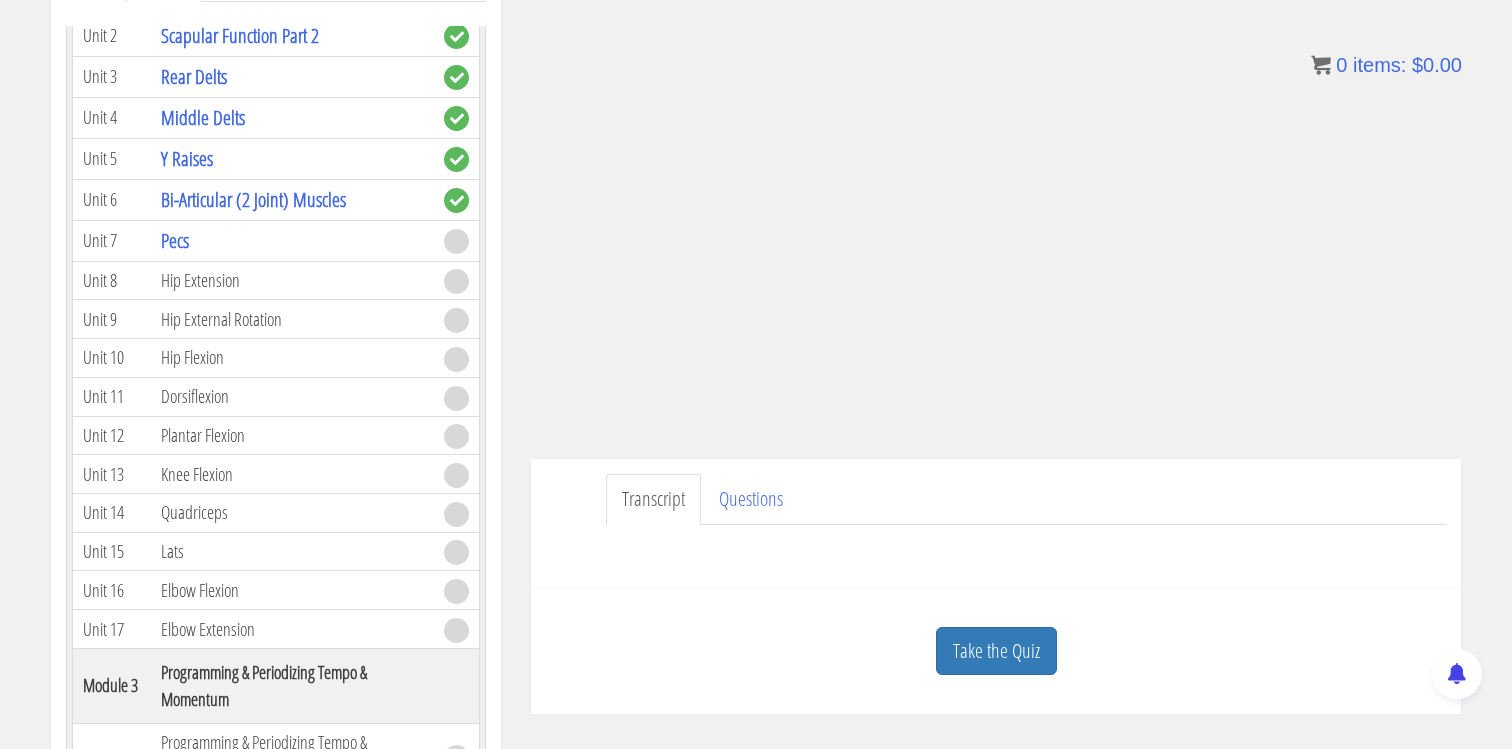 scroll, scrollTop: 327, scrollLeft: 0, axis: vertical 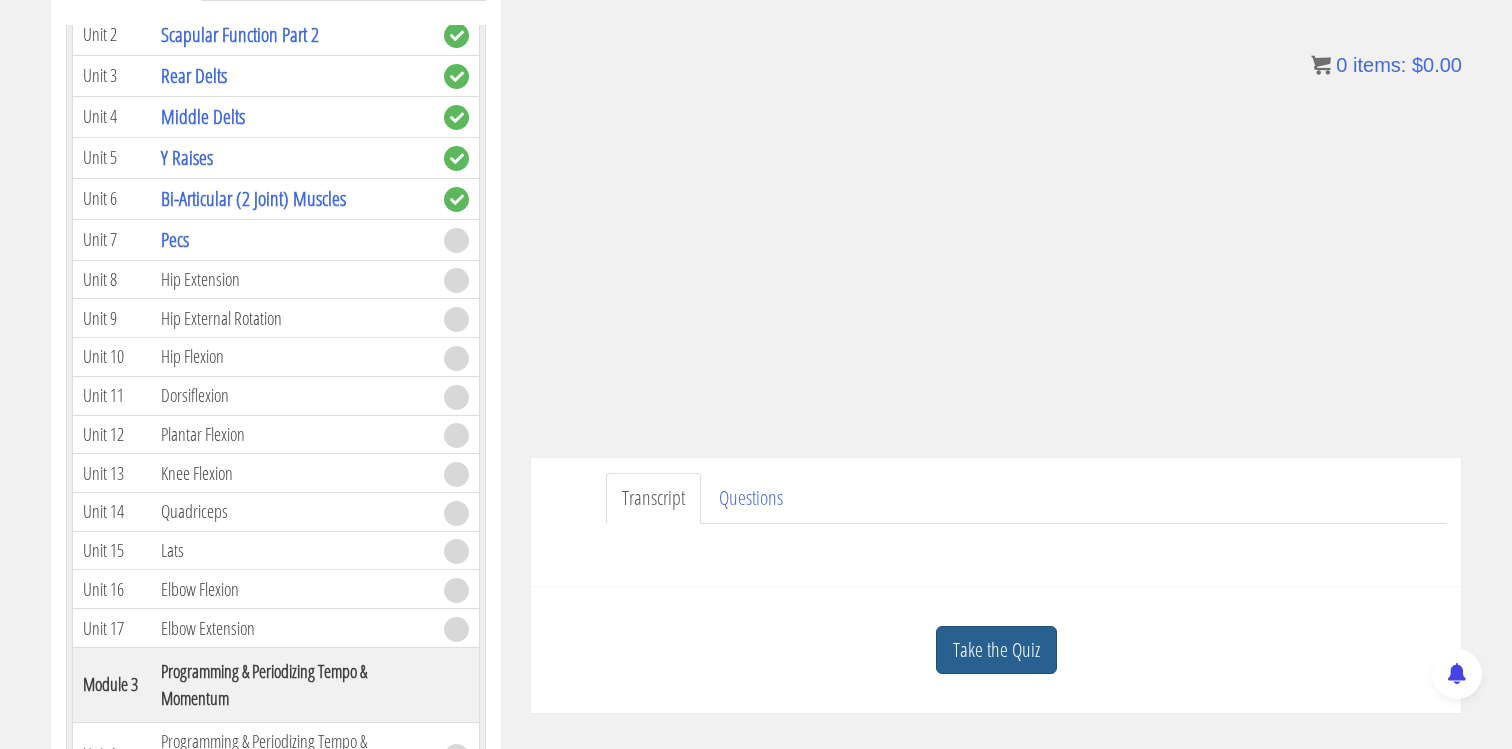 click on "Take the Quiz" at bounding box center (996, 650) 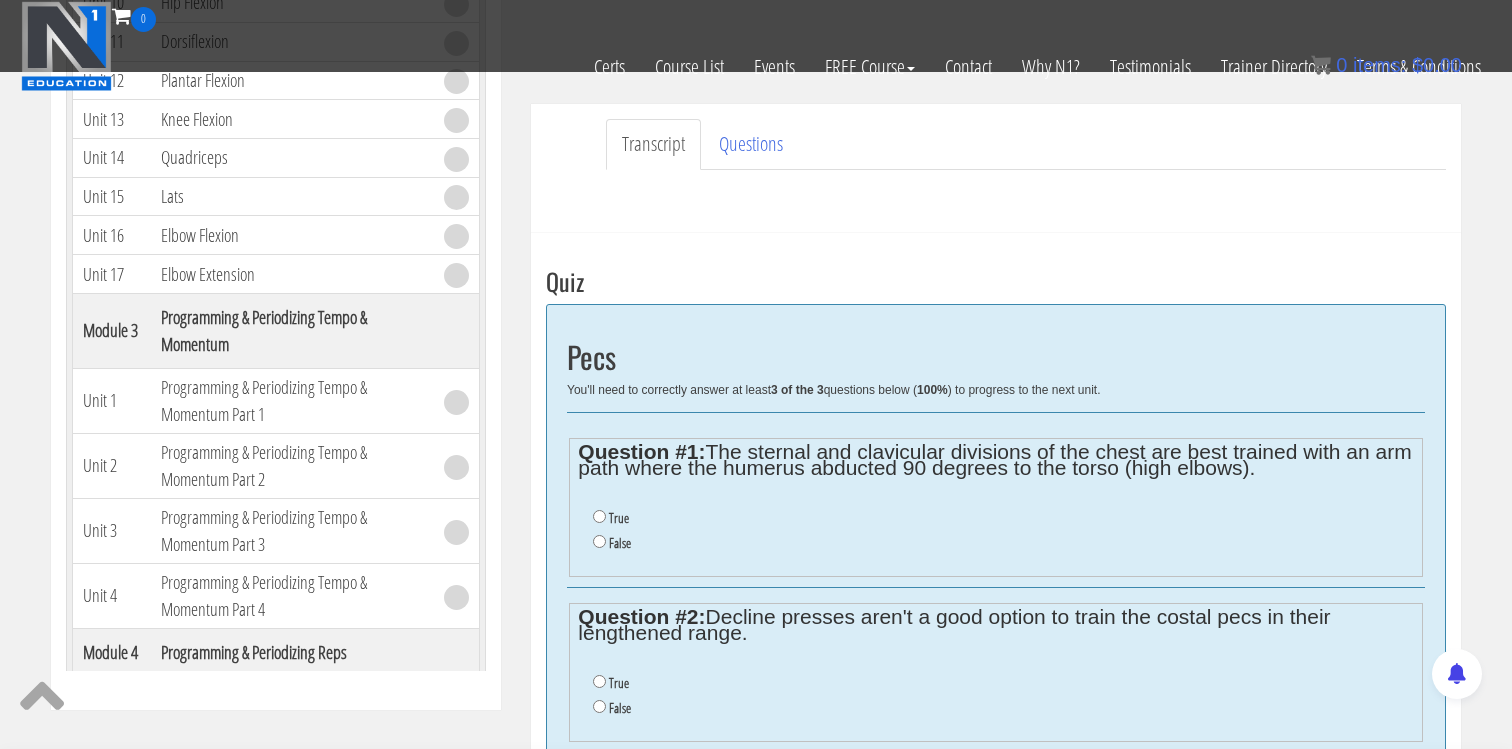 scroll, scrollTop: 558, scrollLeft: 0, axis: vertical 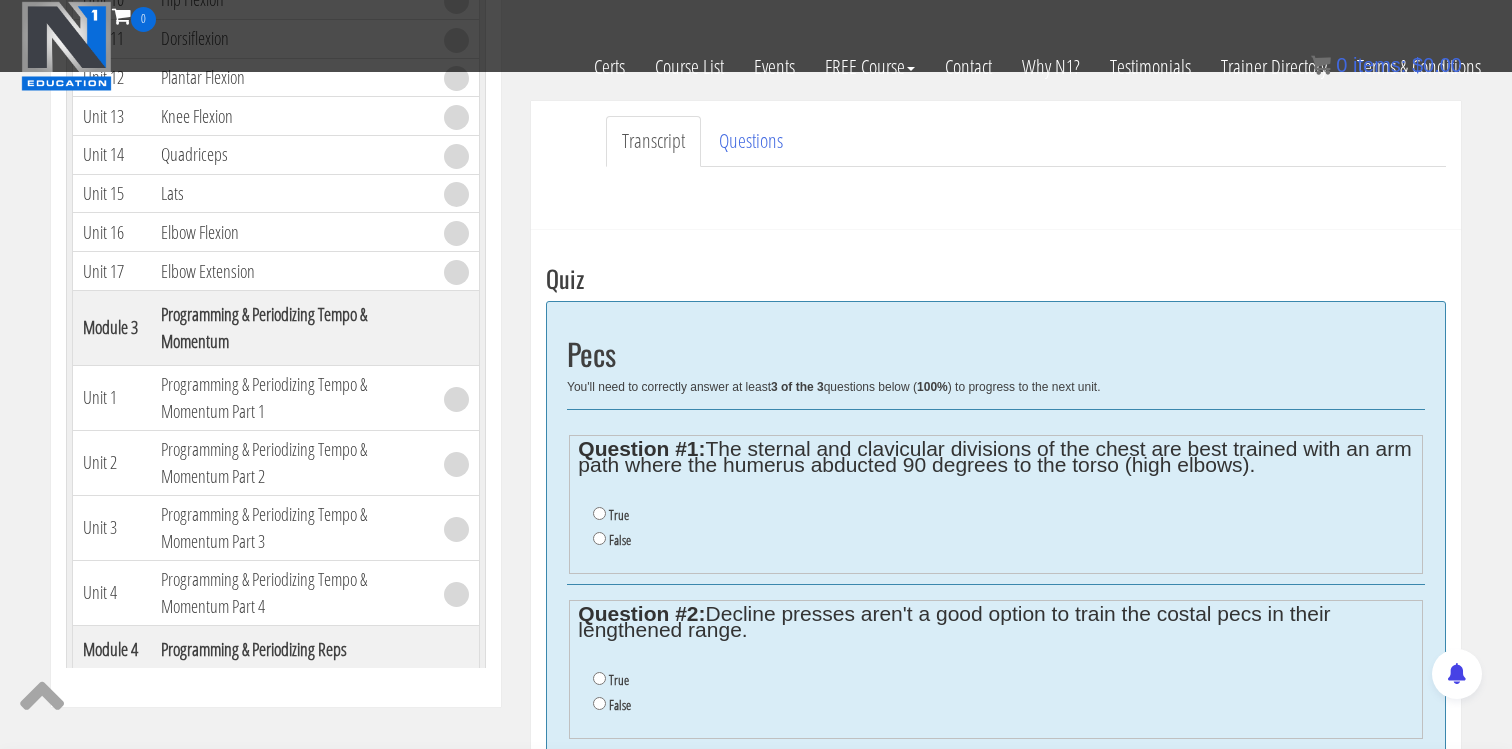 click on "False" at bounding box center [1003, 540] 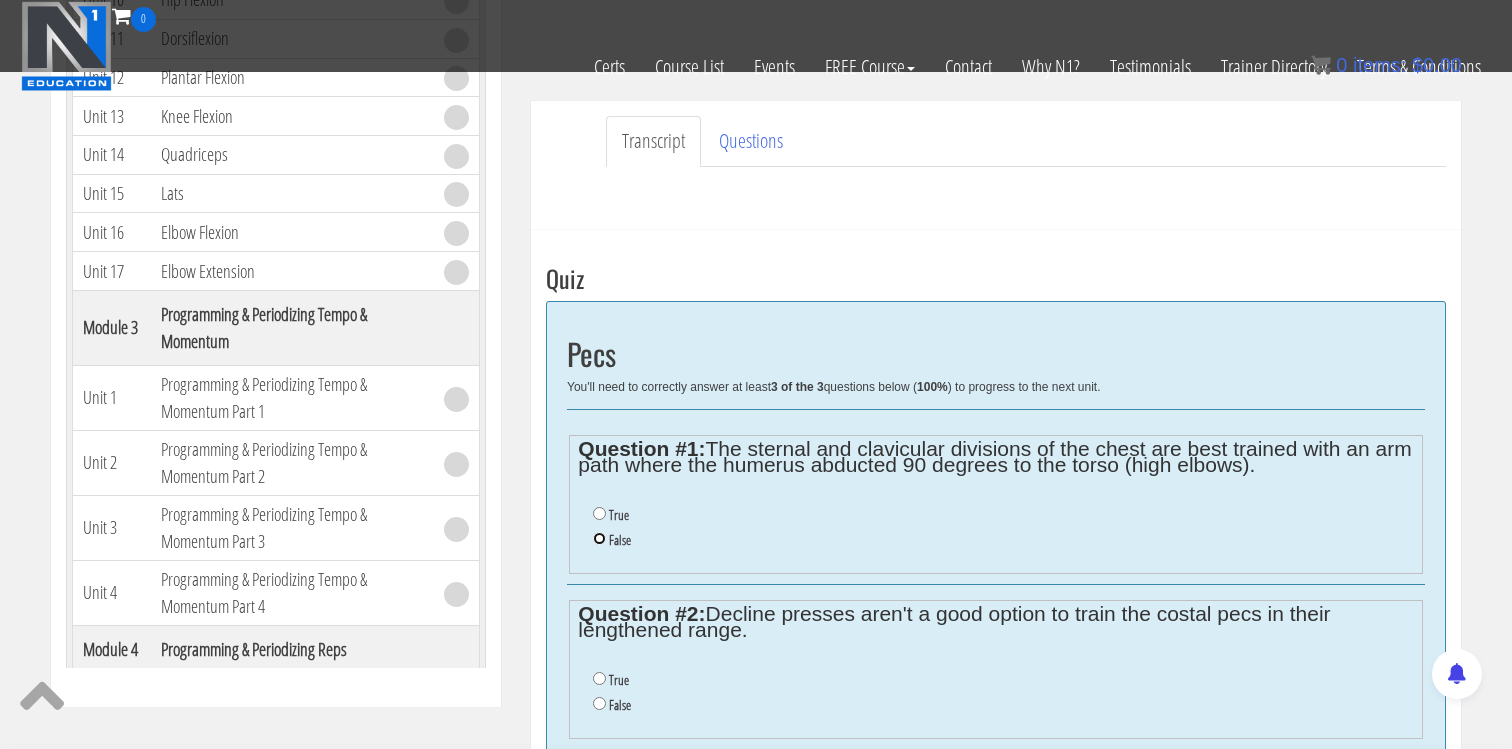 click on "False" at bounding box center [599, 538] 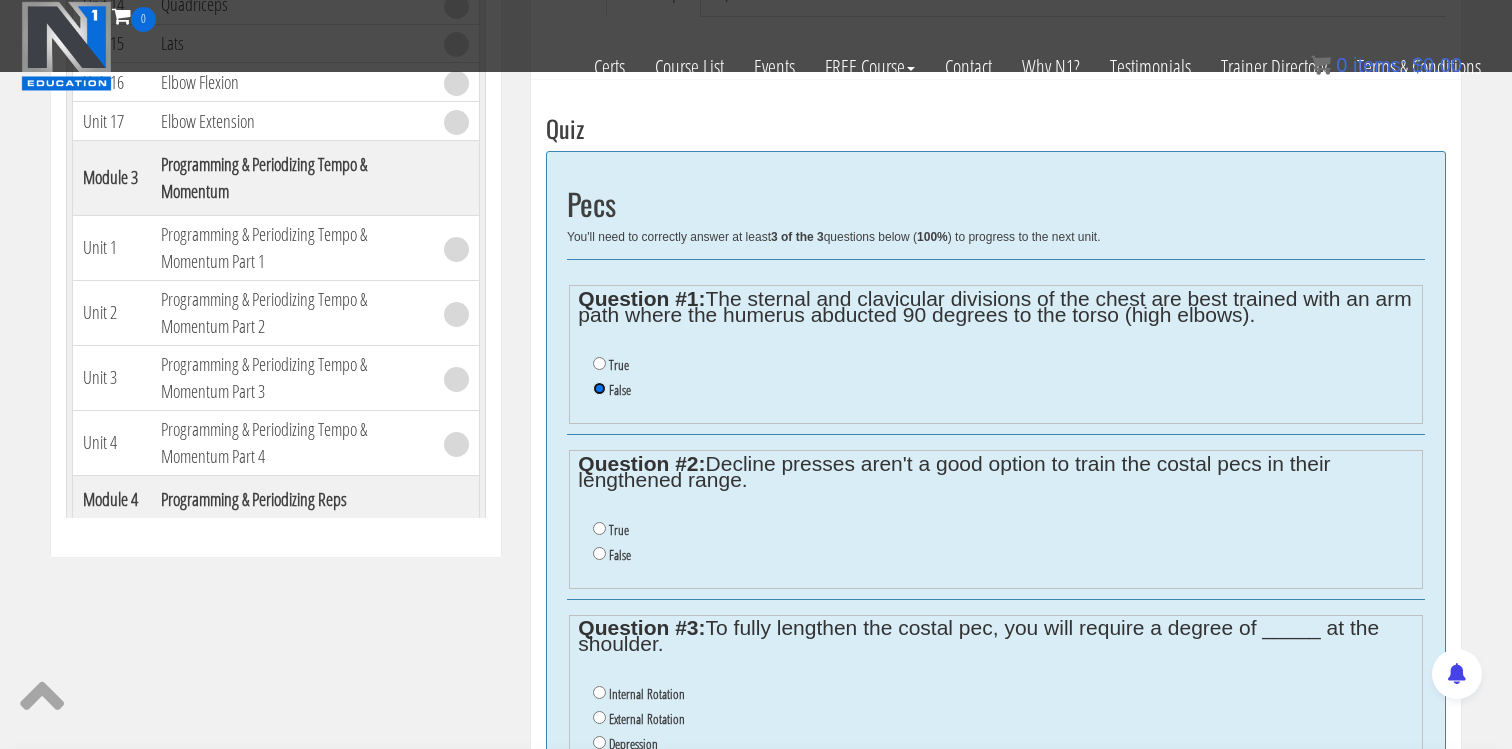scroll, scrollTop: 739, scrollLeft: 0, axis: vertical 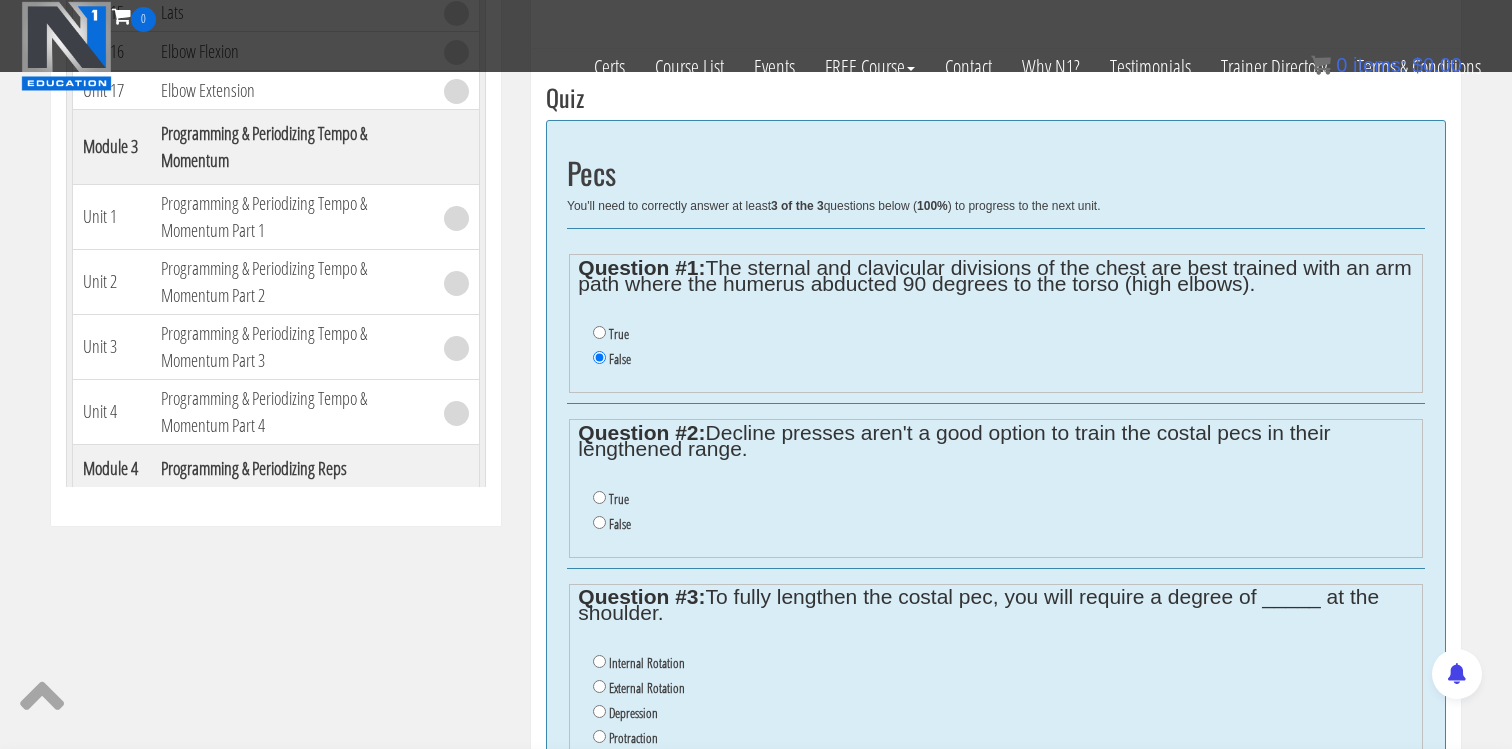 click on "False" at bounding box center (620, 524) 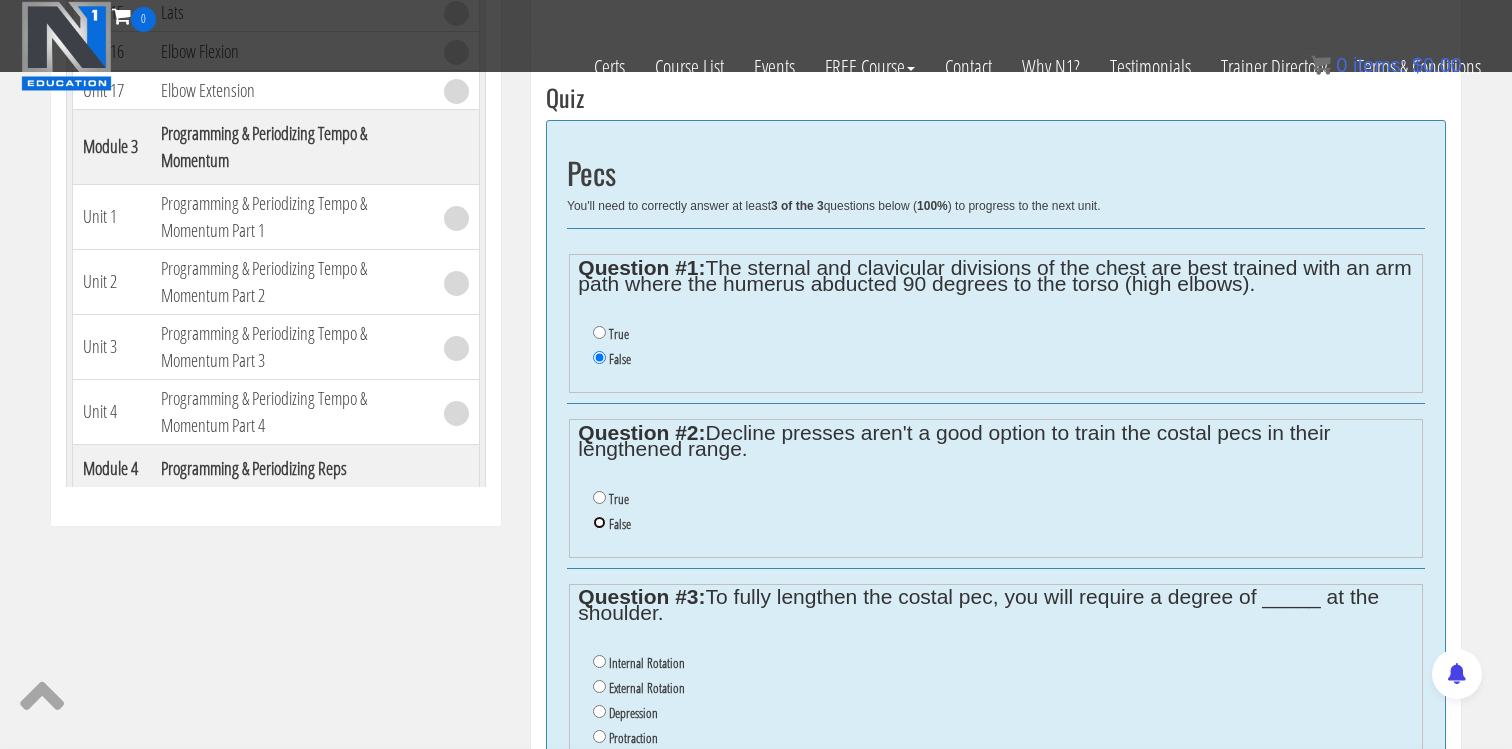 radio on "true" 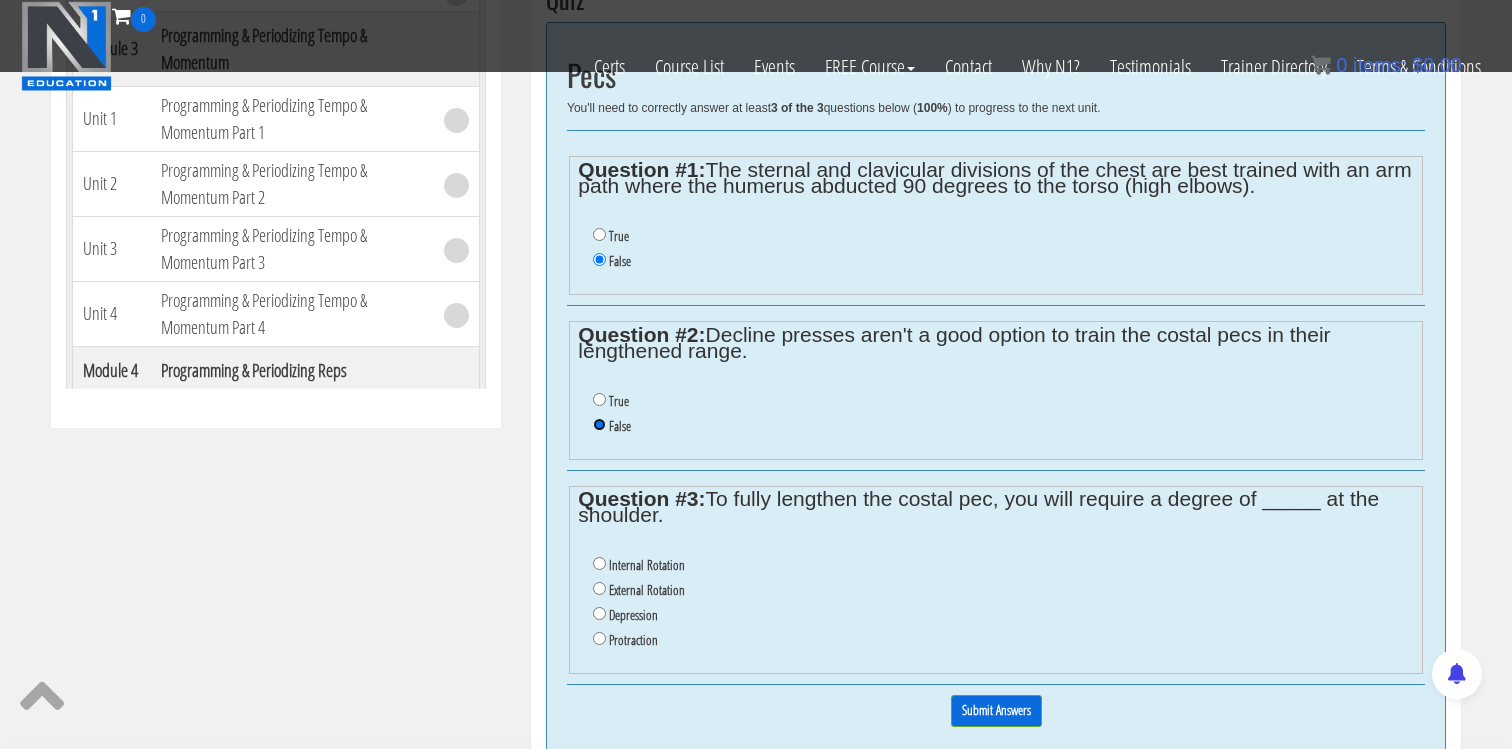 scroll, scrollTop: 858, scrollLeft: 0, axis: vertical 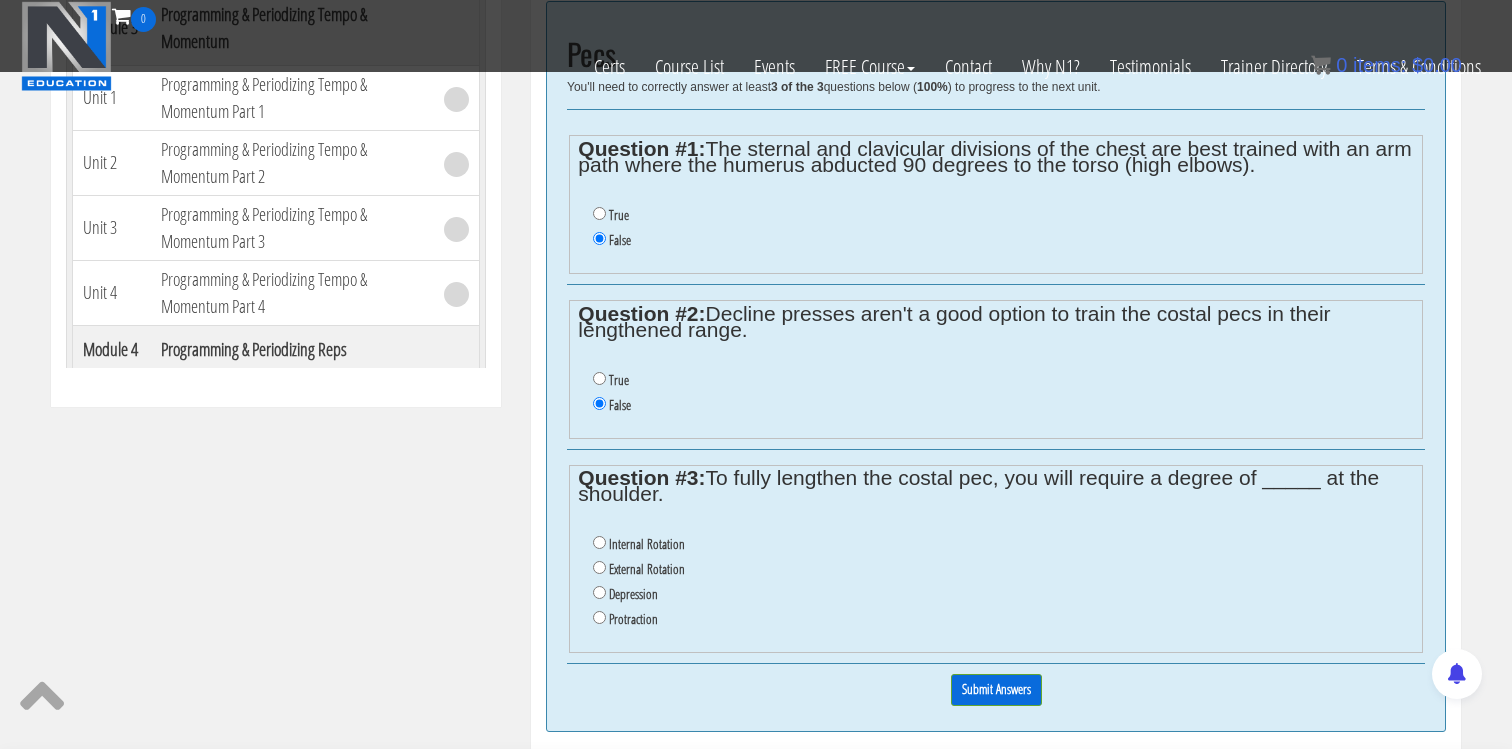 click on "Protraction" at bounding box center [633, 619] 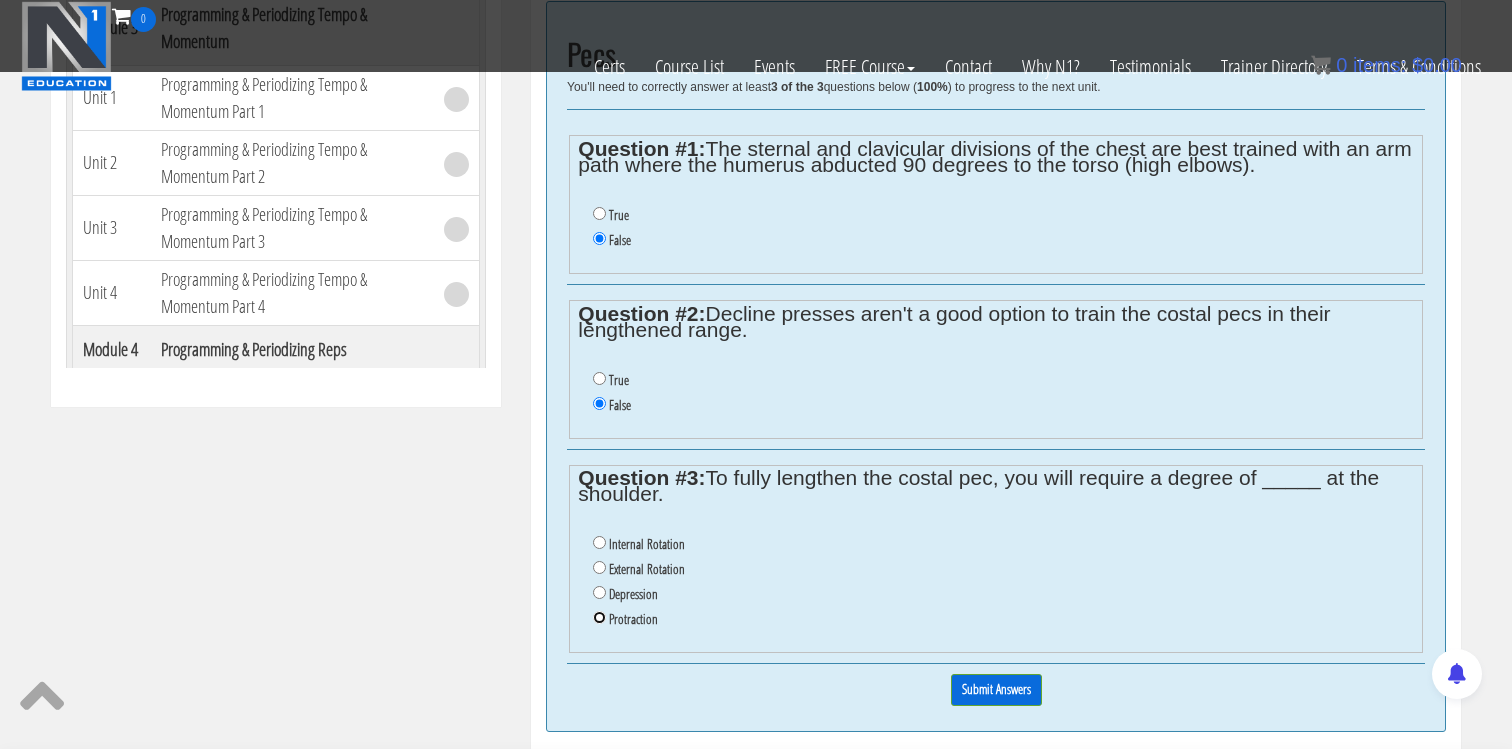 radio on "true" 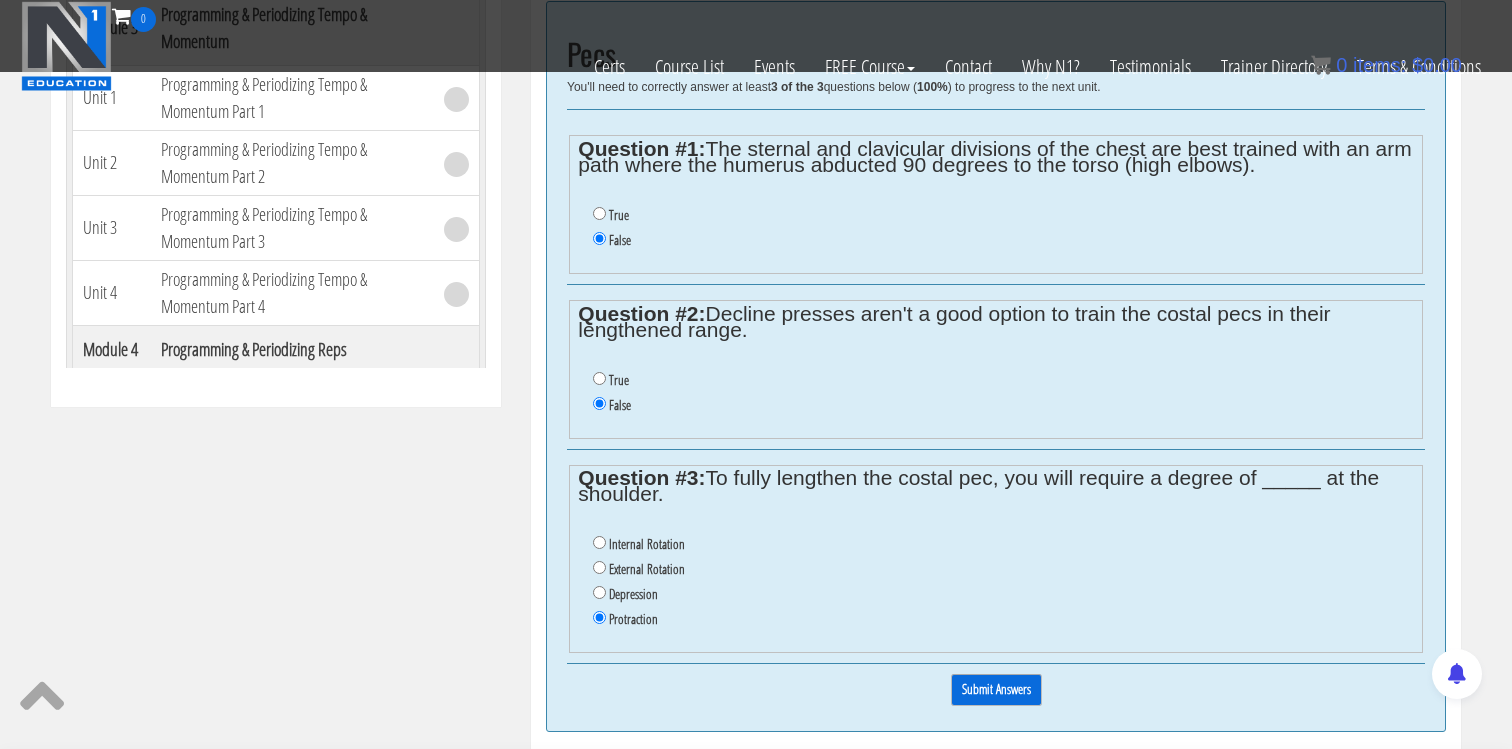 click on "Submit Answers" at bounding box center [996, 689] 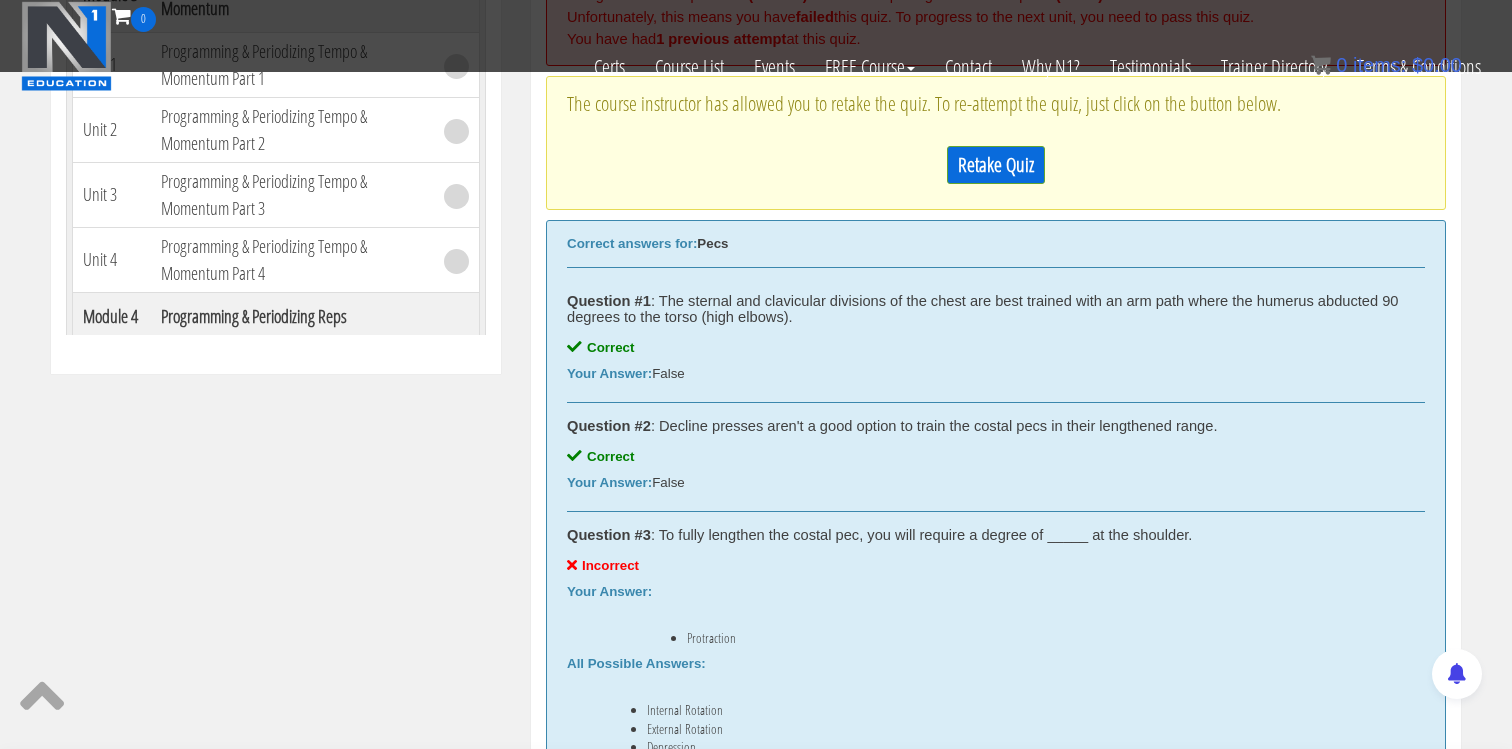 scroll, scrollTop: 880, scrollLeft: 0, axis: vertical 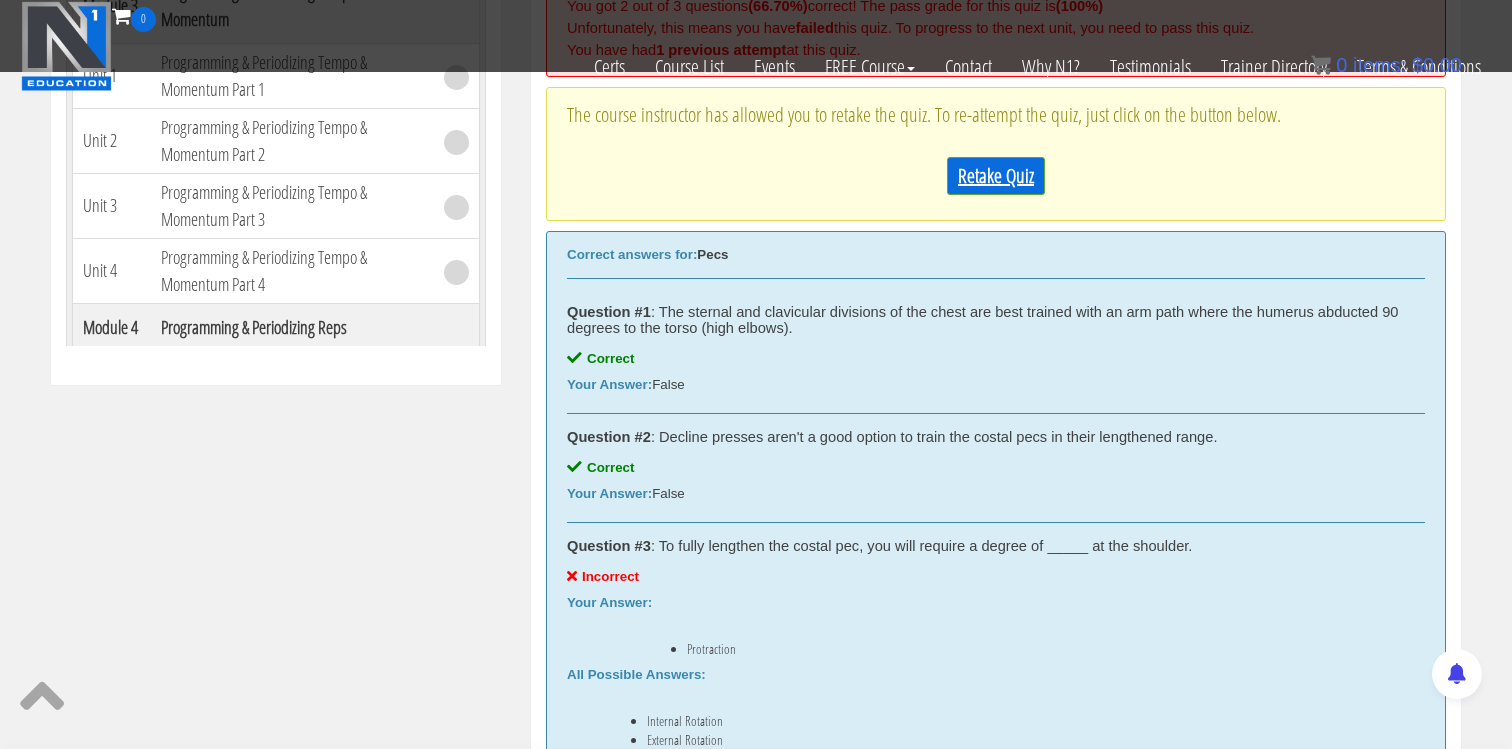 click on "Retake Quiz" at bounding box center [996, 176] 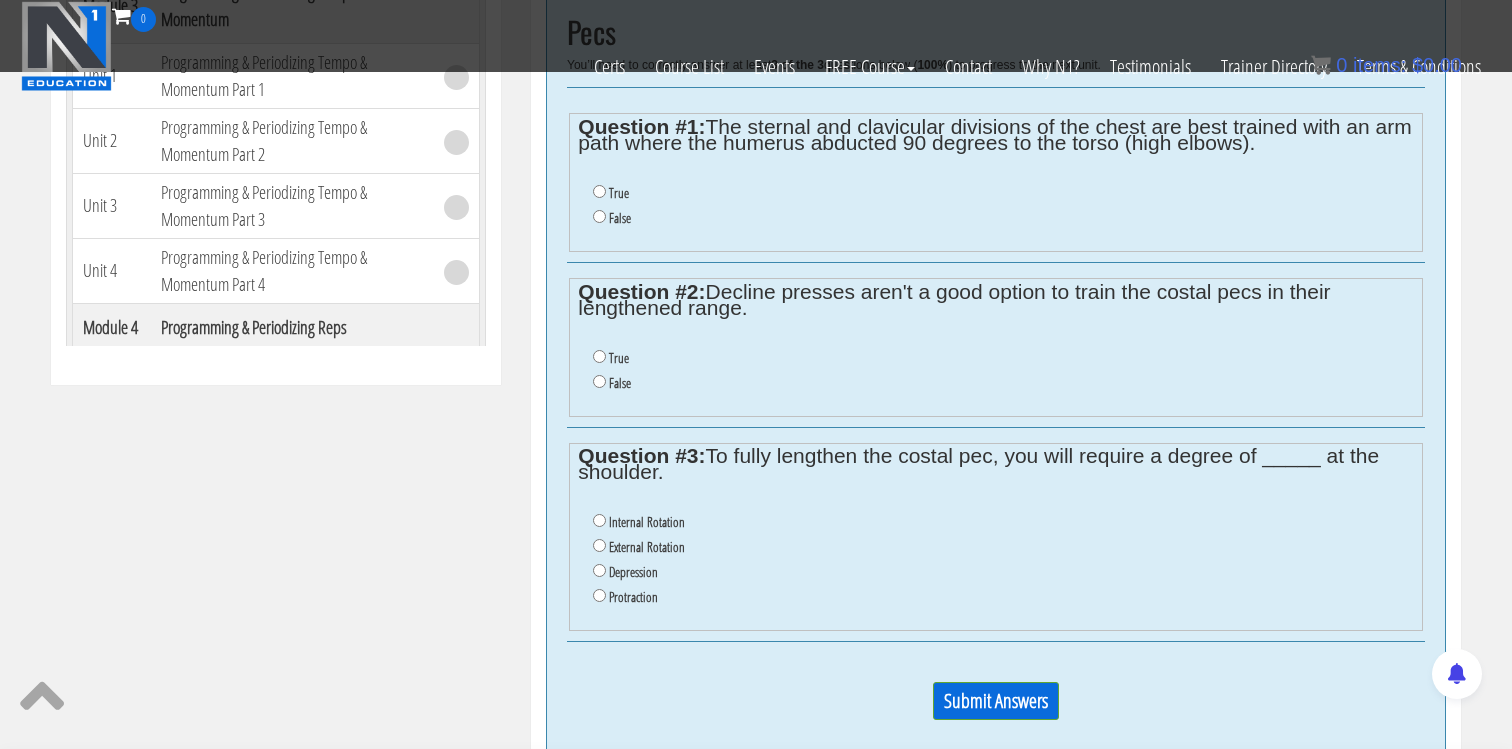 click on "False" at bounding box center [1003, 218] 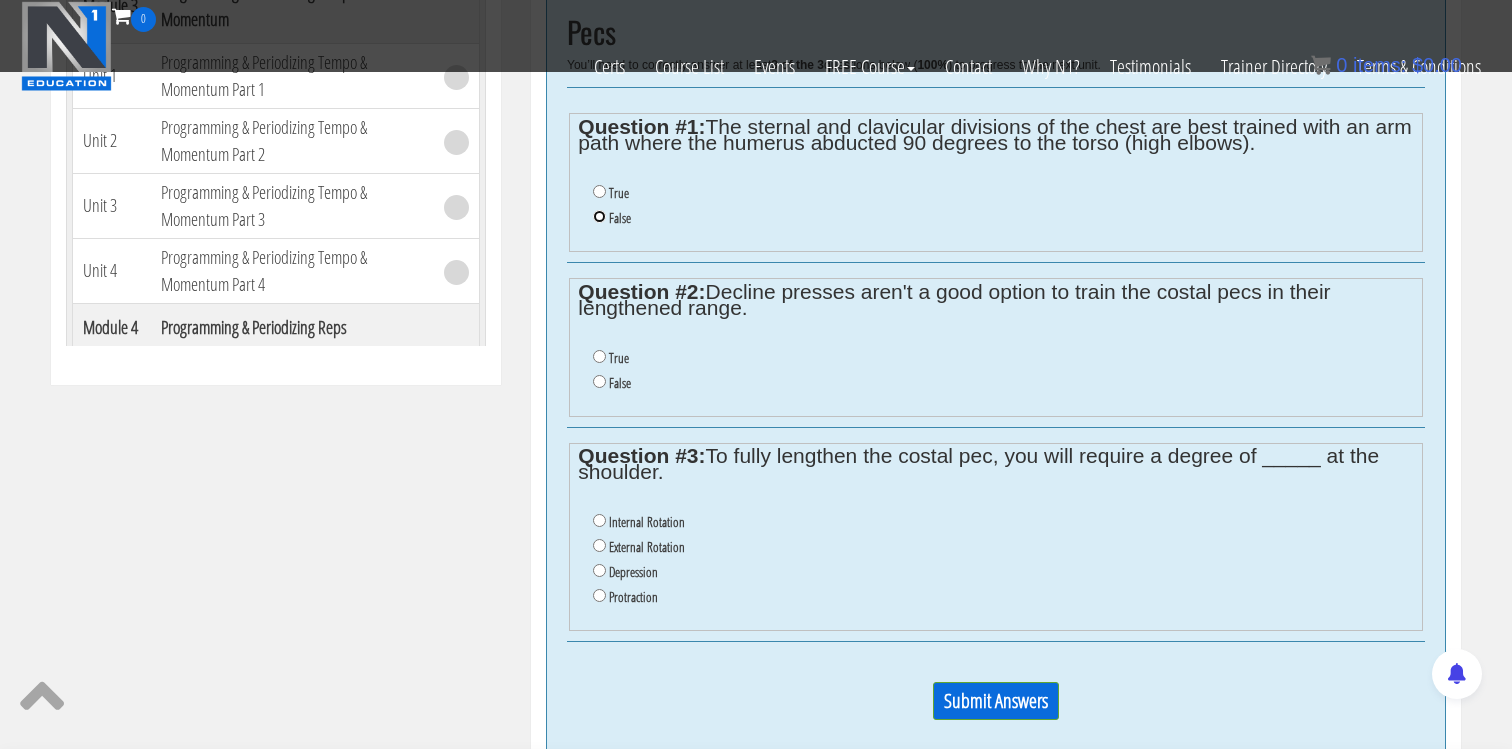 click on "False" at bounding box center (599, 216) 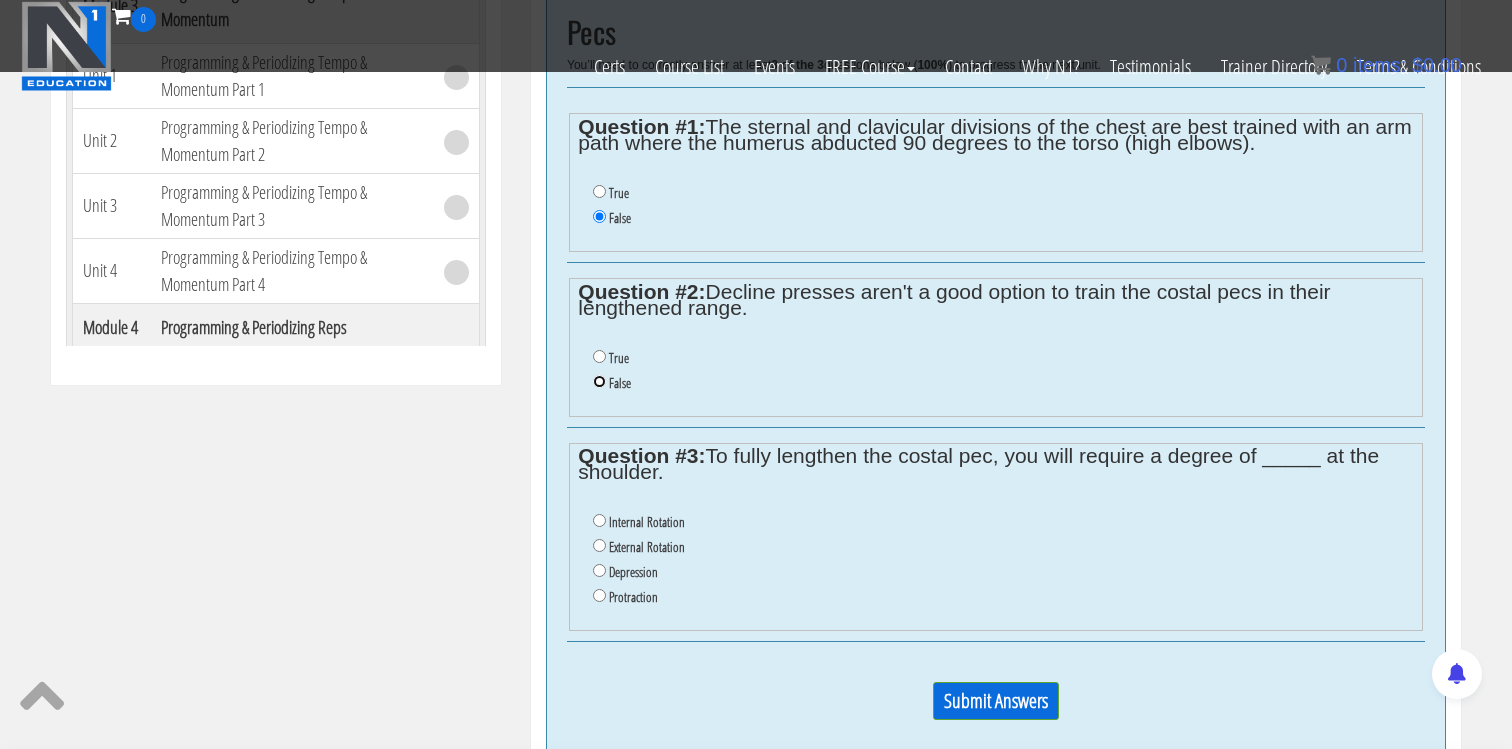 click on "False" at bounding box center (599, 381) 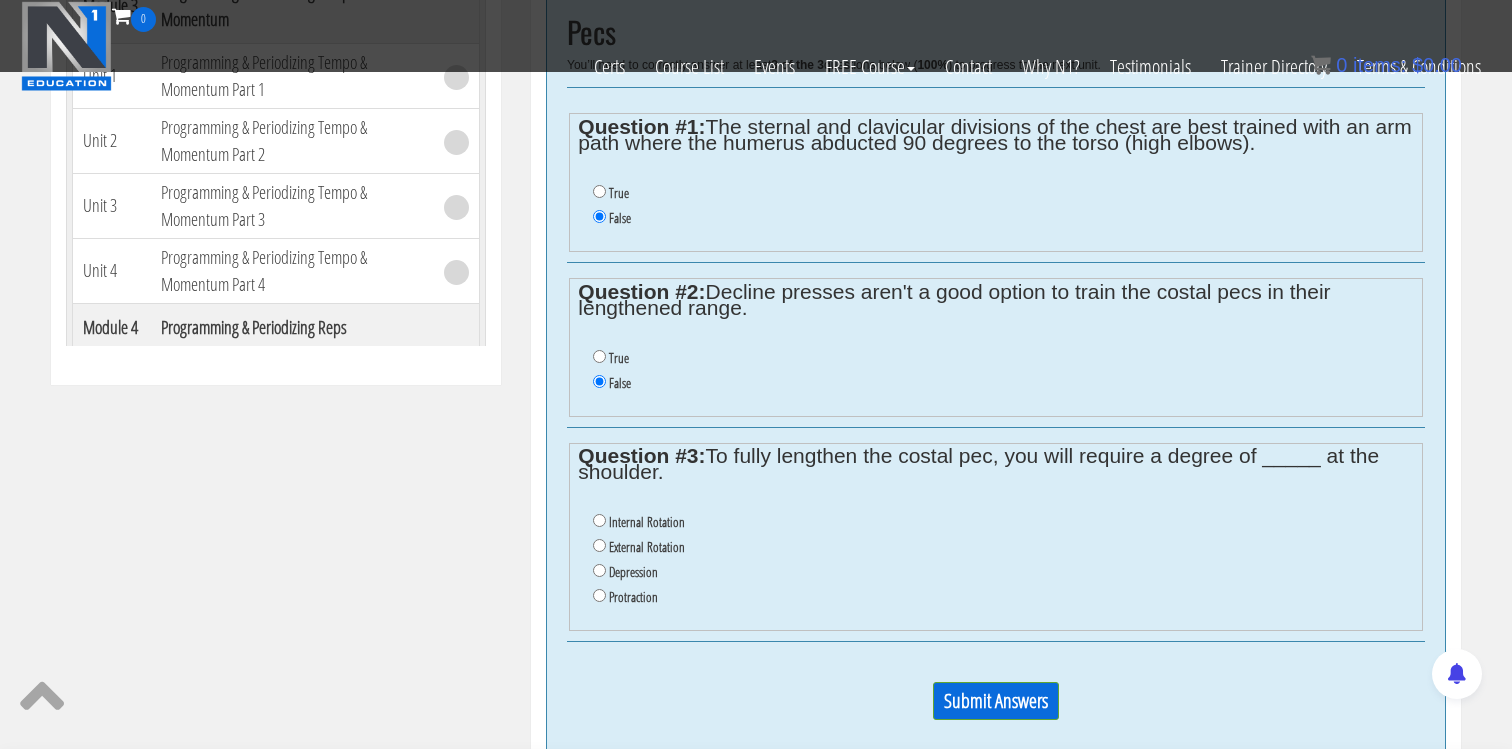 click on "External Rotation" at bounding box center (647, 547) 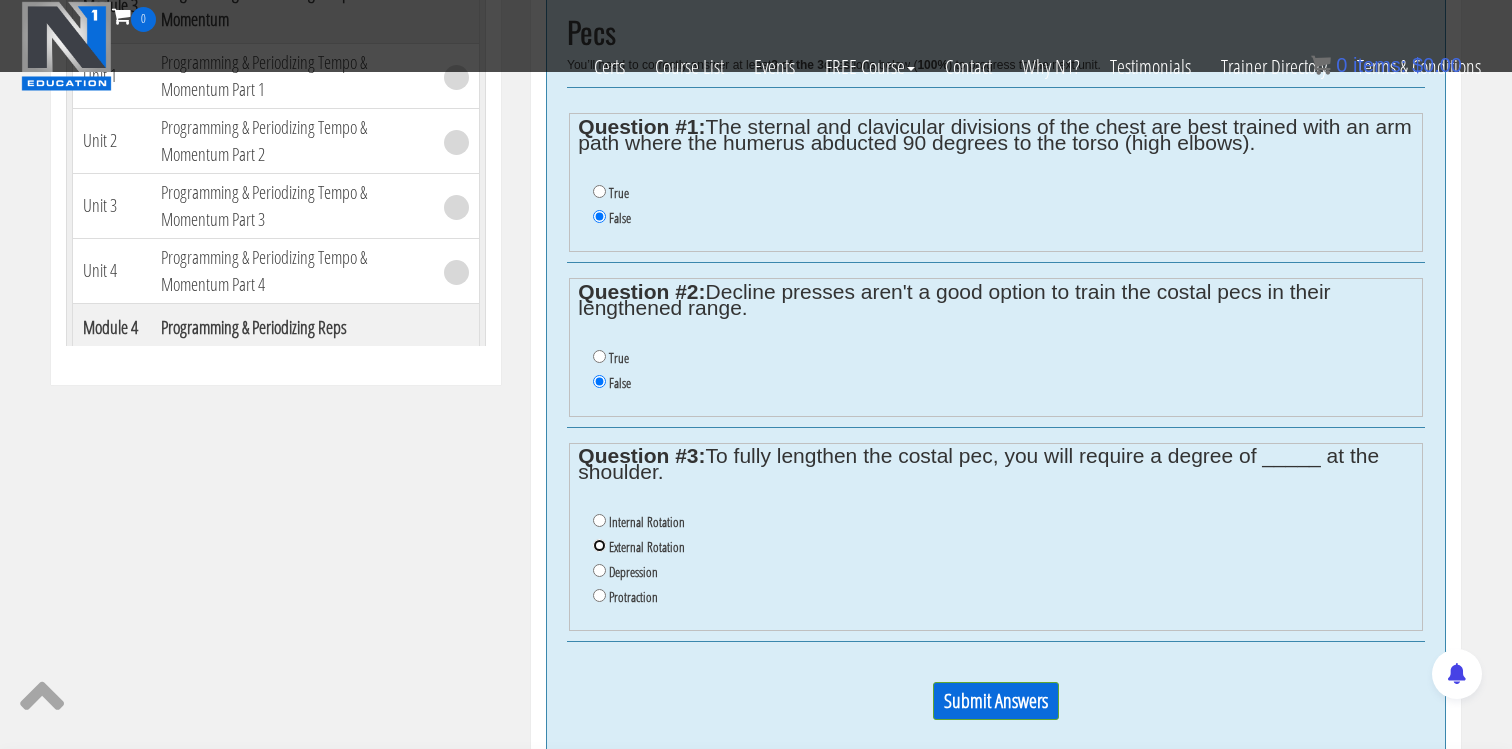 click on "External Rotation" at bounding box center [599, 545] 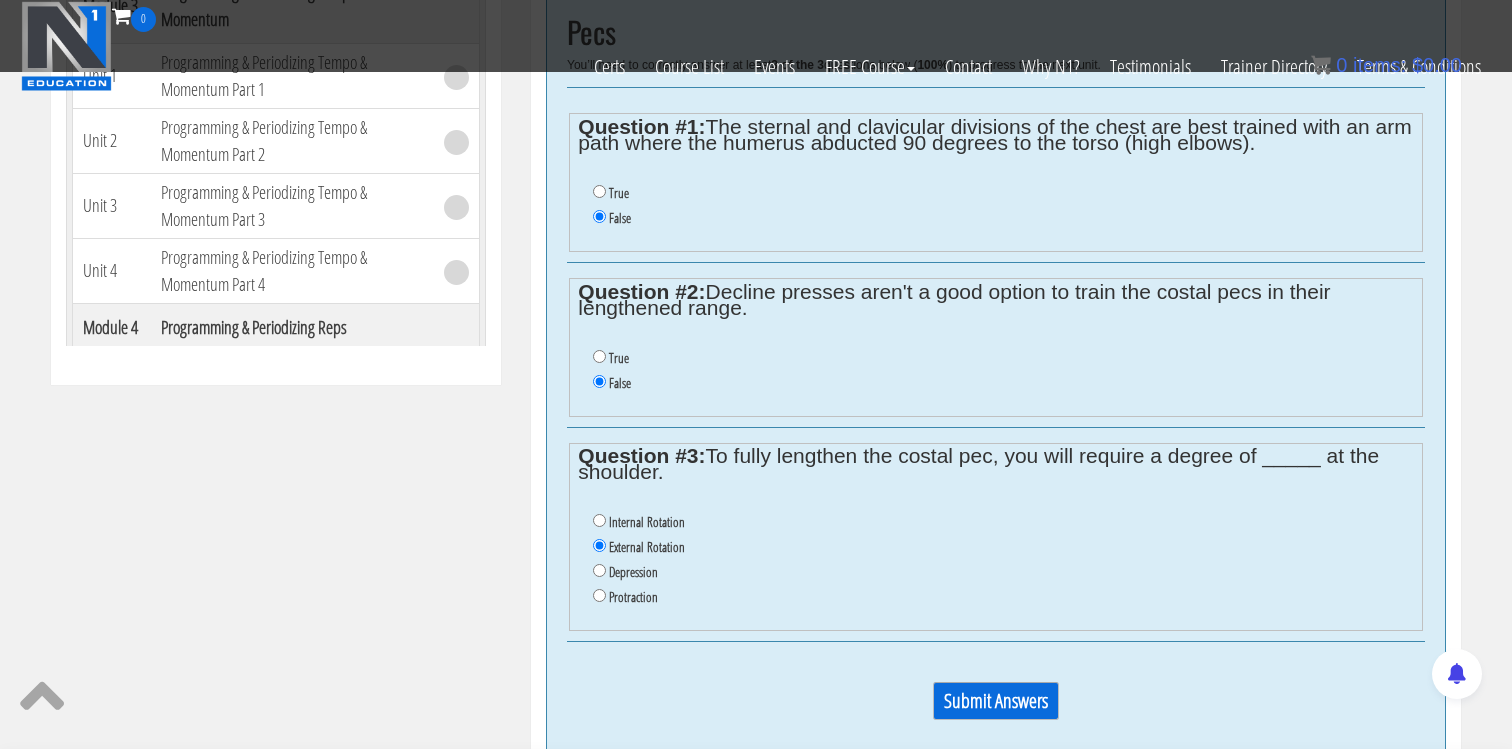 click on "Submit Answers" at bounding box center (996, 701) 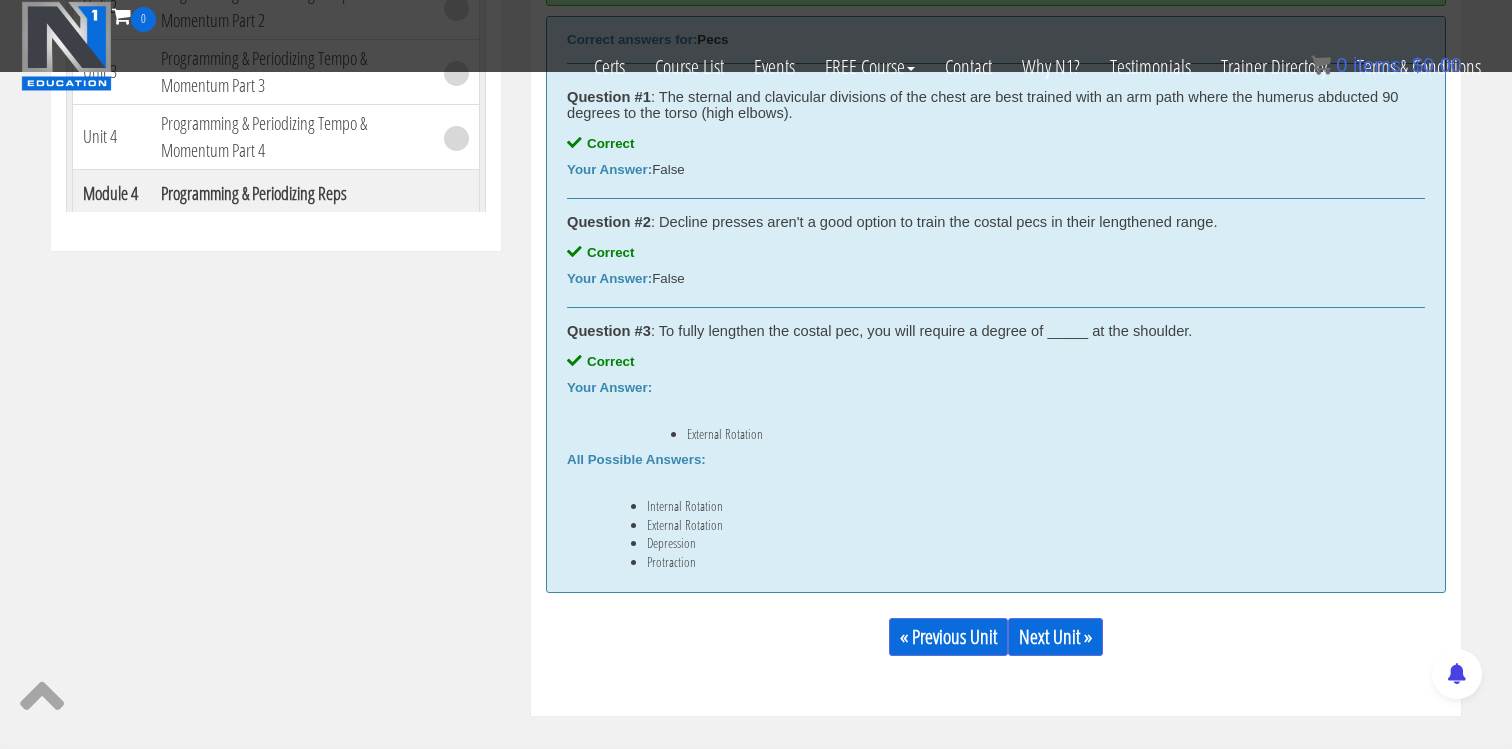 scroll, scrollTop: 1044, scrollLeft: 0, axis: vertical 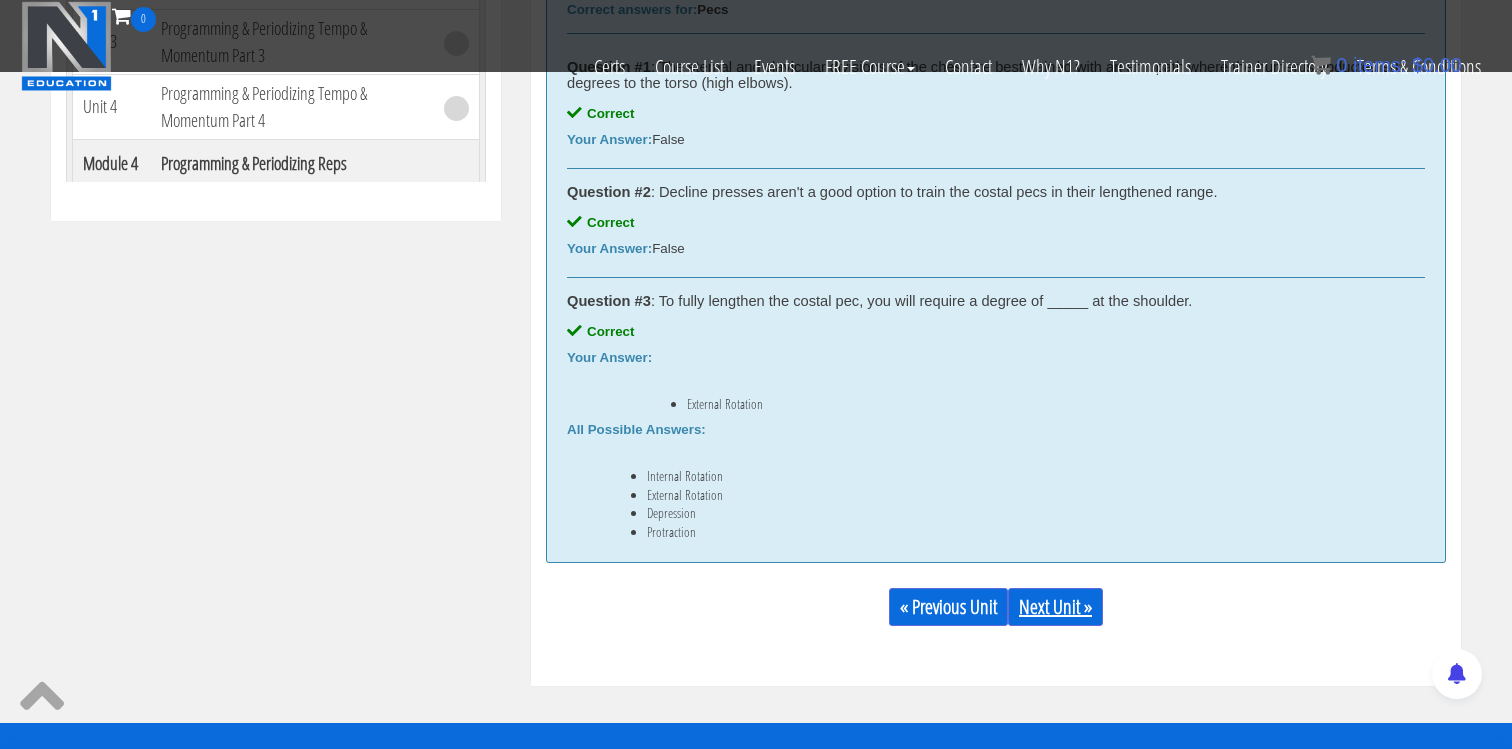 click on "Next Unit »" at bounding box center (1055, 607) 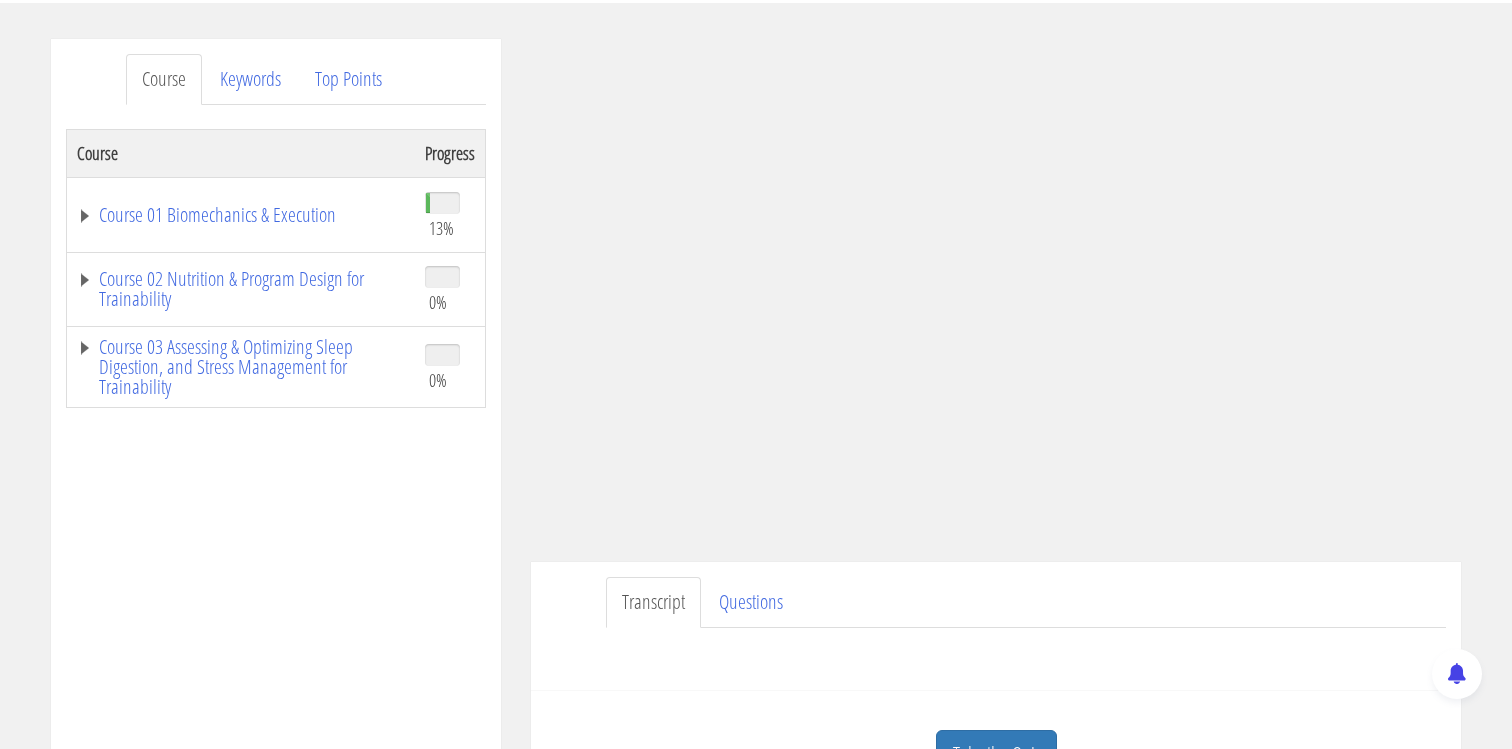 scroll, scrollTop: 243, scrollLeft: 0, axis: vertical 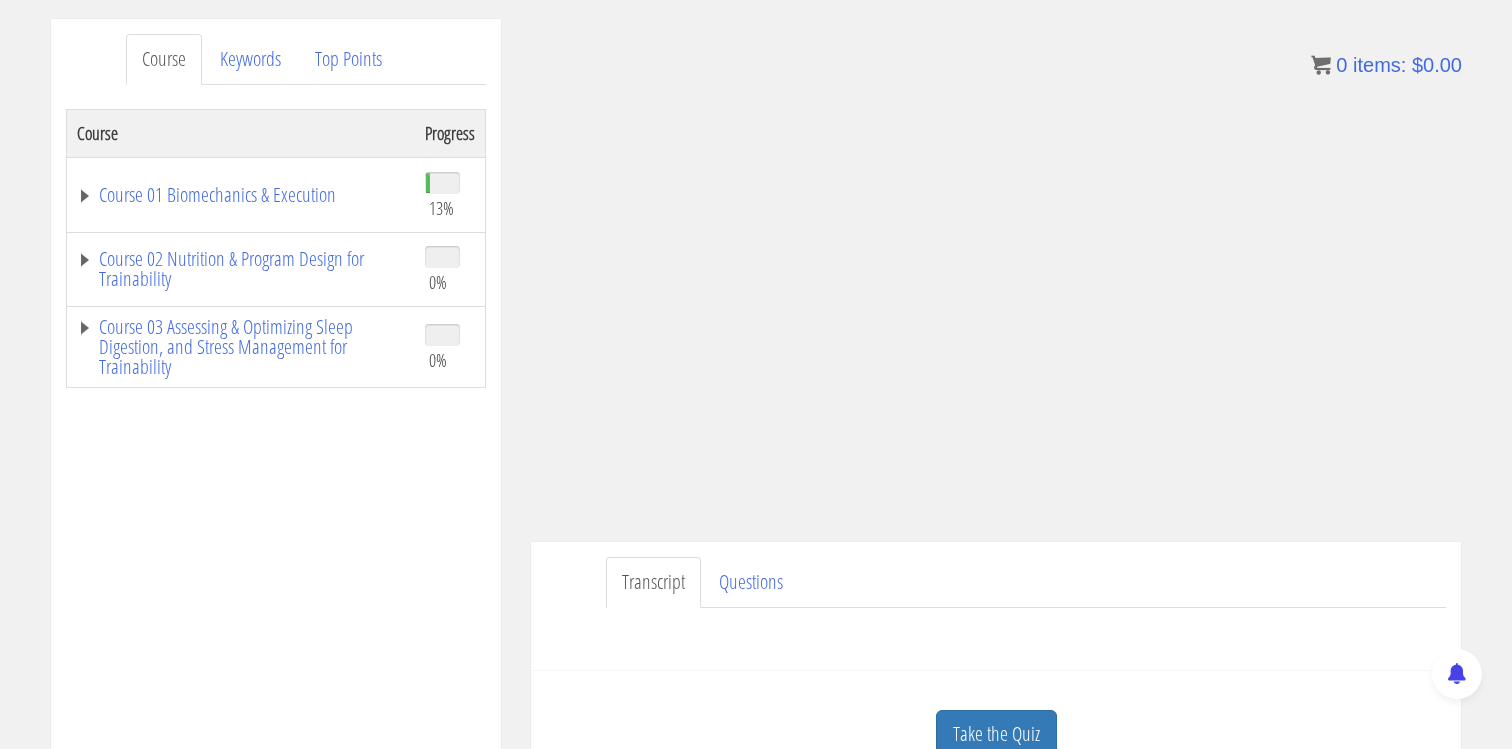 click on "Transcript
Questions" at bounding box center [1026, 582] 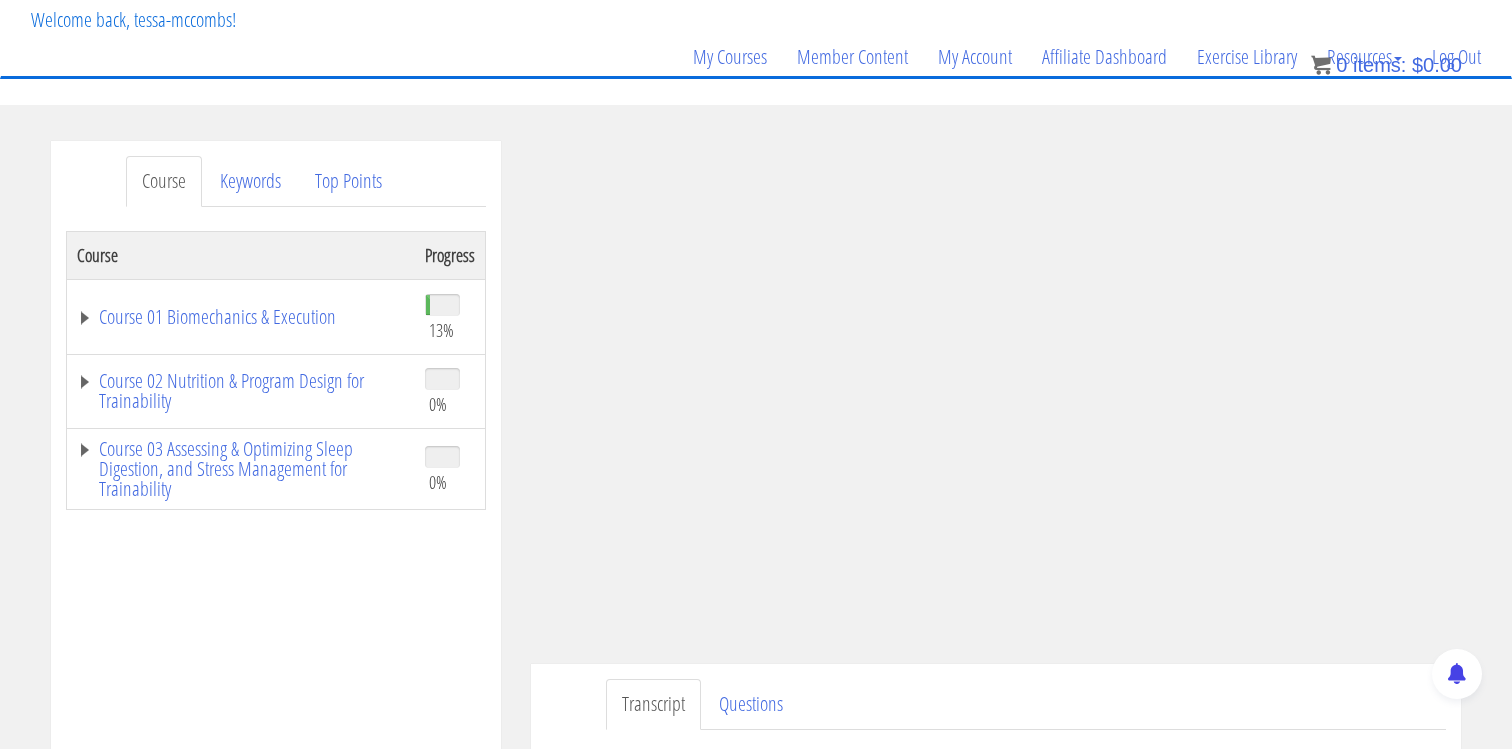 scroll, scrollTop: 122, scrollLeft: 0, axis: vertical 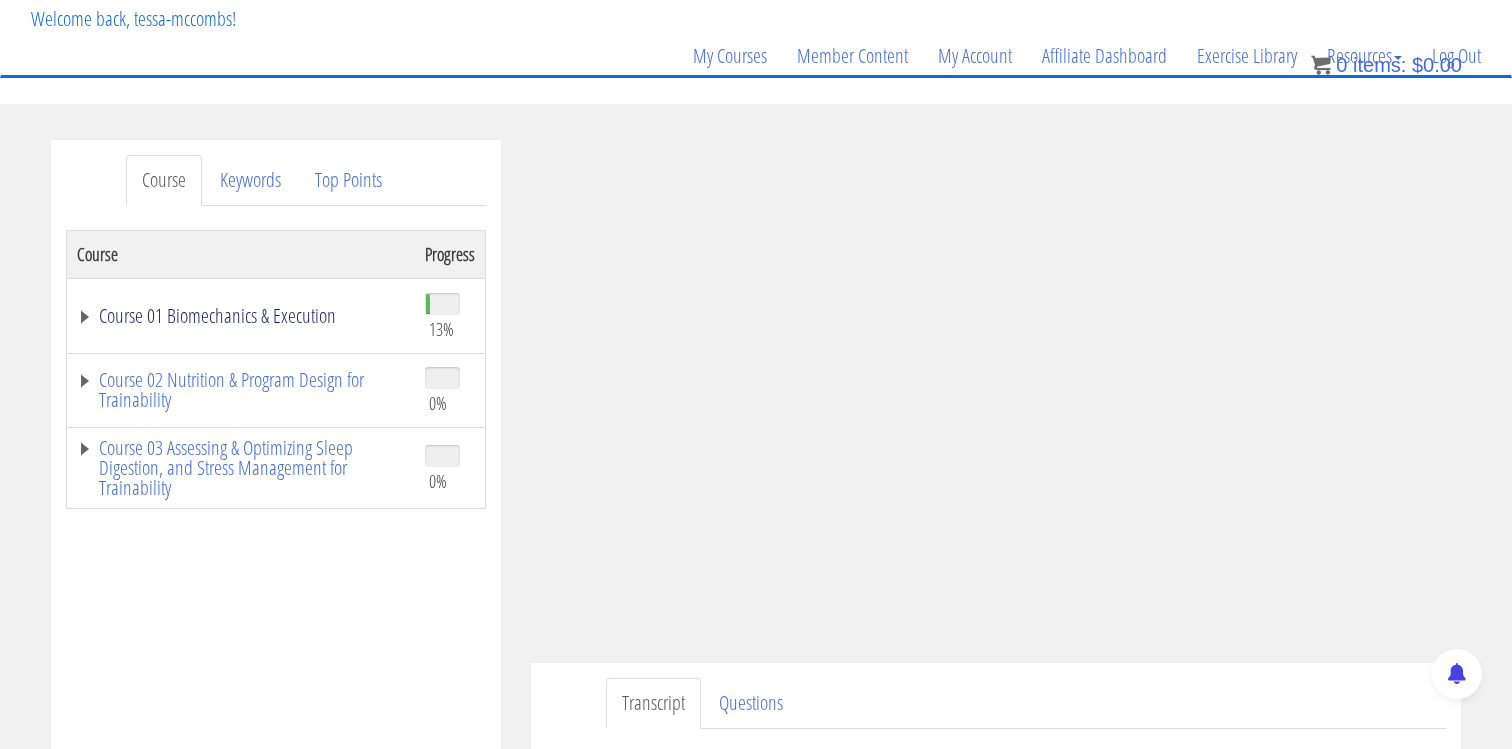 click on "Course 01 Biomechanics & Execution" at bounding box center (241, 316) 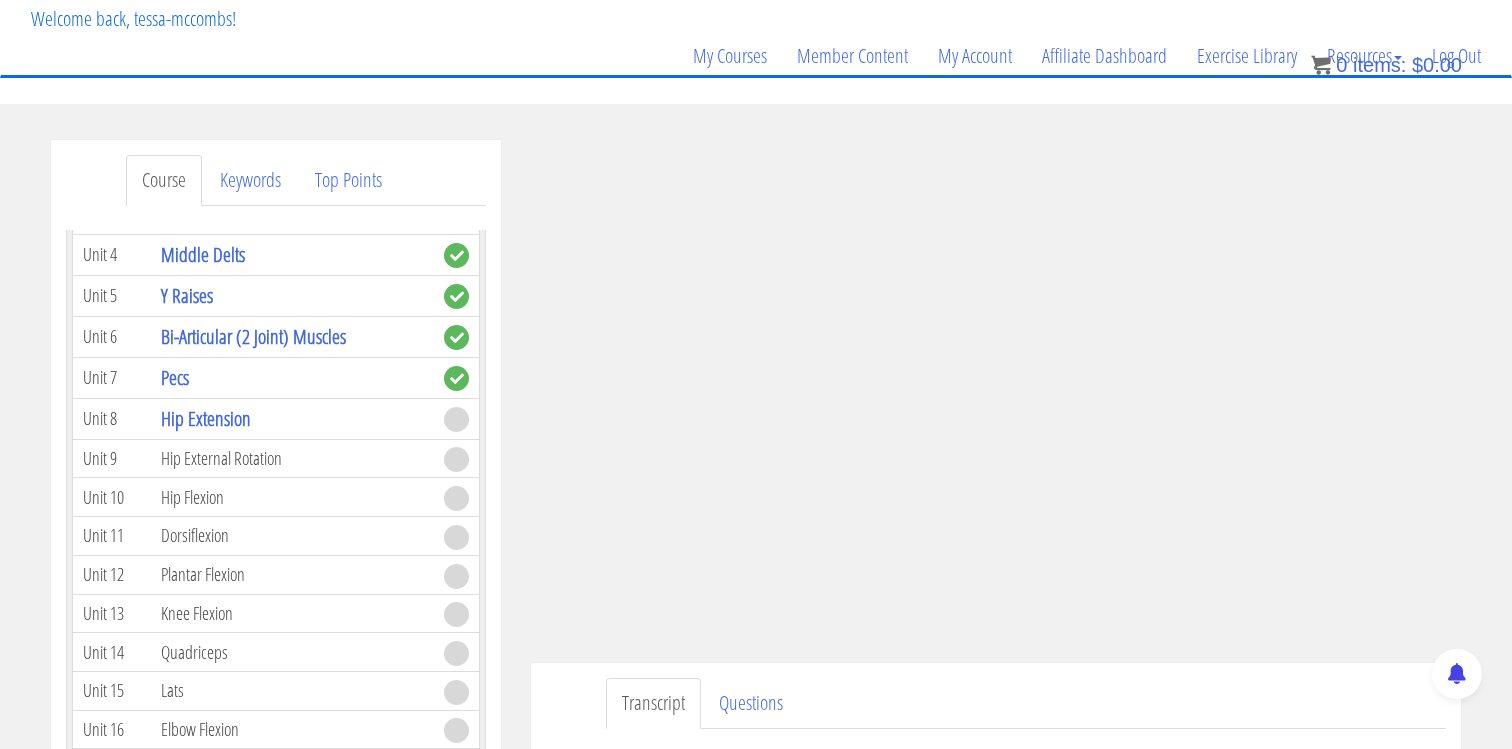 scroll, scrollTop: 700, scrollLeft: 0, axis: vertical 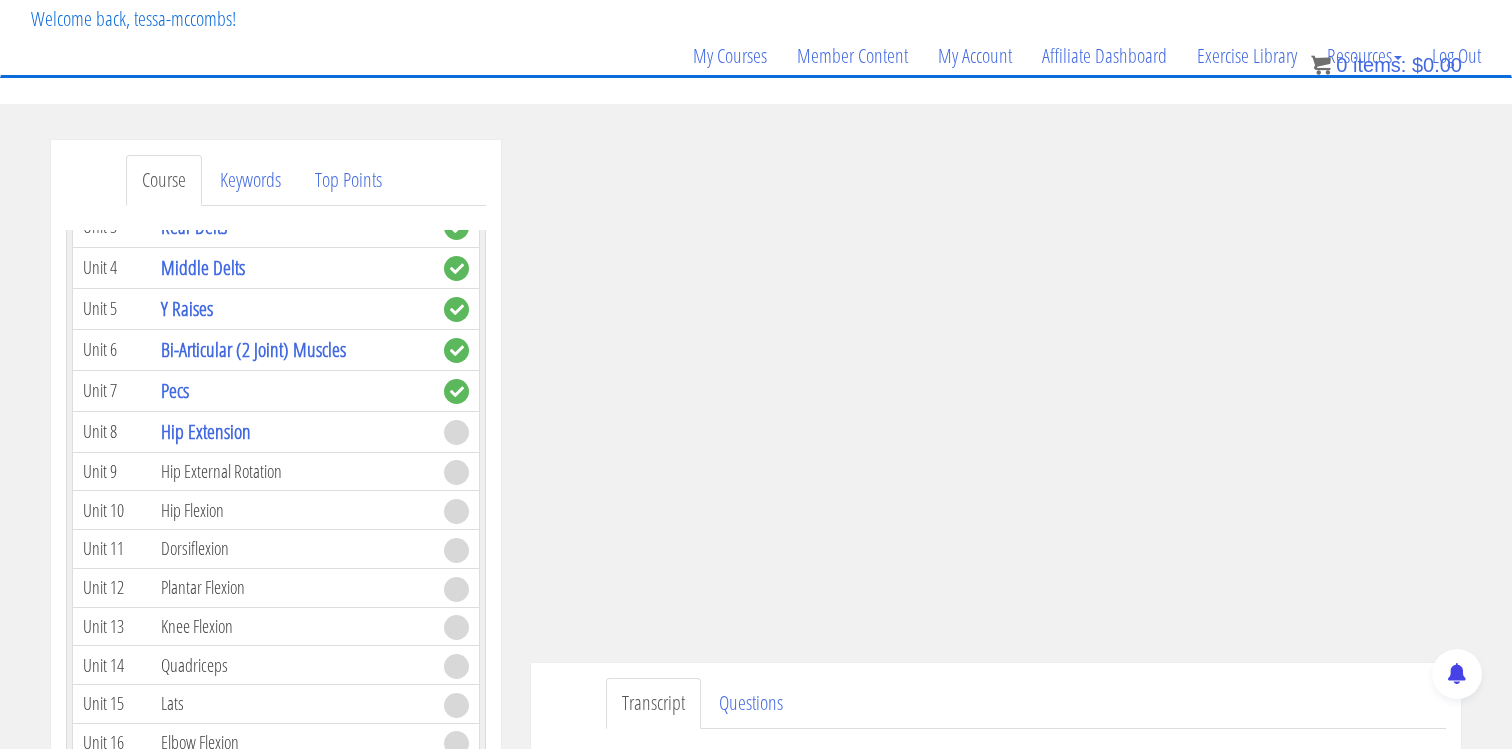 click on "Transcript
Questions
Have a question on this unit? Please submit it here:
Name *
First
Last * *" at bounding box center (996, 727) 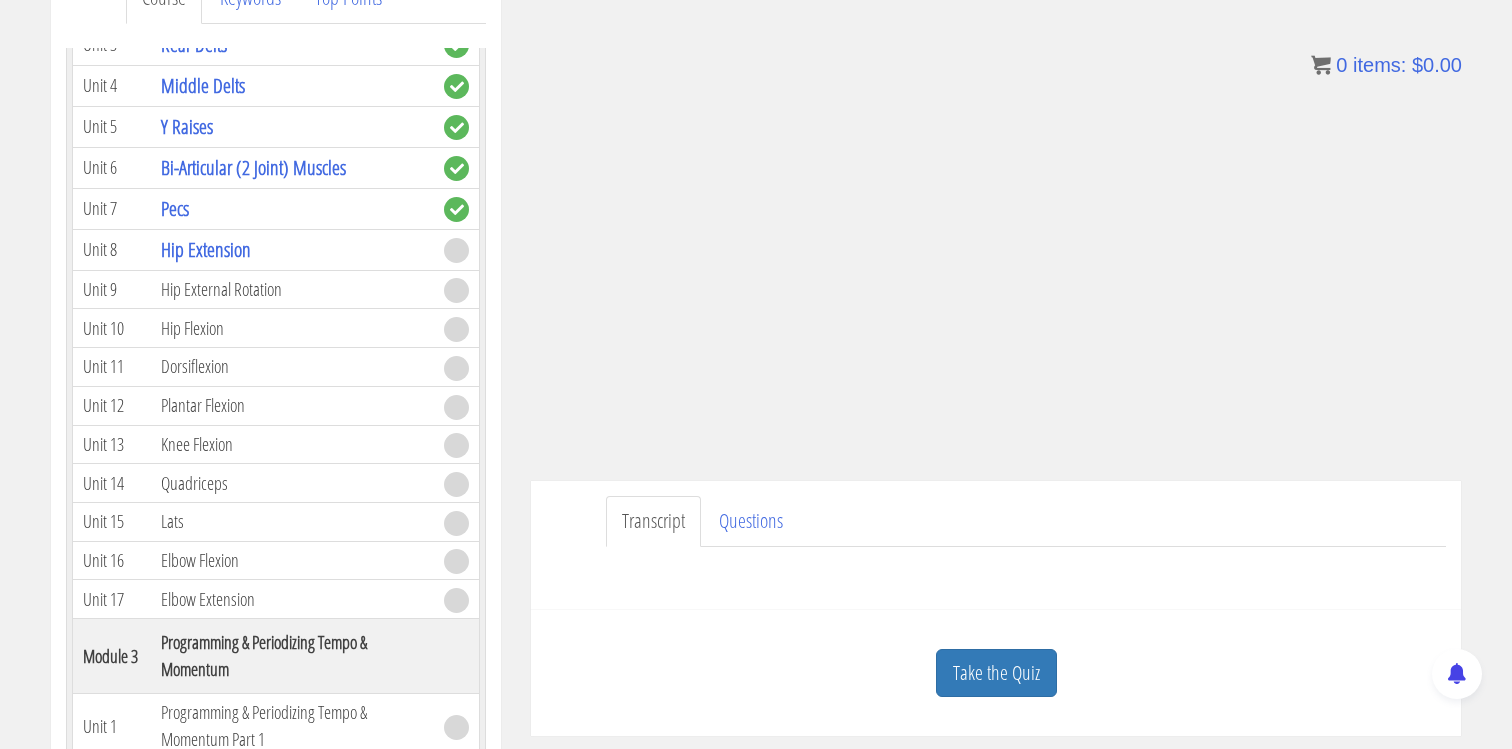 scroll, scrollTop: 339, scrollLeft: 0, axis: vertical 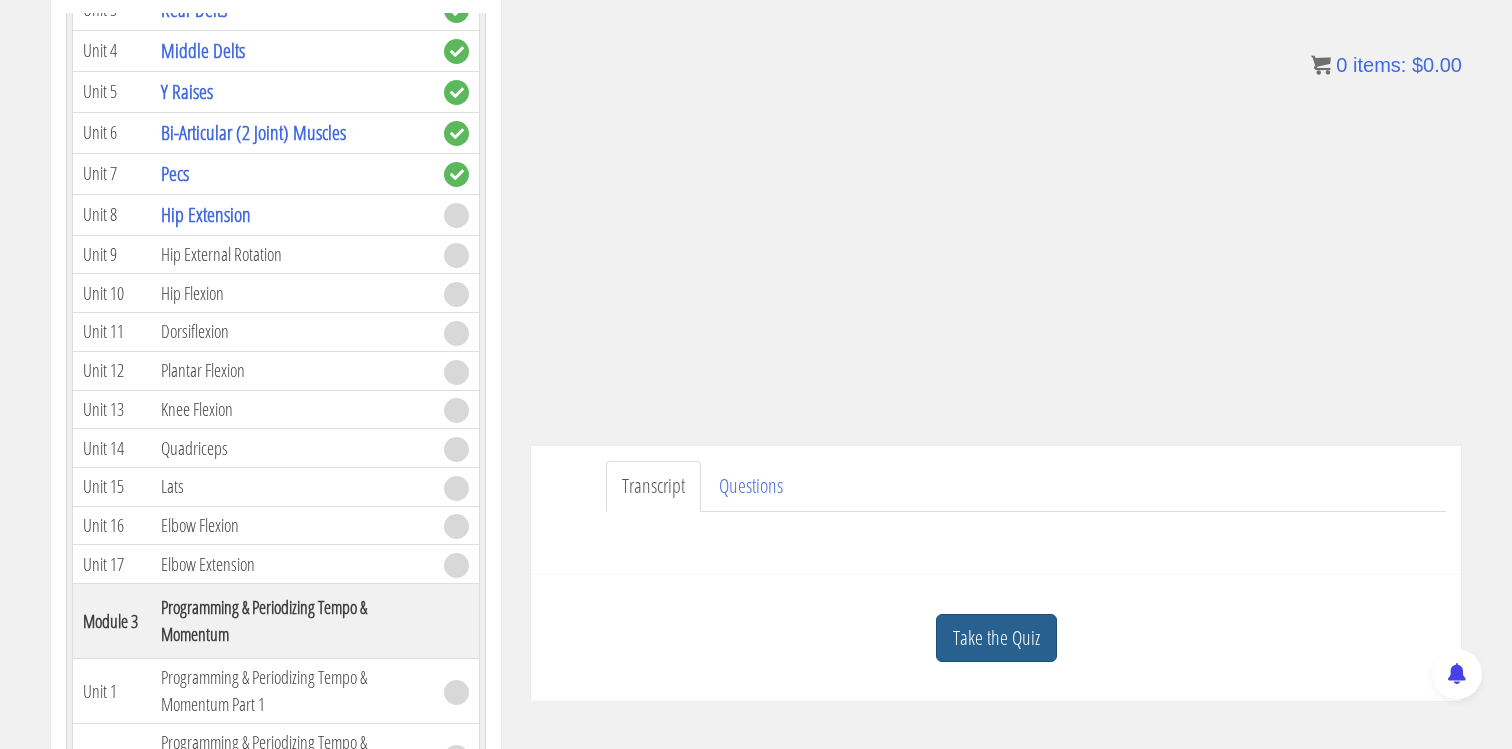 click on "Take the Quiz" at bounding box center [996, 638] 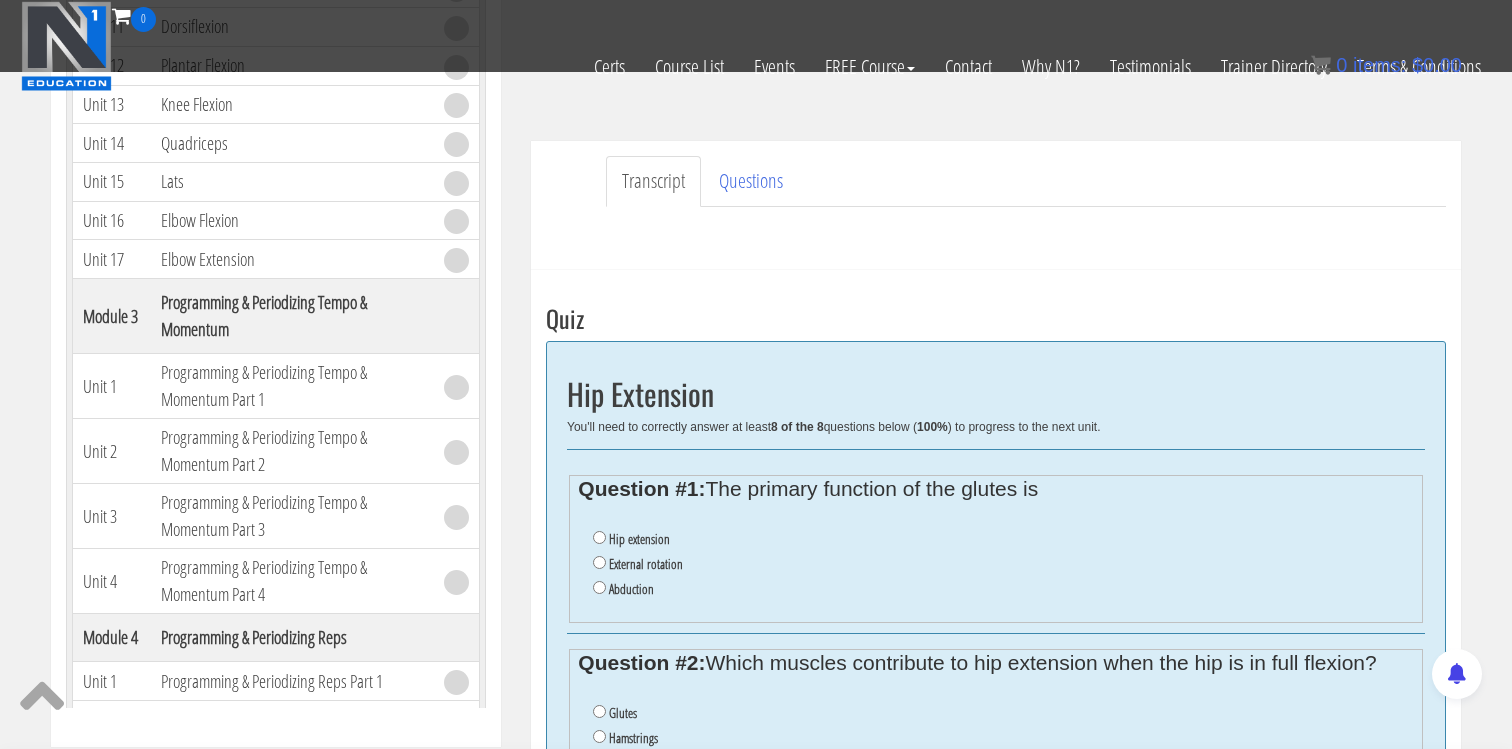 scroll, scrollTop: 517, scrollLeft: 0, axis: vertical 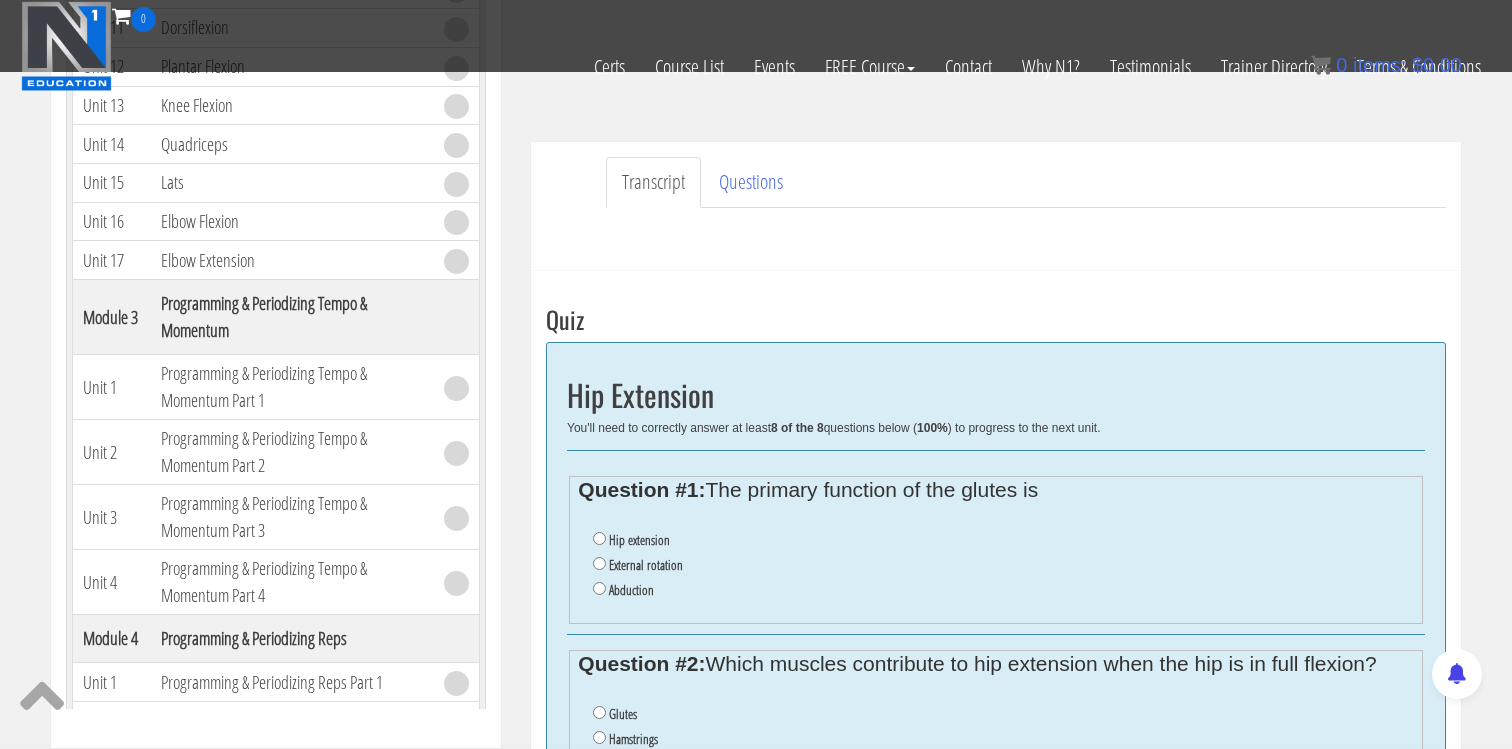 click on "Hip extension" at bounding box center (639, 540) 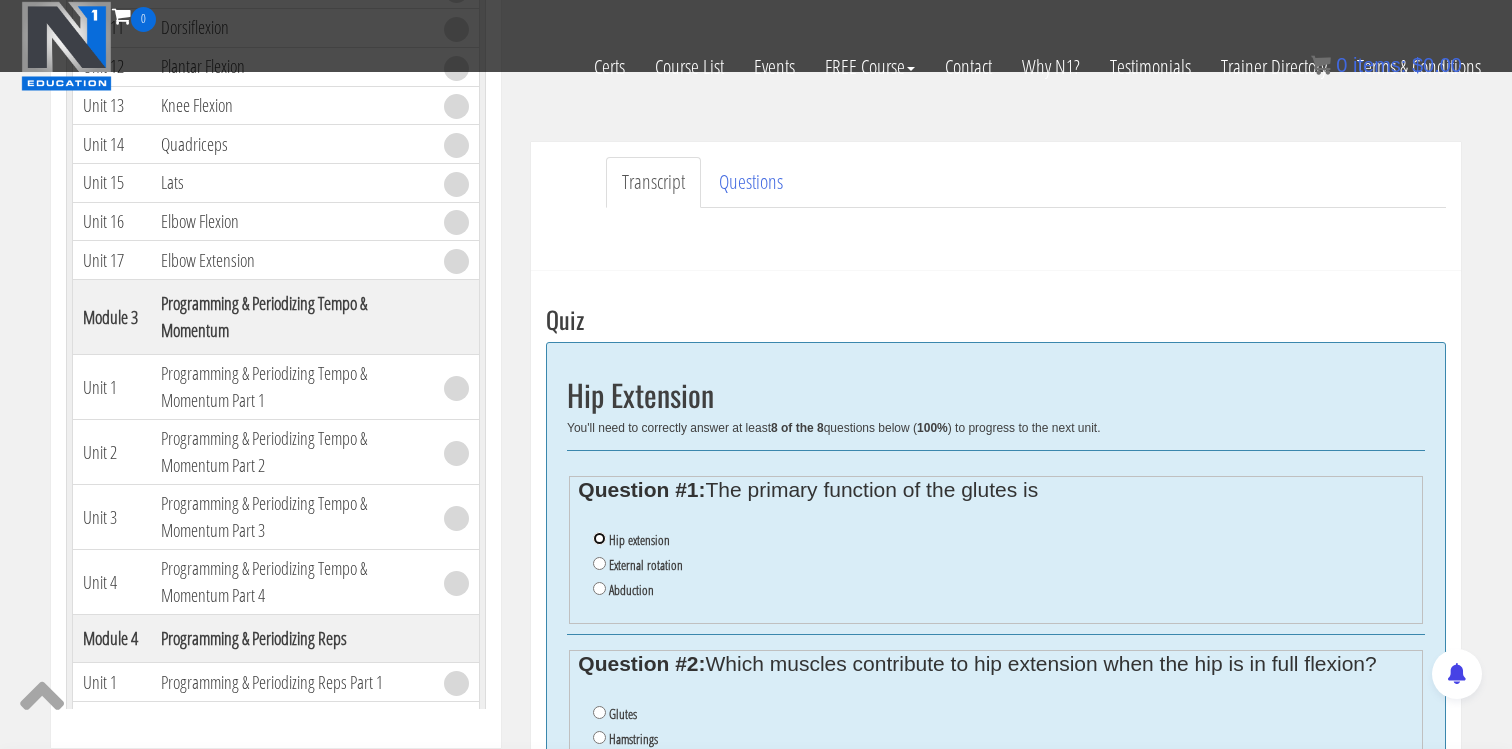 click on "Hip extension" at bounding box center (599, 538) 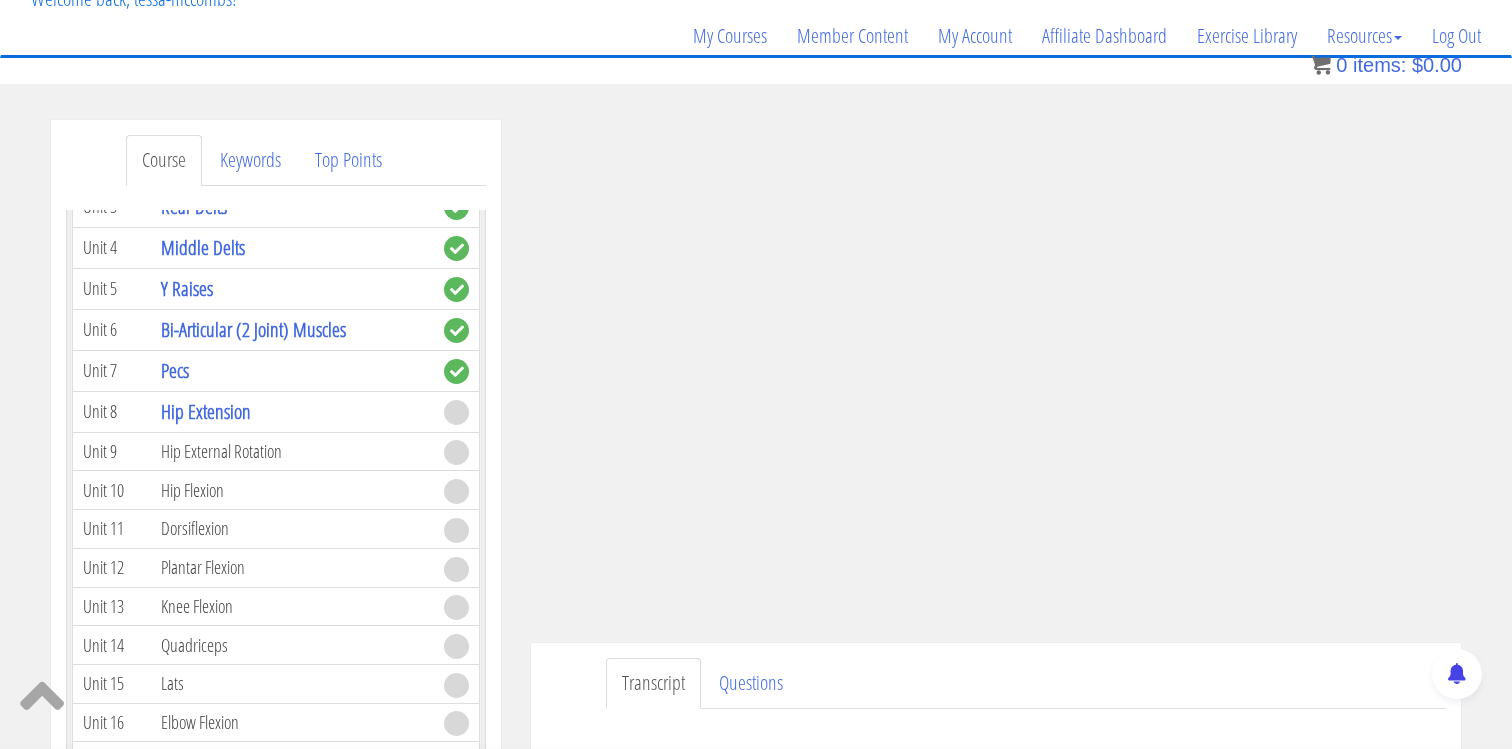 scroll, scrollTop: 143, scrollLeft: 0, axis: vertical 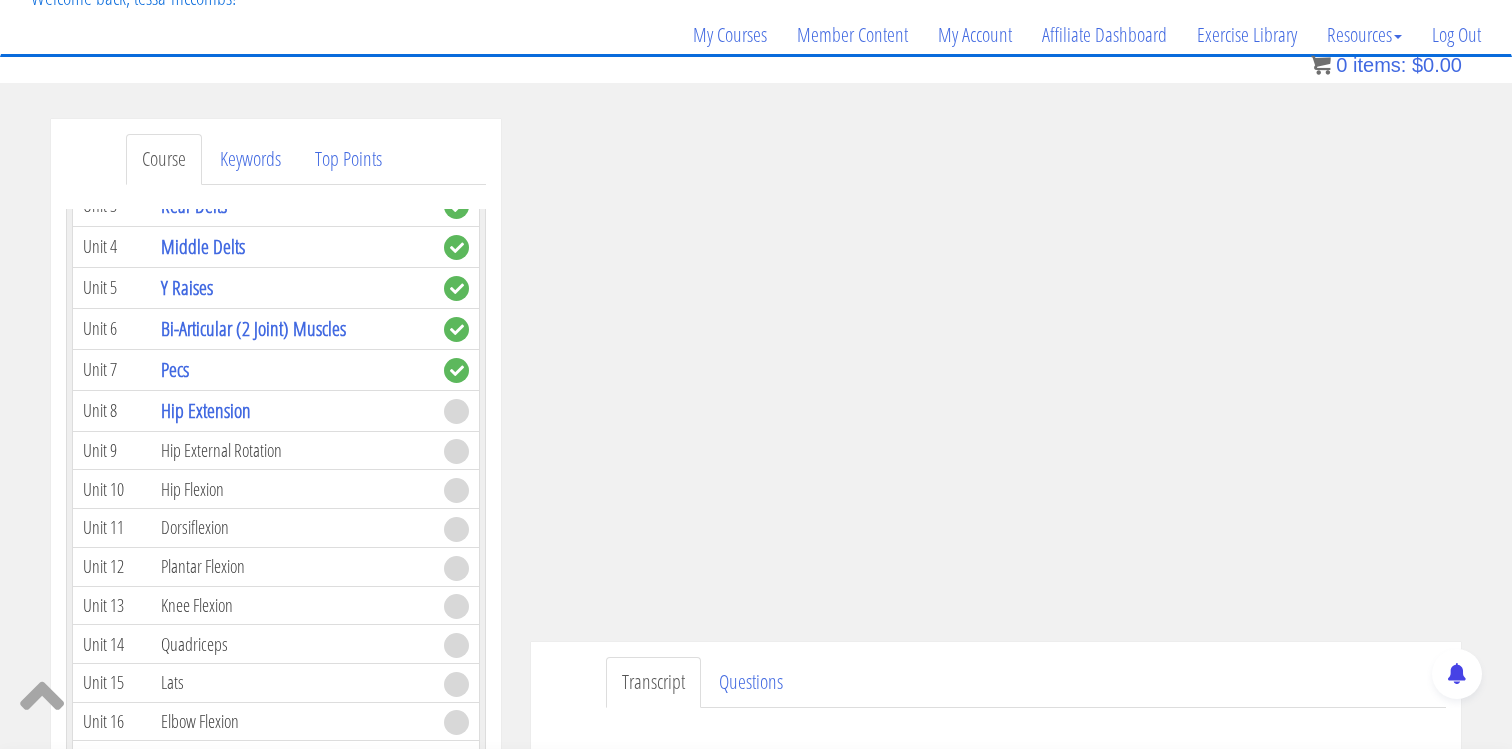 click on "Transcript
Questions" at bounding box center [1026, 682] 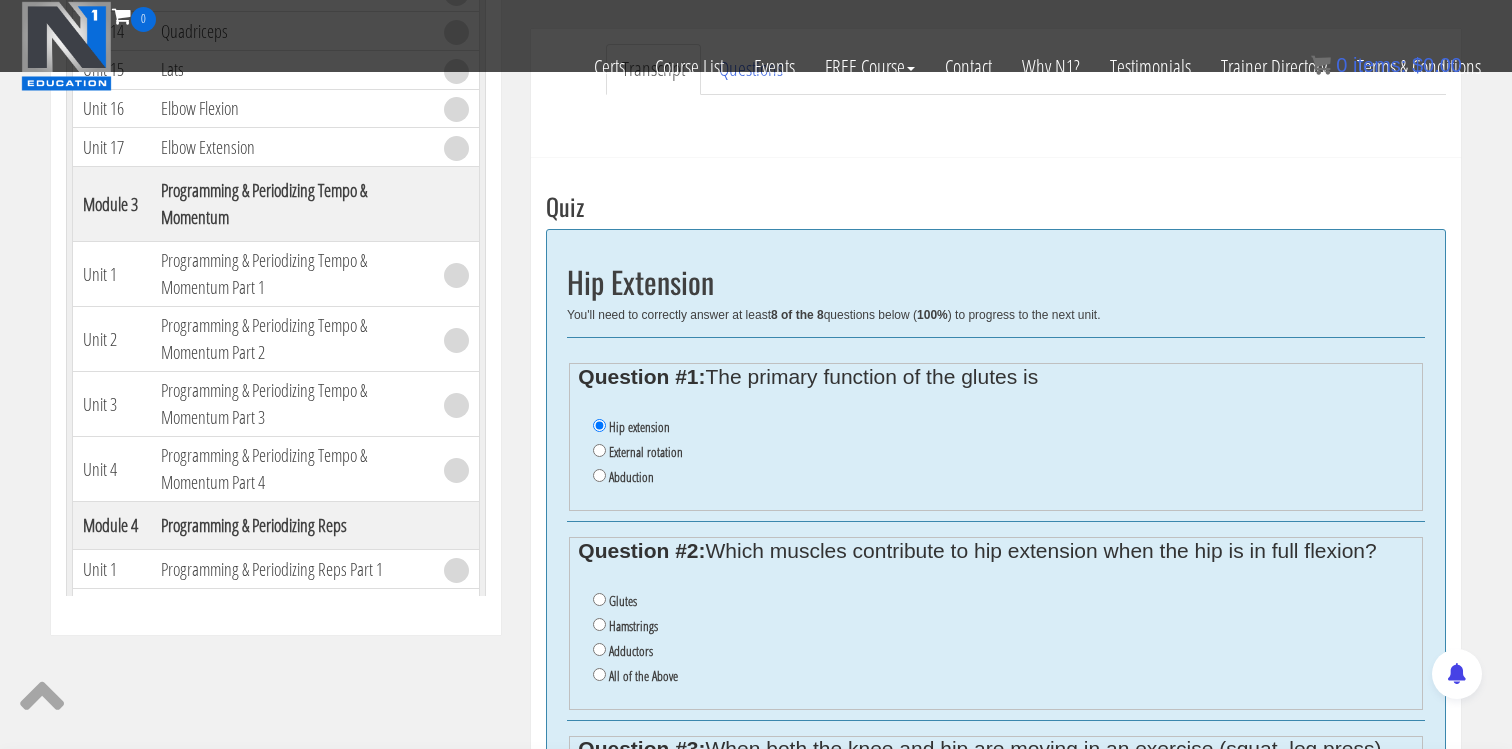 scroll, scrollTop: 639, scrollLeft: 0, axis: vertical 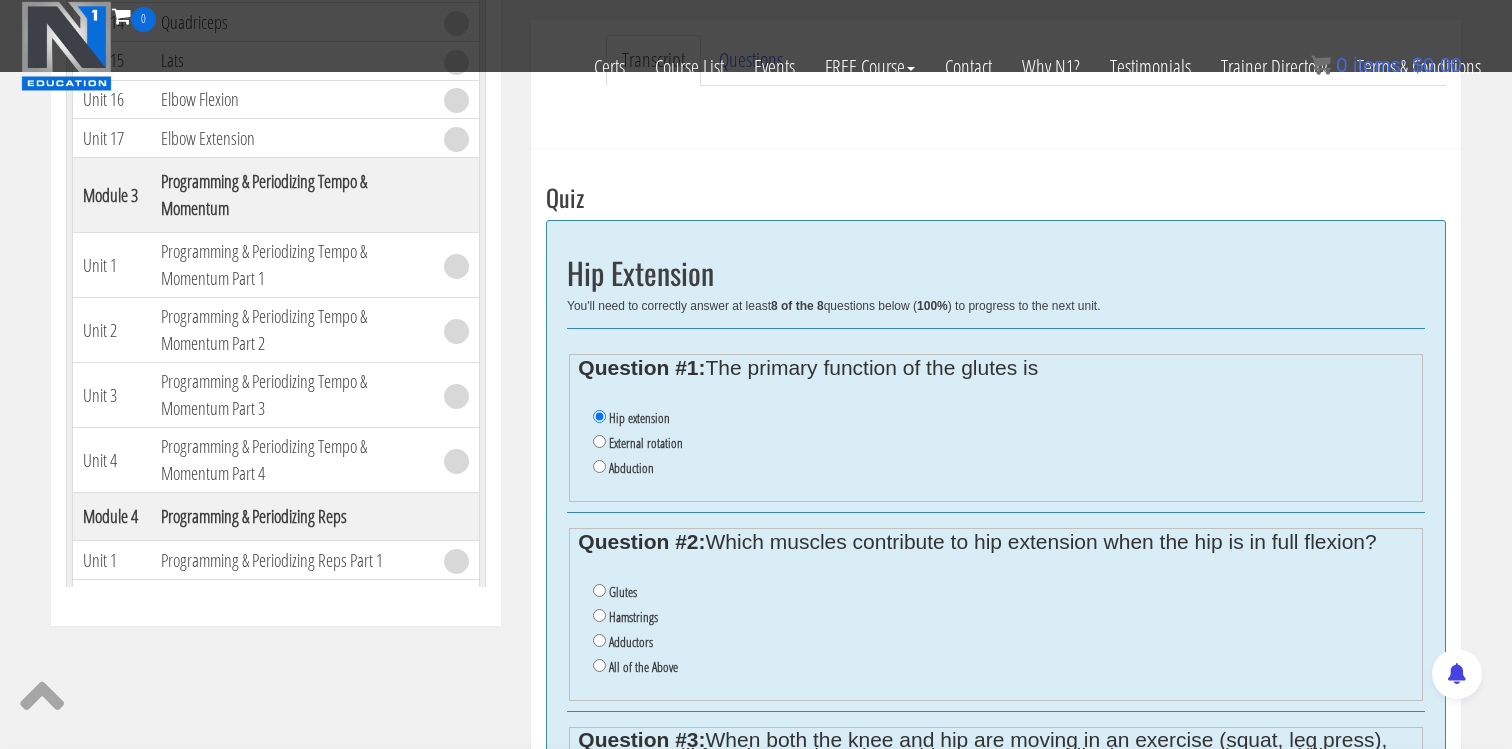 click on "All of the Above" at bounding box center (643, 667) 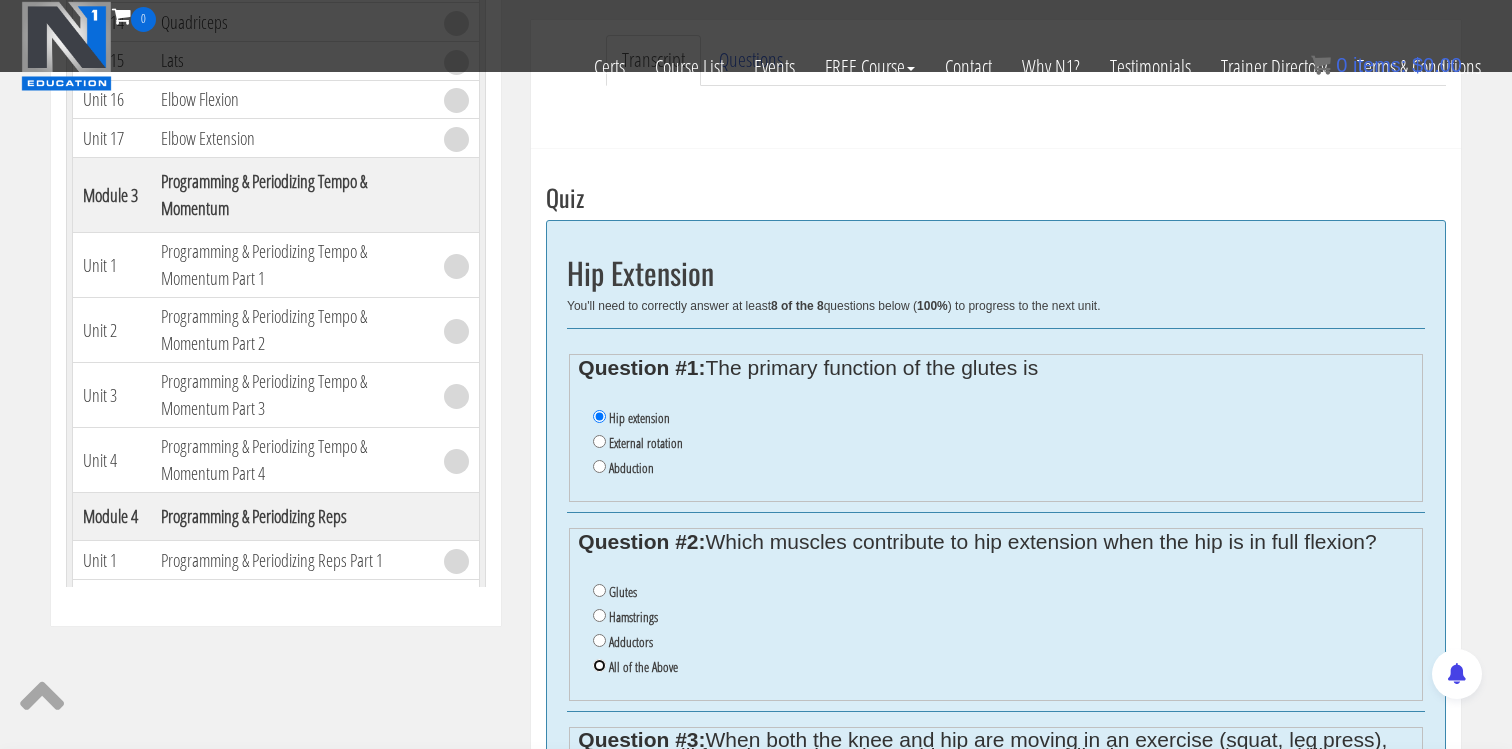 click on "All of the Above" at bounding box center (599, 665) 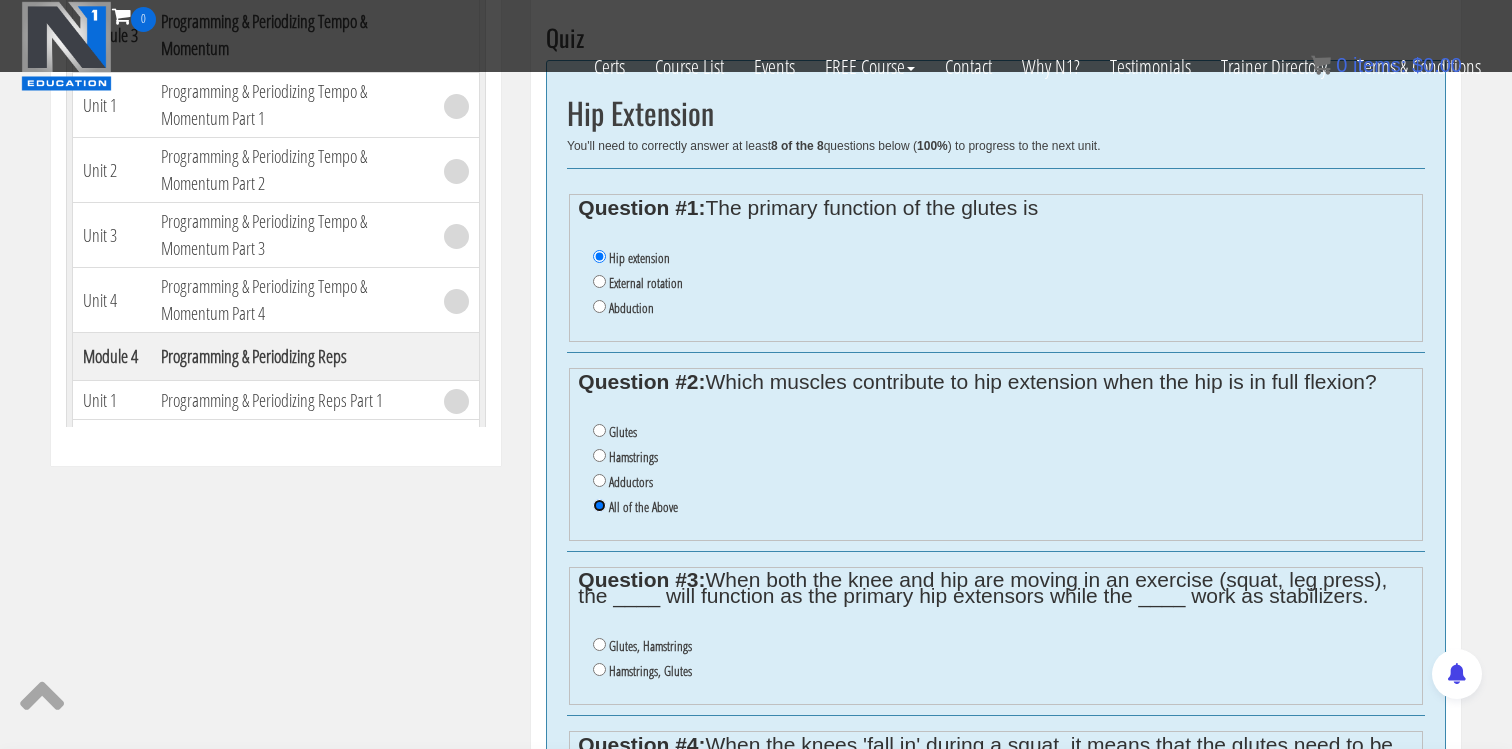 scroll, scrollTop: 812, scrollLeft: 0, axis: vertical 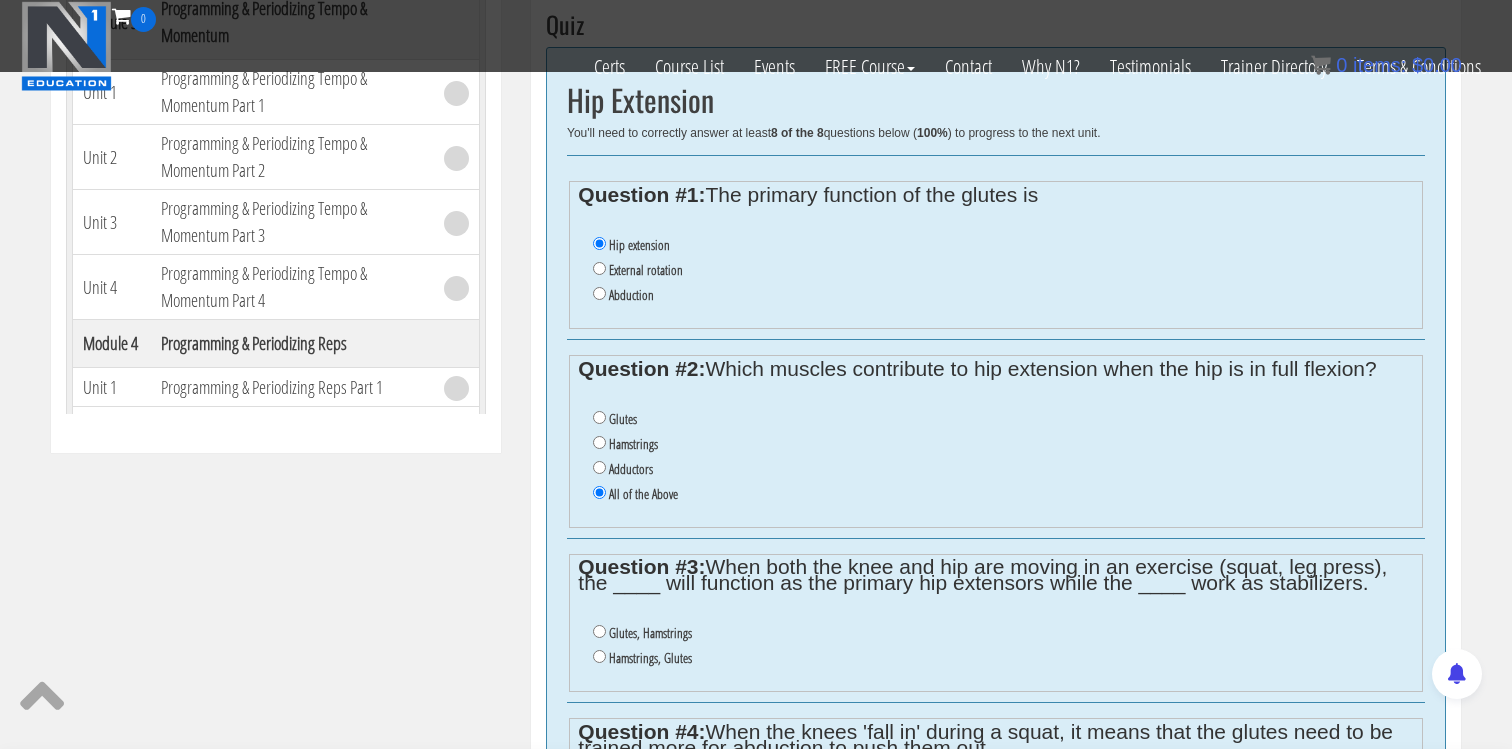 click on "Glutes, Hamstrings" at bounding box center [650, 633] 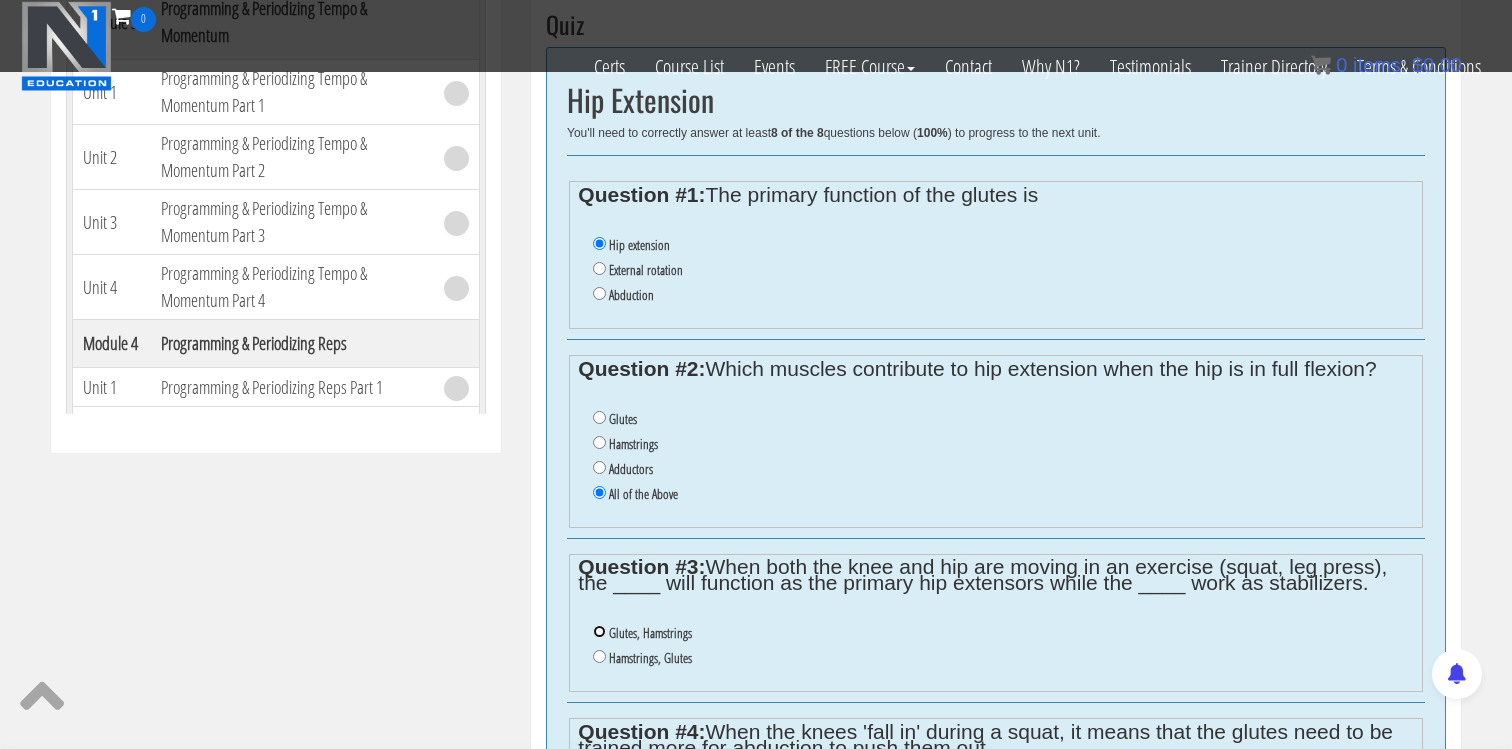click on "Glutes, Hamstrings" at bounding box center (599, 631) 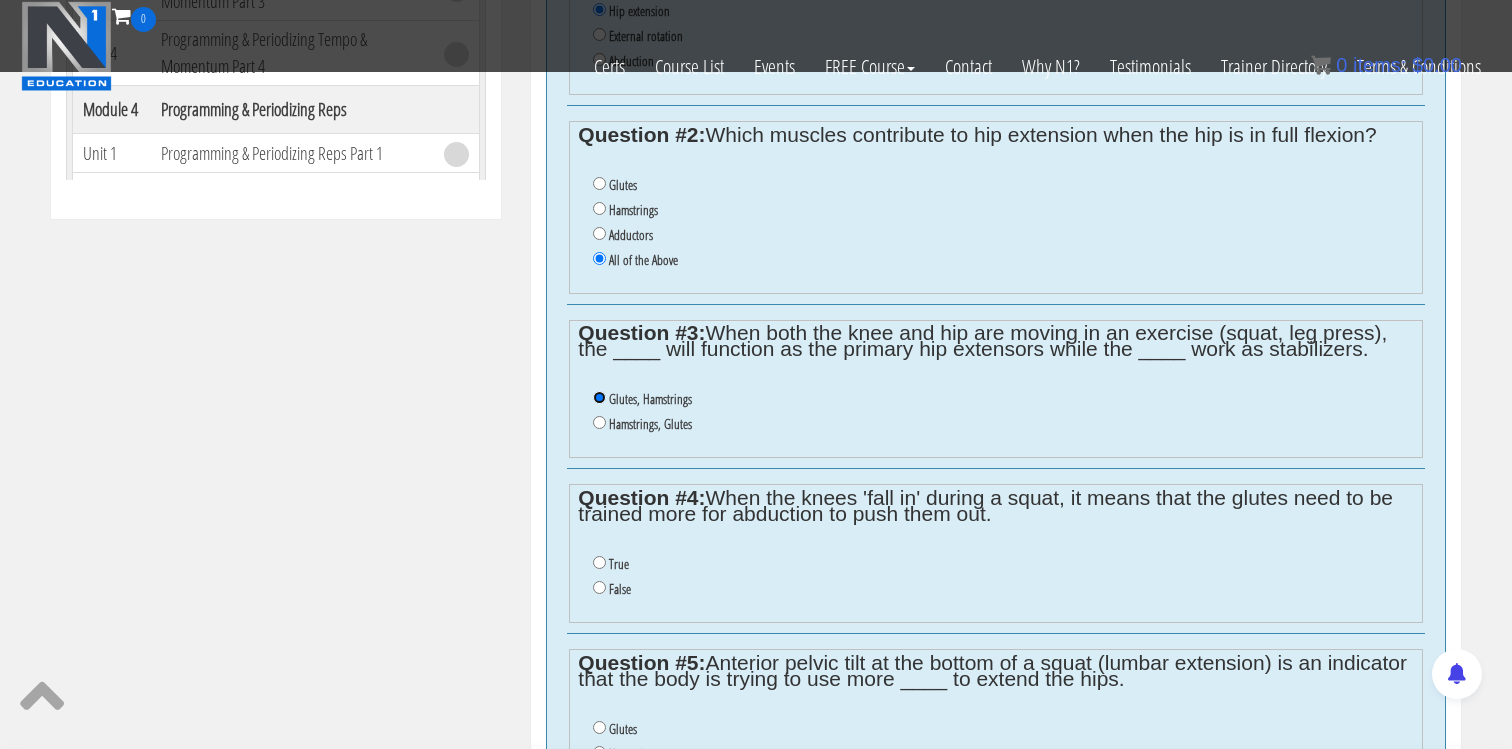 scroll, scrollTop: 1051, scrollLeft: 0, axis: vertical 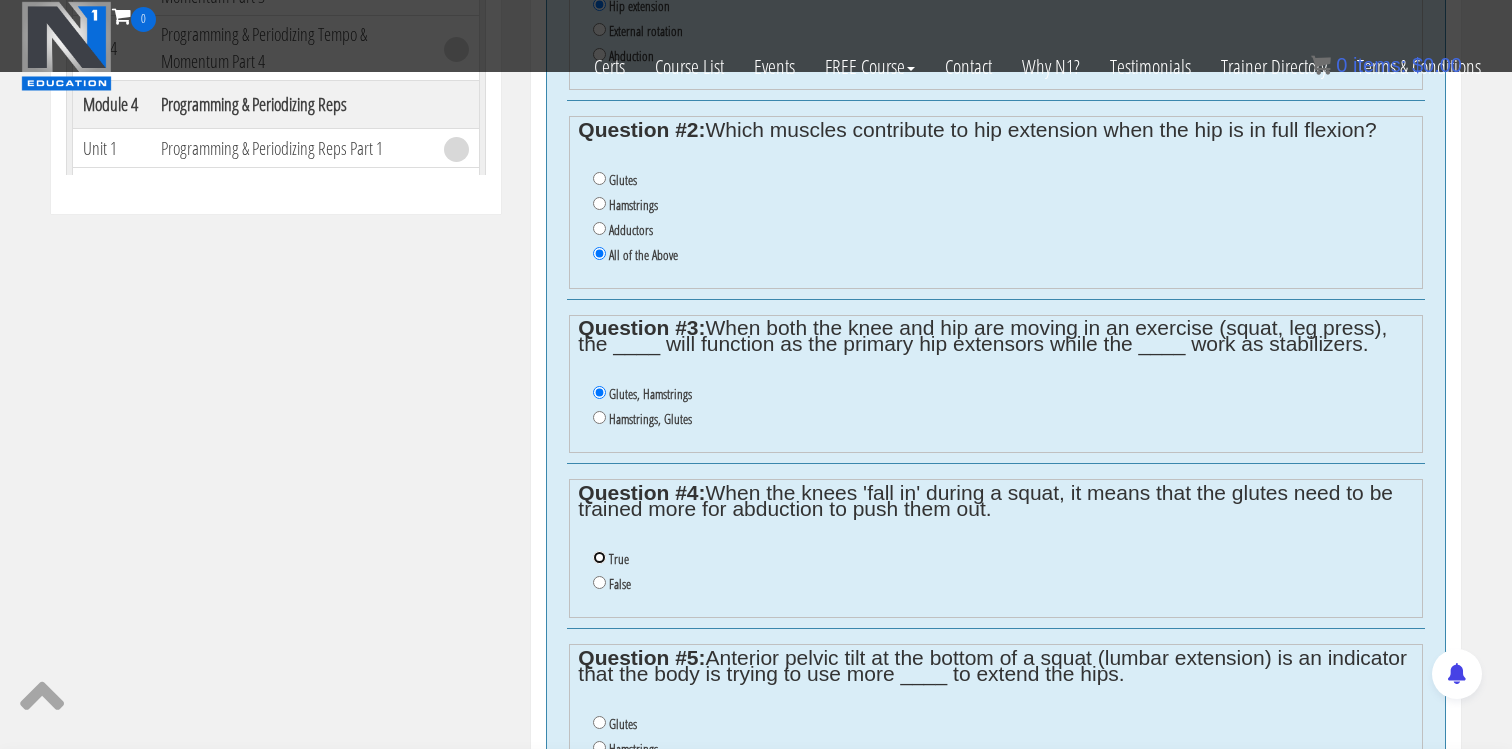click on "True" at bounding box center (599, 557) 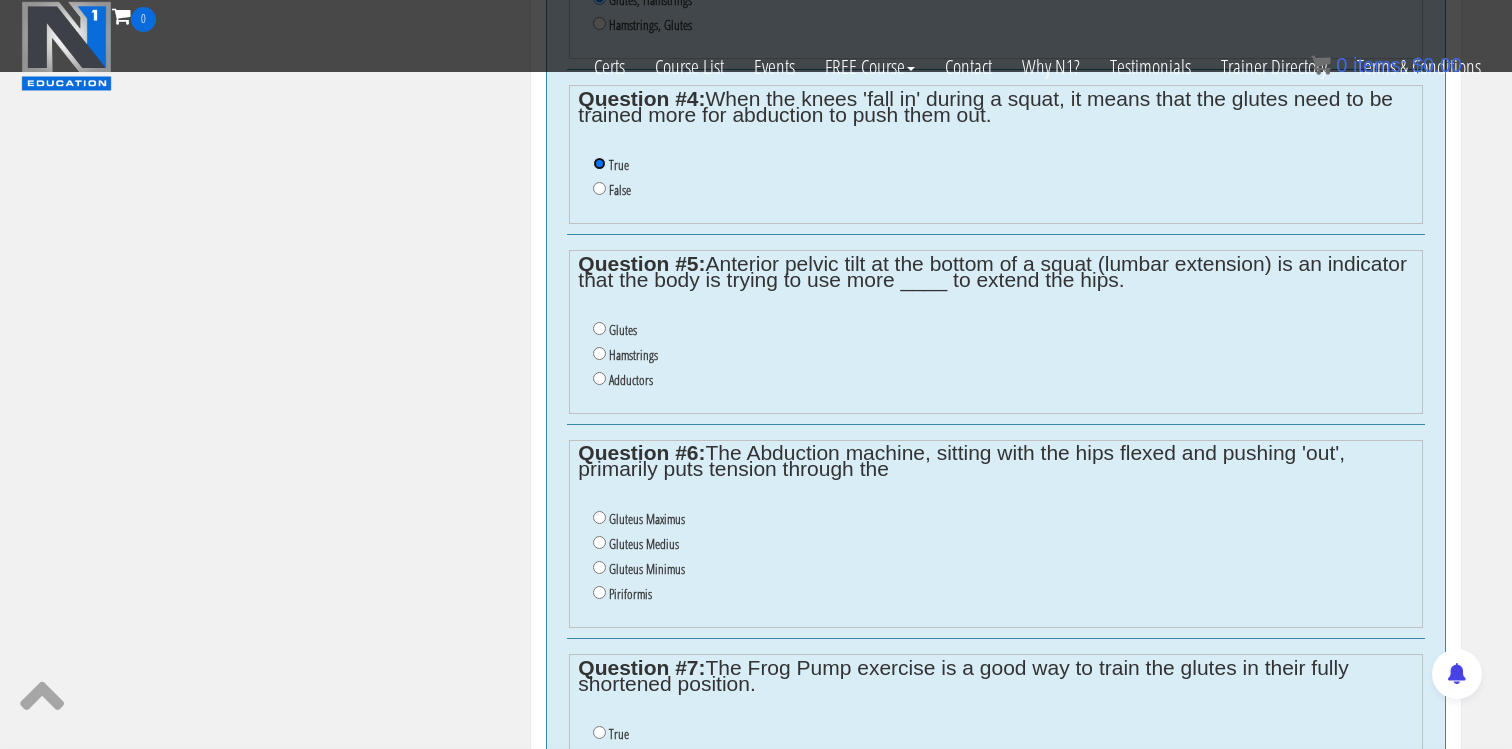 scroll, scrollTop: 1454, scrollLeft: 0, axis: vertical 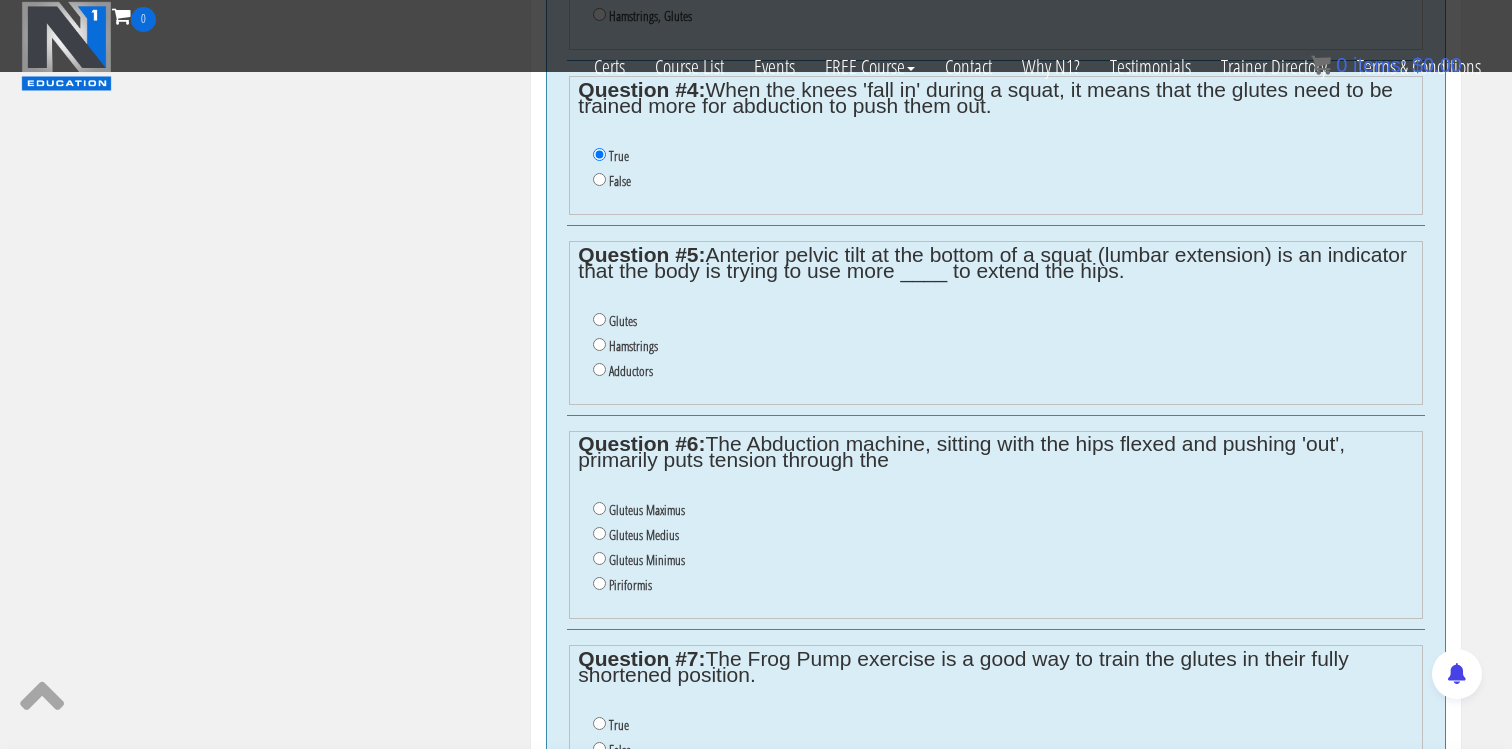 click on "Hamstrings" at bounding box center [633, 346] 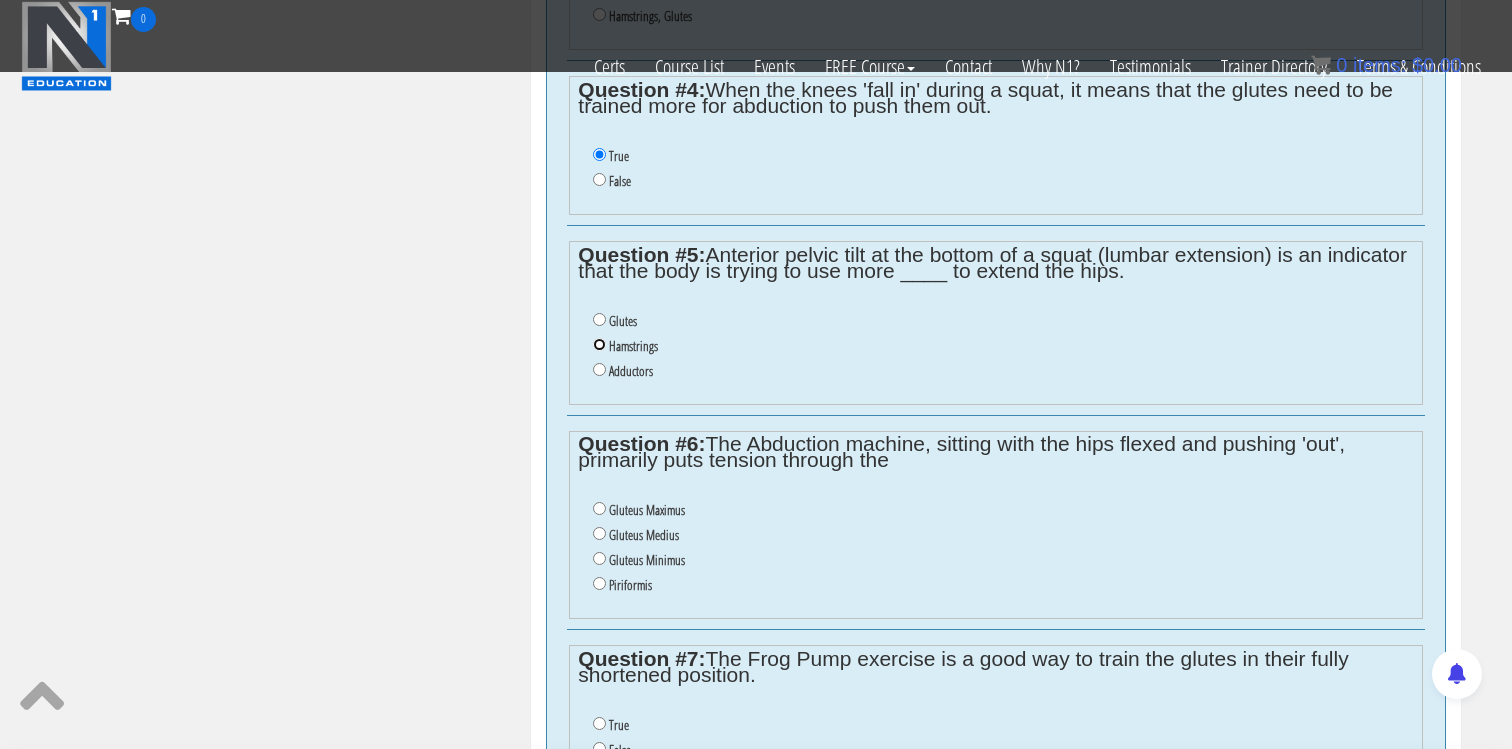 click on "Hamstrings" at bounding box center [599, 344] 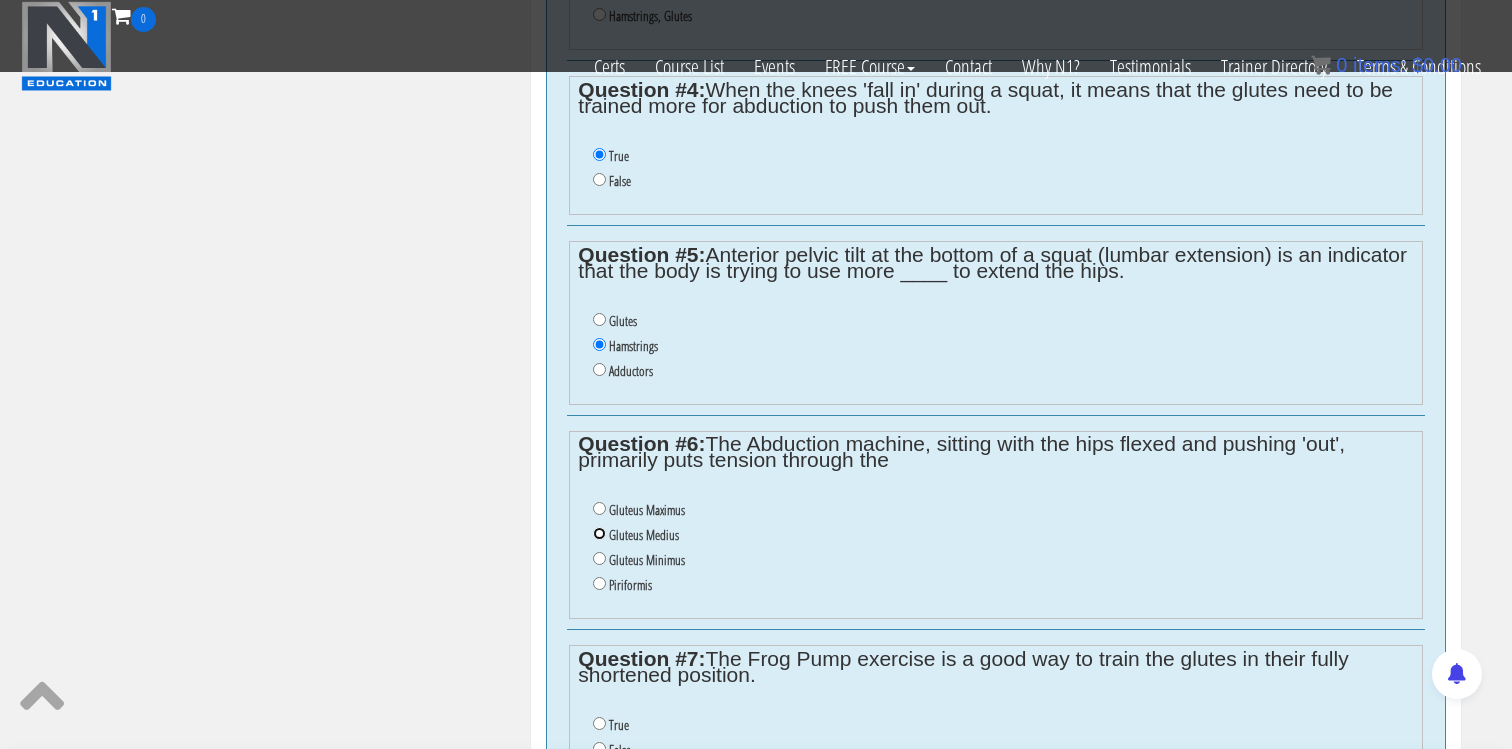 click on "Gluteus Medius" at bounding box center [599, 533] 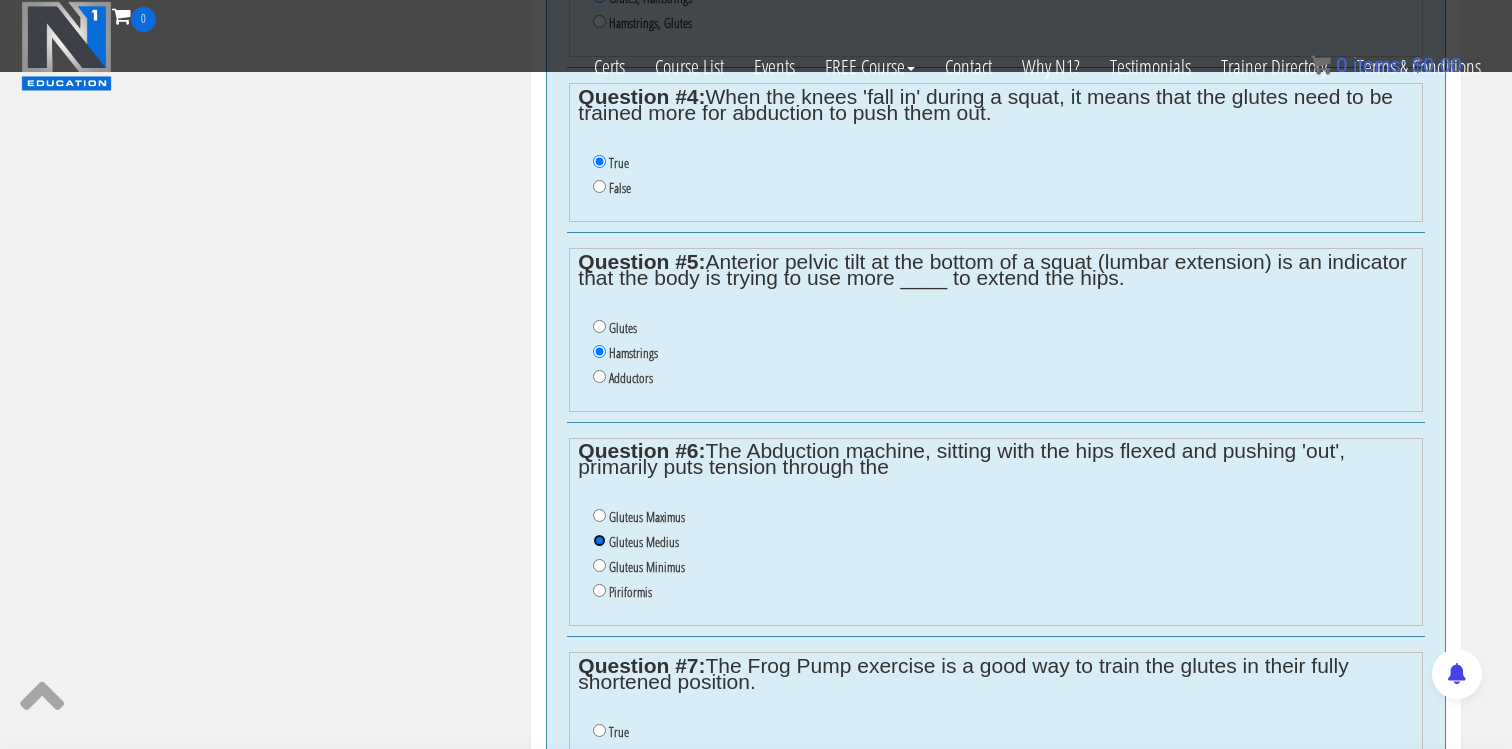 scroll, scrollTop: 1479, scrollLeft: 0, axis: vertical 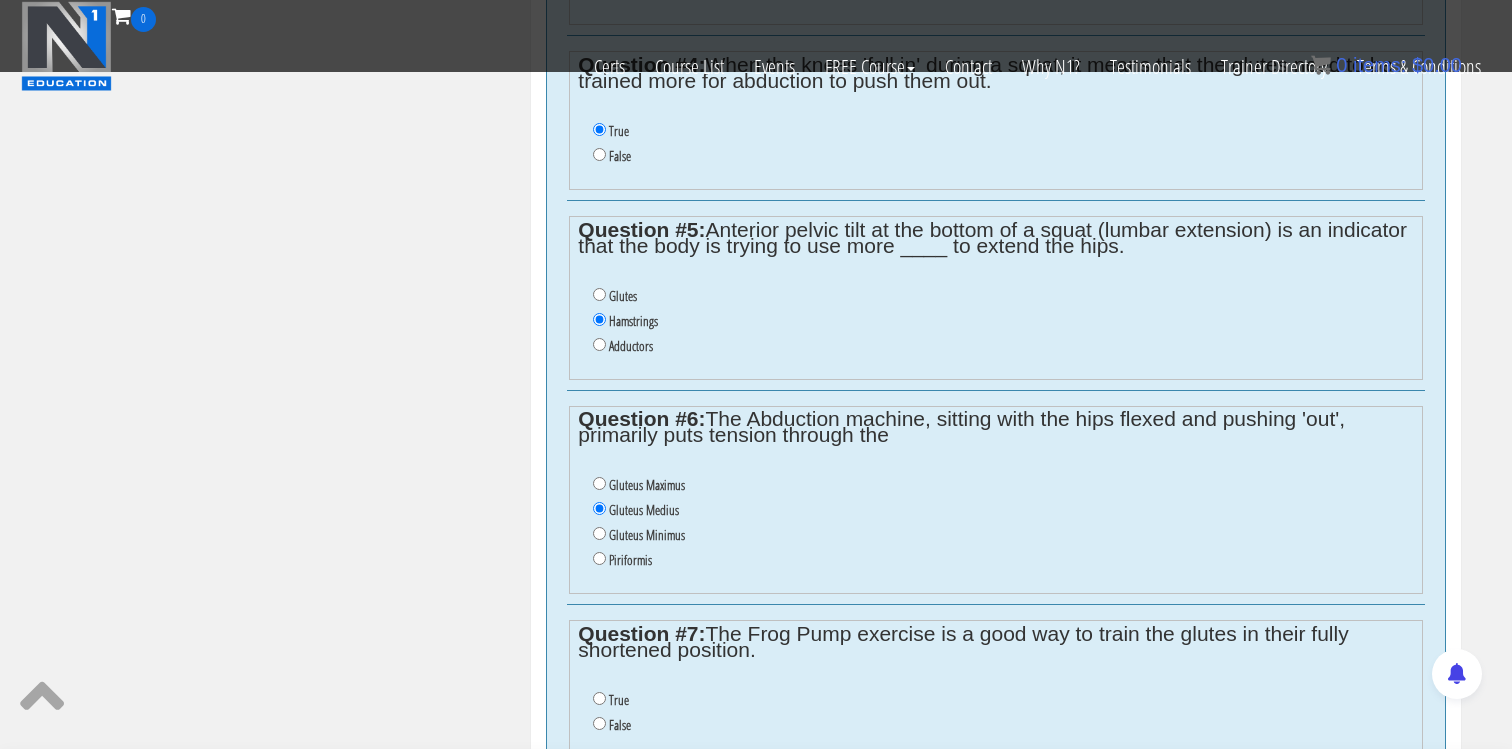 click on "Piriformis" at bounding box center (630, 560) 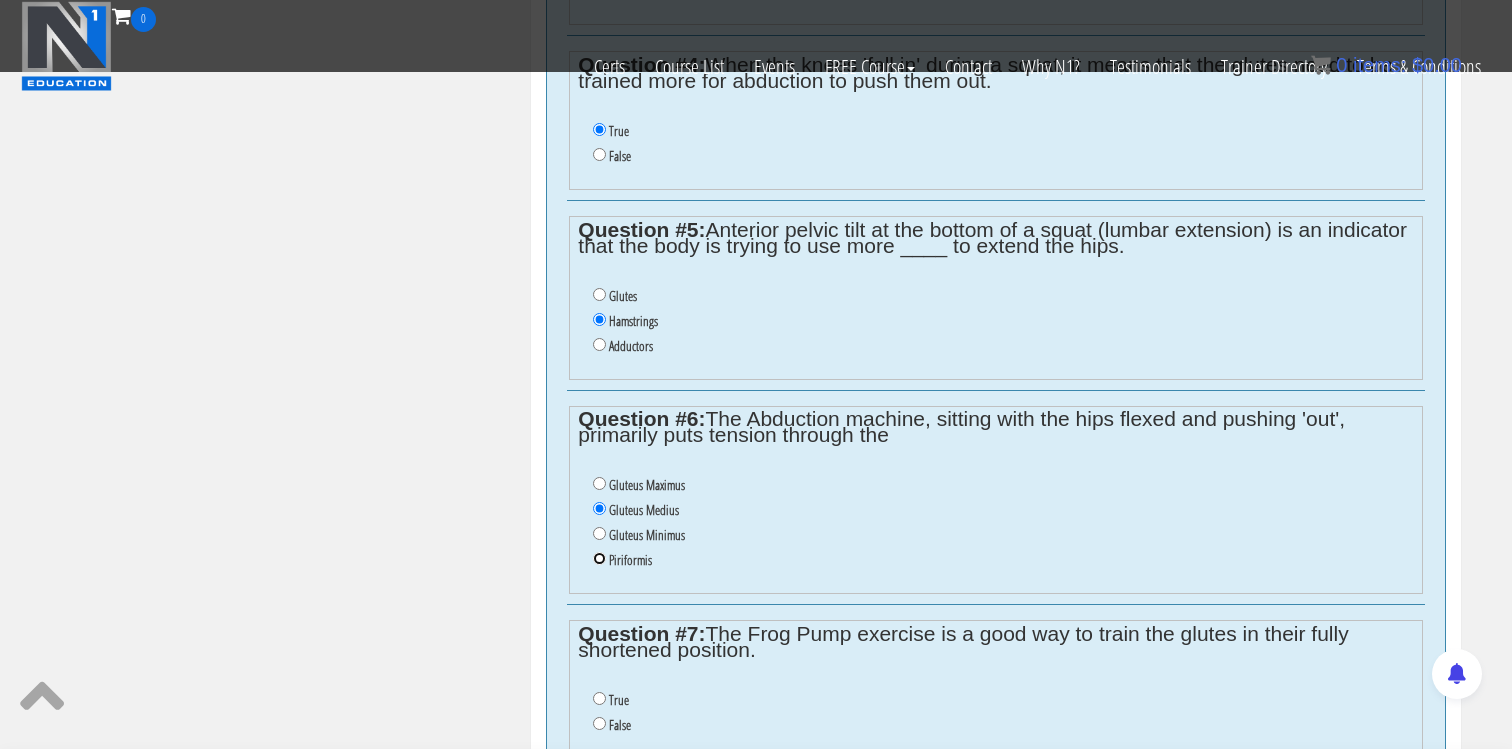 click on "Piriformis" at bounding box center [599, 558] 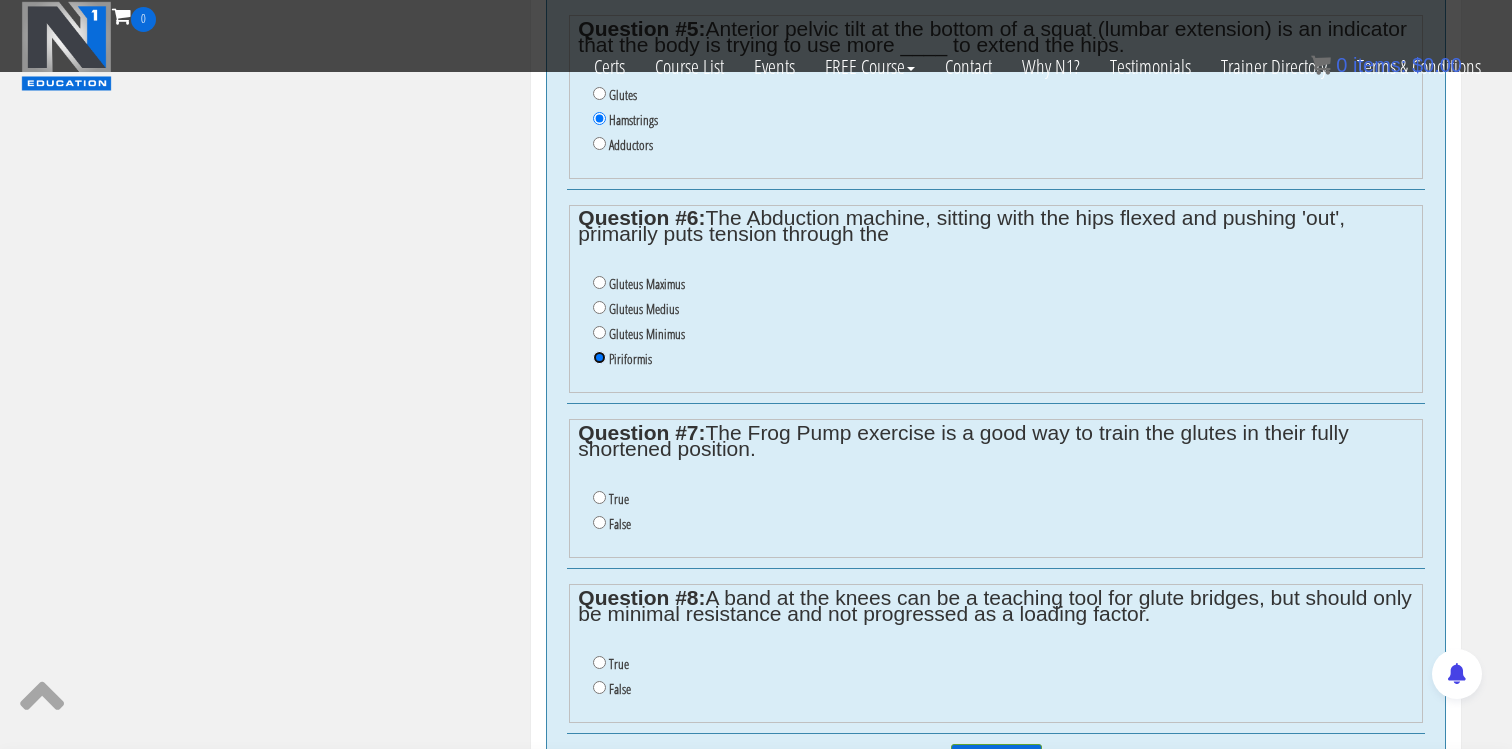 scroll, scrollTop: 1681, scrollLeft: 0, axis: vertical 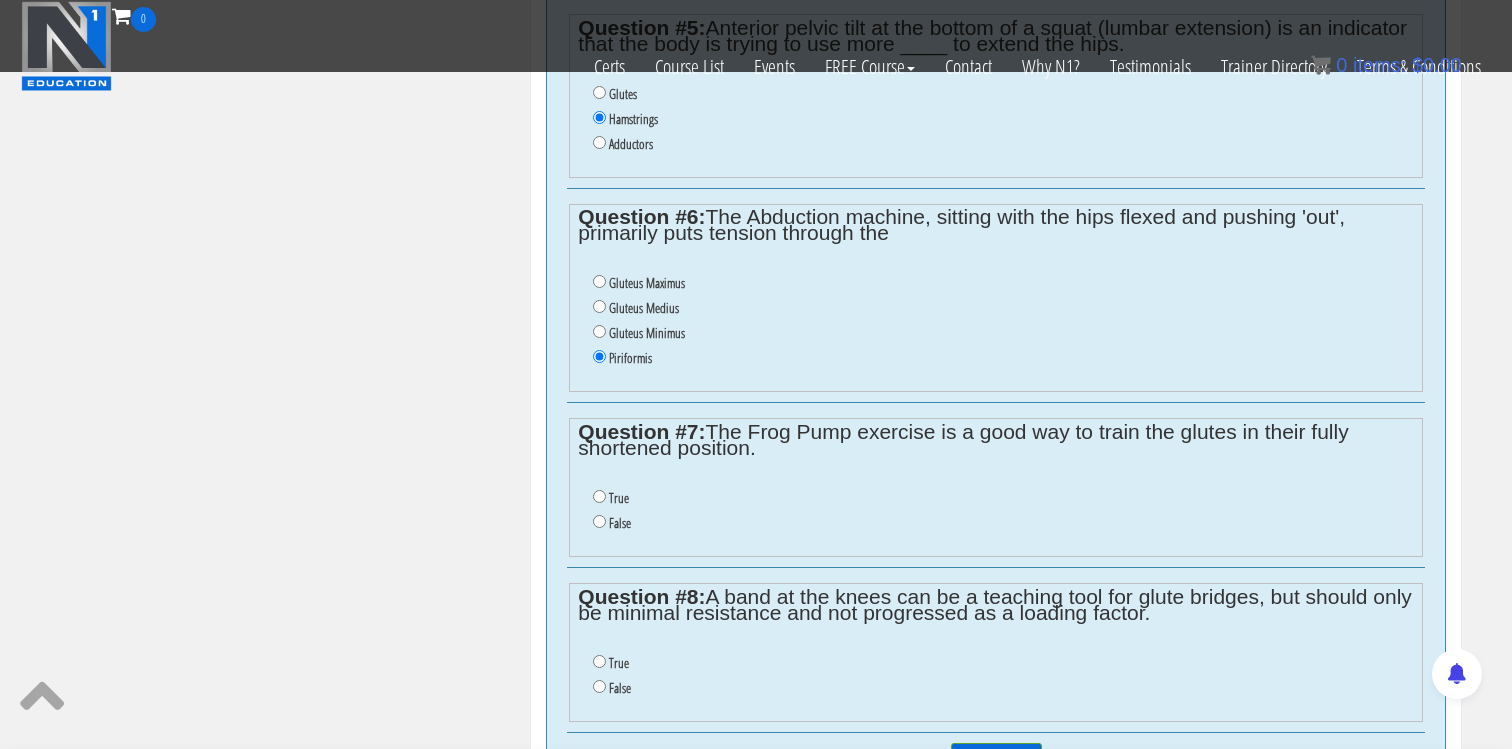 click on "True" at bounding box center [619, 498] 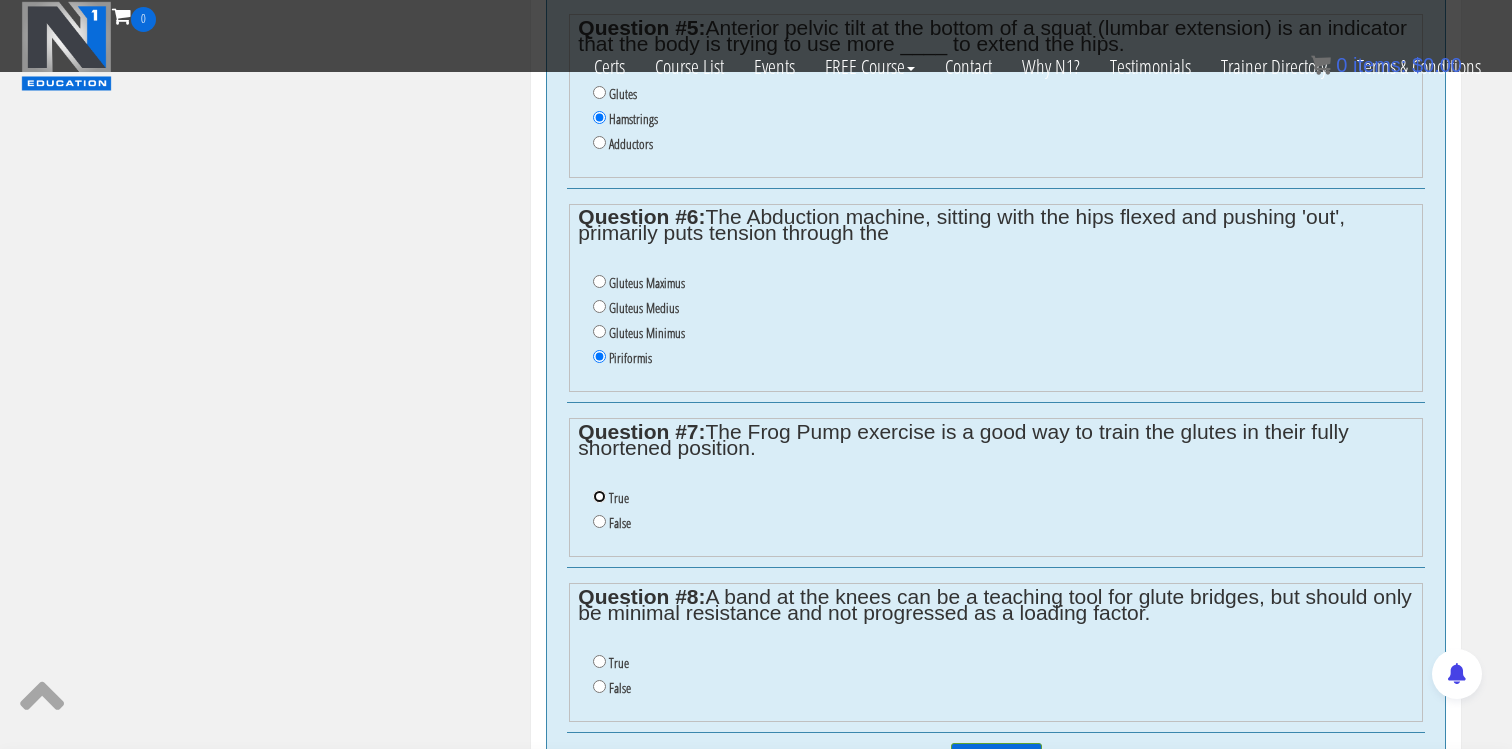 click on "True" at bounding box center (599, 496) 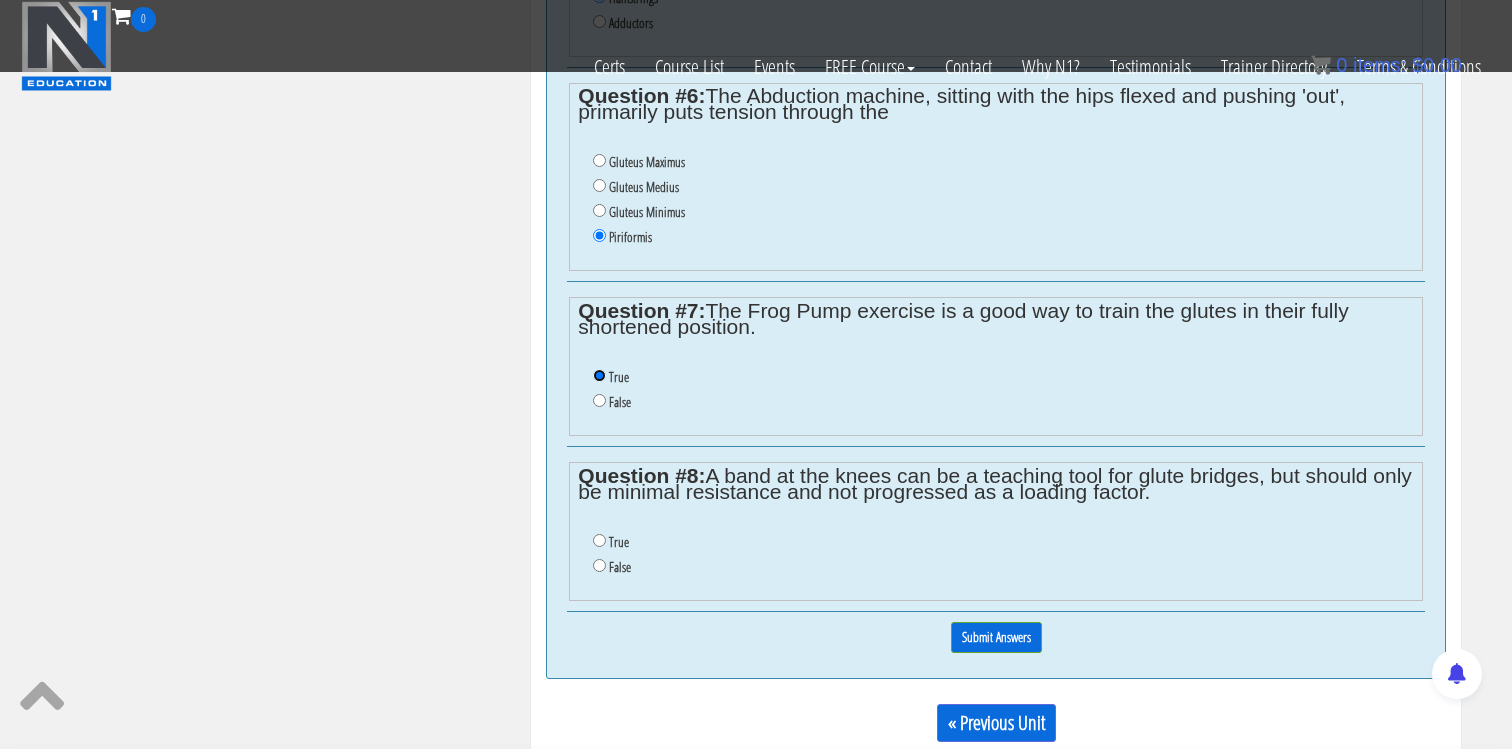 scroll, scrollTop: 1804, scrollLeft: 0, axis: vertical 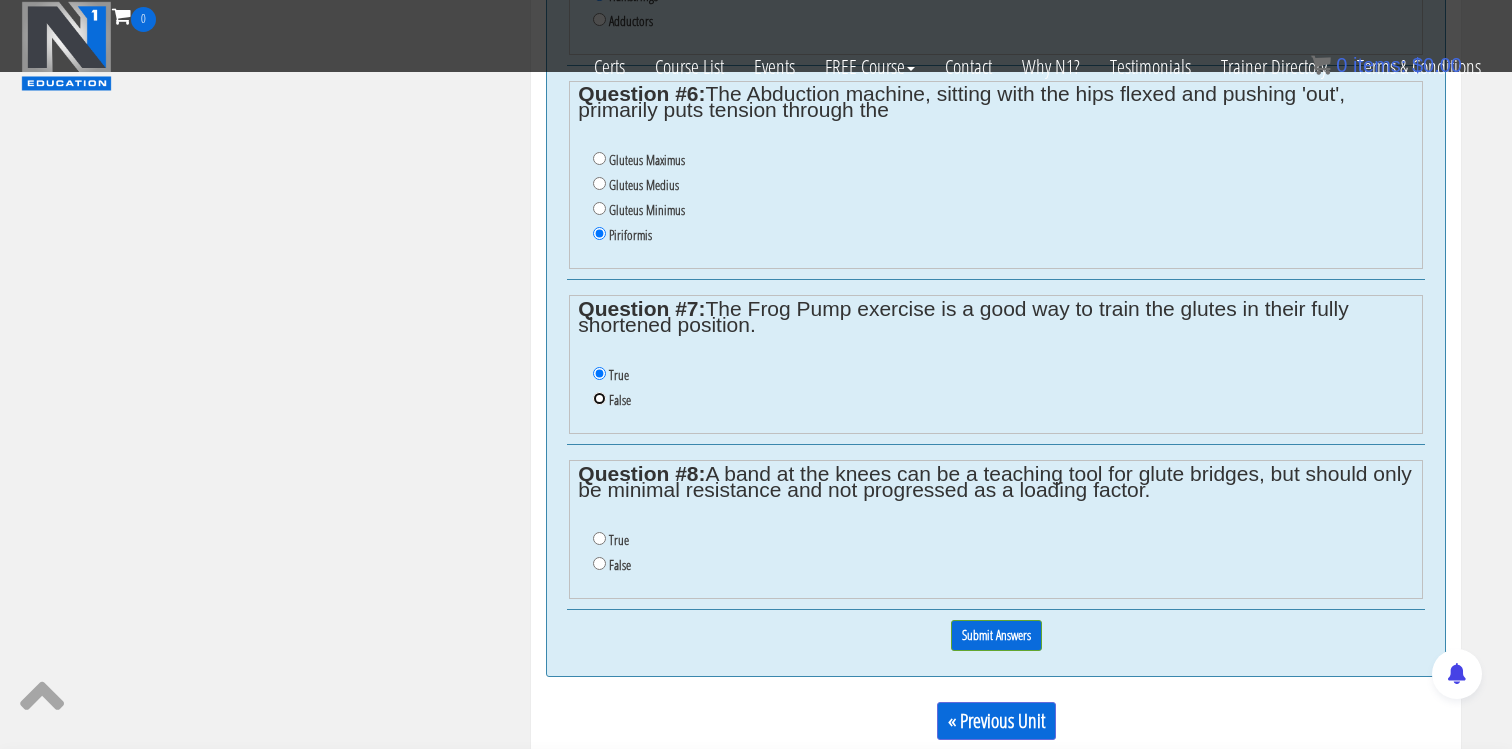 click on "False" at bounding box center (599, 398) 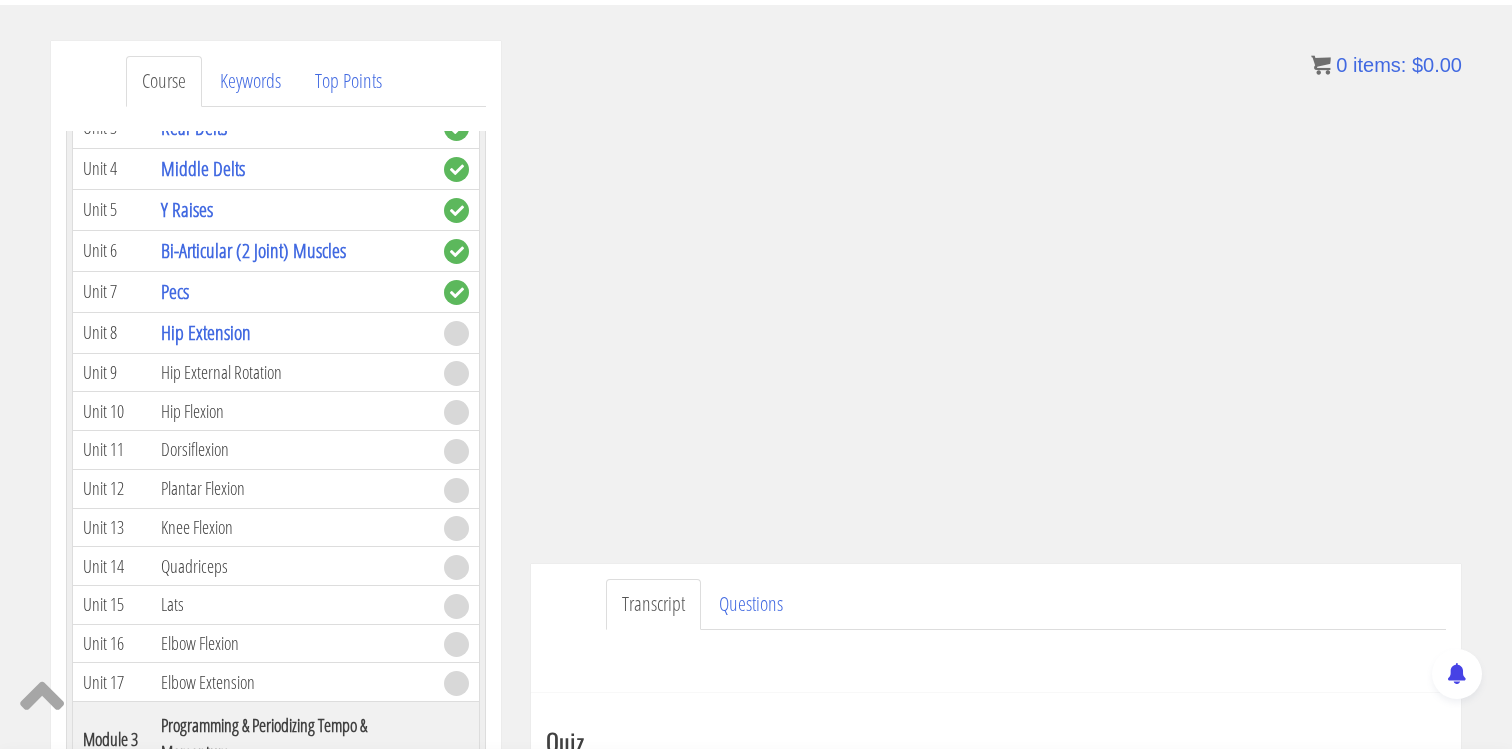 scroll, scrollTop: 261, scrollLeft: 0, axis: vertical 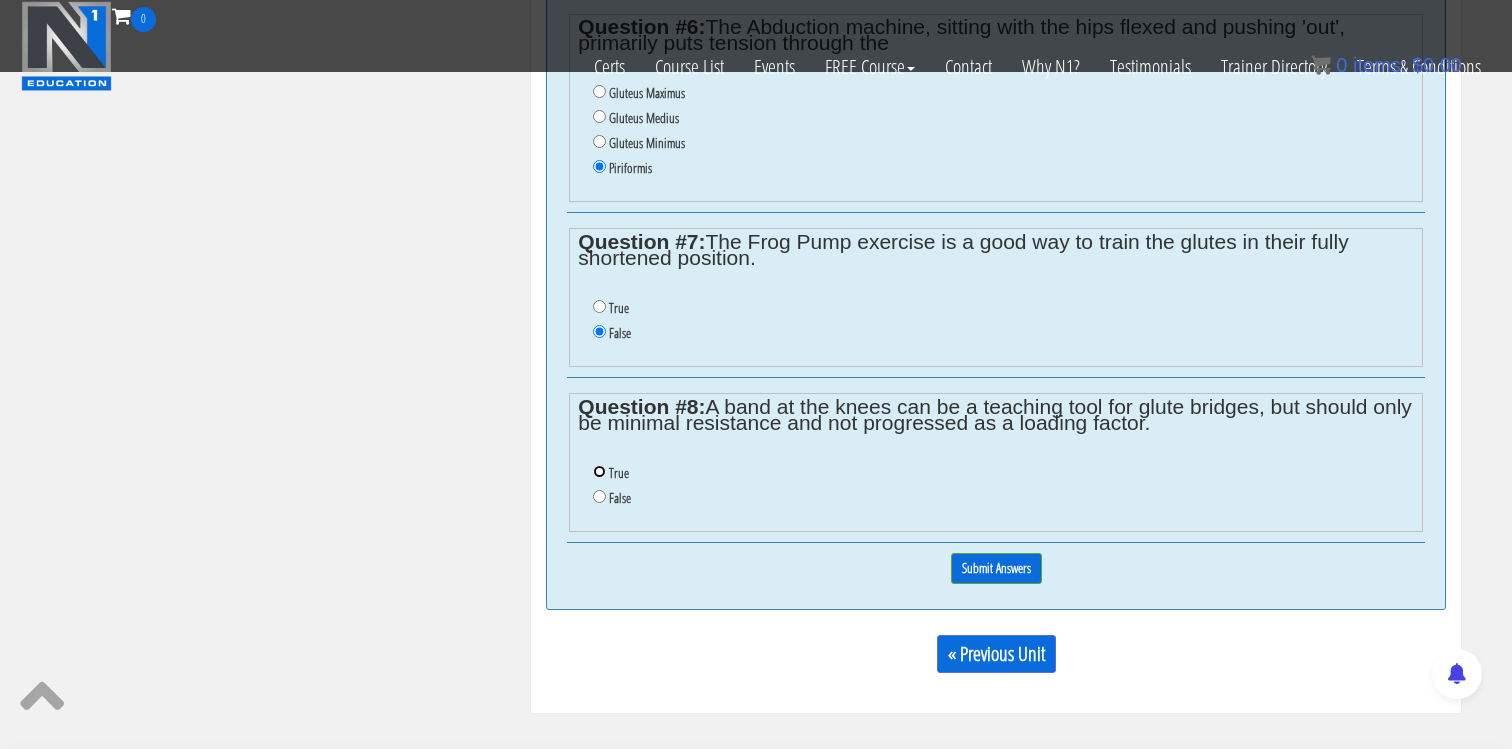 click on "True" at bounding box center (599, 471) 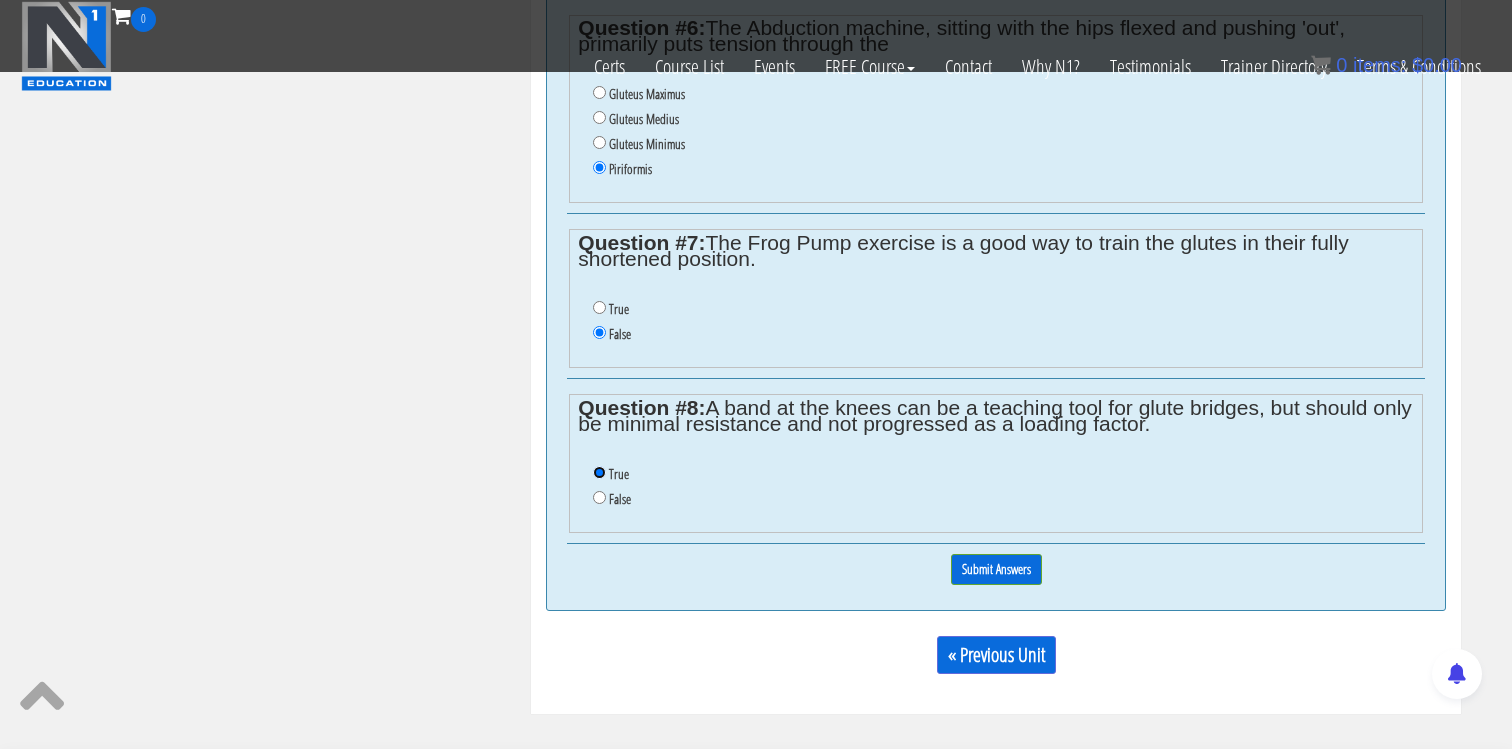 scroll, scrollTop: 1866, scrollLeft: 0, axis: vertical 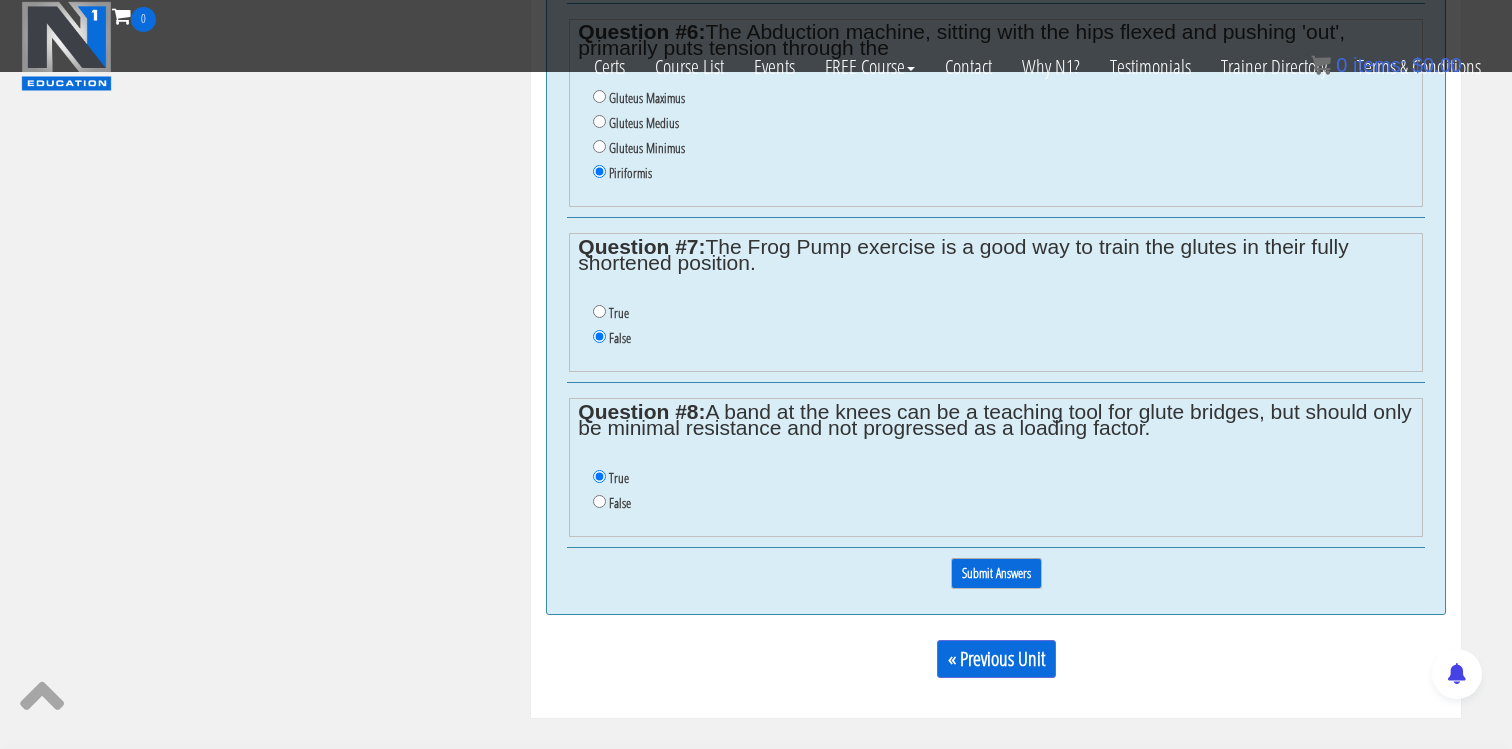 click on "Submit Answers" at bounding box center (996, 573) 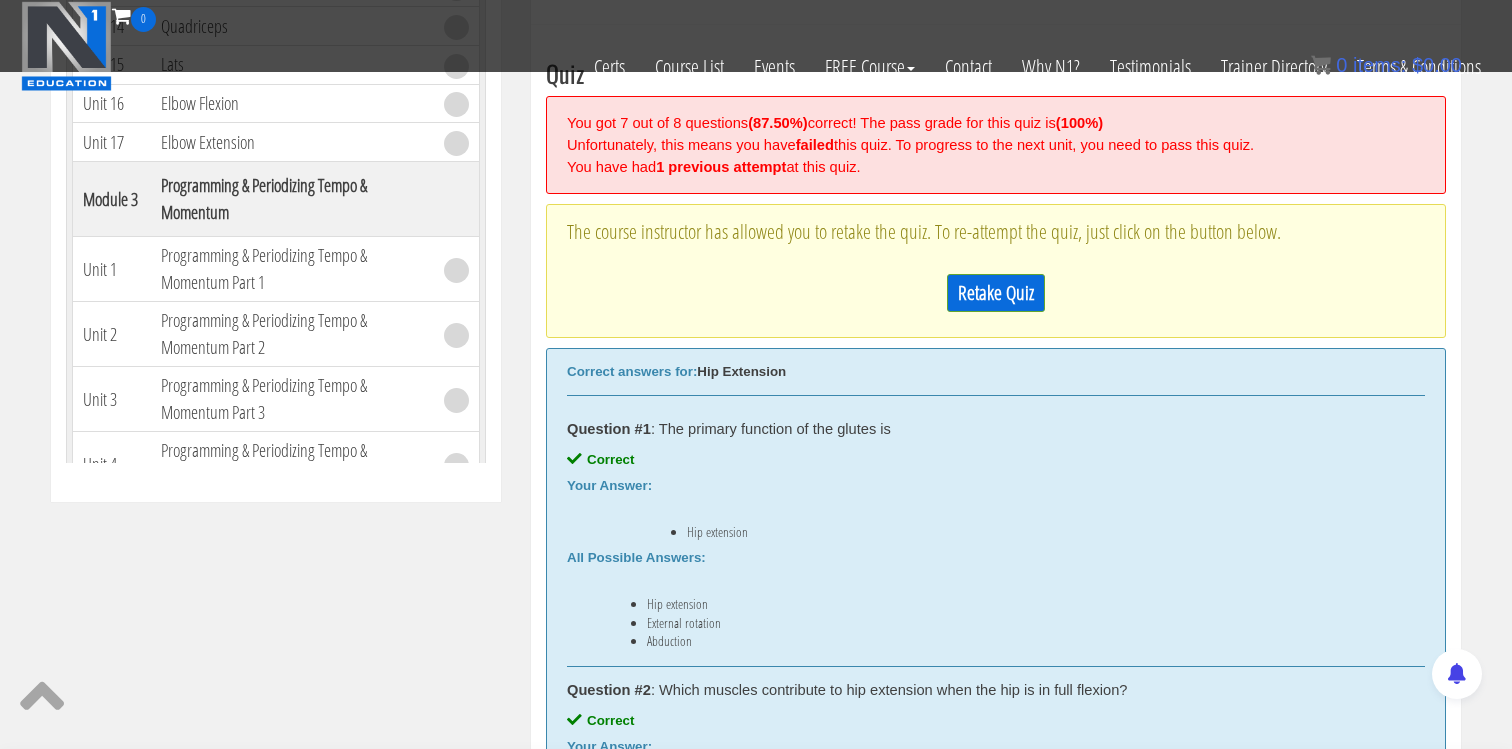 scroll, scrollTop: 731, scrollLeft: 0, axis: vertical 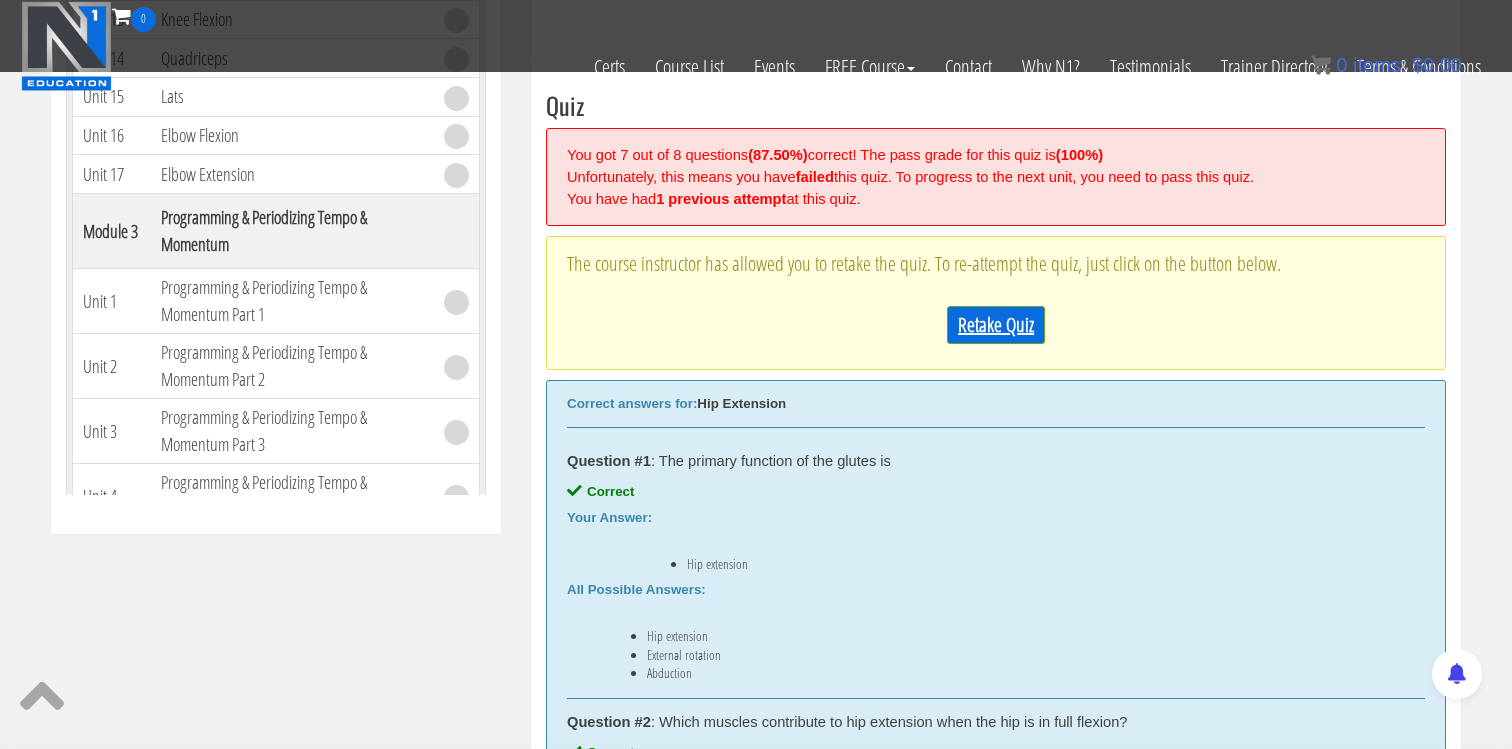 click on "Retake Quiz" at bounding box center [996, 325] 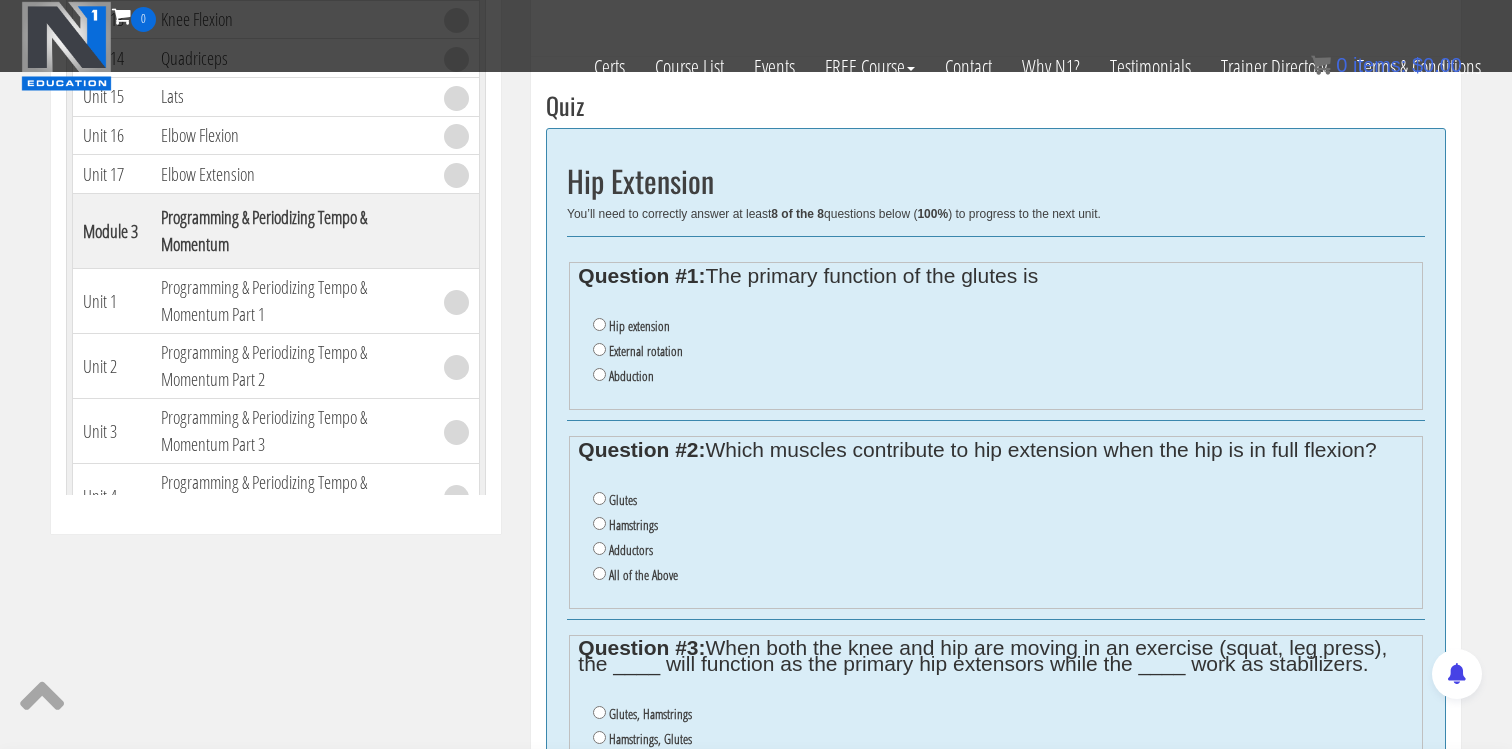 click on "Hip extension" at bounding box center [639, 326] 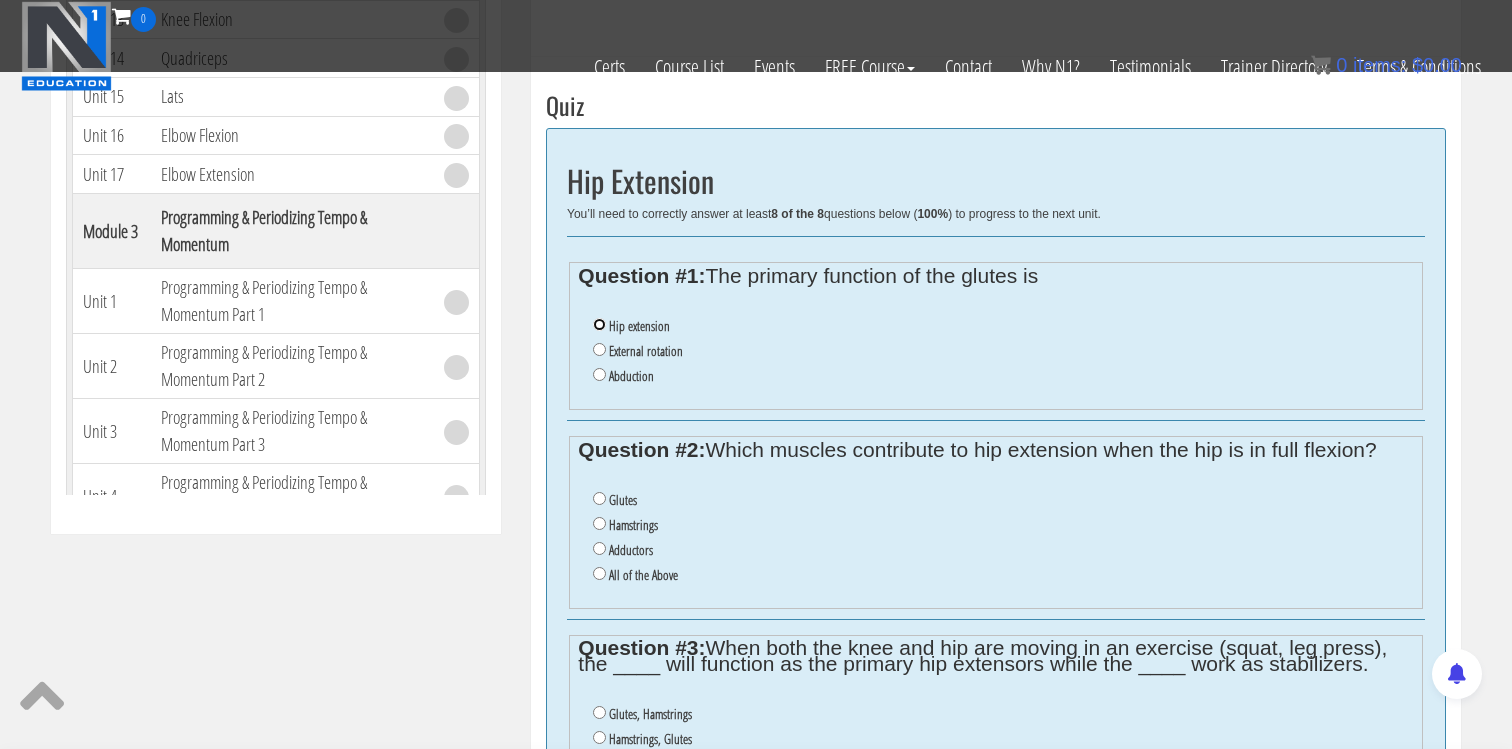 click on "Hip extension" at bounding box center [599, 324] 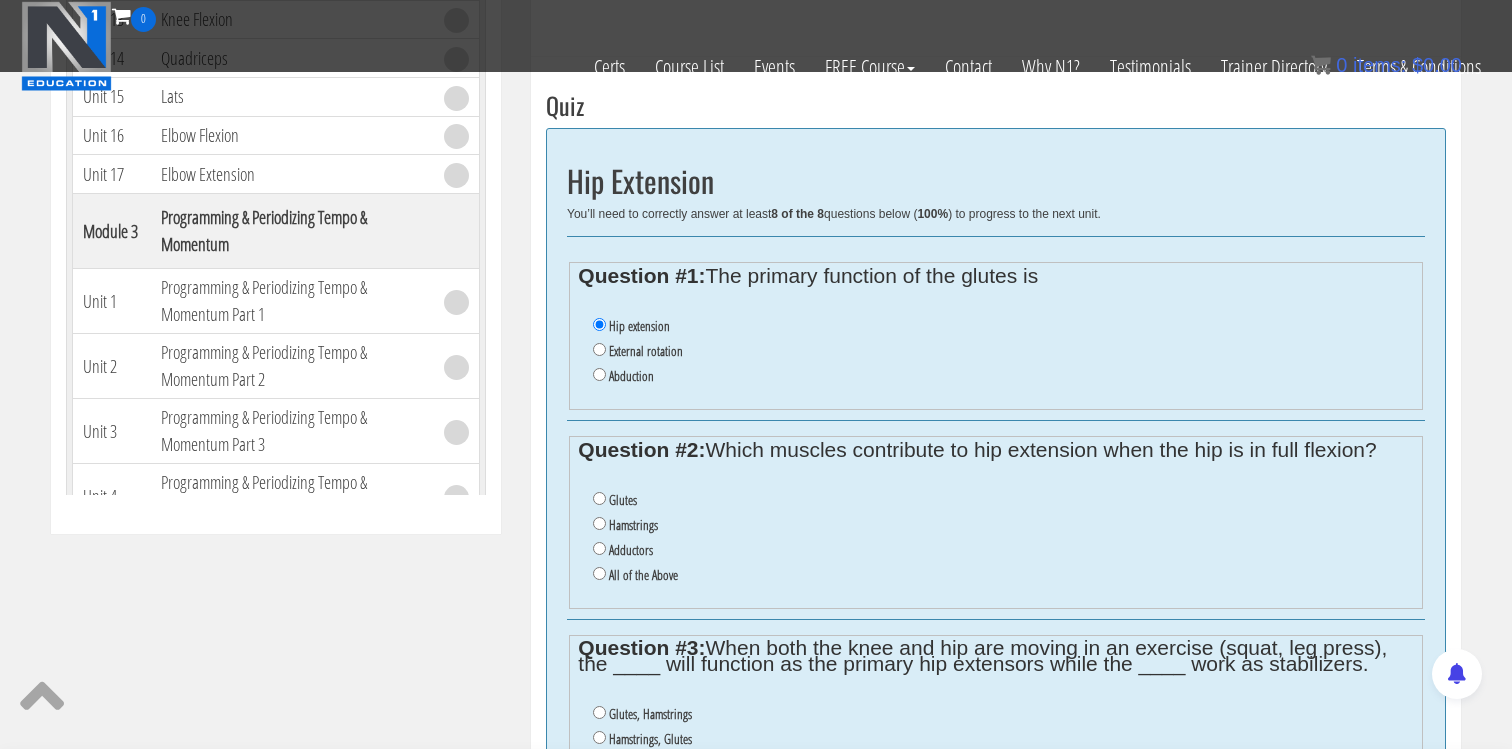 click on "All of the Above" at bounding box center (643, 575) 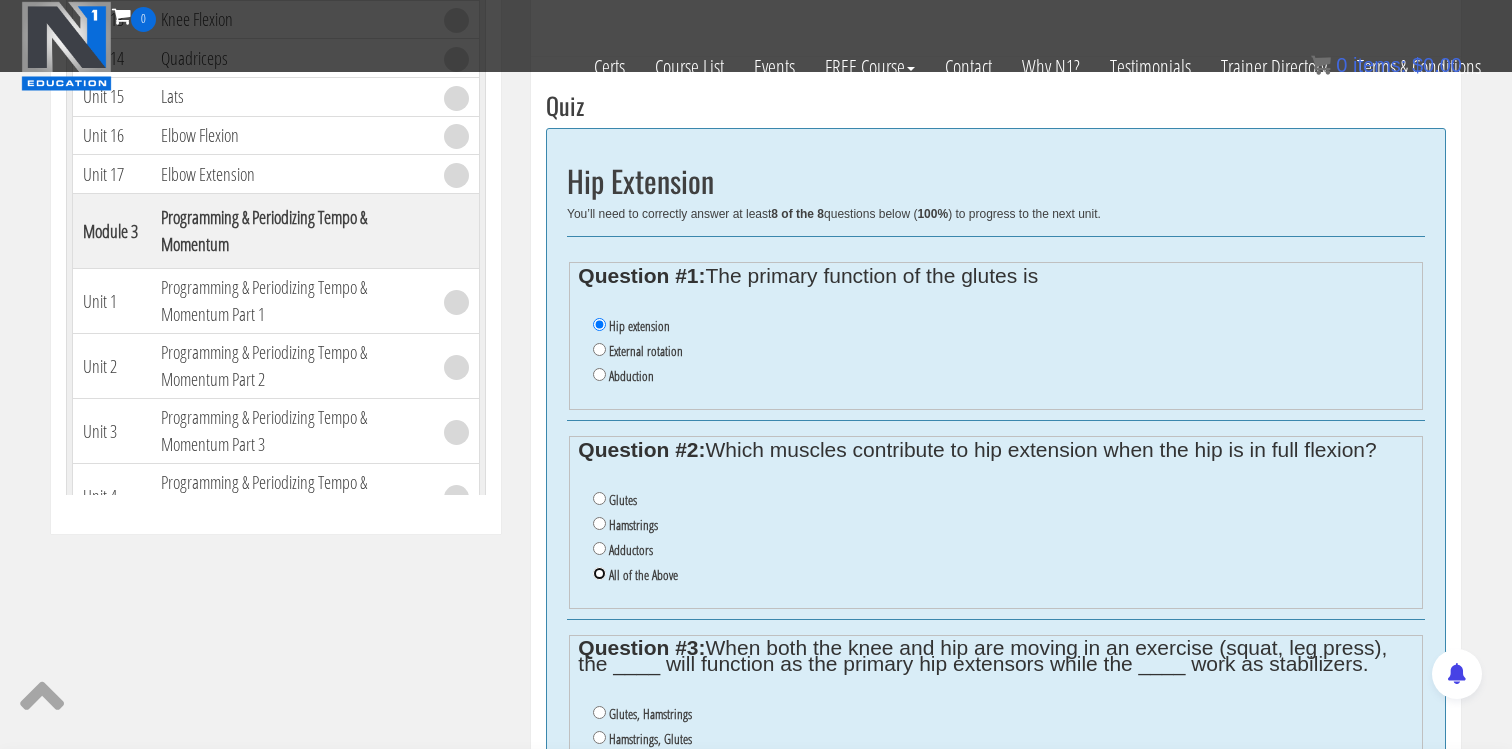 click on "All of the Above" at bounding box center (599, 573) 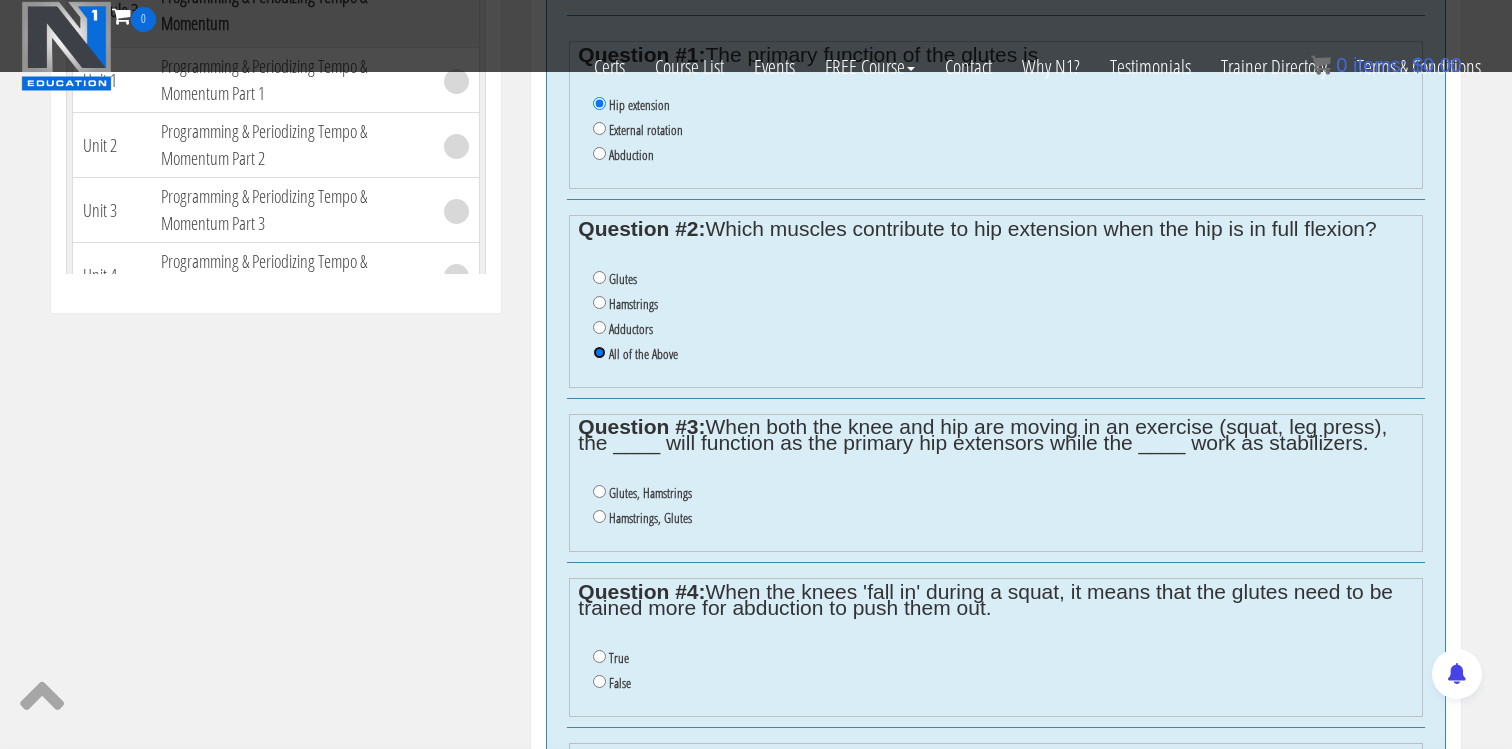 scroll, scrollTop: 951, scrollLeft: 0, axis: vertical 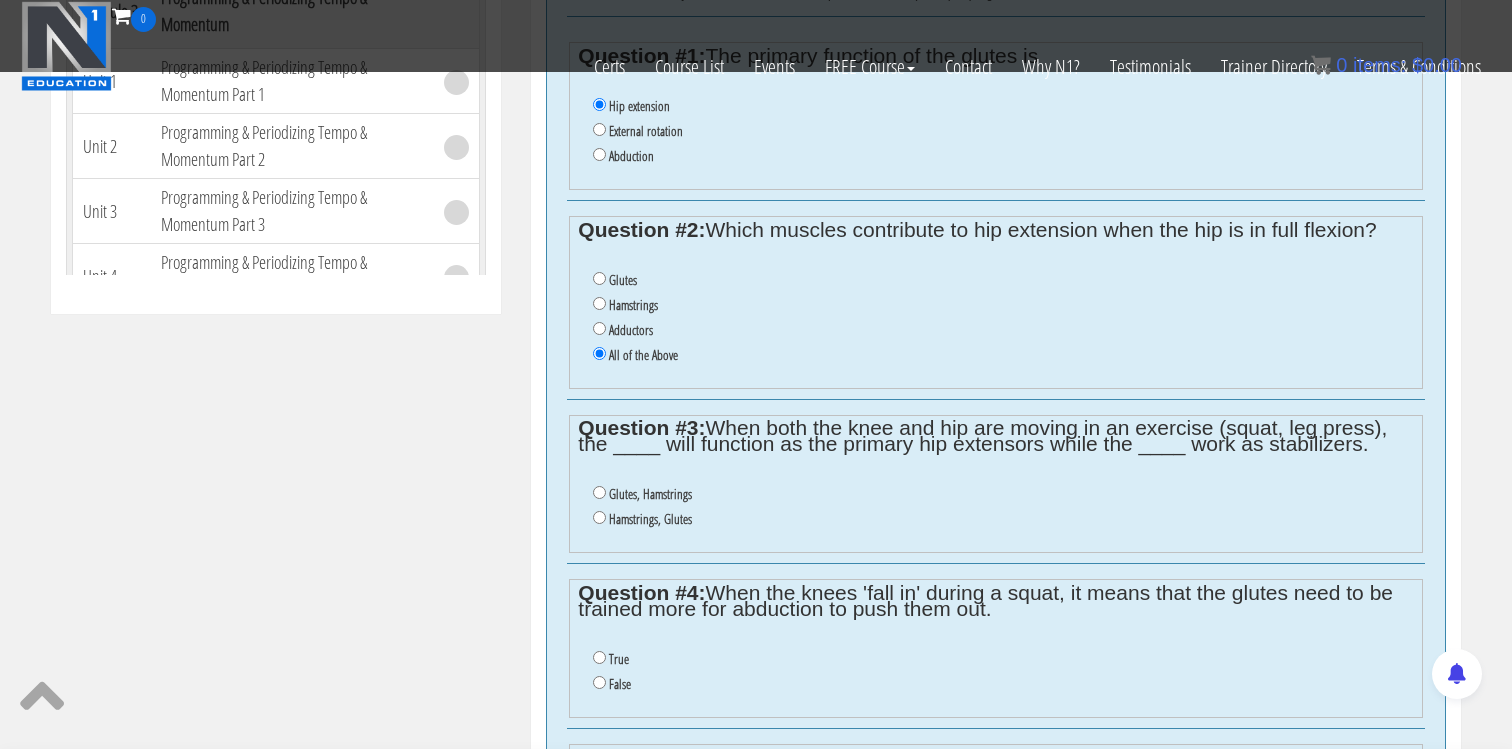 click on "Glutes, Hamstrings" at bounding box center (650, 494) 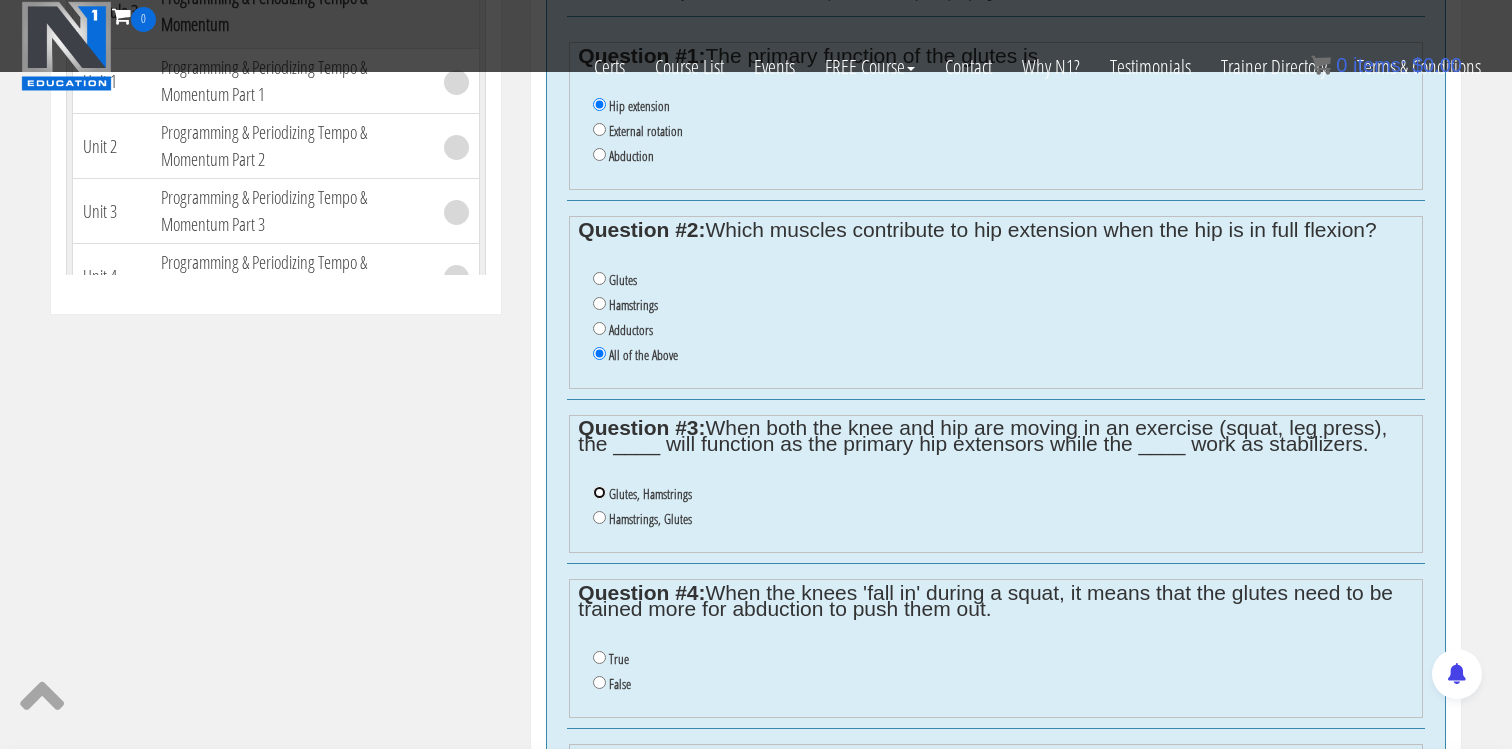 click on "Glutes, Hamstrings" at bounding box center [599, 492] 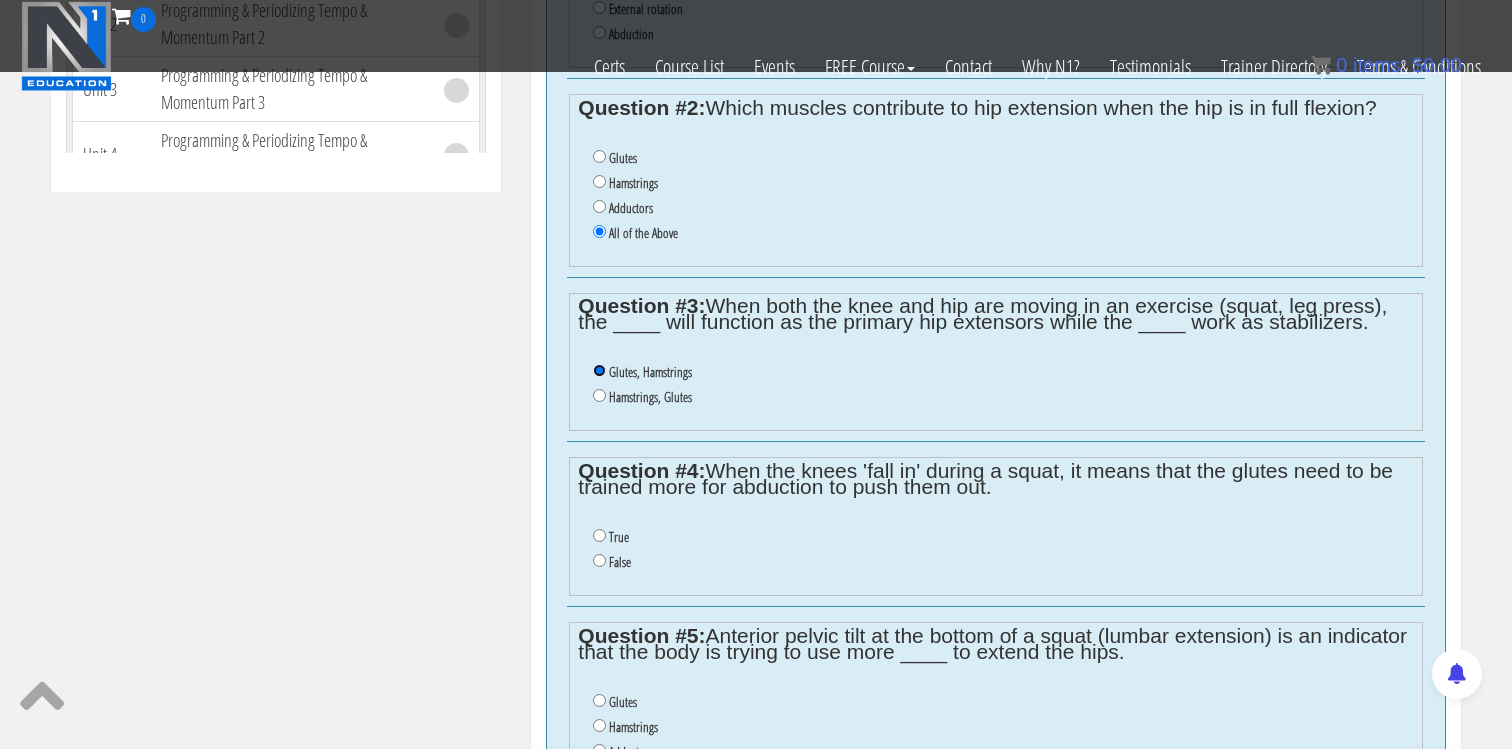 scroll, scrollTop: 1079, scrollLeft: 0, axis: vertical 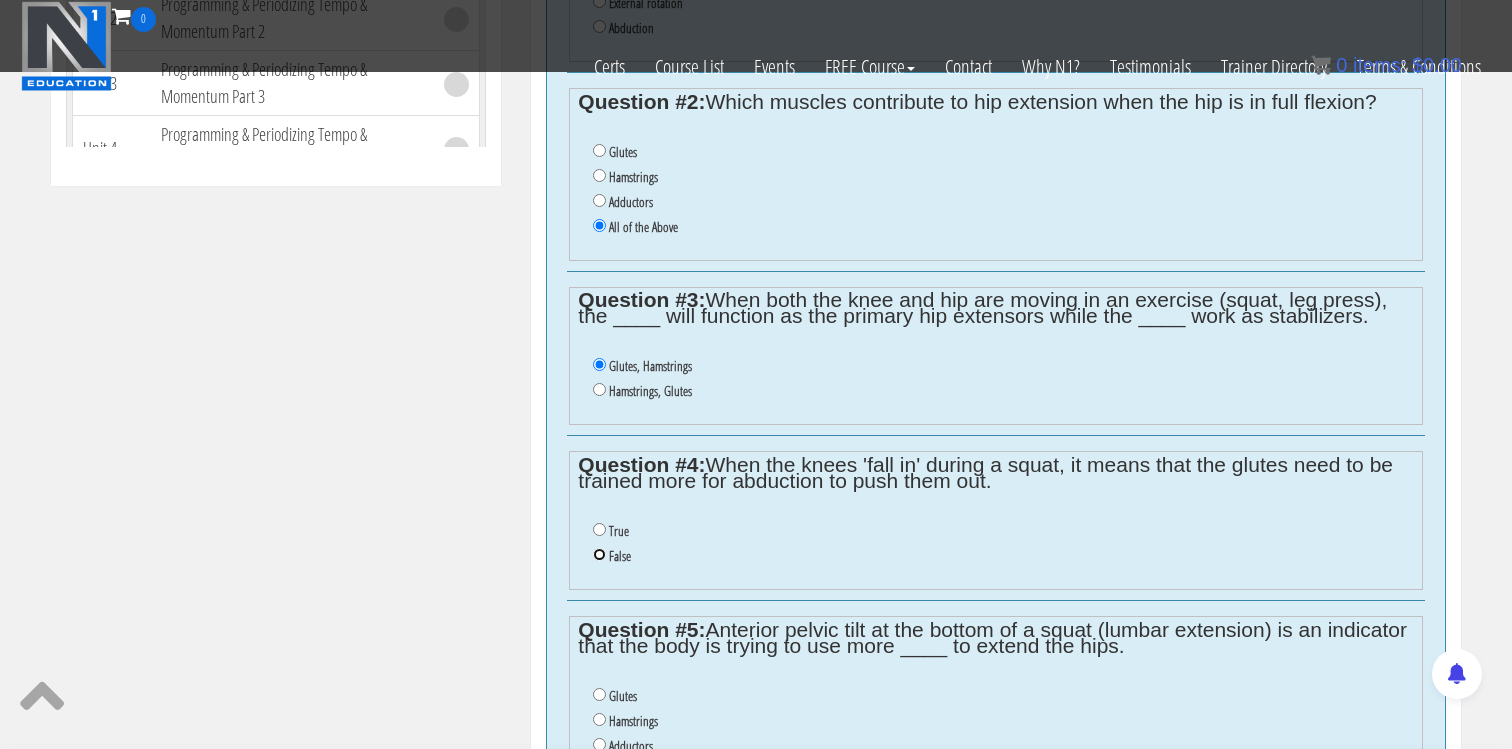click on "False" at bounding box center [599, 554] 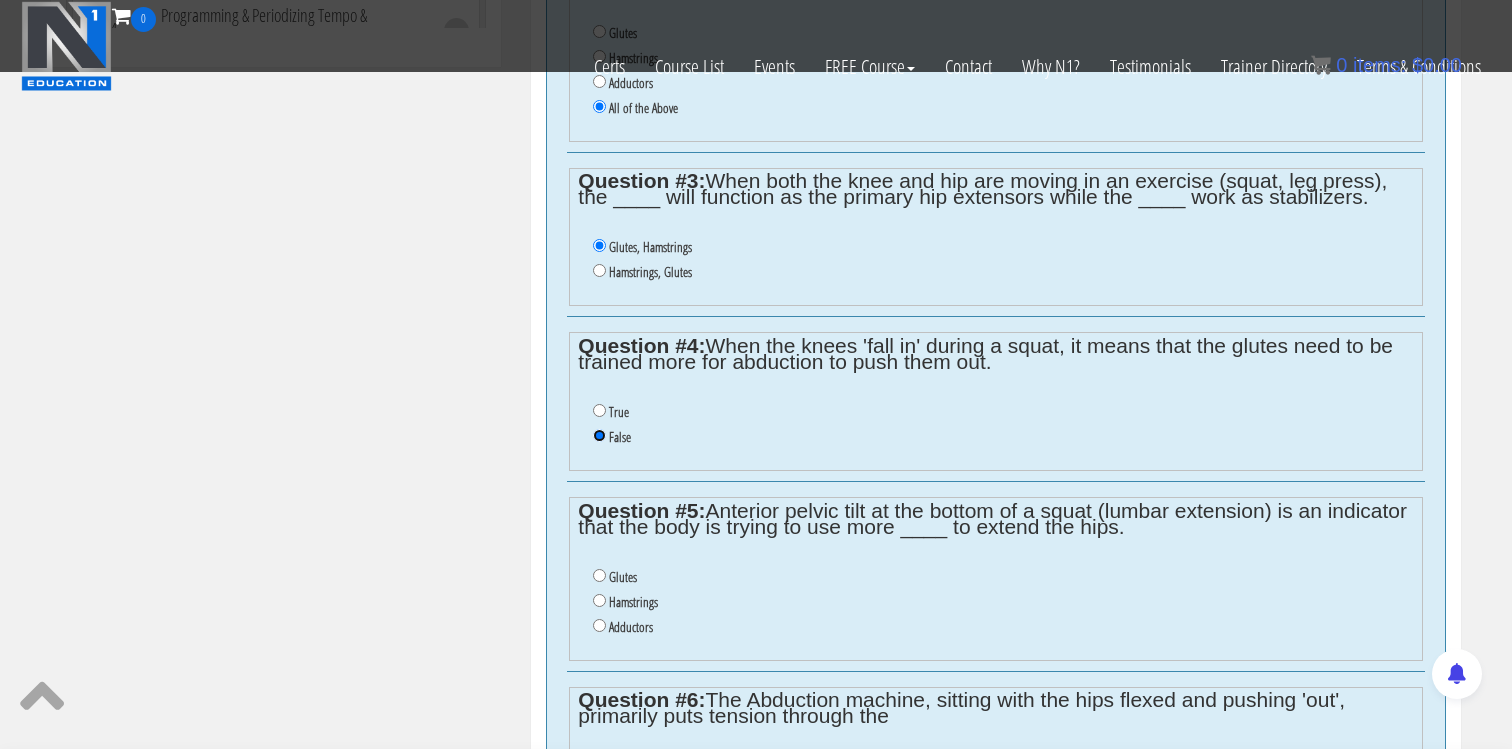 scroll, scrollTop: 1234, scrollLeft: 0, axis: vertical 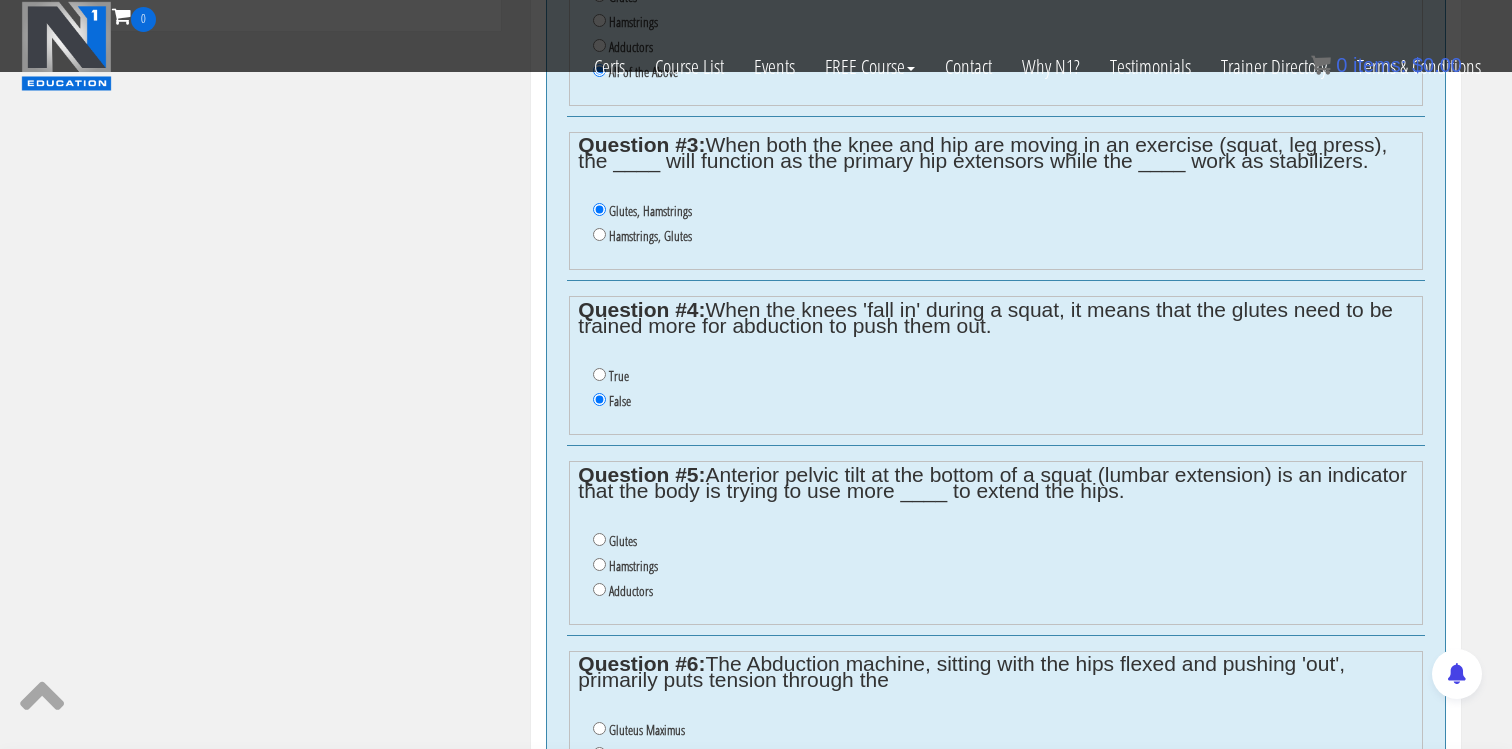 click on "Hamstrings" at bounding box center (633, 566) 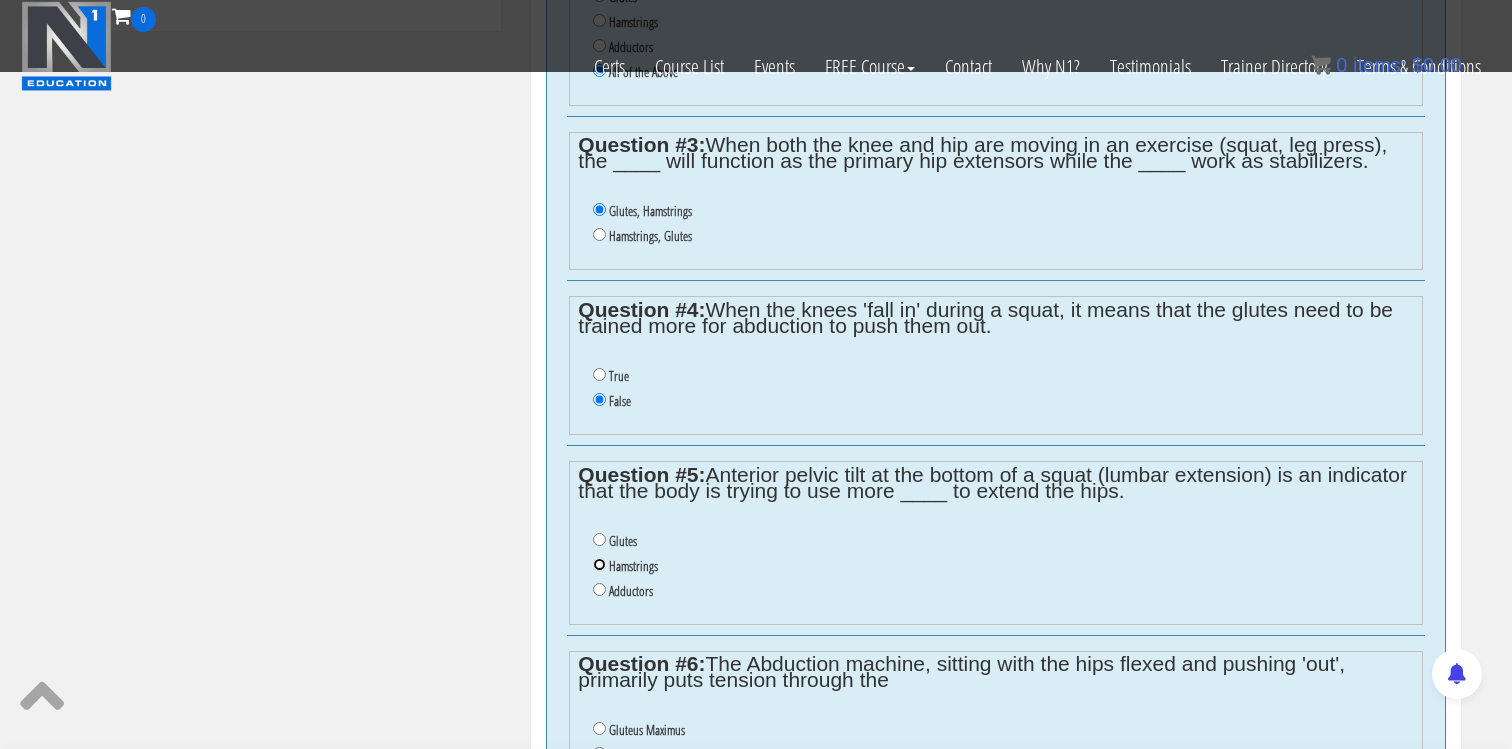 click on "Hamstrings" at bounding box center [599, 564] 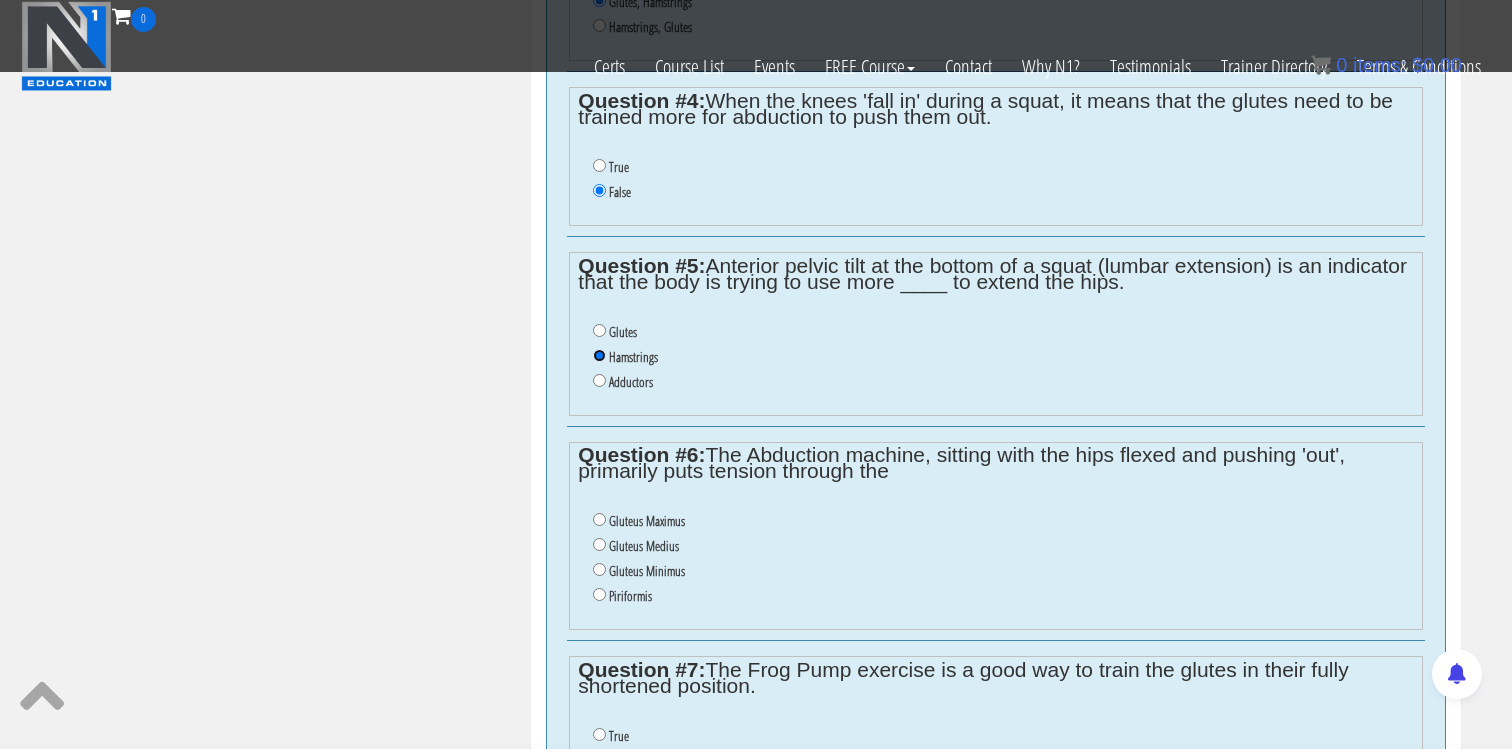 scroll, scrollTop: 1447, scrollLeft: 0, axis: vertical 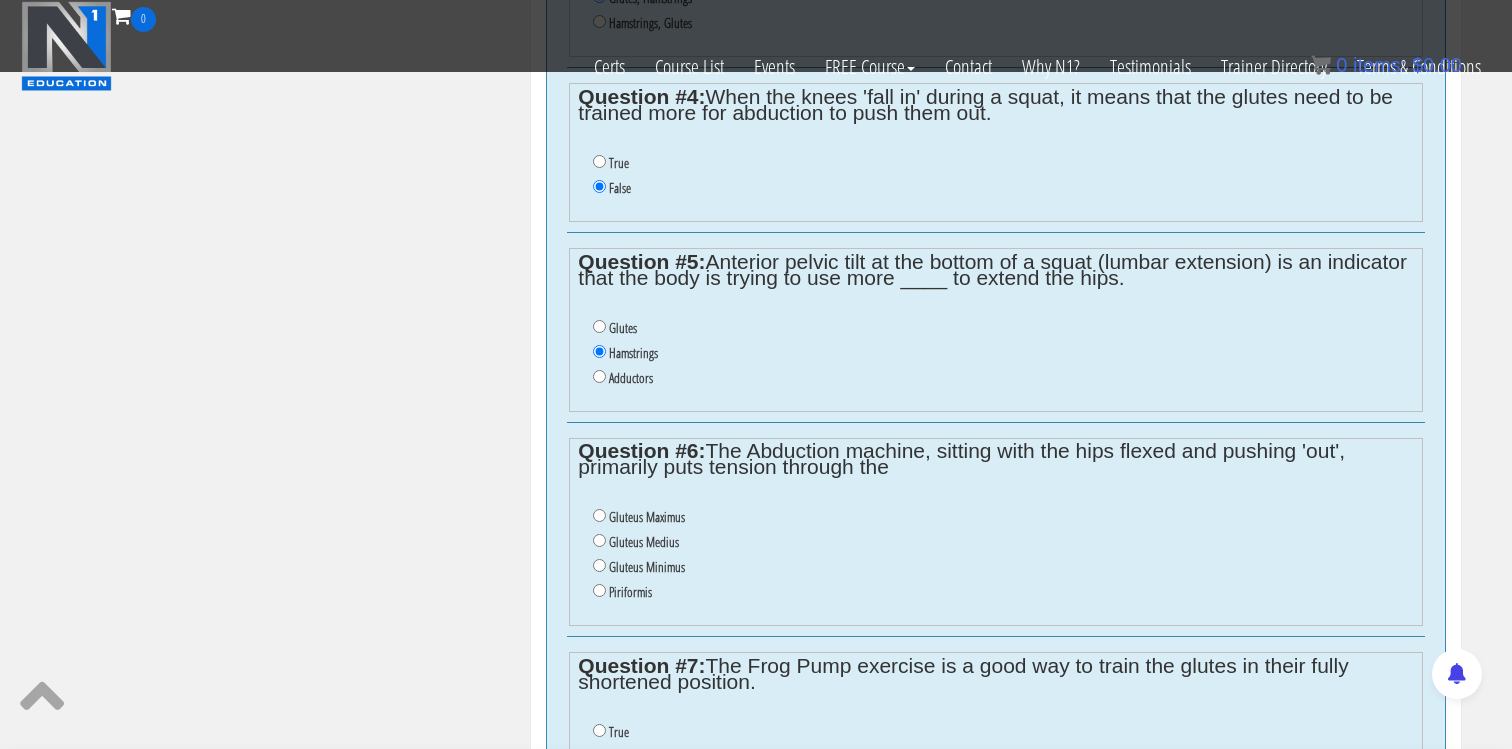 click on "Piriformis" at bounding box center (630, 592) 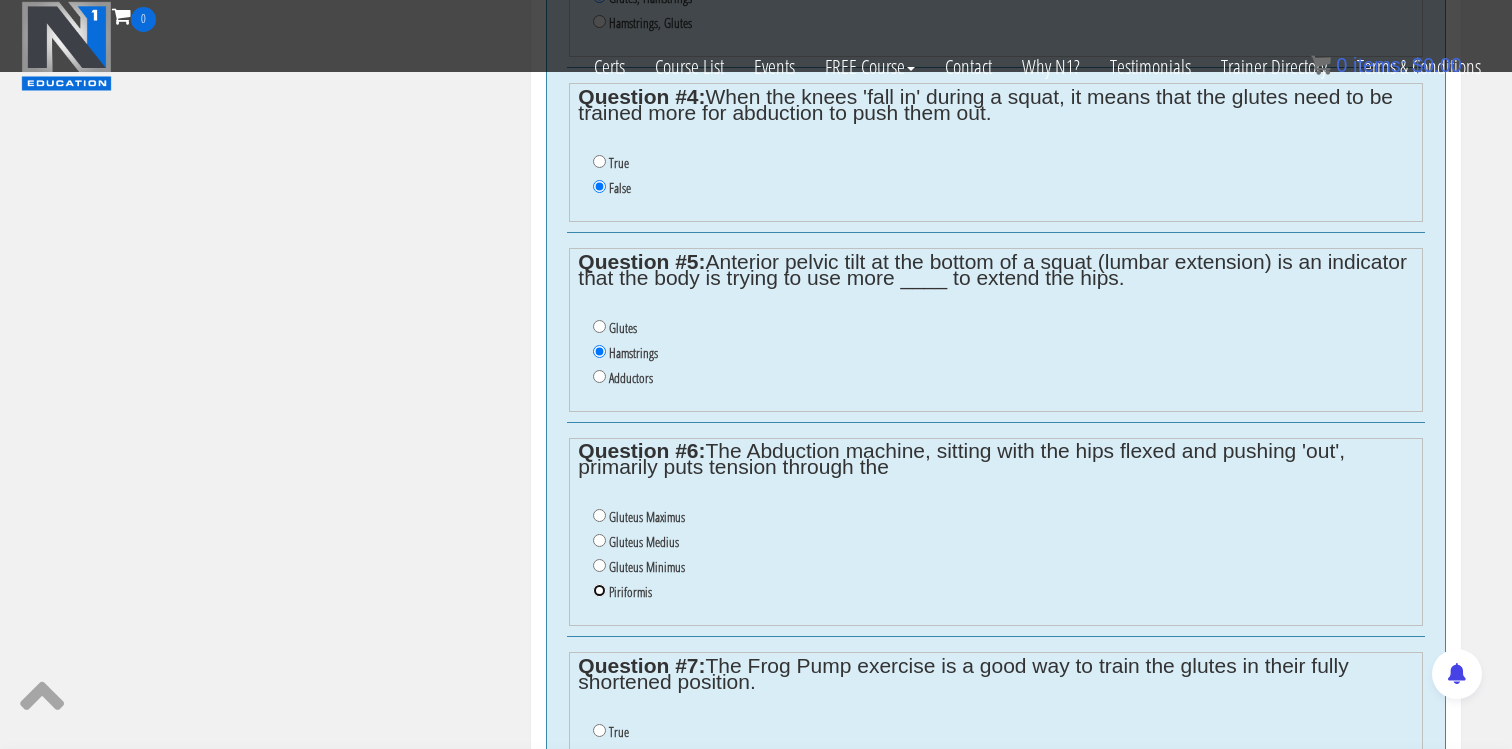click on "Piriformis" at bounding box center (599, 590) 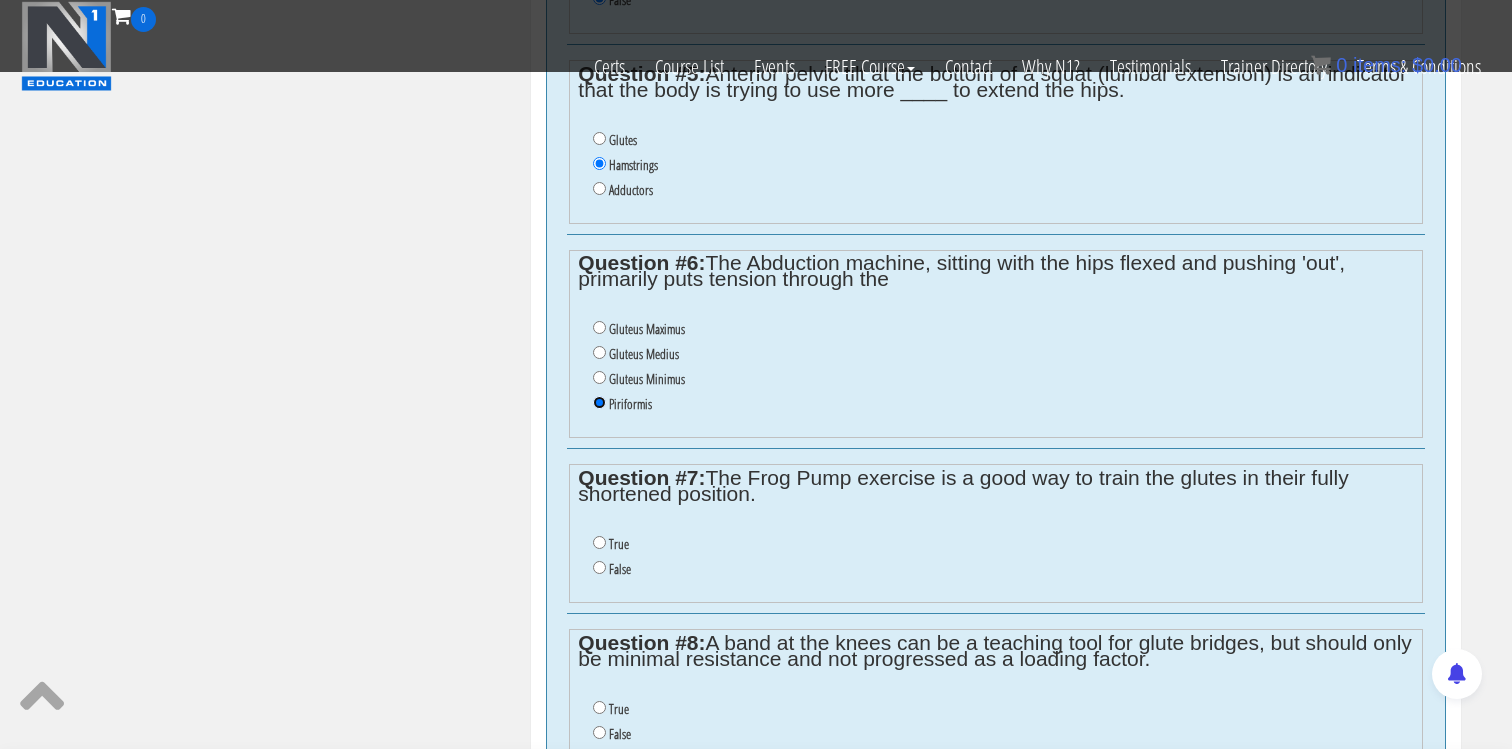 scroll, scrollTop: 1640, scrollLeft: 0, axis: vertical 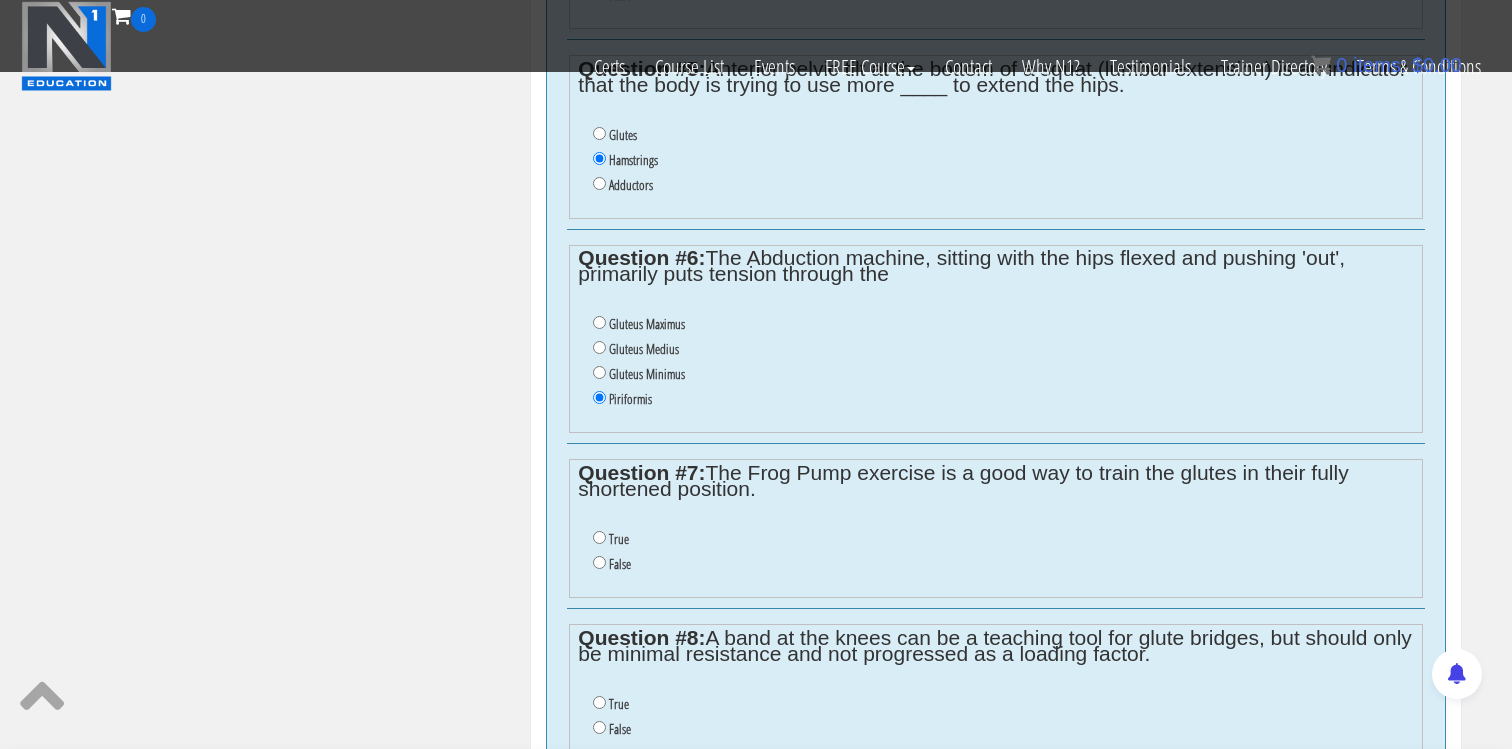 click on "False" at bounding box center [620, 564] 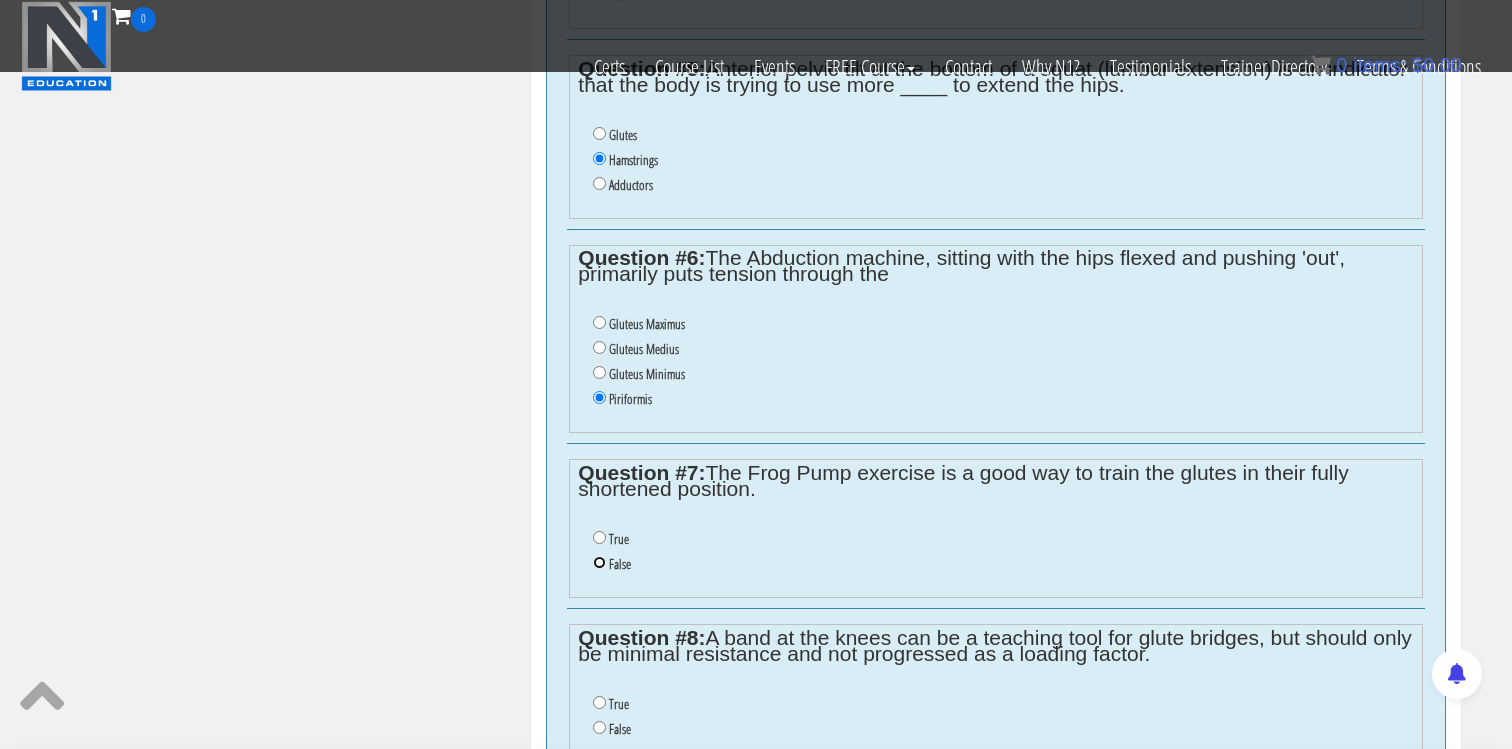 click on "False" at bounding box center (599, 562) 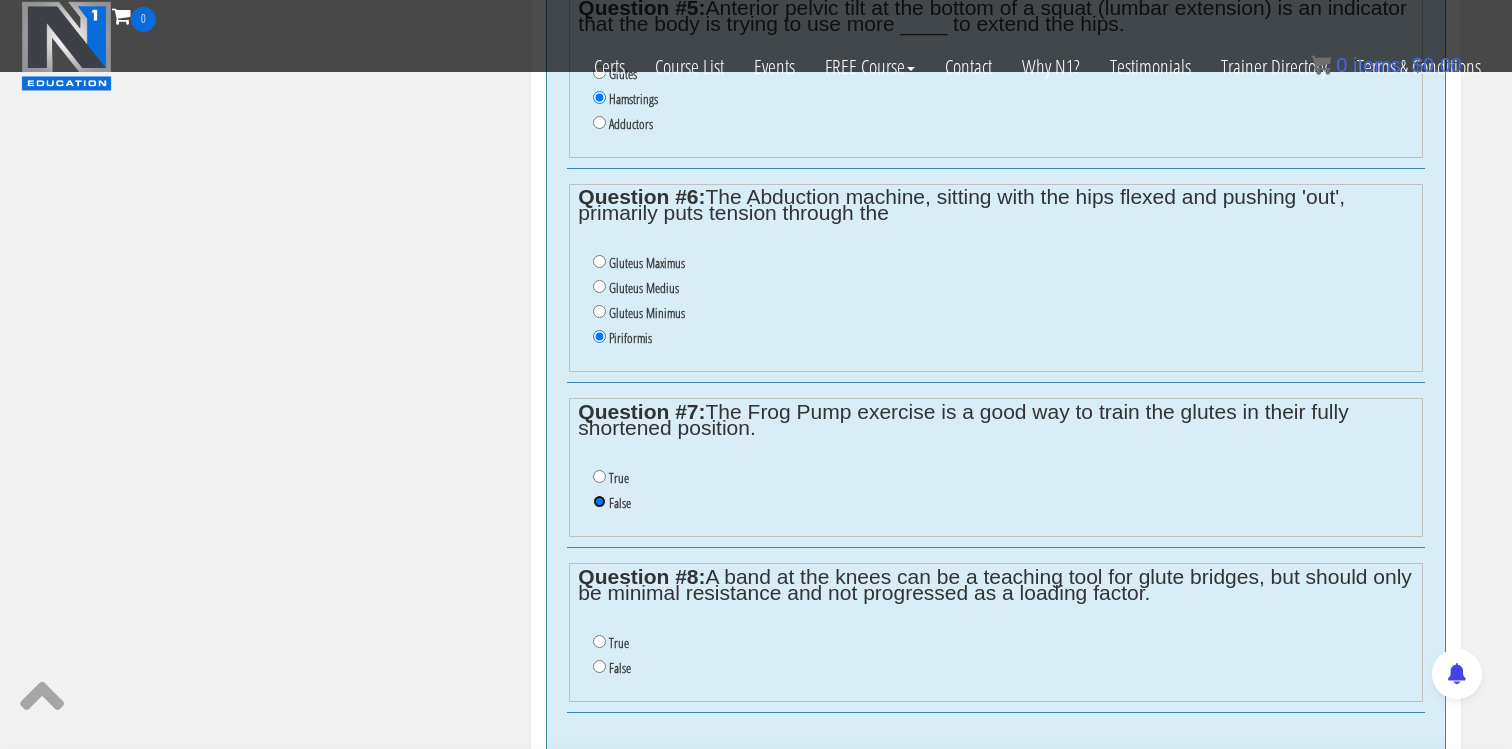 scroll, scrollTop: 1725, scrollLeft: 0, axis: vertical 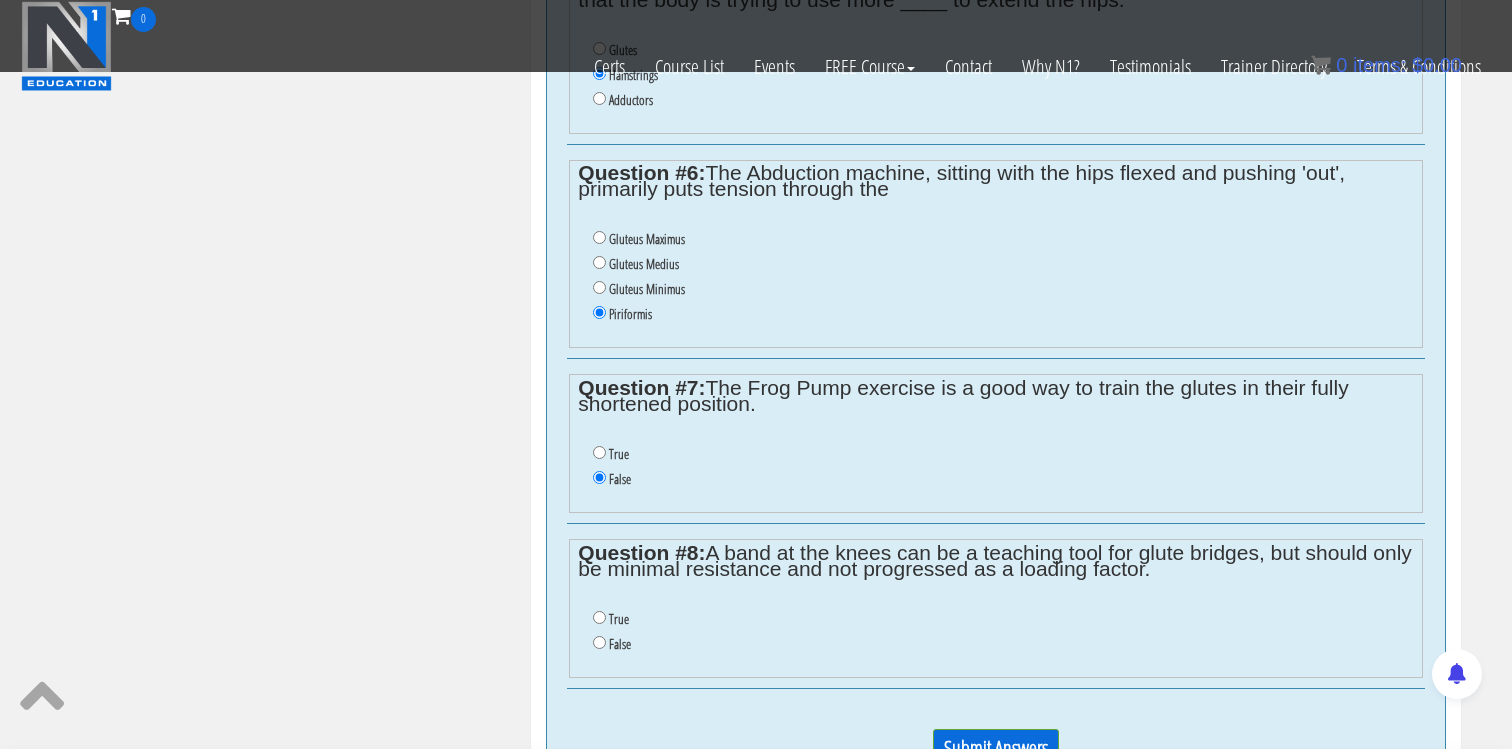 click on "True" at bounding box center [1003, 619] 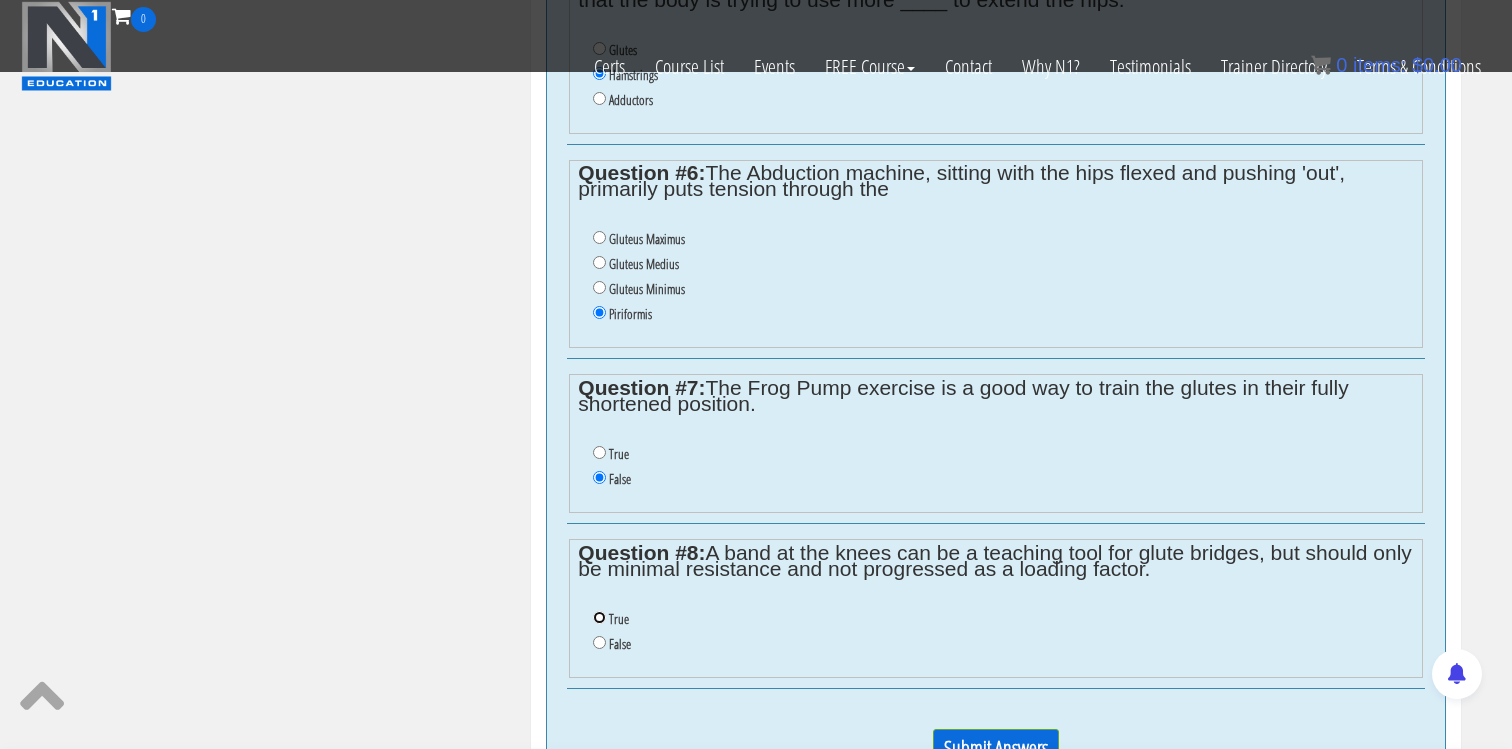 click on "True" at bounding box center (599, 617) 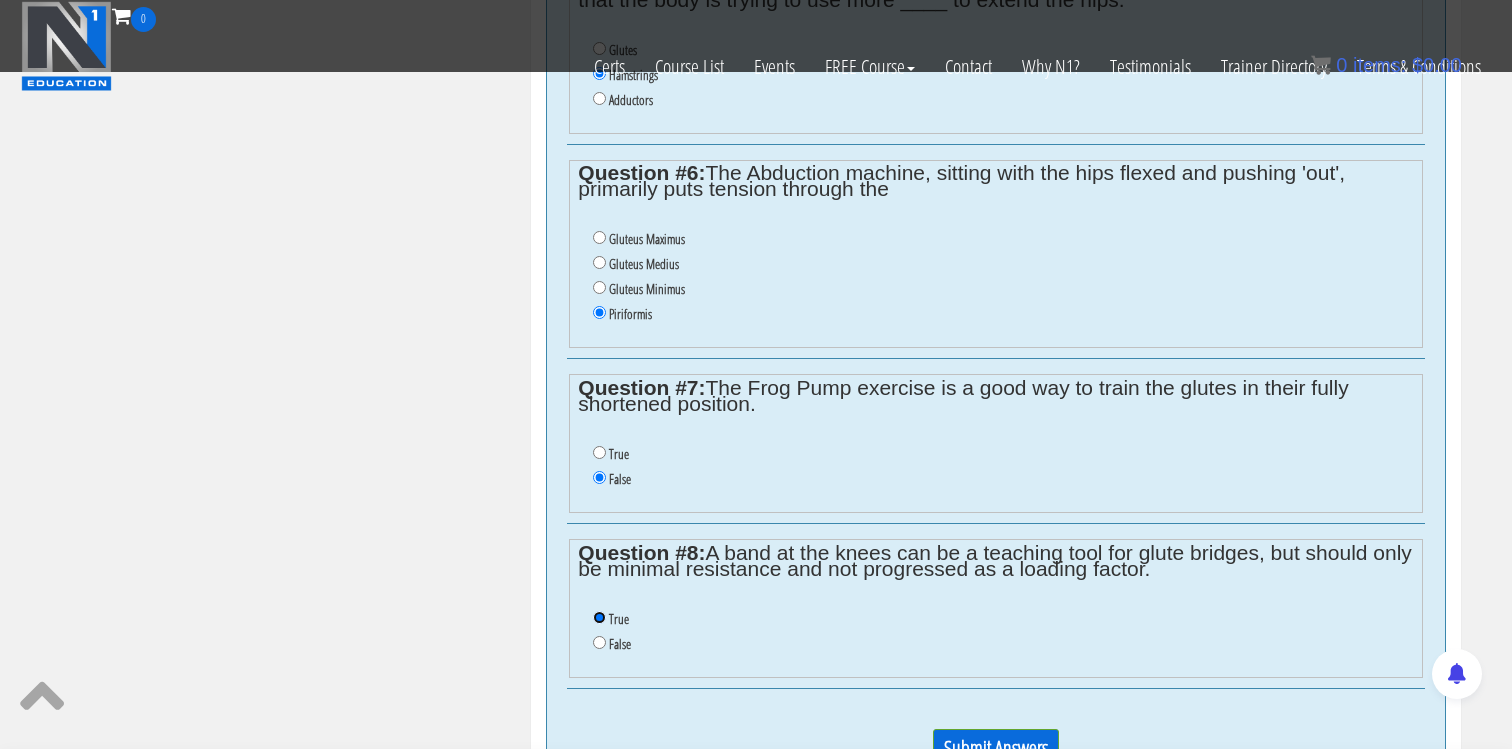 scroll, scrollTop: 1778, scrollLeft: 0, axis: vertical 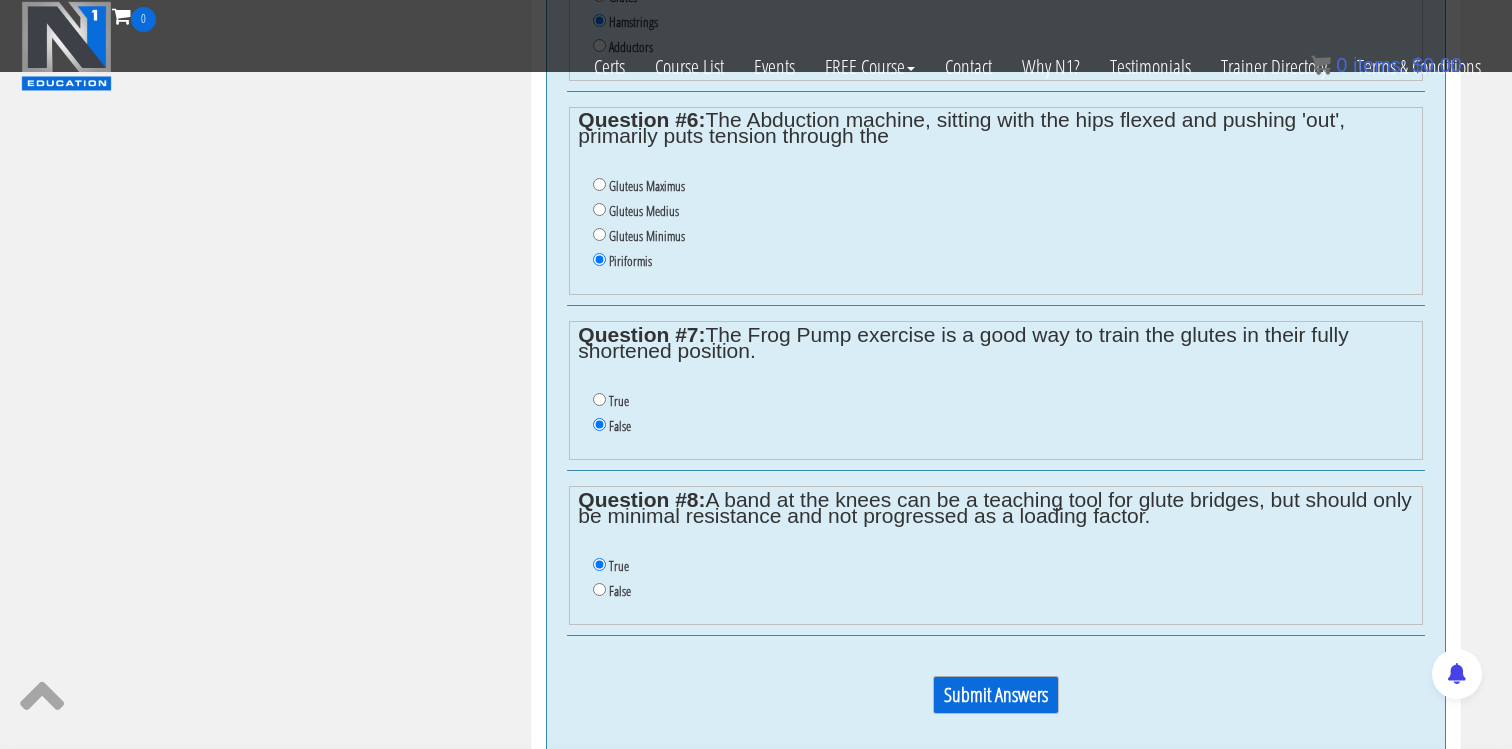 click on "Submit Answers" at bounding box center (996, 695) 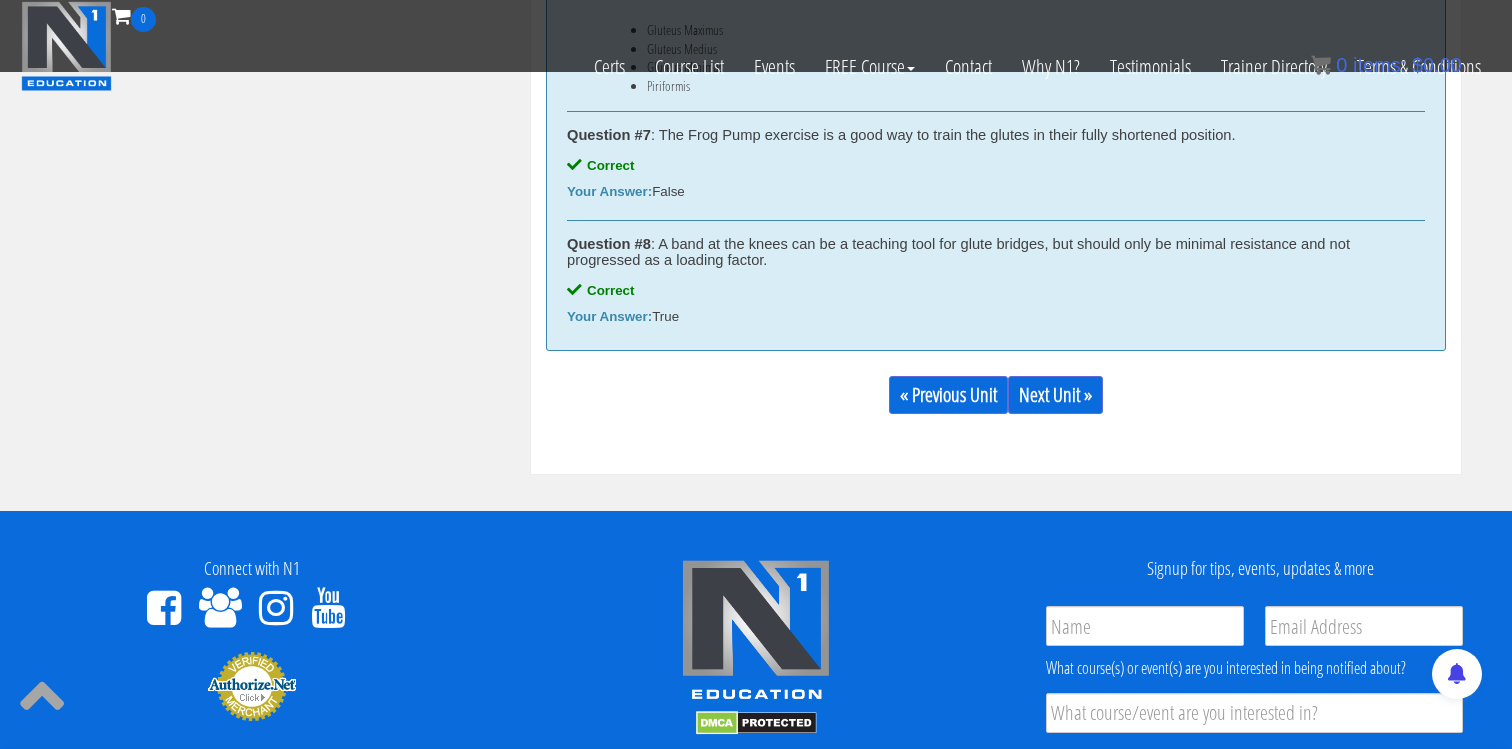 scroll, scrollTop: 2485, scrollLeft: 0, axis: vertical 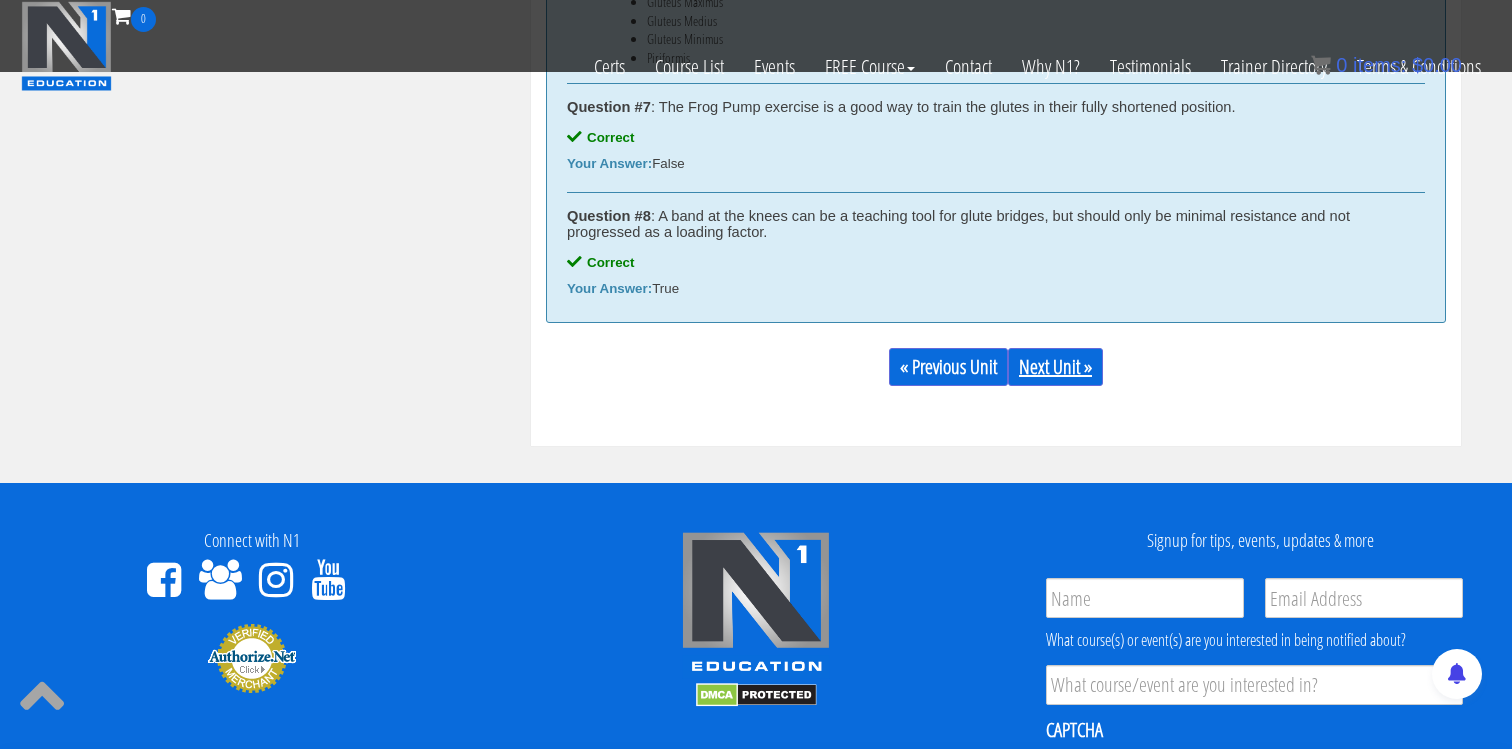click on "Next Unit »" at bounding box center (1055, 367) 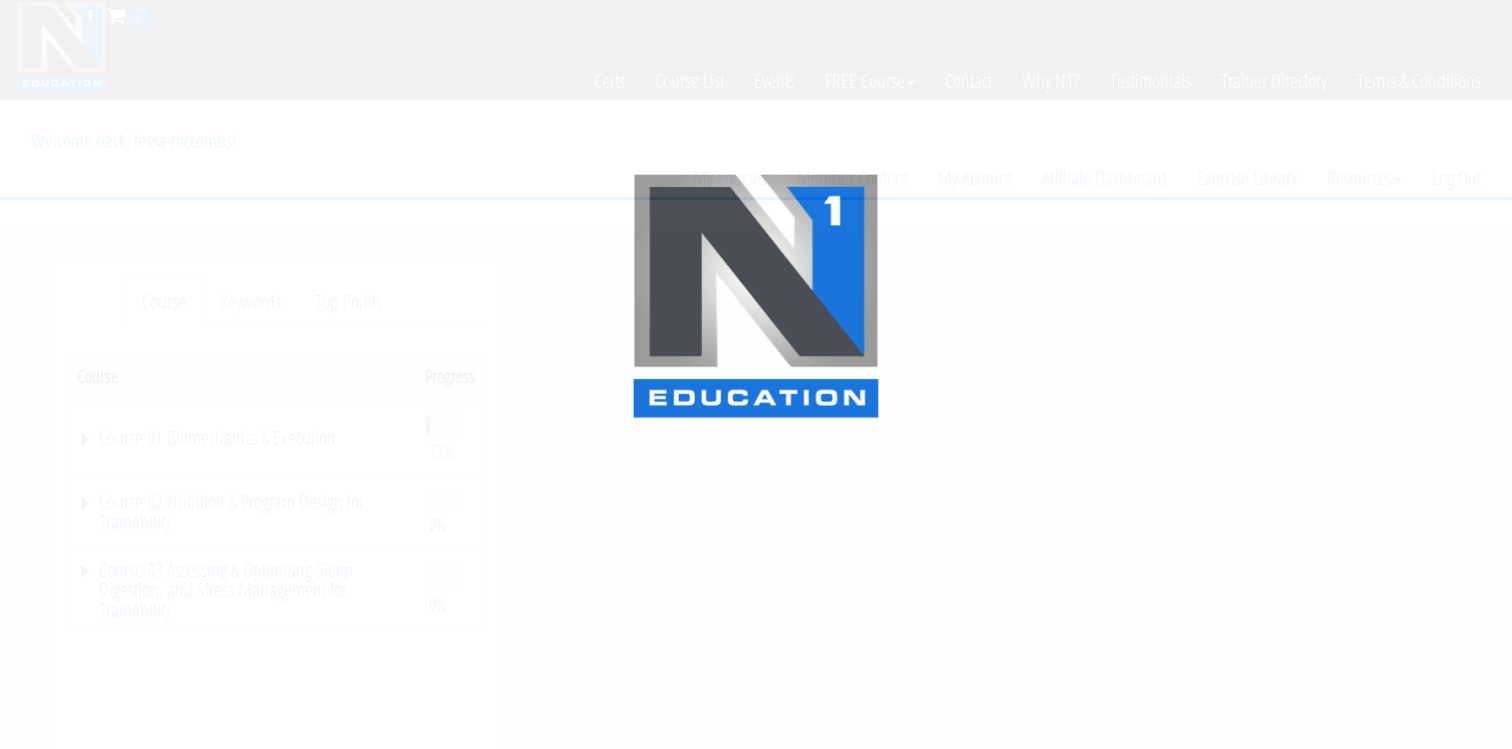 scroll, scrollTop: 0, scrollLeft: 0, axis: both 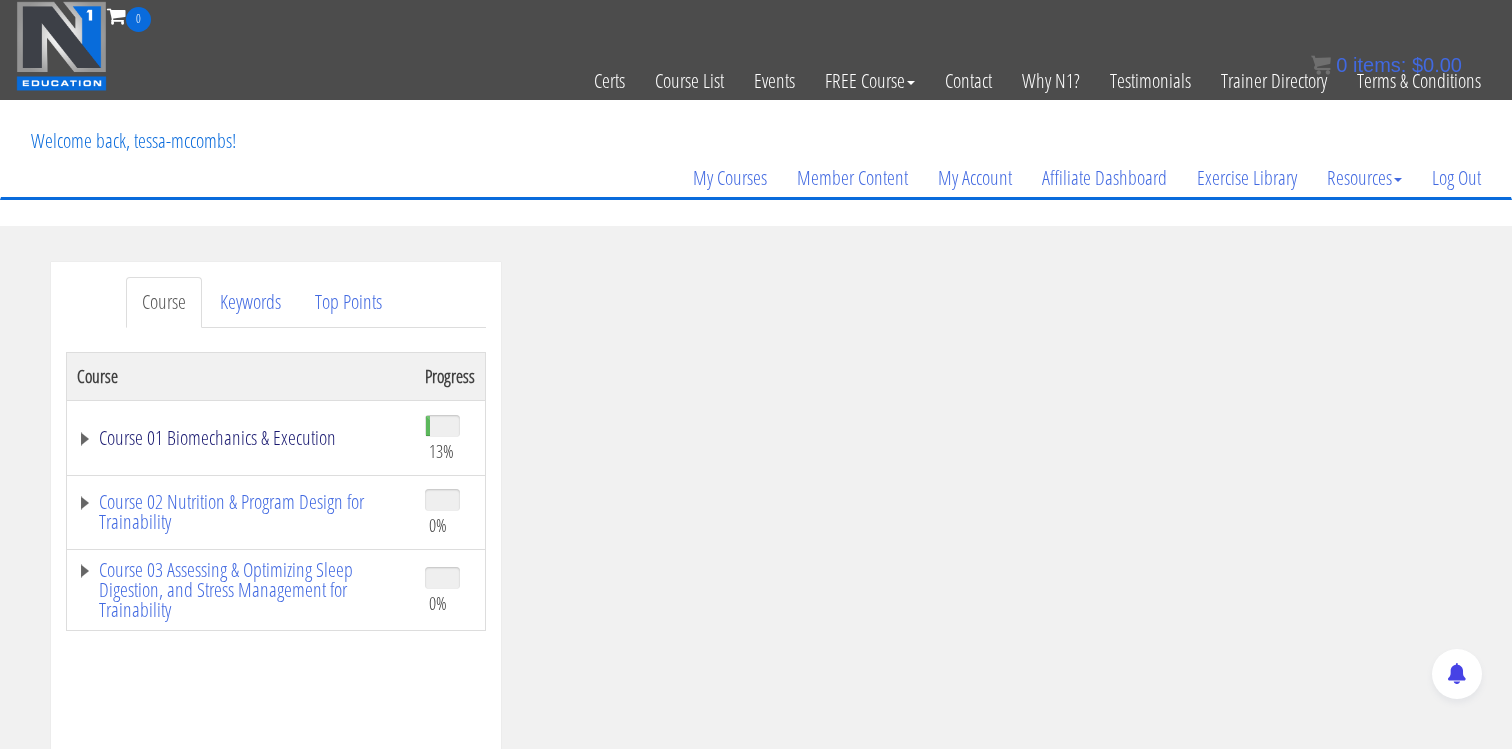 click on "Course 01 Biomechanics & Execution" at bounding box center (241, 438) 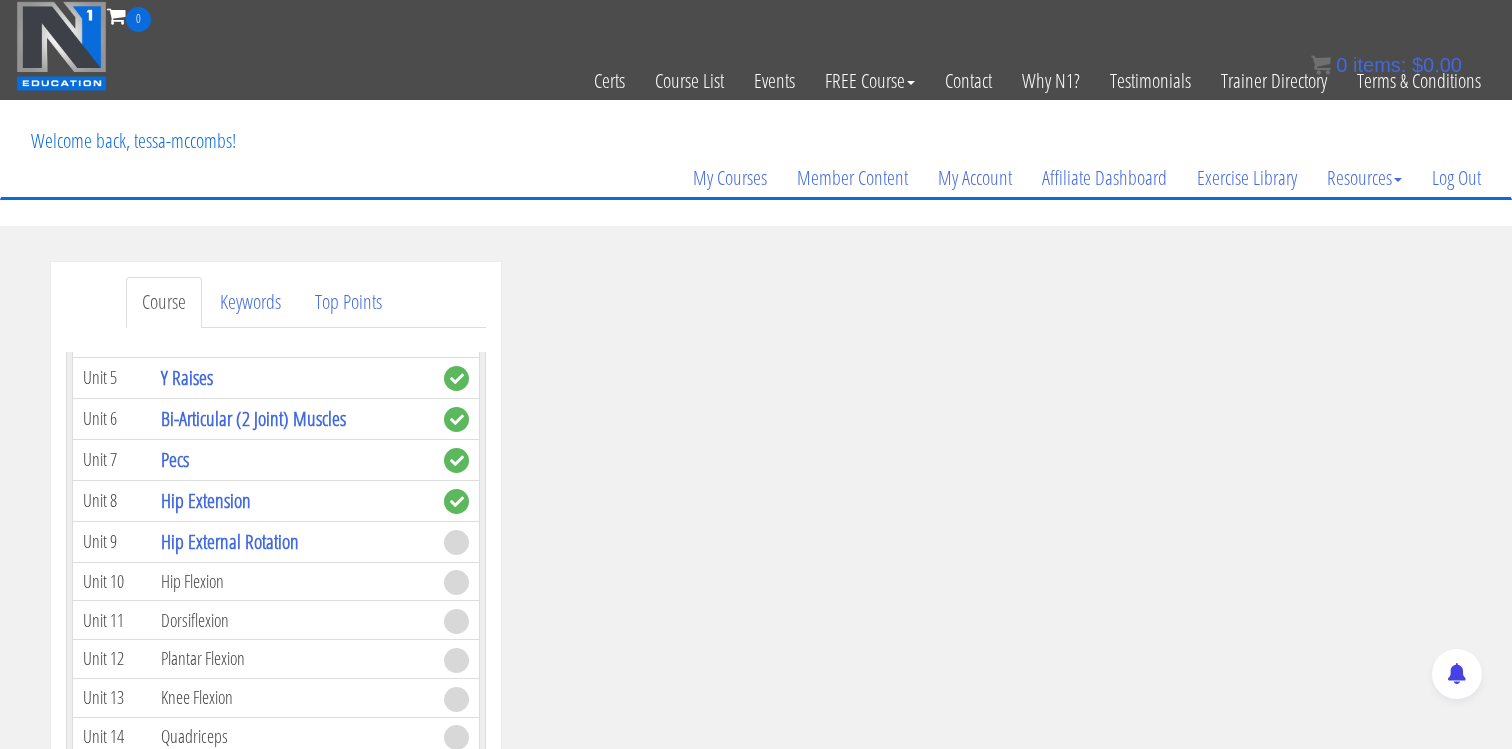 scroll, scrollTop: 759, scrollLeft: 0, axis: vertical 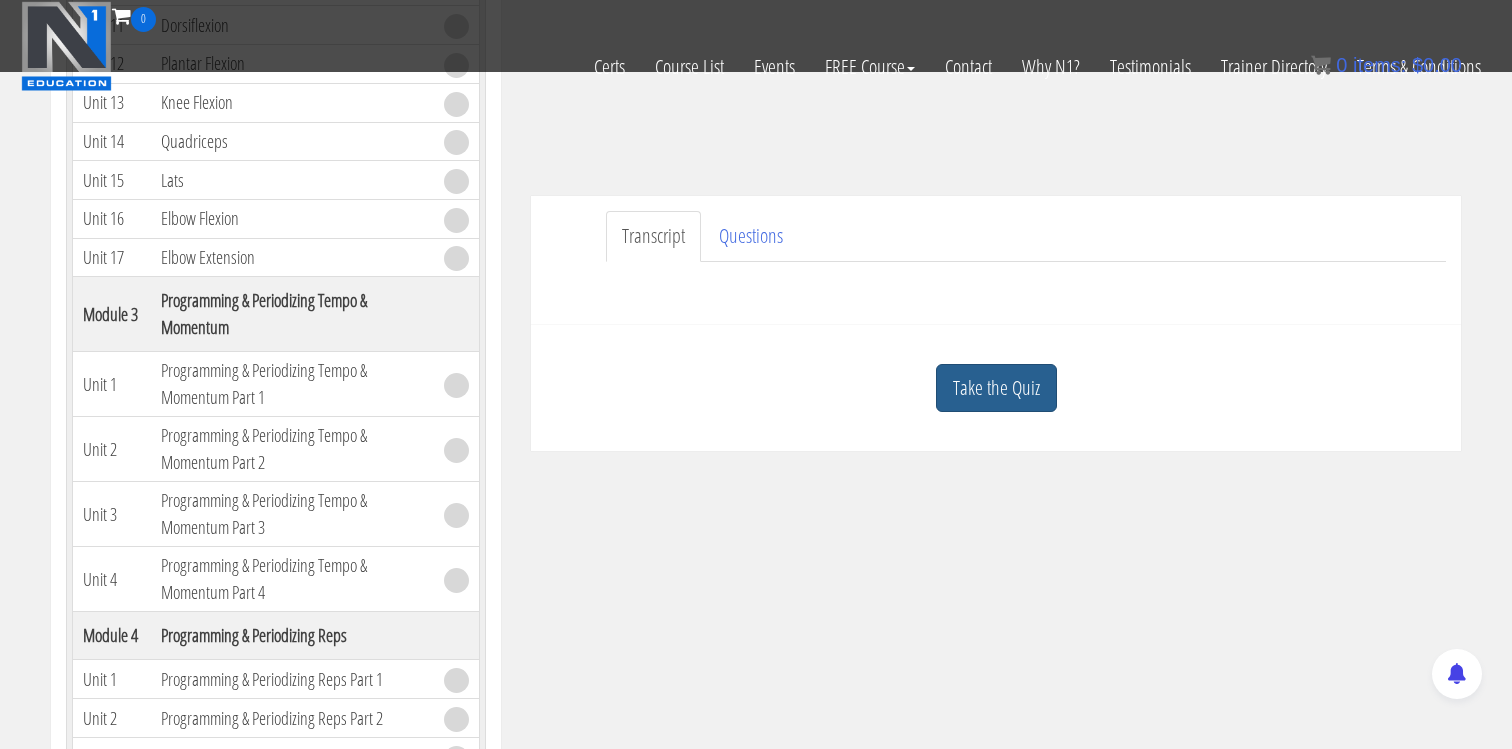 click on "Take the Quiz" at bounding box center [996, 388] 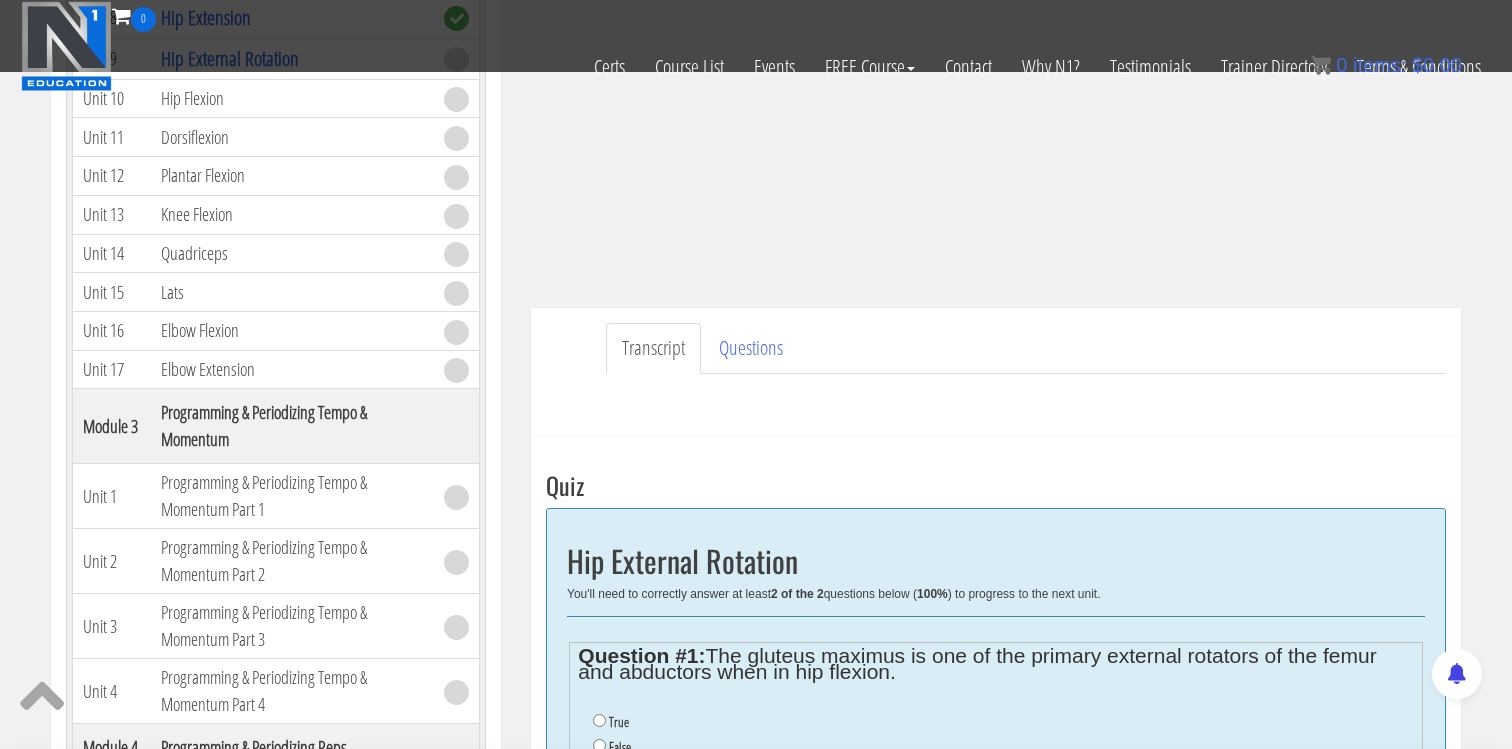 scroll, scrollTop: 353, scrollLeft: 0, axis: vertical 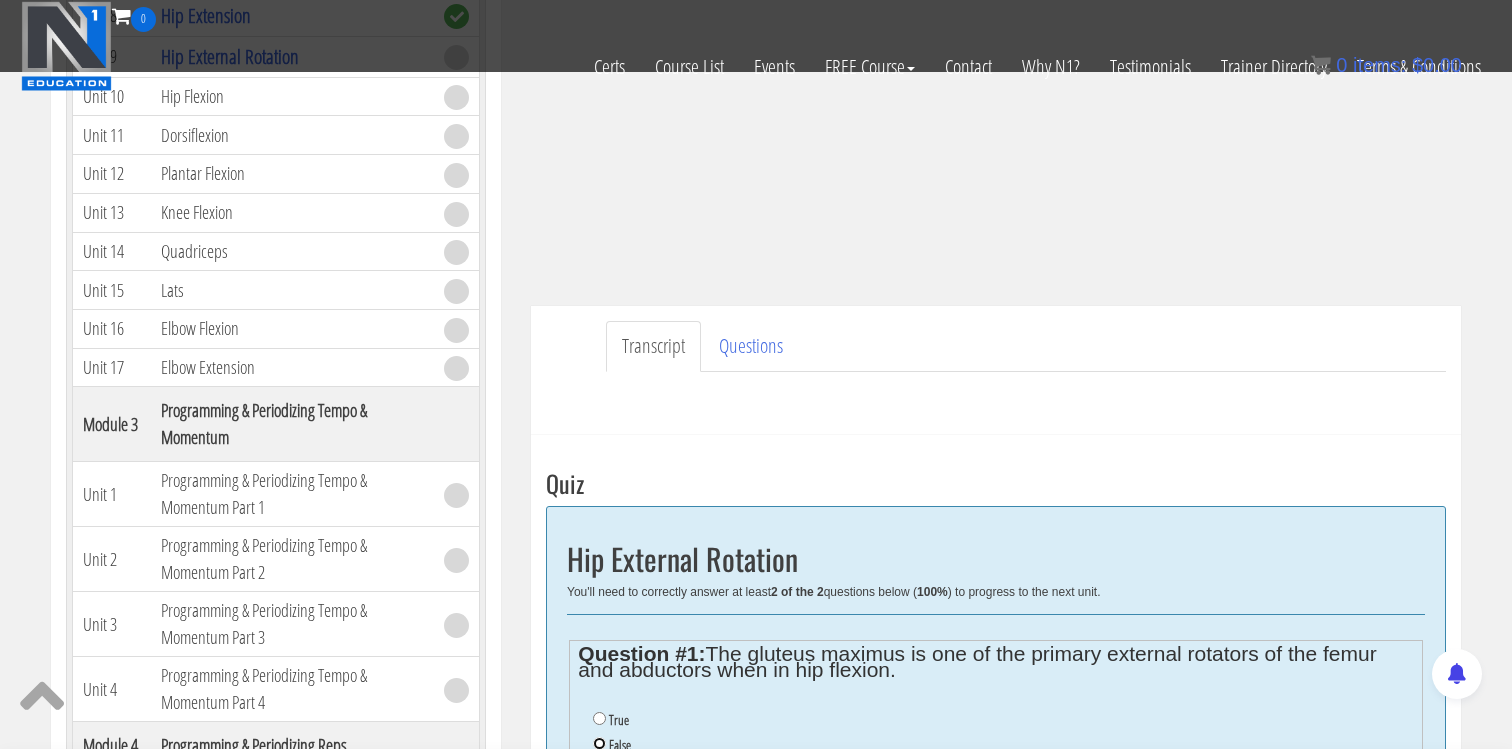 click on "False" at bounding box center (599, 743) 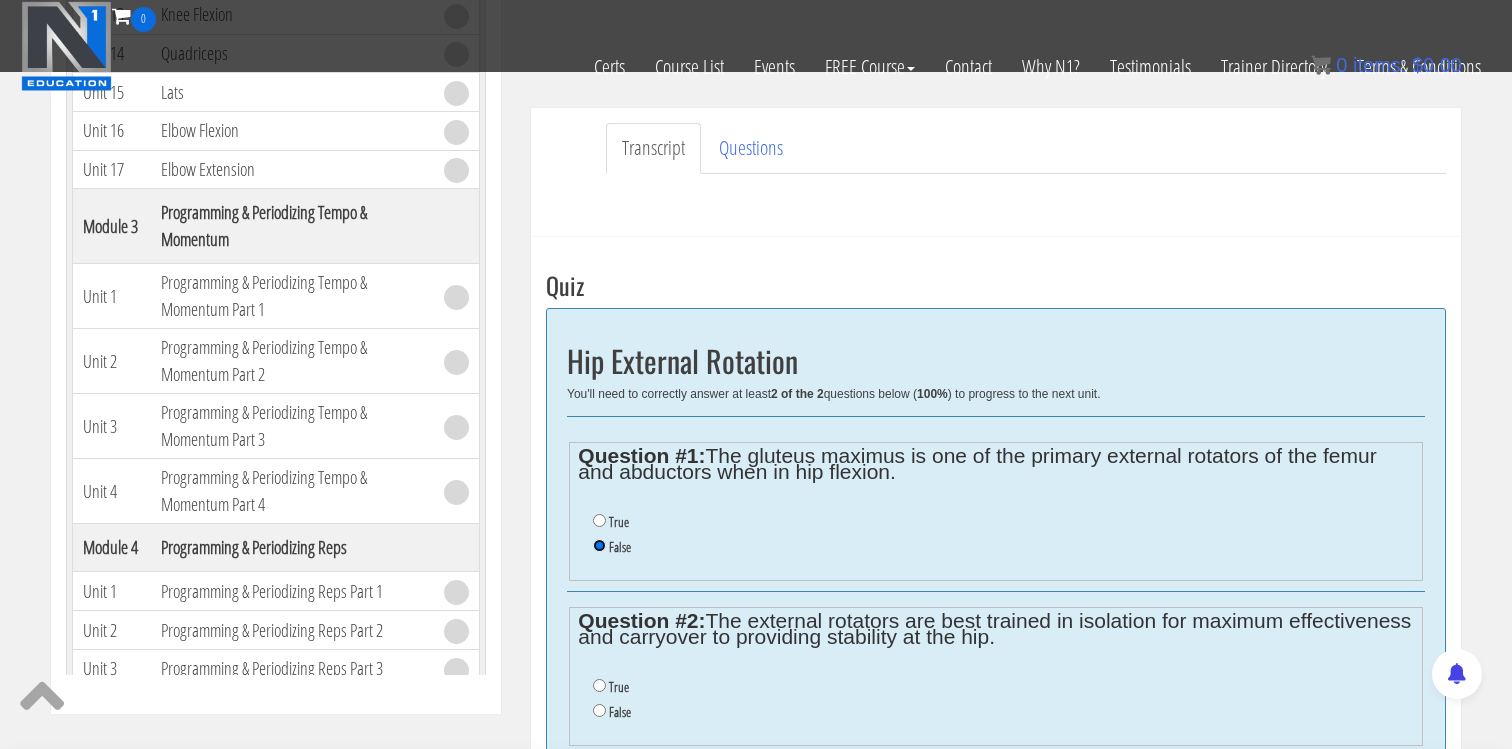 scroll, scrollTop: 555, scrollLeft: 0, axis: vertical 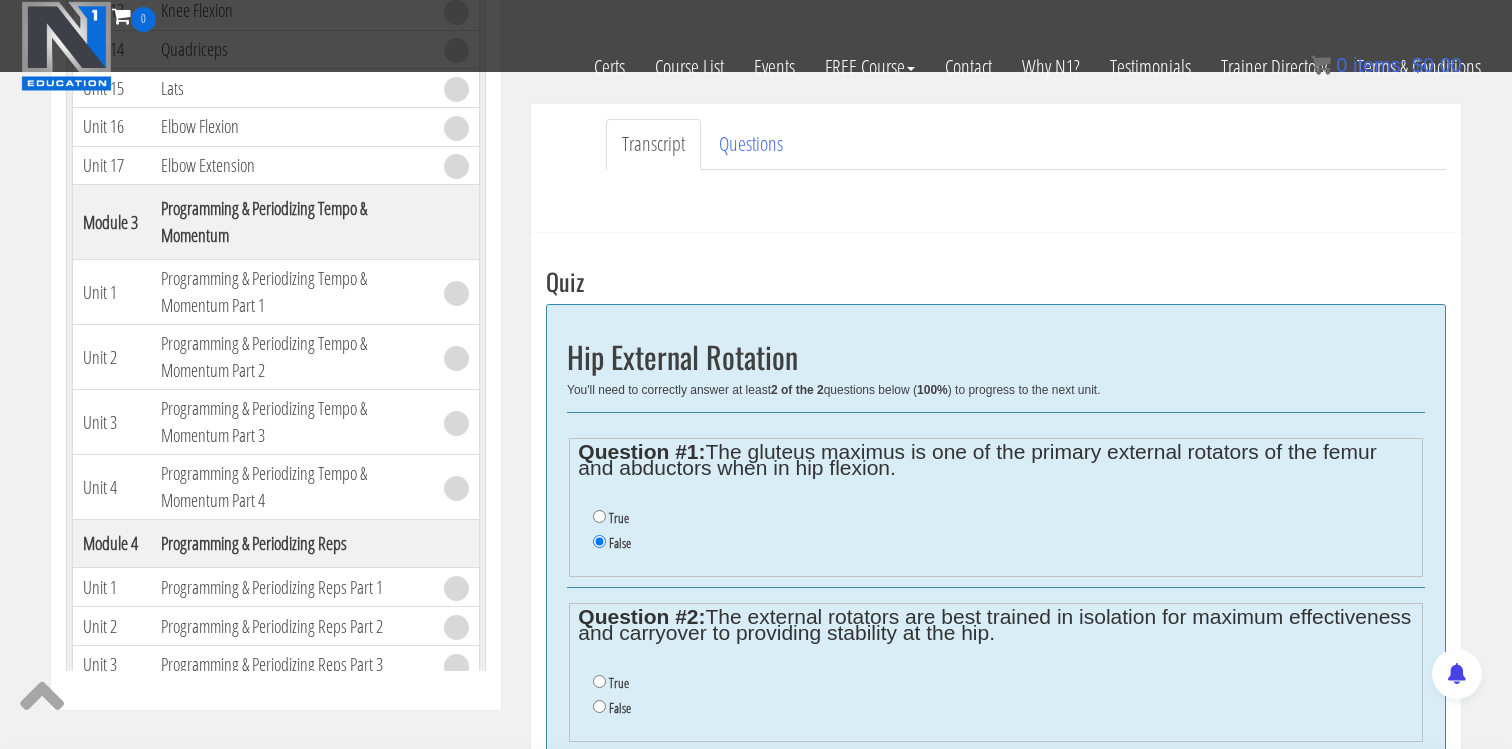click on "False" at bounding box center (620, 708) 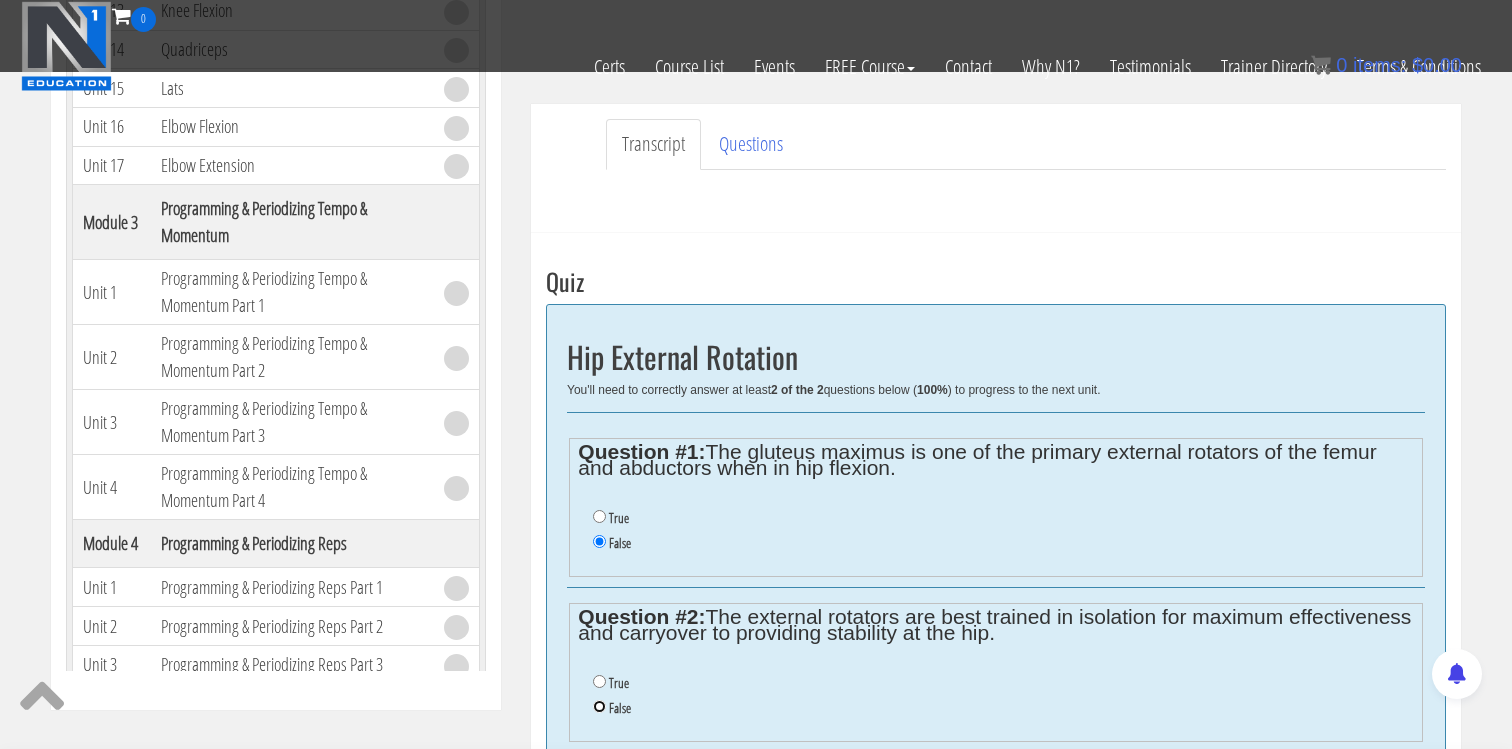 click on "False" at bounding box center [599, 706] 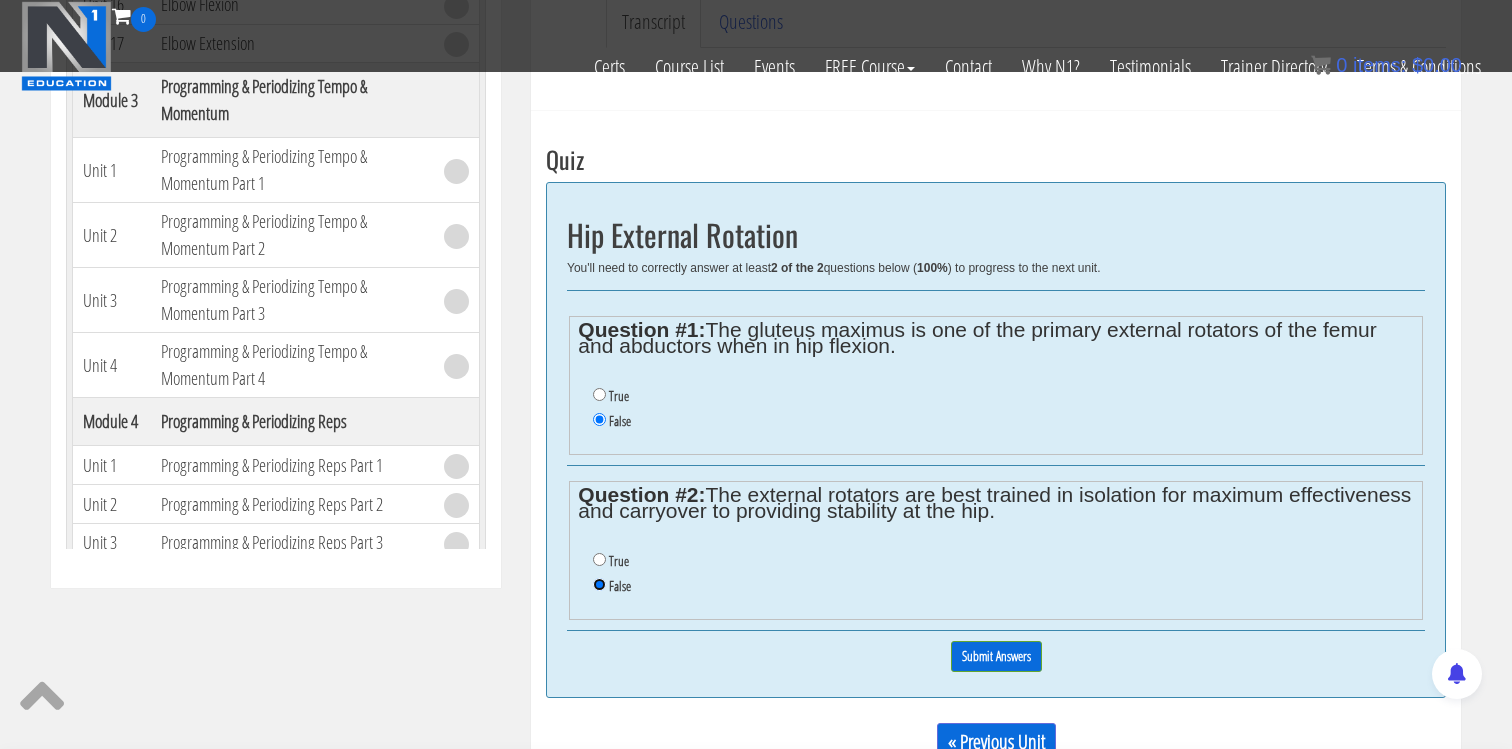 scroll, scrollTop: 679, scrollLeft: 0, axis: vertical 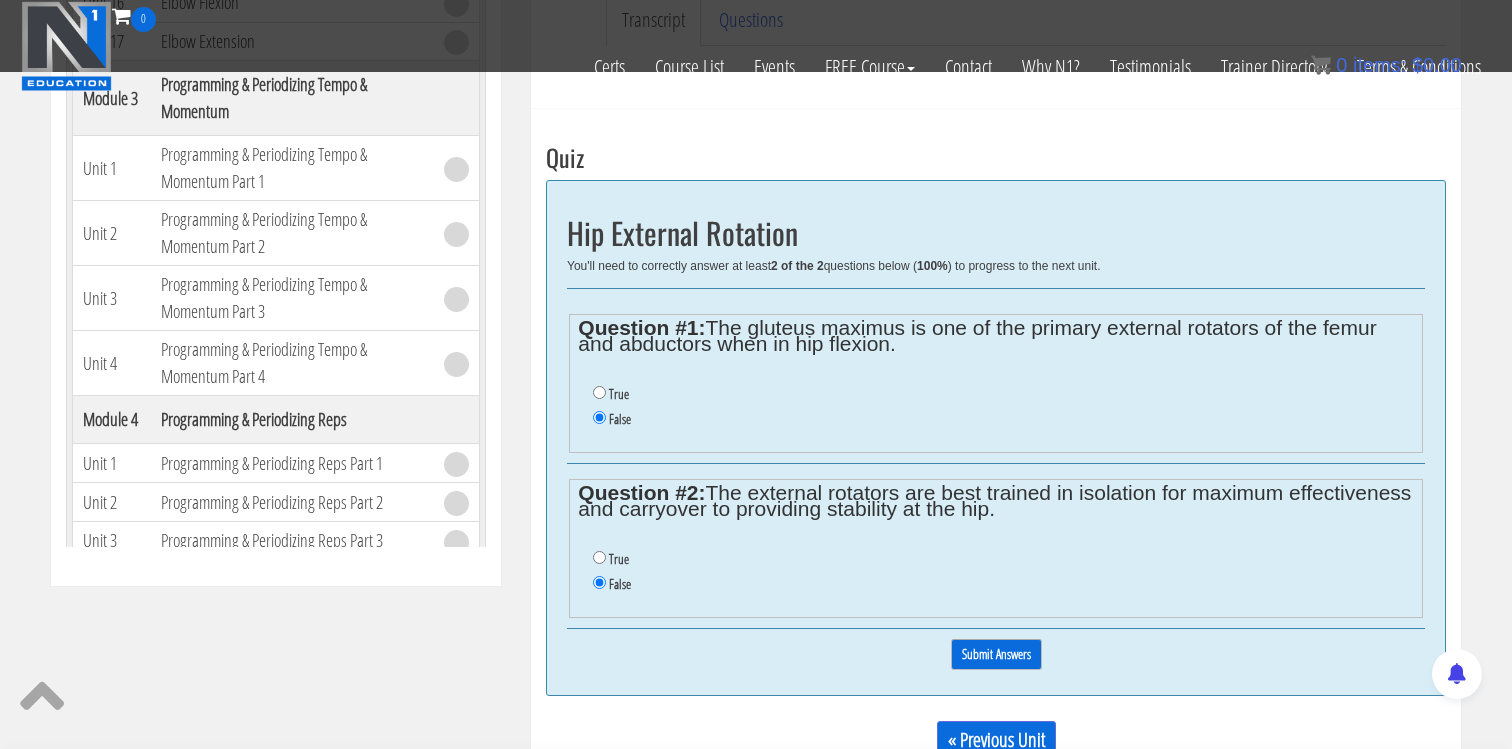 click on "Submit Answers" at bounding box center [996, 654] 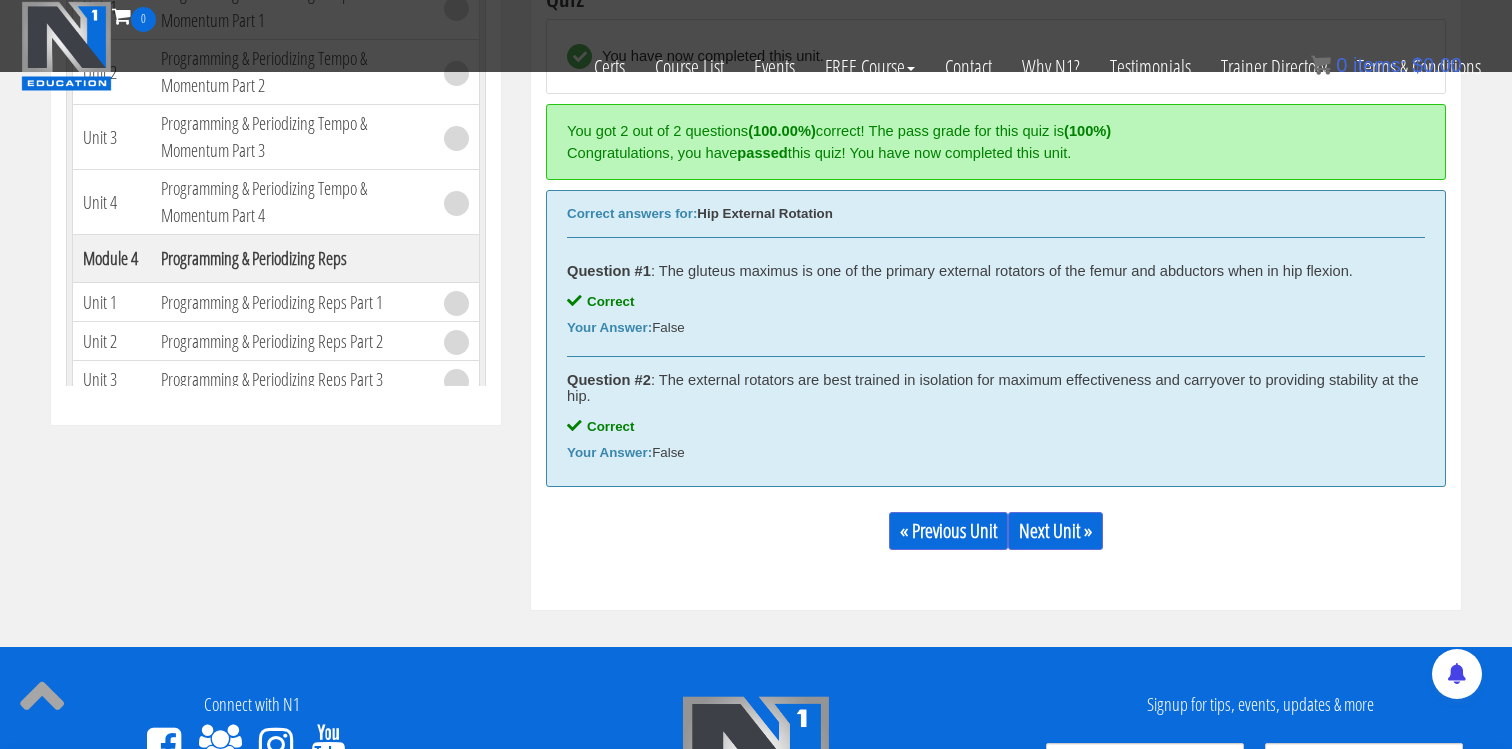 scroll, scrollTop: 857, scrollLeft: 0, axis: vertical 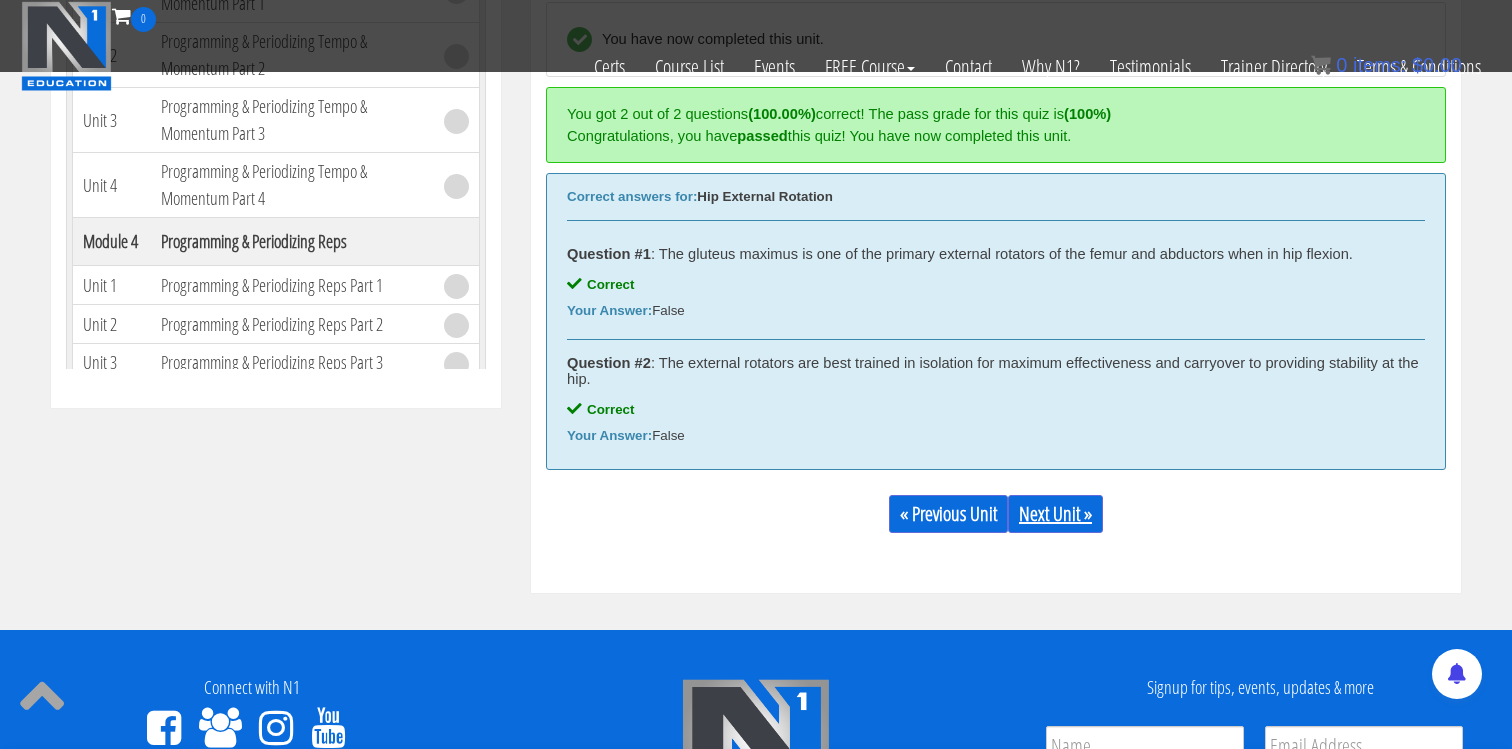 click on "Next Unit »" at bounding box center (1055, 514) 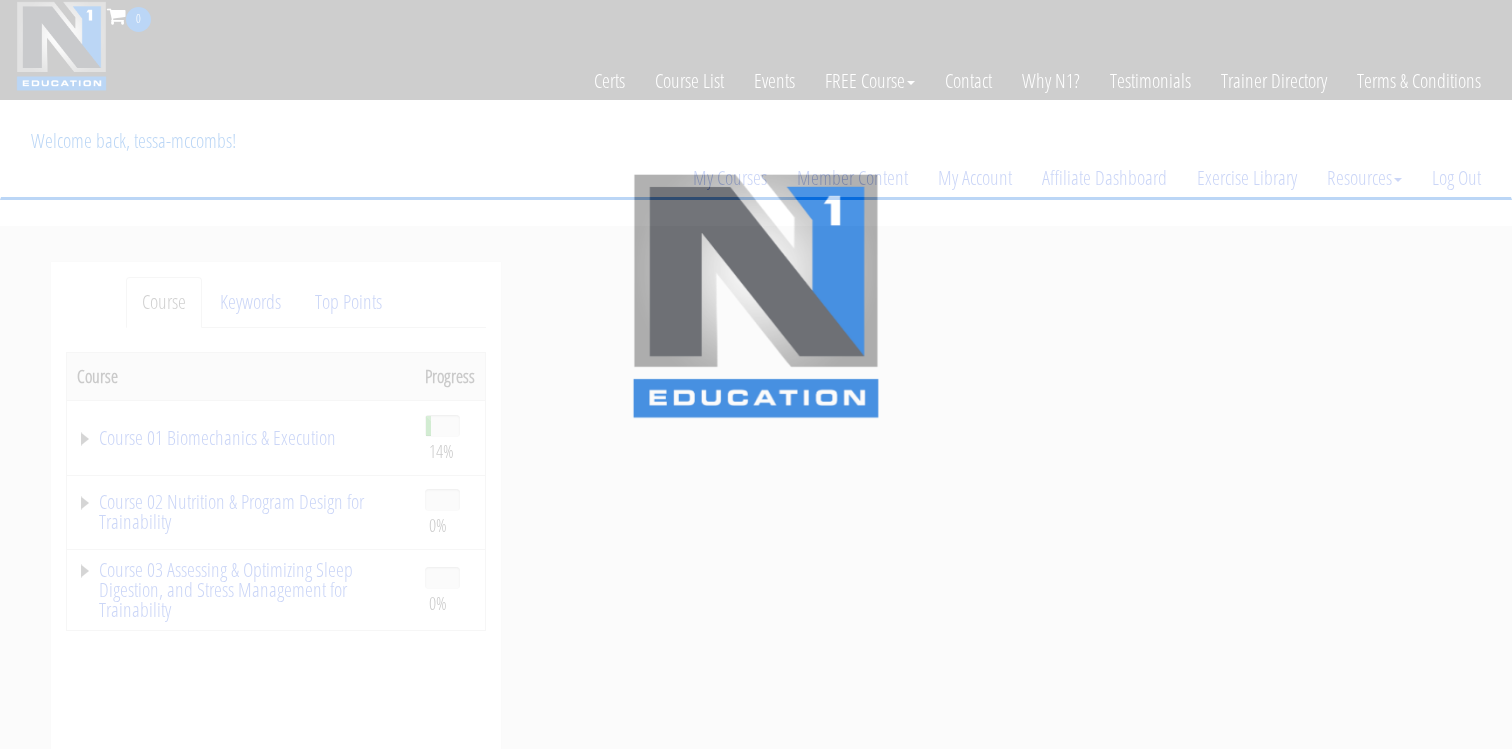 scroll, scrollTop: 0, scrollLeft: 0, axis: both 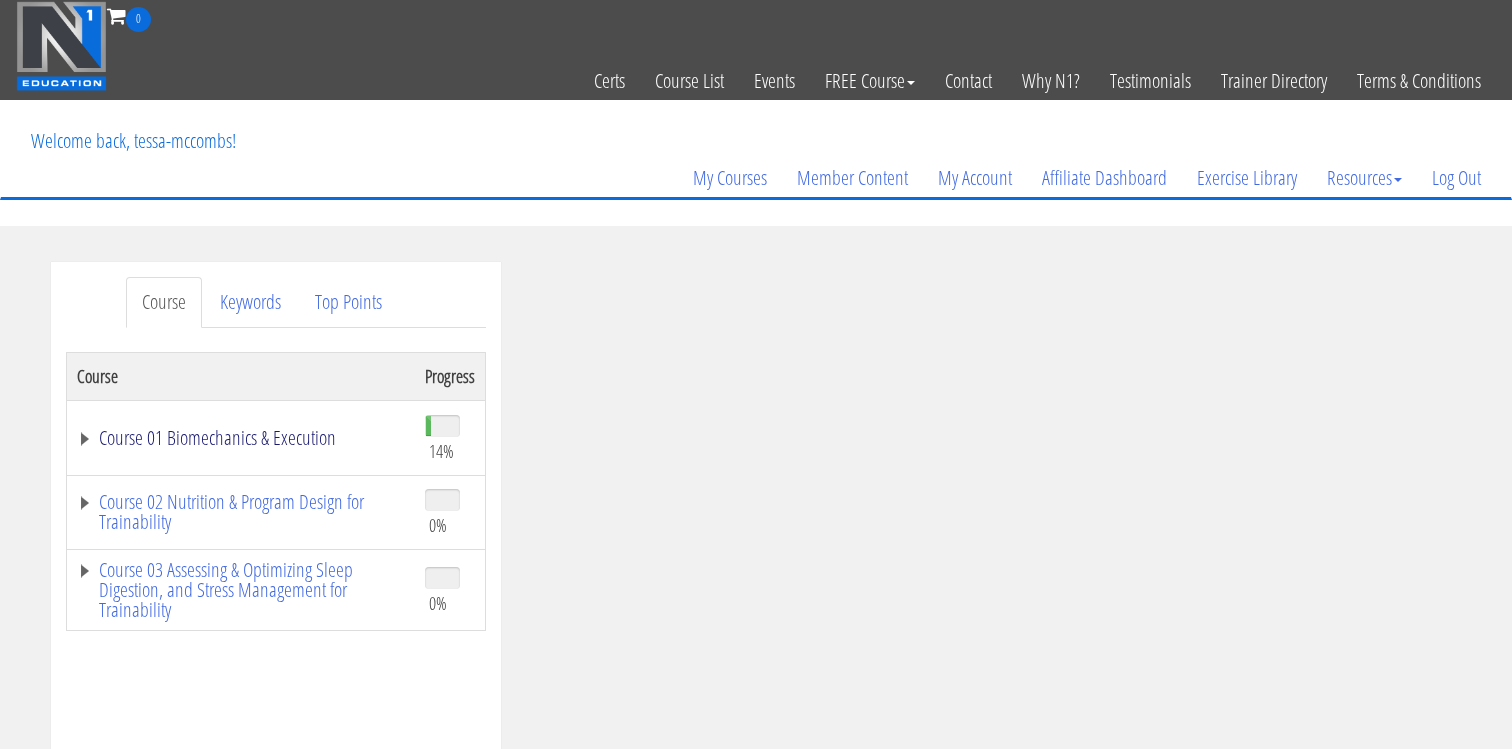 click on "Course 01 Biomechanics & Execution" at bounding box center [241, 438] 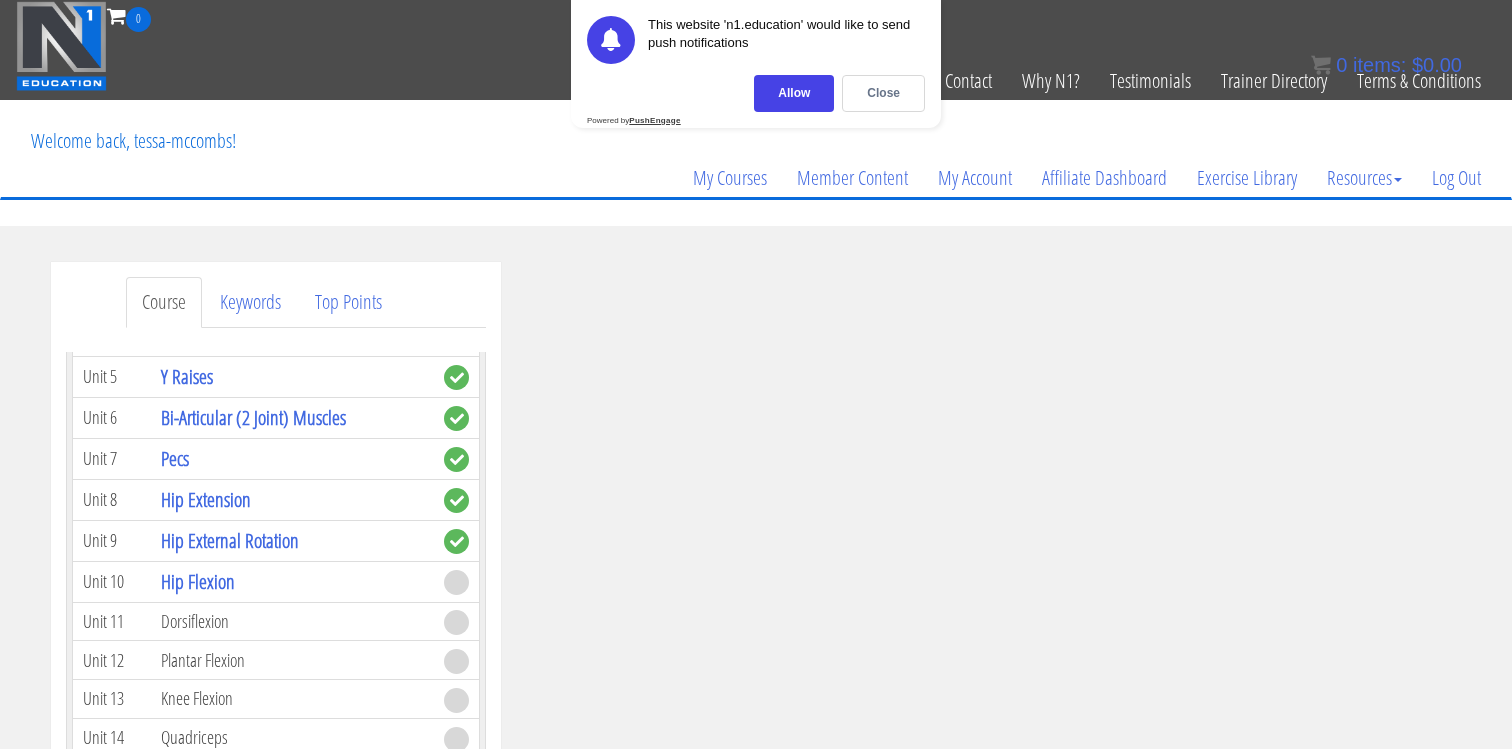 scroll, scrollTop: 802, scrollLeft: 0, axis: vertical 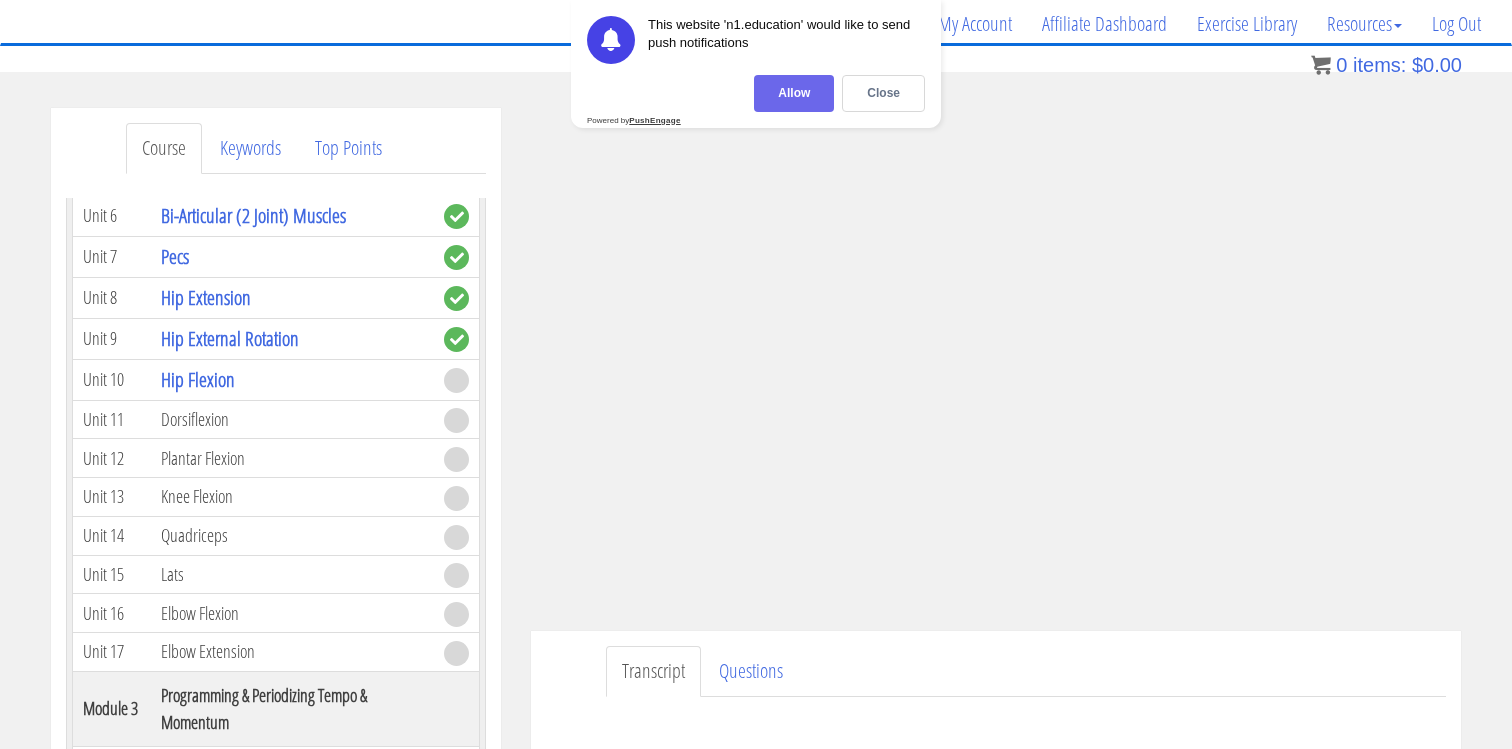 click on "Allow" at bounding box center [794, 93] 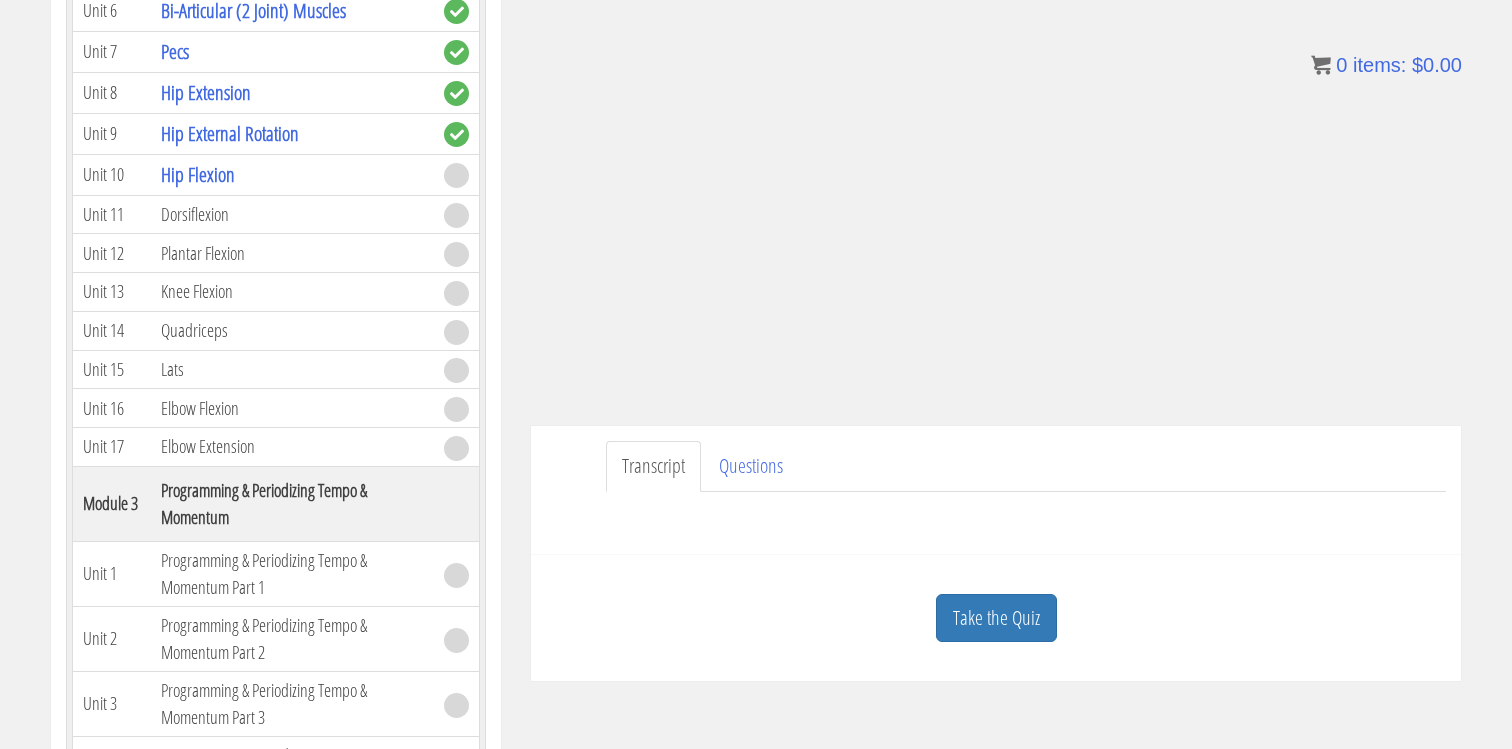 scroll, scrollTop: 360, scrollLeft: 0, axis: vertical 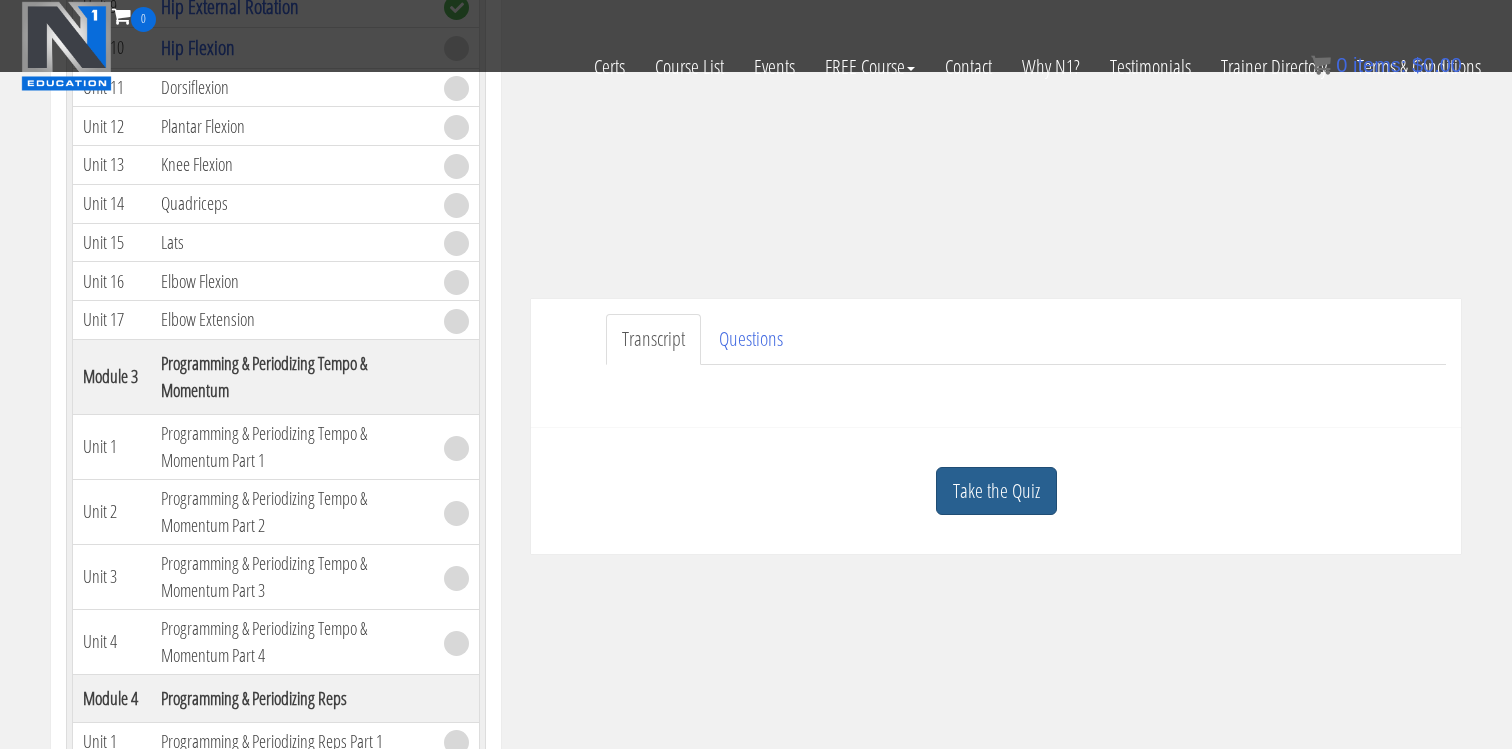 click on "Take the Quiz" at bounding box center (996, 491) 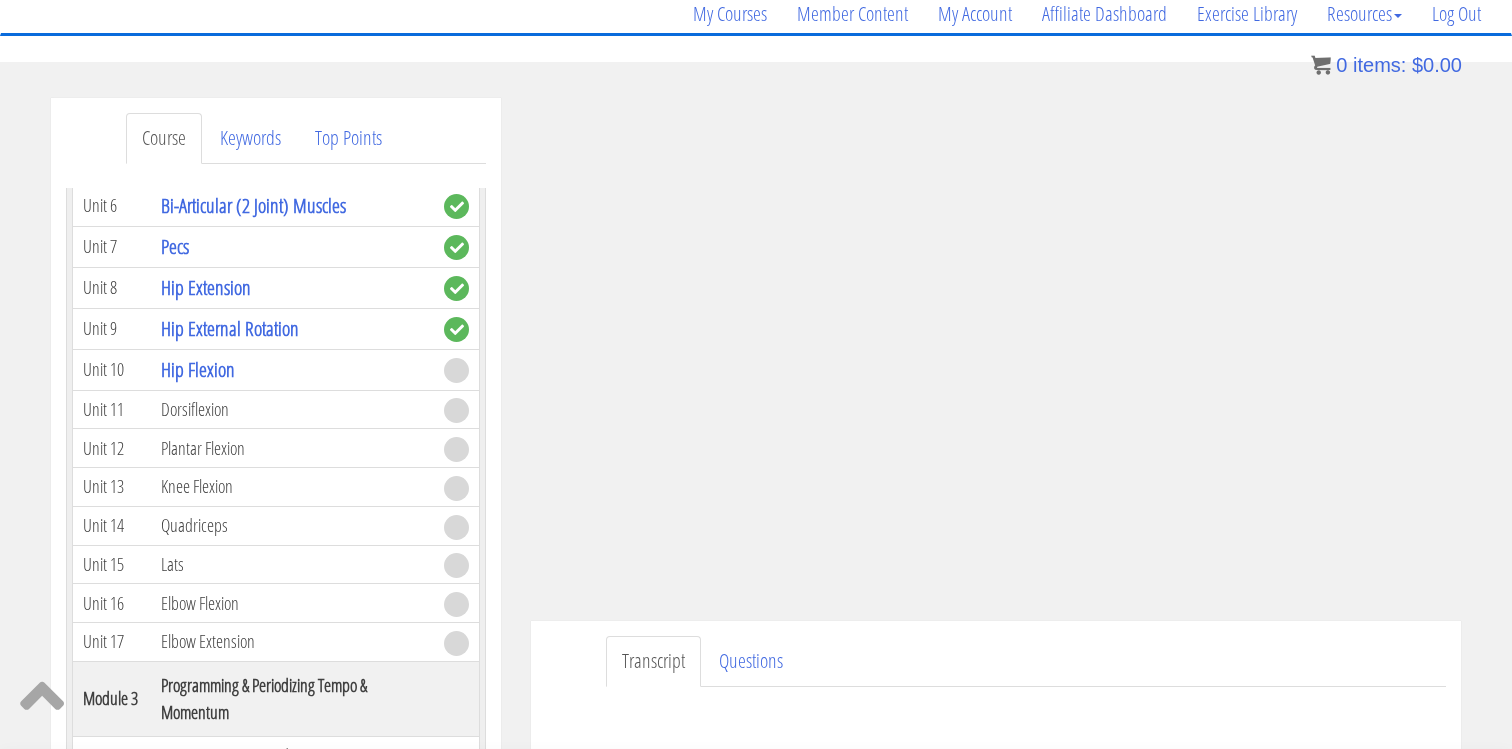 scroll, scrollTop: 163, scrollLeft: 0, axis: vertical 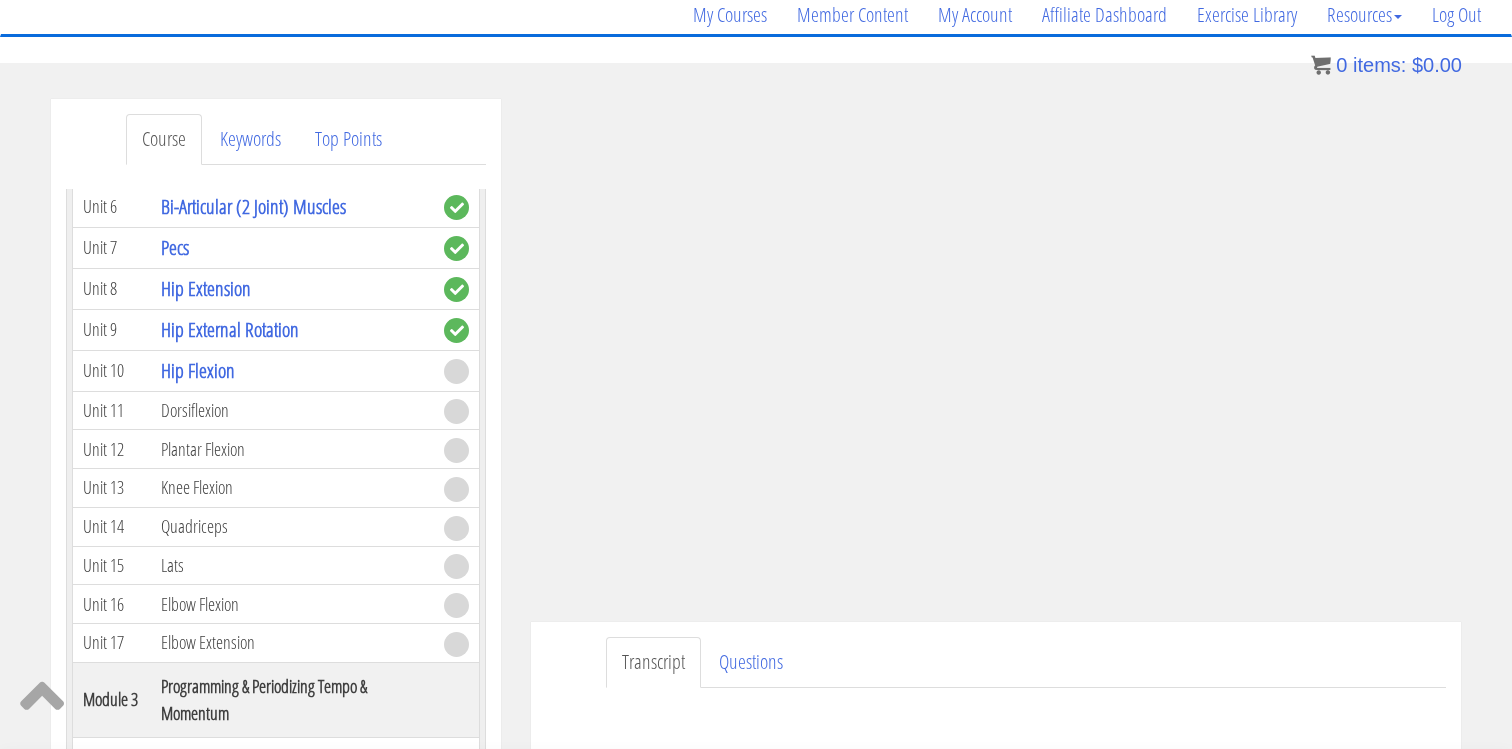 click on "Transcript
Questions" at bounding box center [1026, 662] 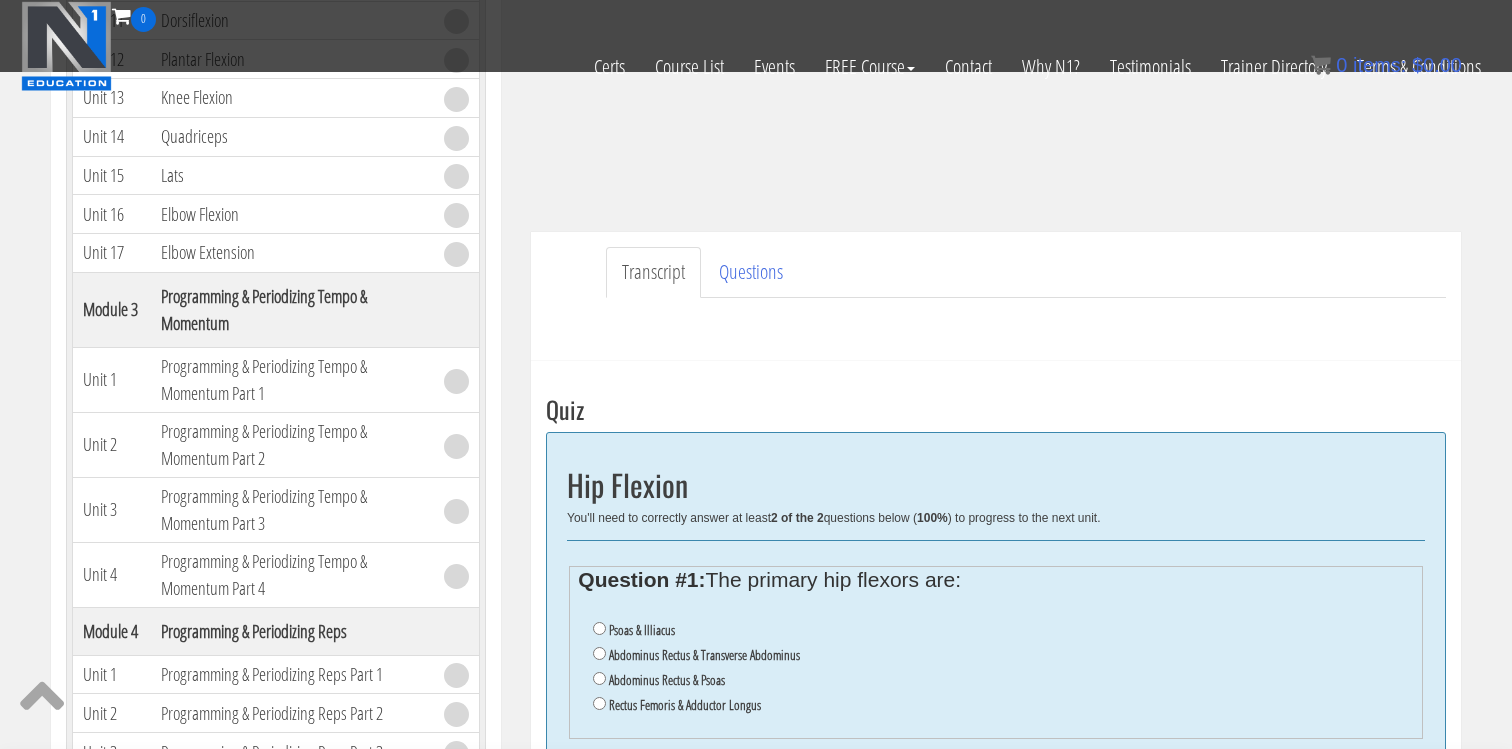 scroll, scrollTop: 439, scrollLeft: 0, axis: vertical 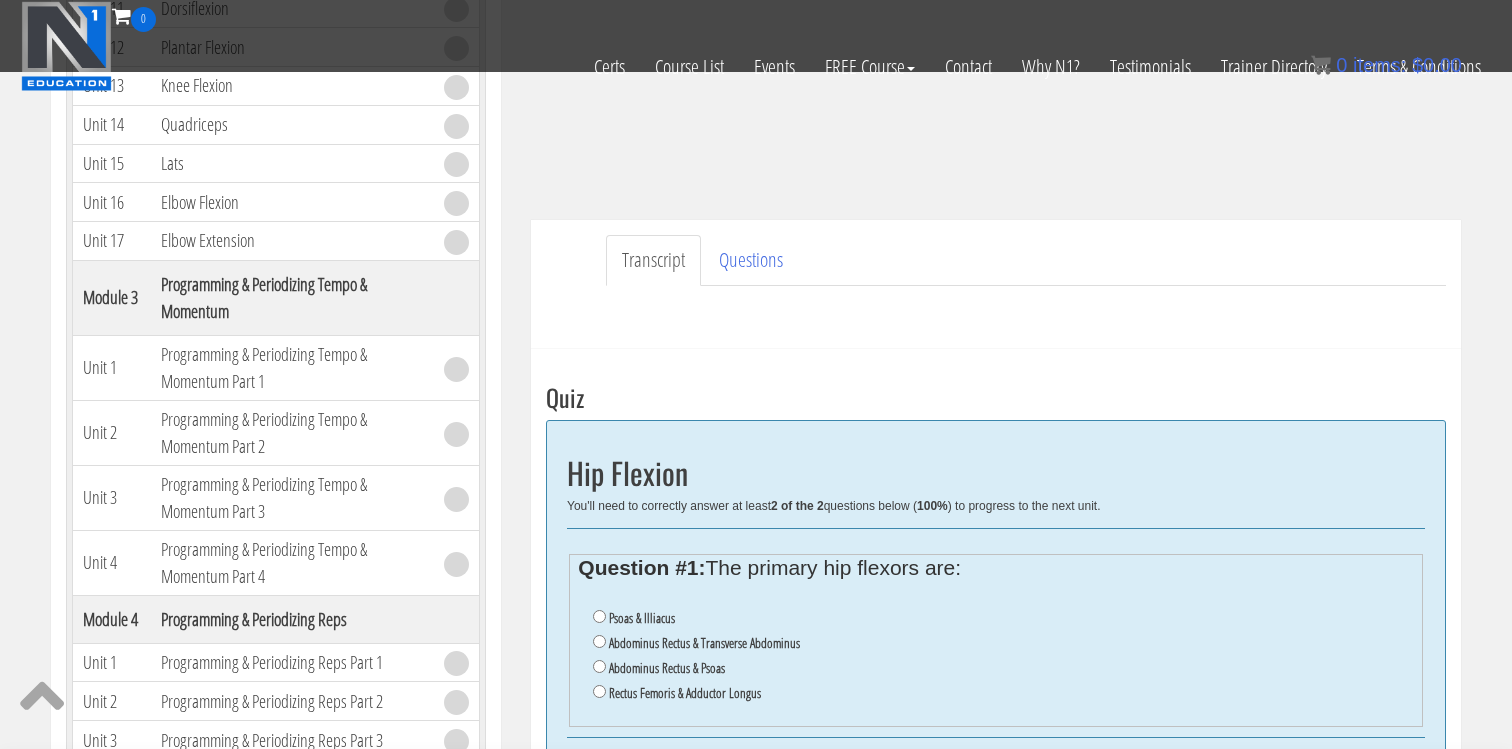 click on "Psoas & Illiacus" at bounding box center [642, 618] 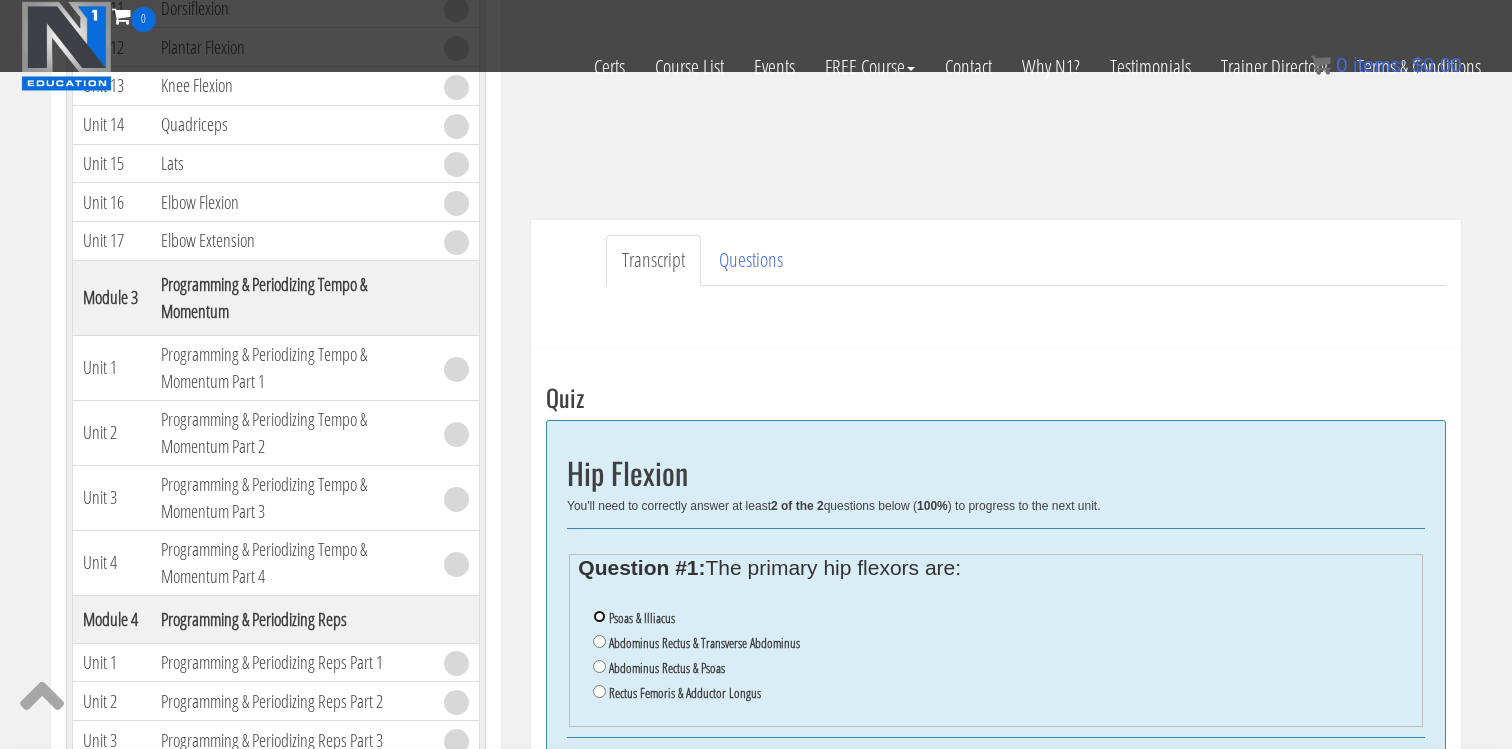 radio on "true" 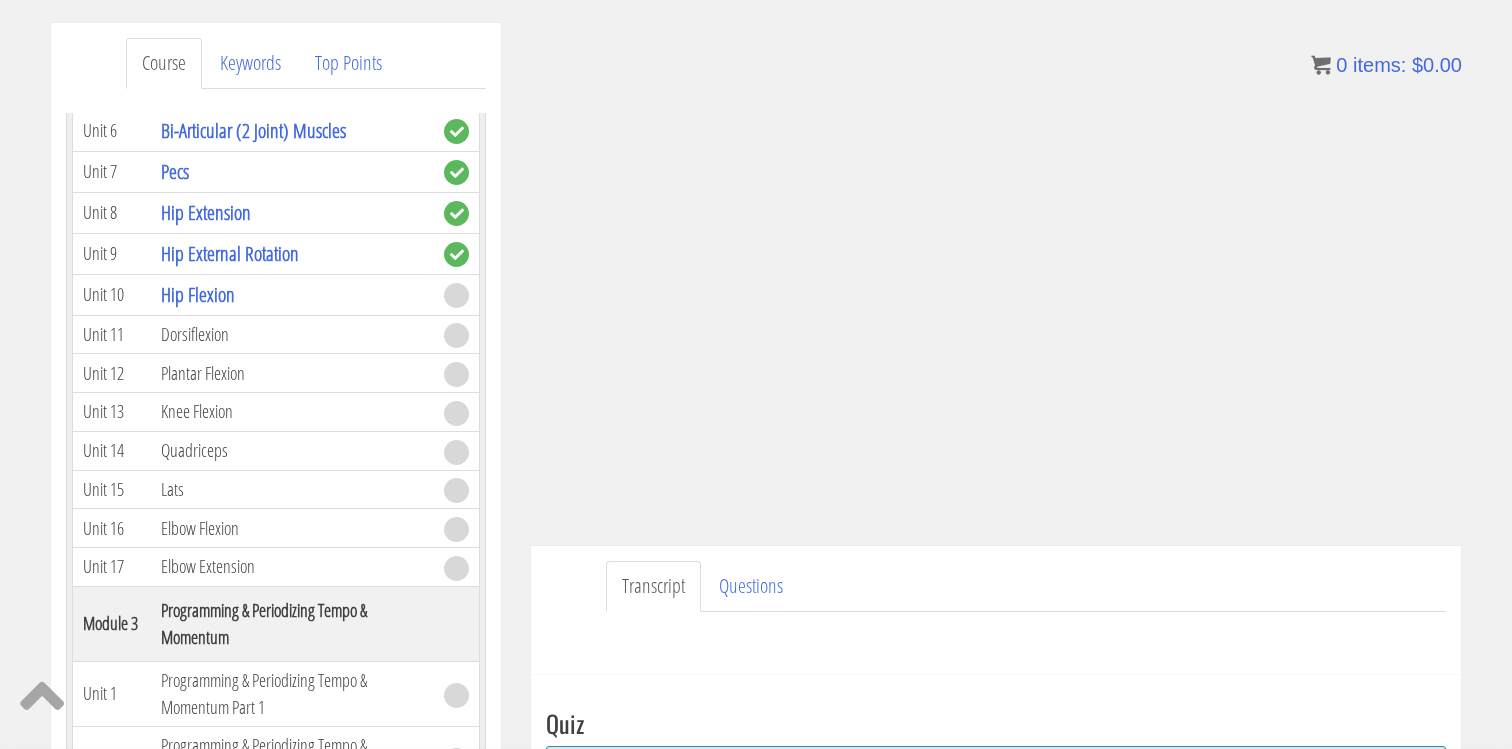 scroll, scrollTop: 205, scrollLeft: 0, axis: vertical 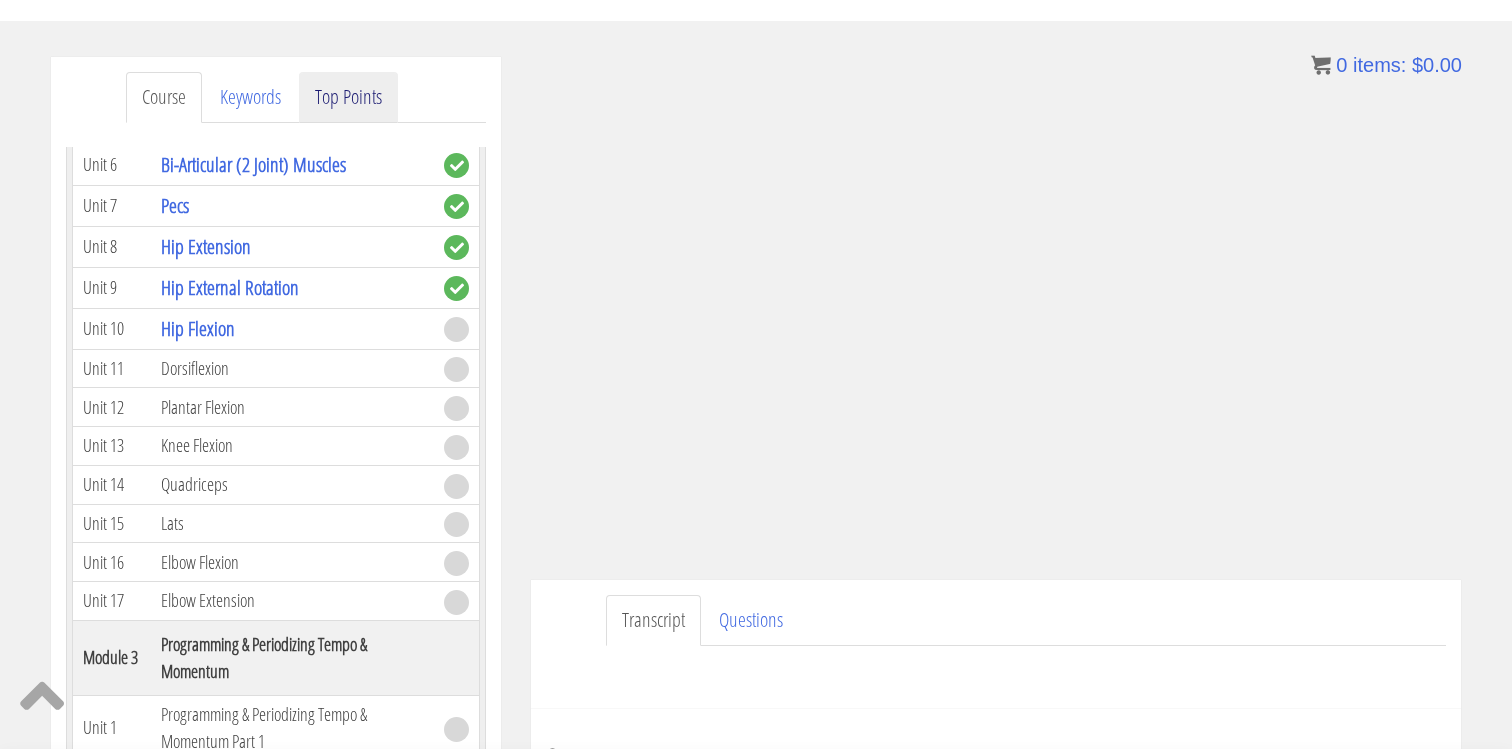 click on "Top Points" at bounding box center [348, 97] 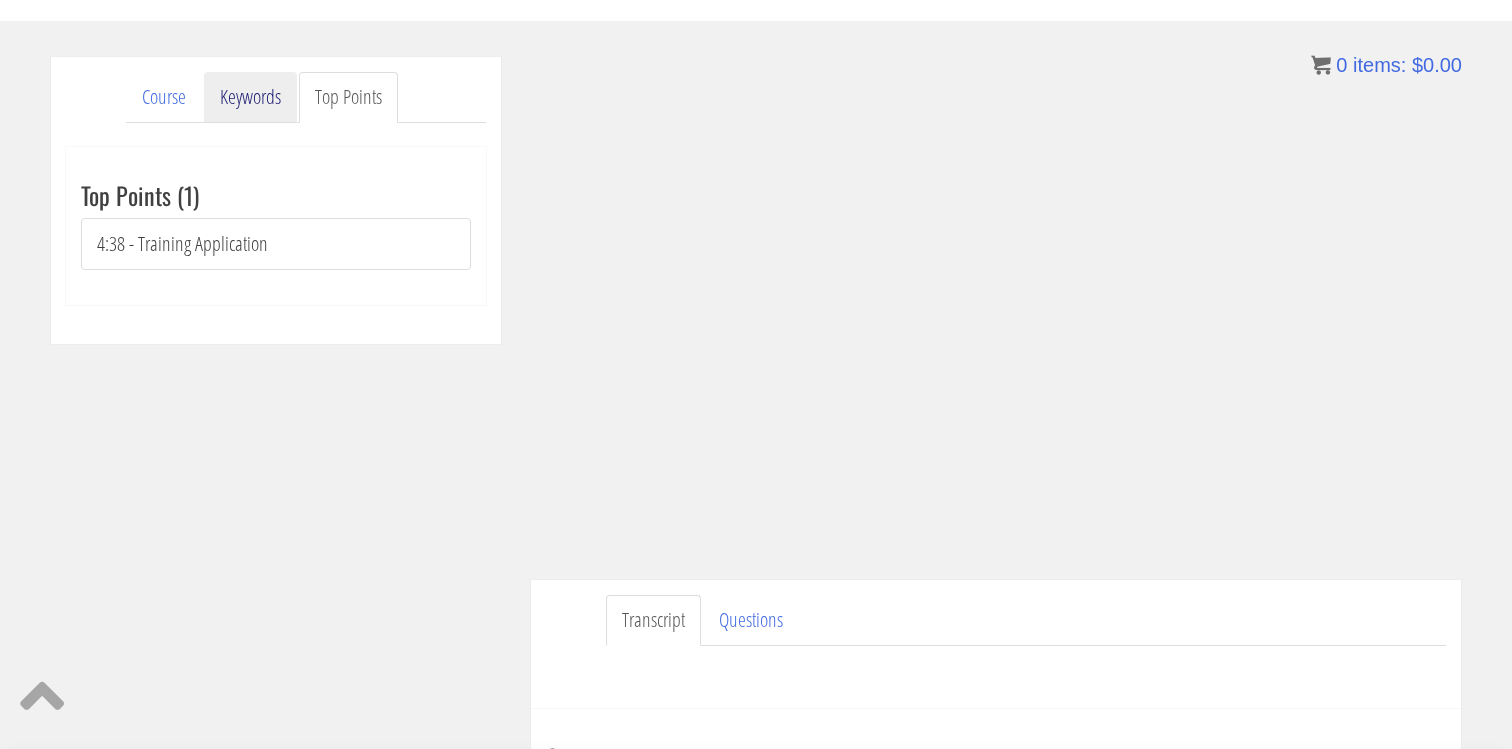 click on "Keywords" at bounding box center [250, 97] 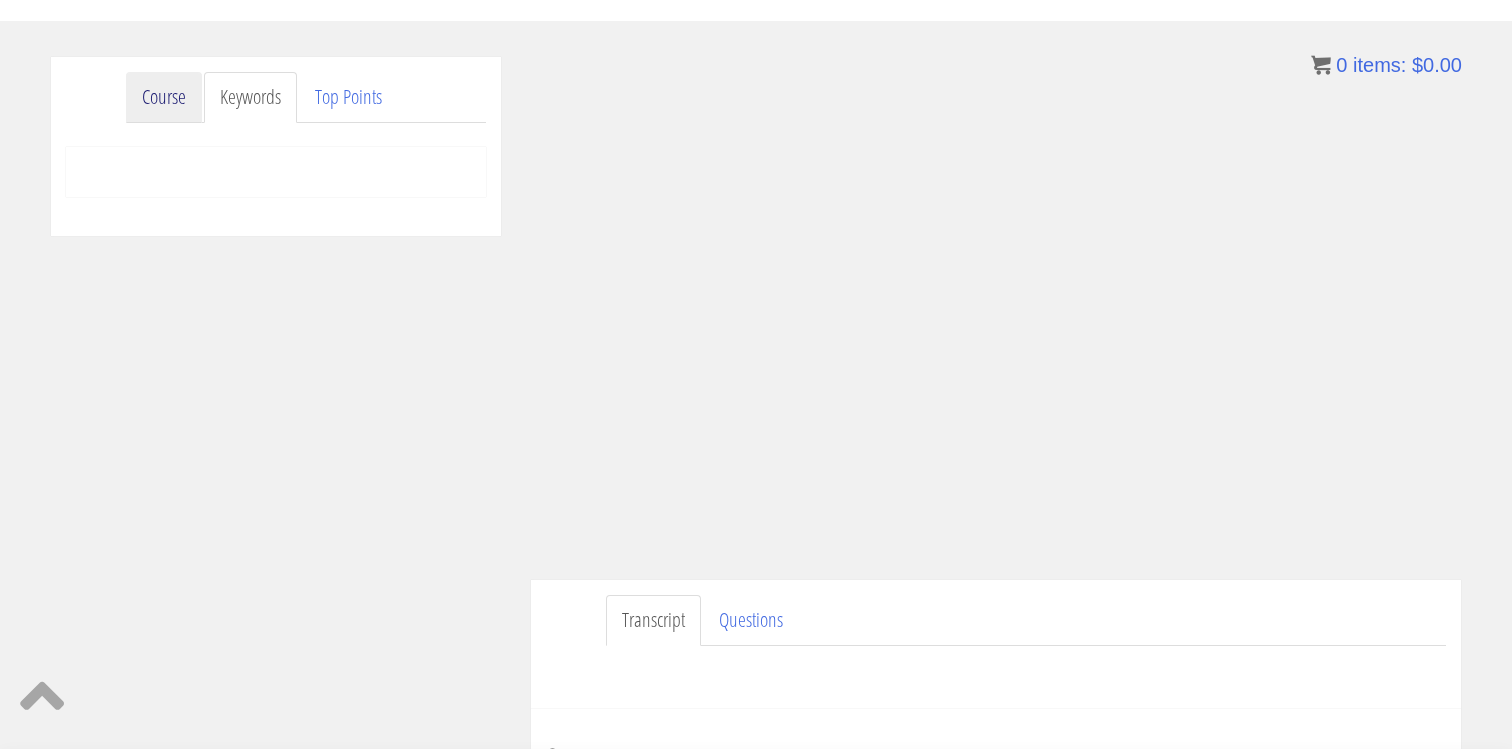 click on "Course" at bounding box center [164, 97] 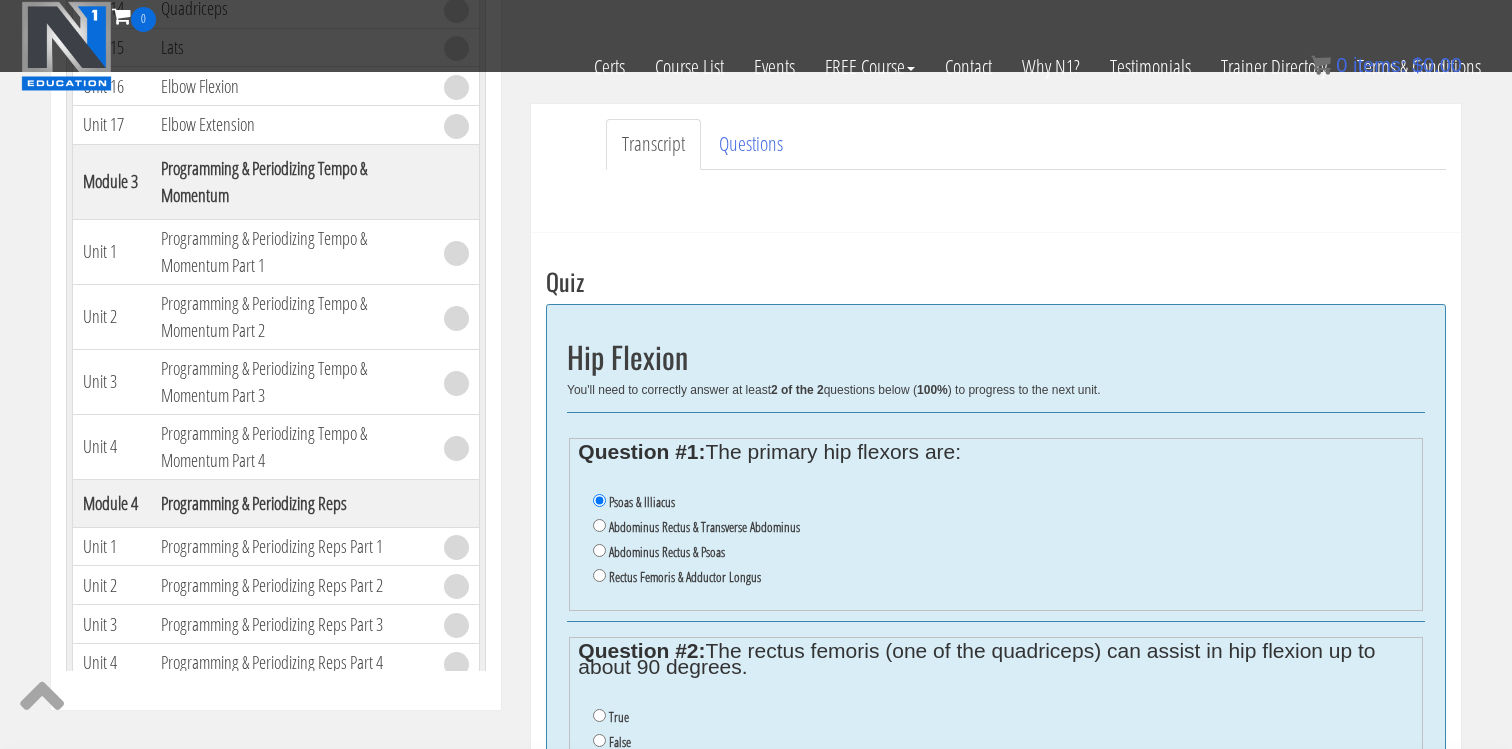 scroll, scrollTop: 584, scrollLeft: 0, axis: vertical 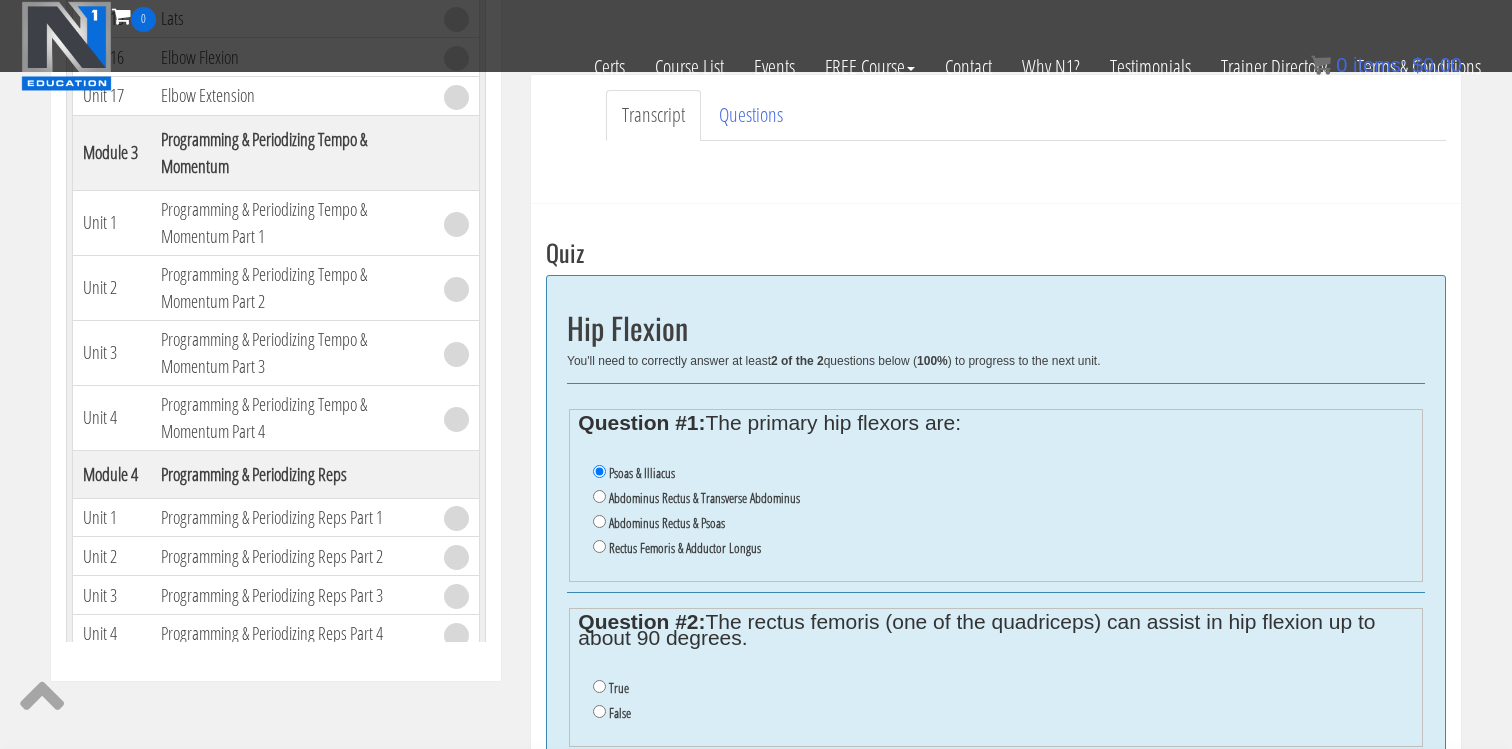 click on "True" at bounding box center [619, 688] 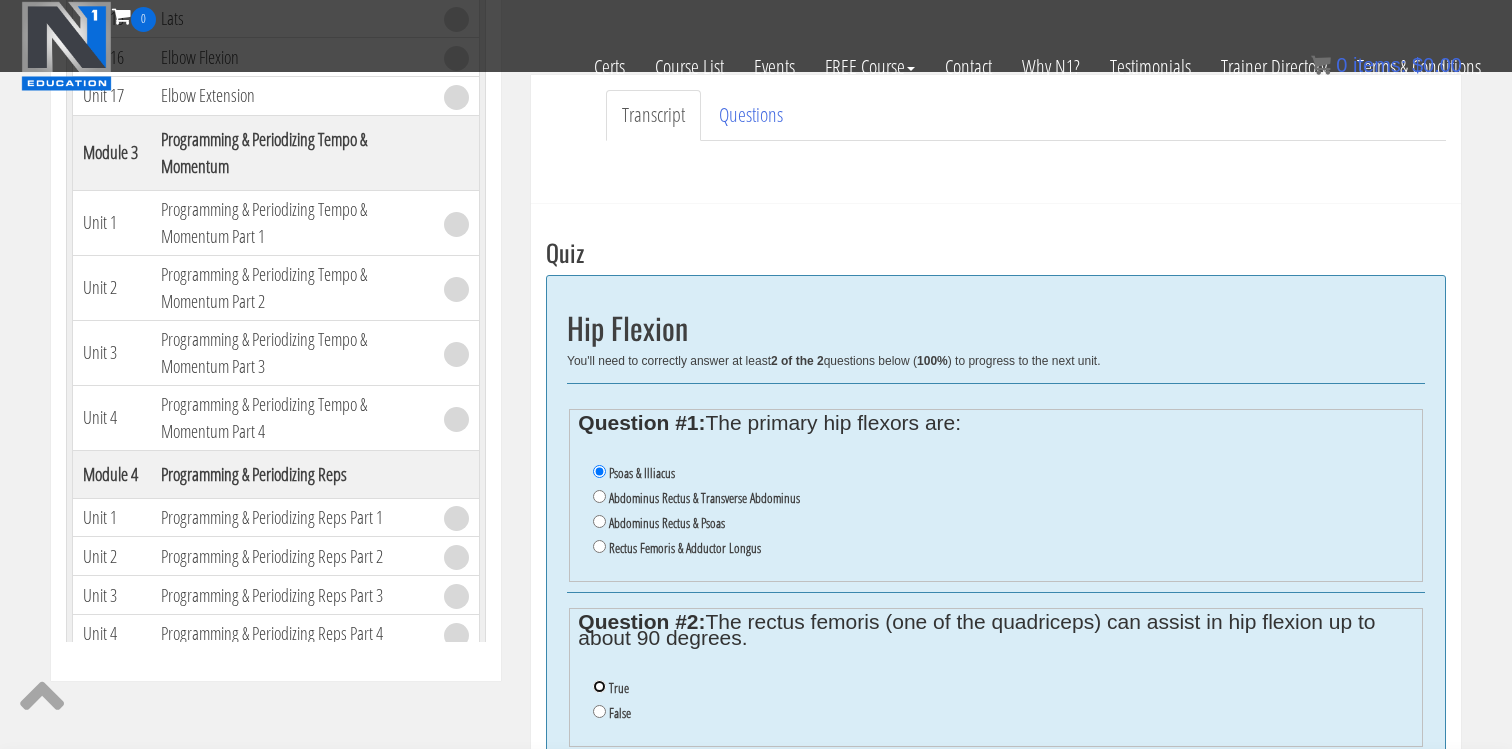 click on "True" at bounding box center [599, 686] 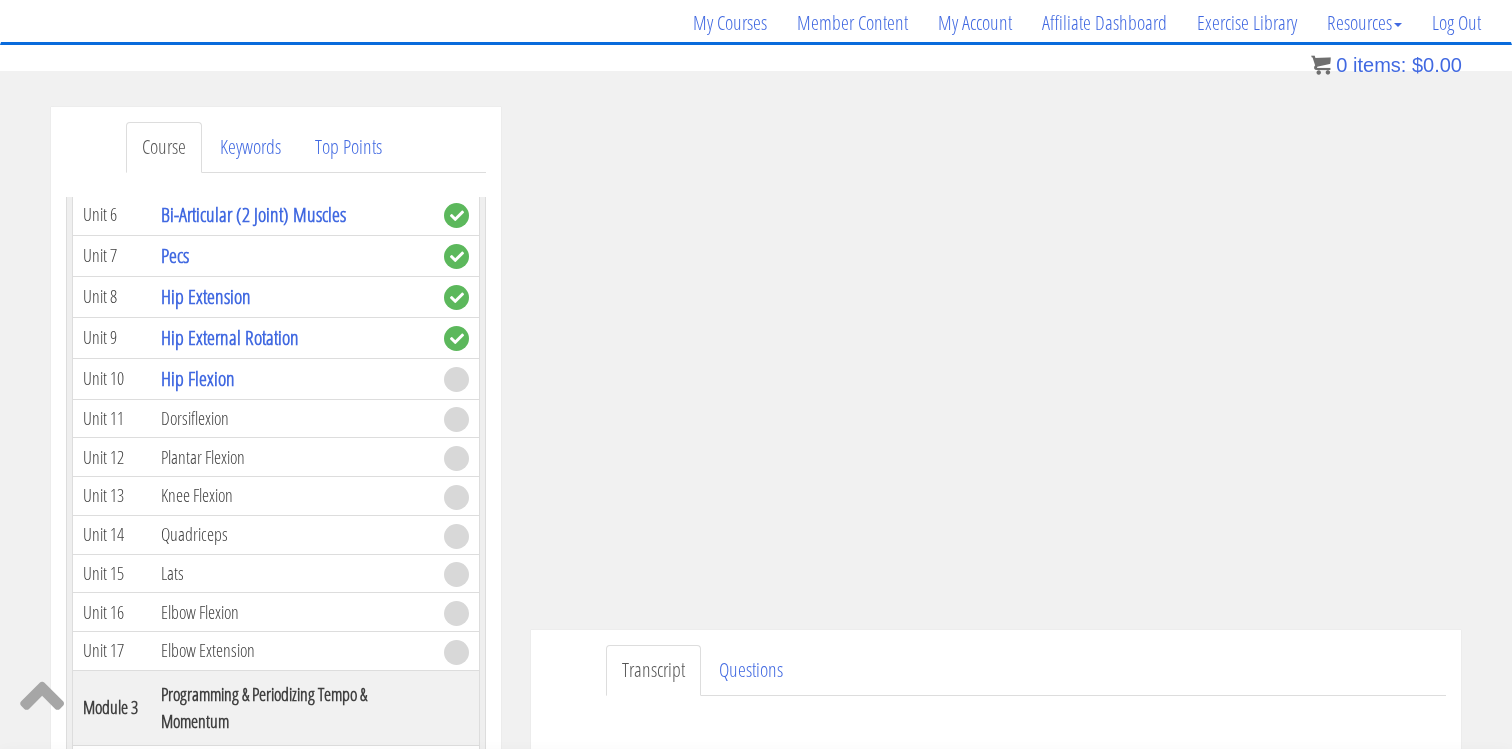 scroll, scrollTop: 161, scrollLeft: 0, axis: vertical 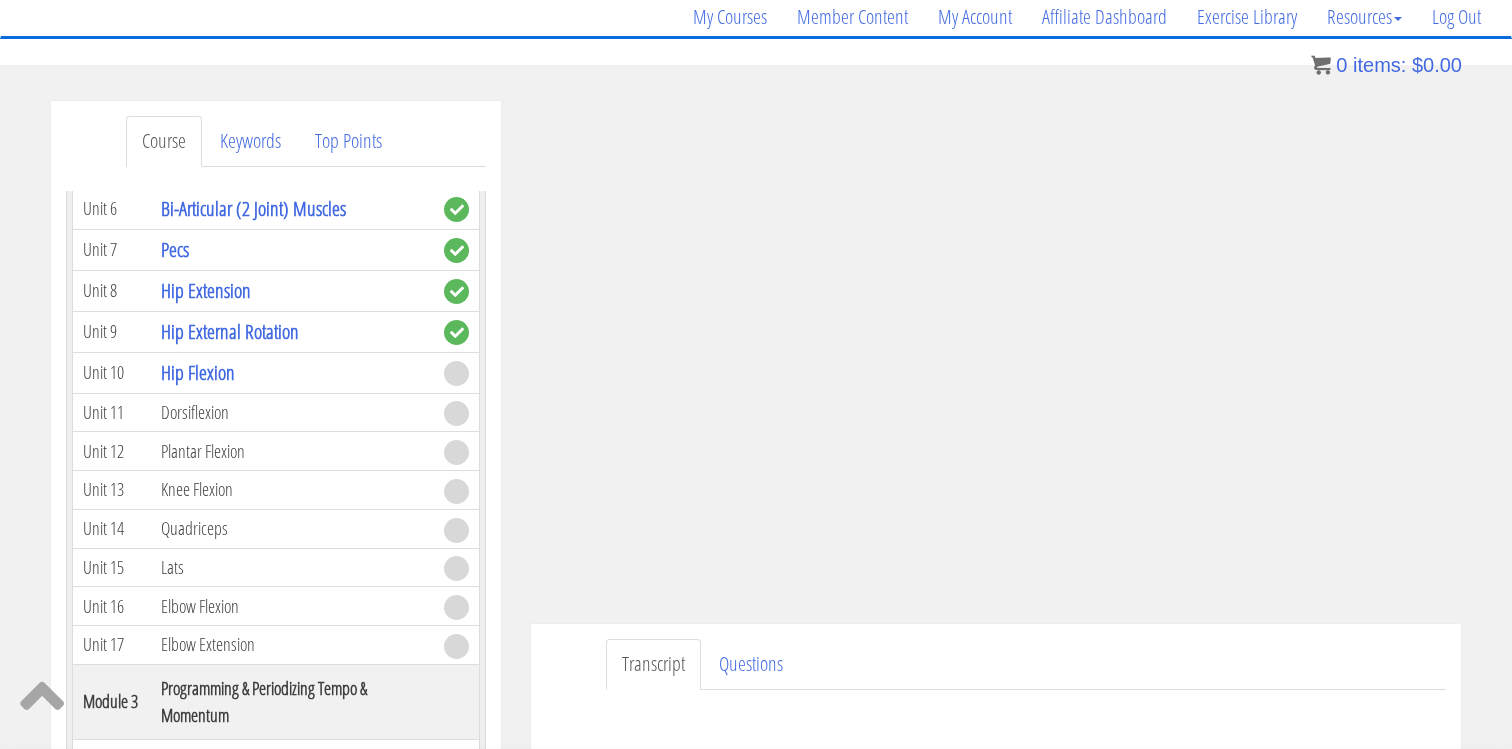 click on "Transcript
Questions" at bounding box center [1026, 664] 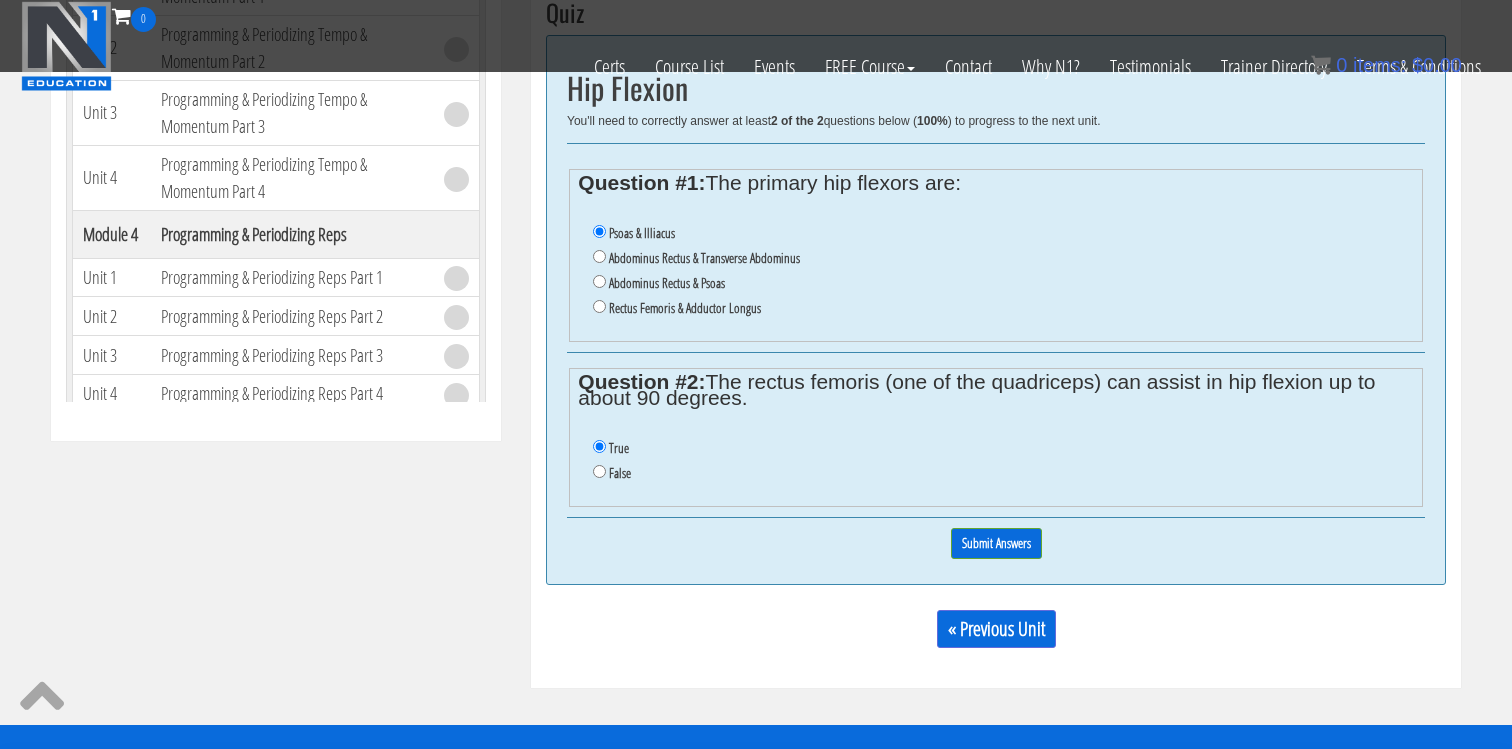 scroll, scrollTop: 825, scrollLeft: 0, axis: vertical 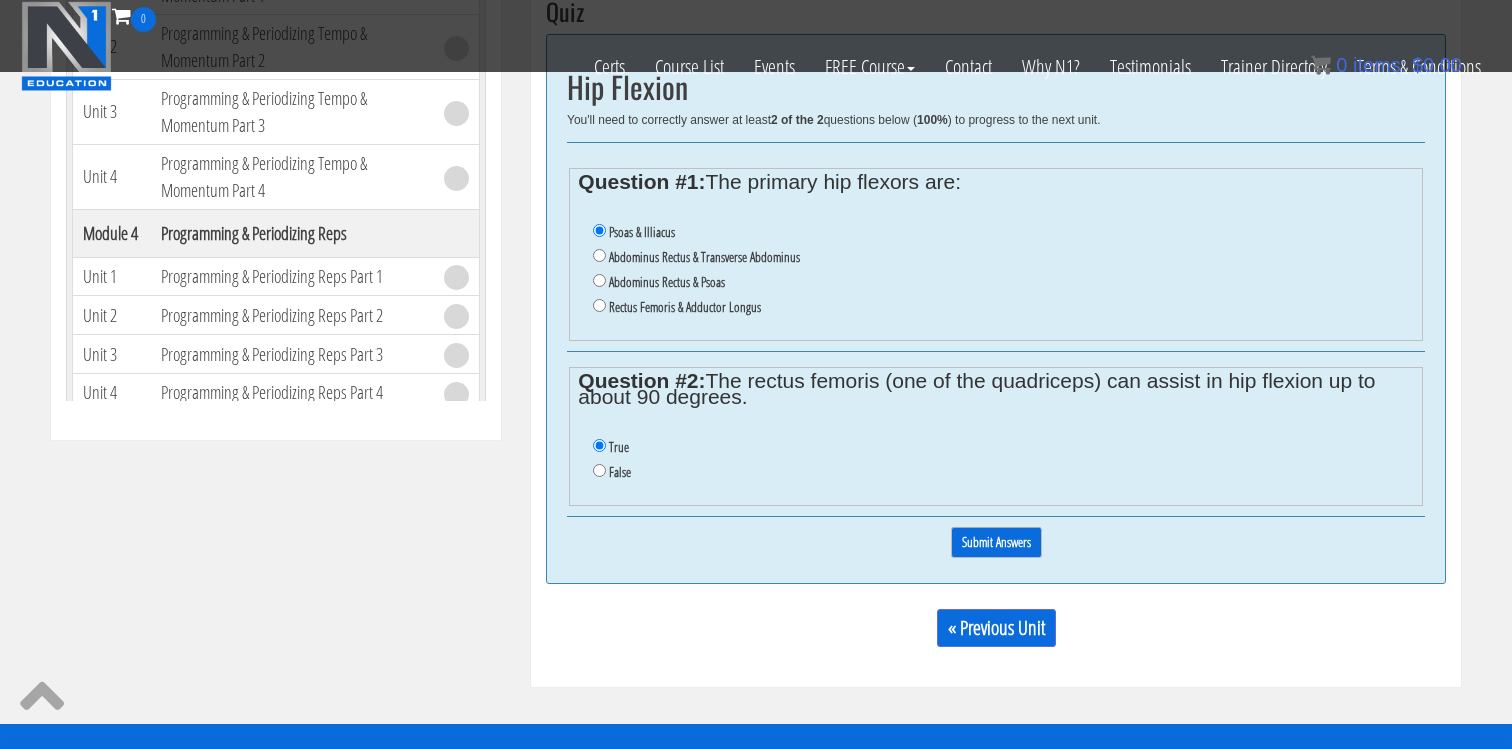 click on "Submit Answers" at bounding box center [996, 542] 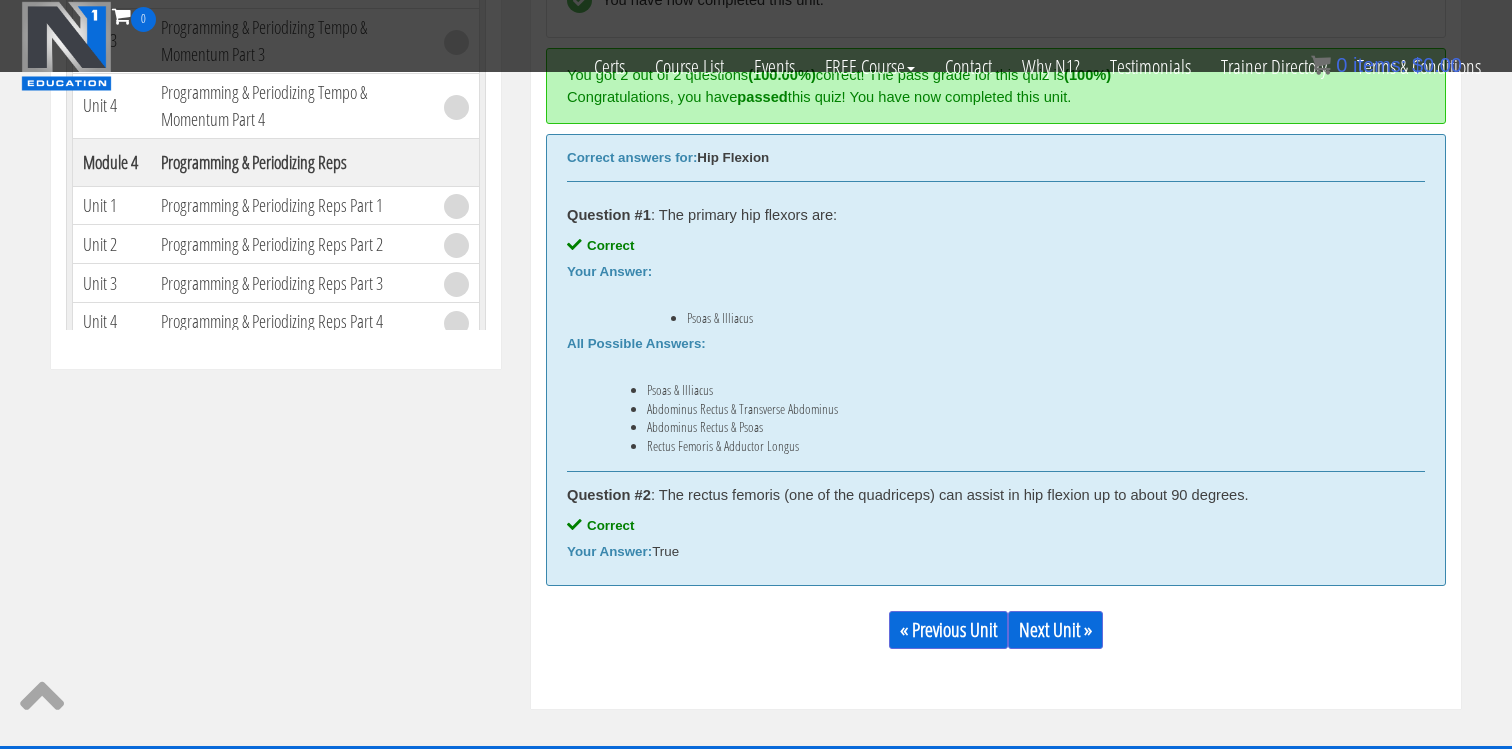 scroll, scrollTop: 923, scrollLeft: 0, axis: vertical 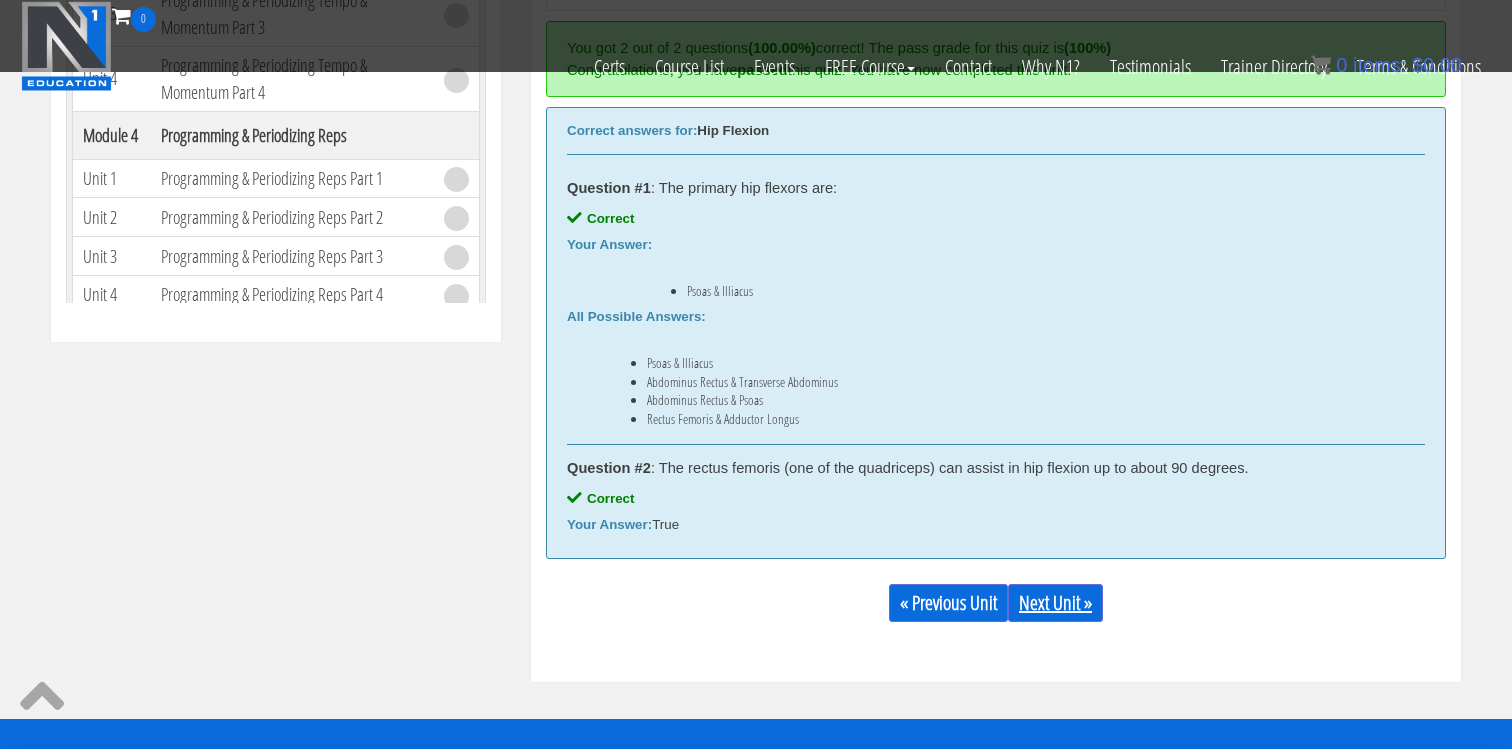 click on "Next Unit »" at bounding box center [1055, 603] 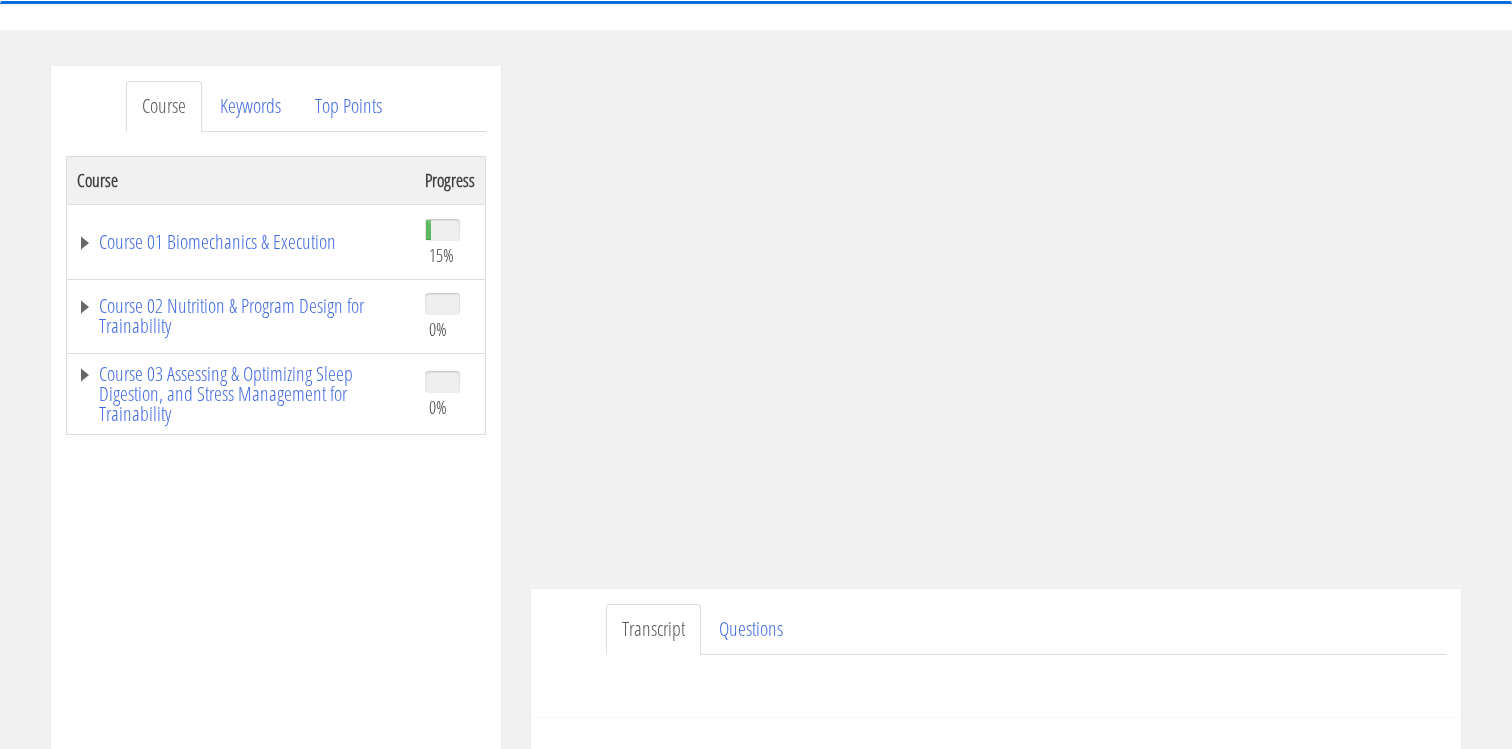 scroll, scrollTop: 214, scrollLeft: 0, axis: vertical 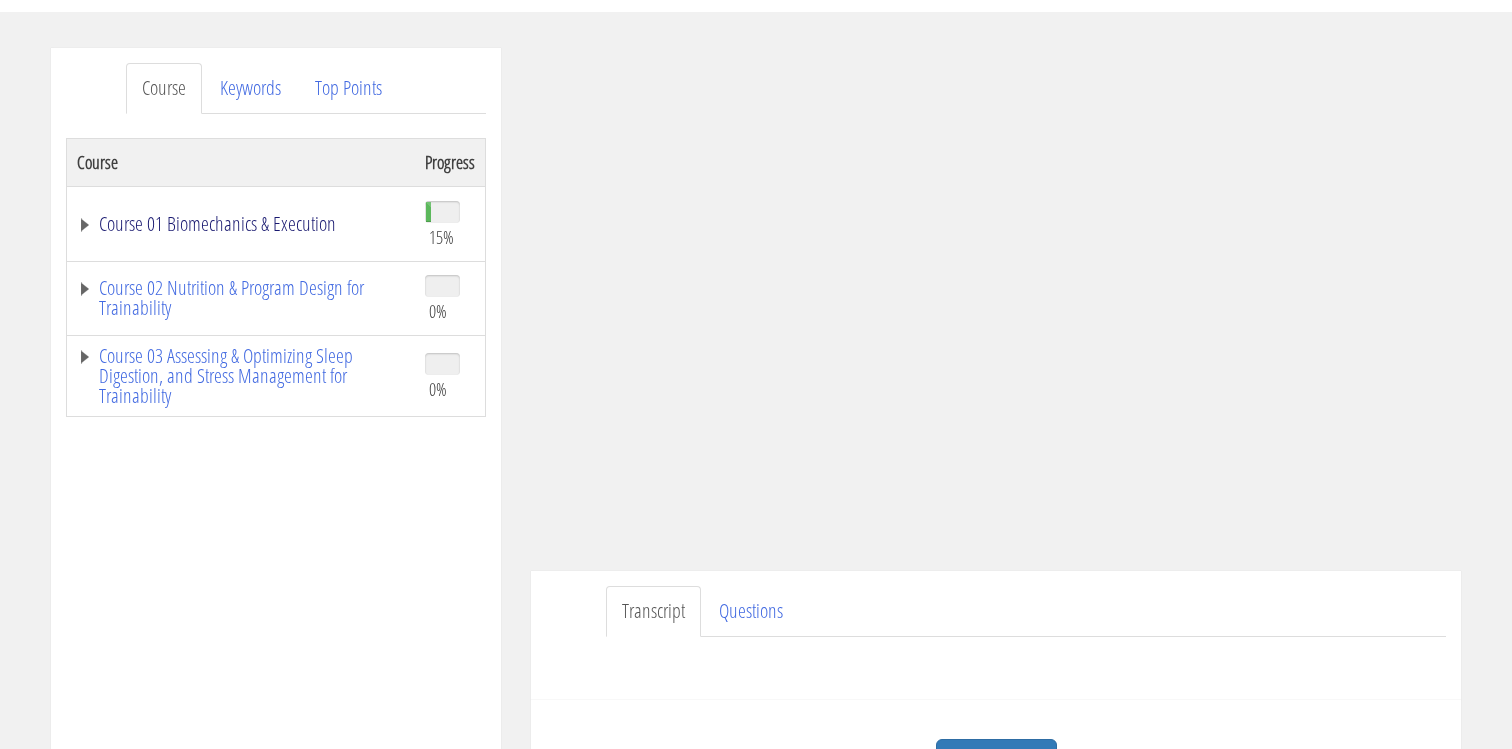 click on "Course 01 Biomechanics & Execution" at bounding box center (241, 224) 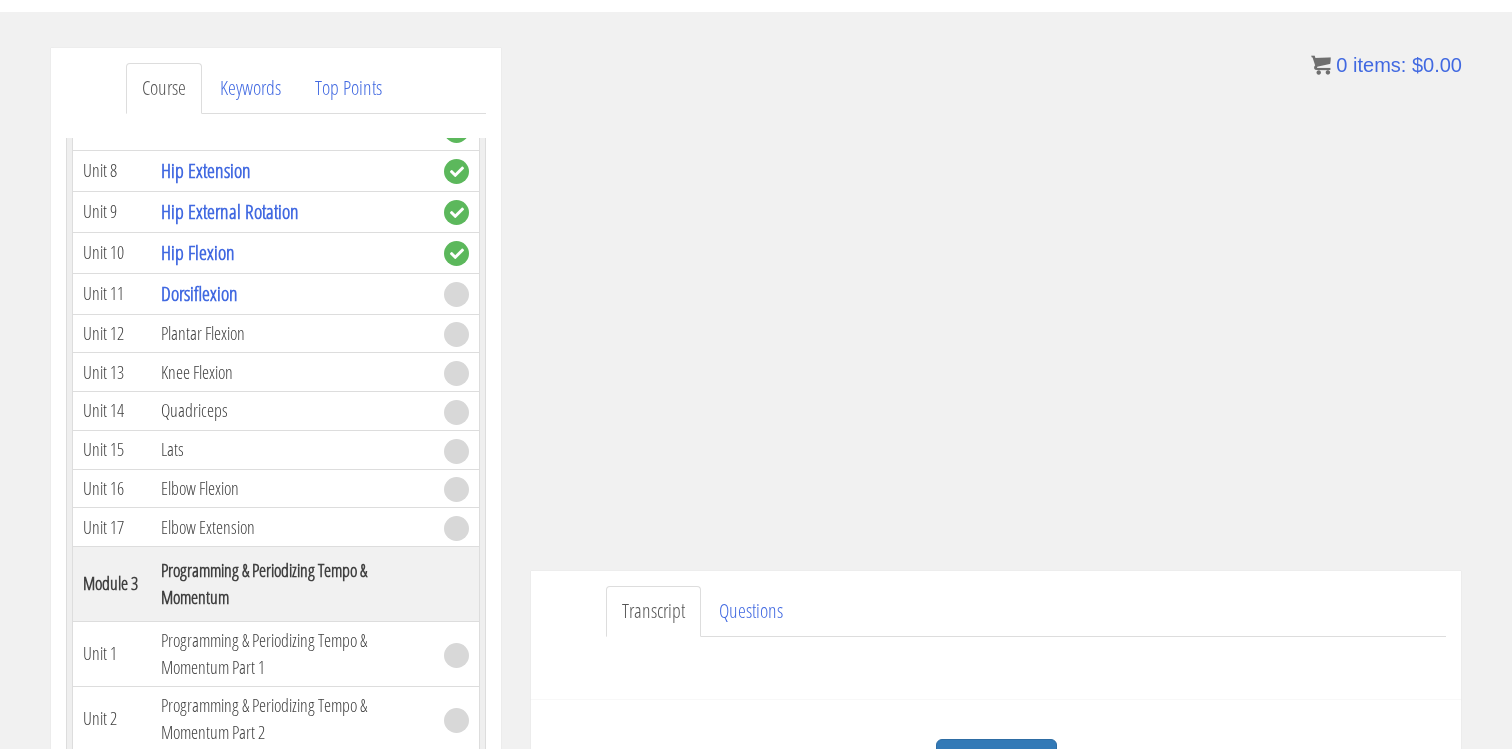 scroll, scrollTop: 868, scrollLeft: 0, axis: vertical 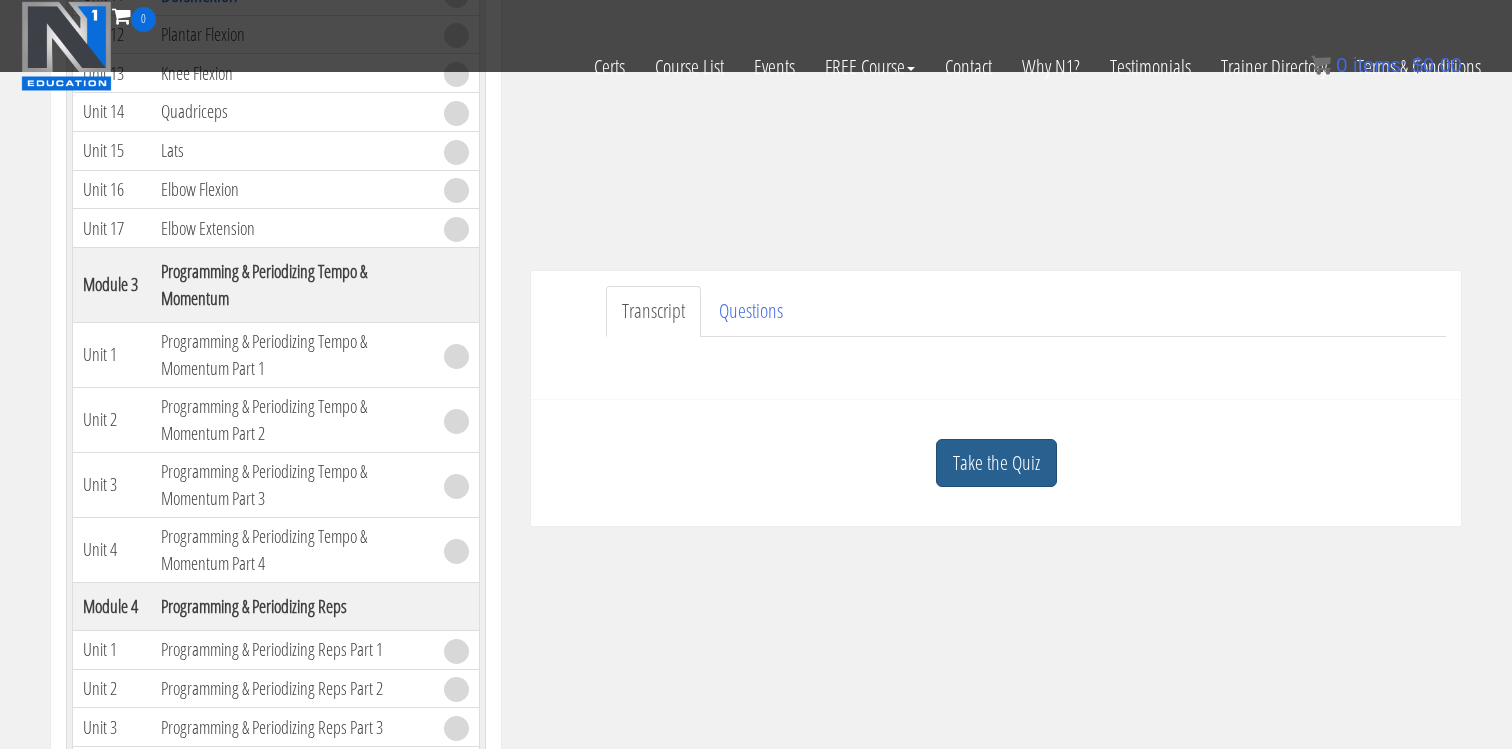 click on "Take the Quiz" at bounding box center [996, 463] 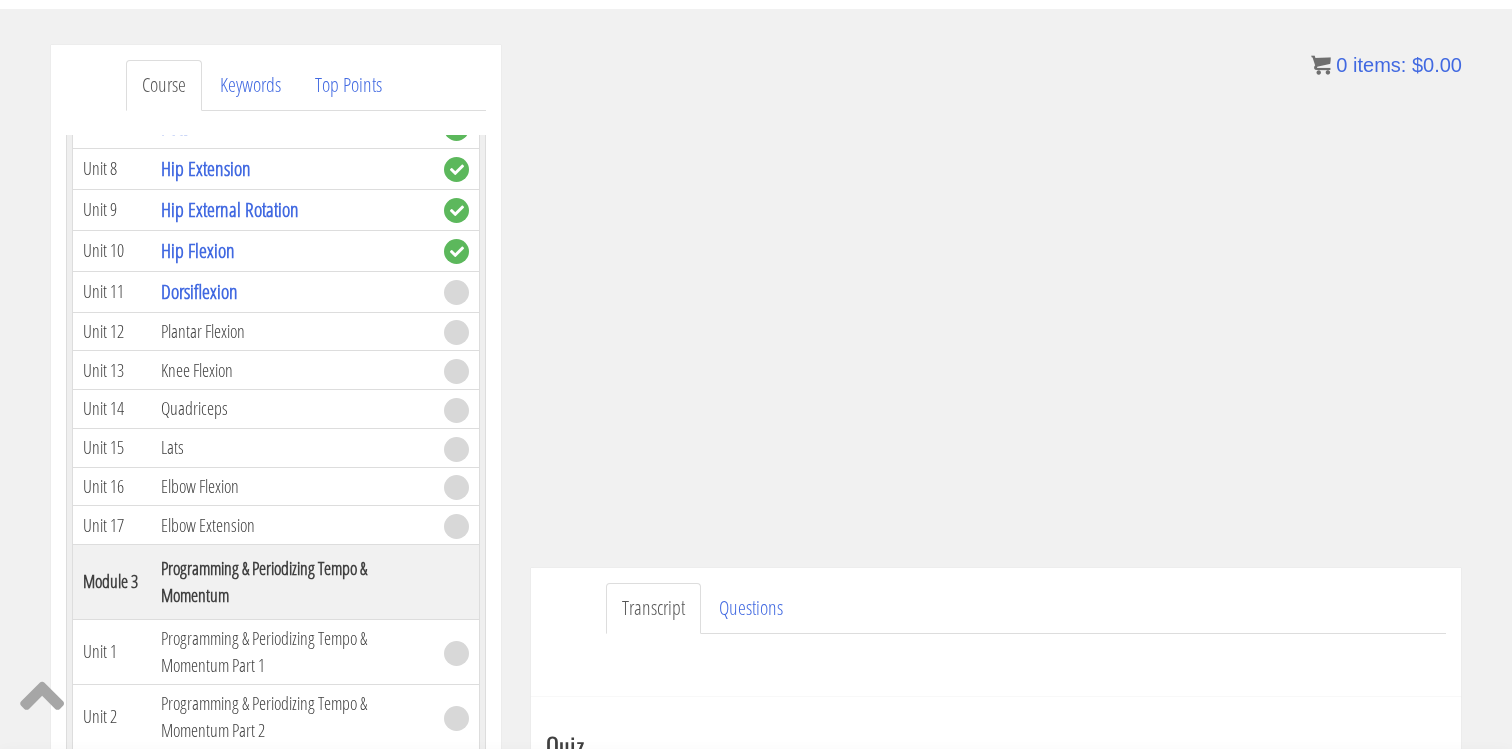 scroll, scrollTop: 218, scrollLeft: 0, axis: vertical 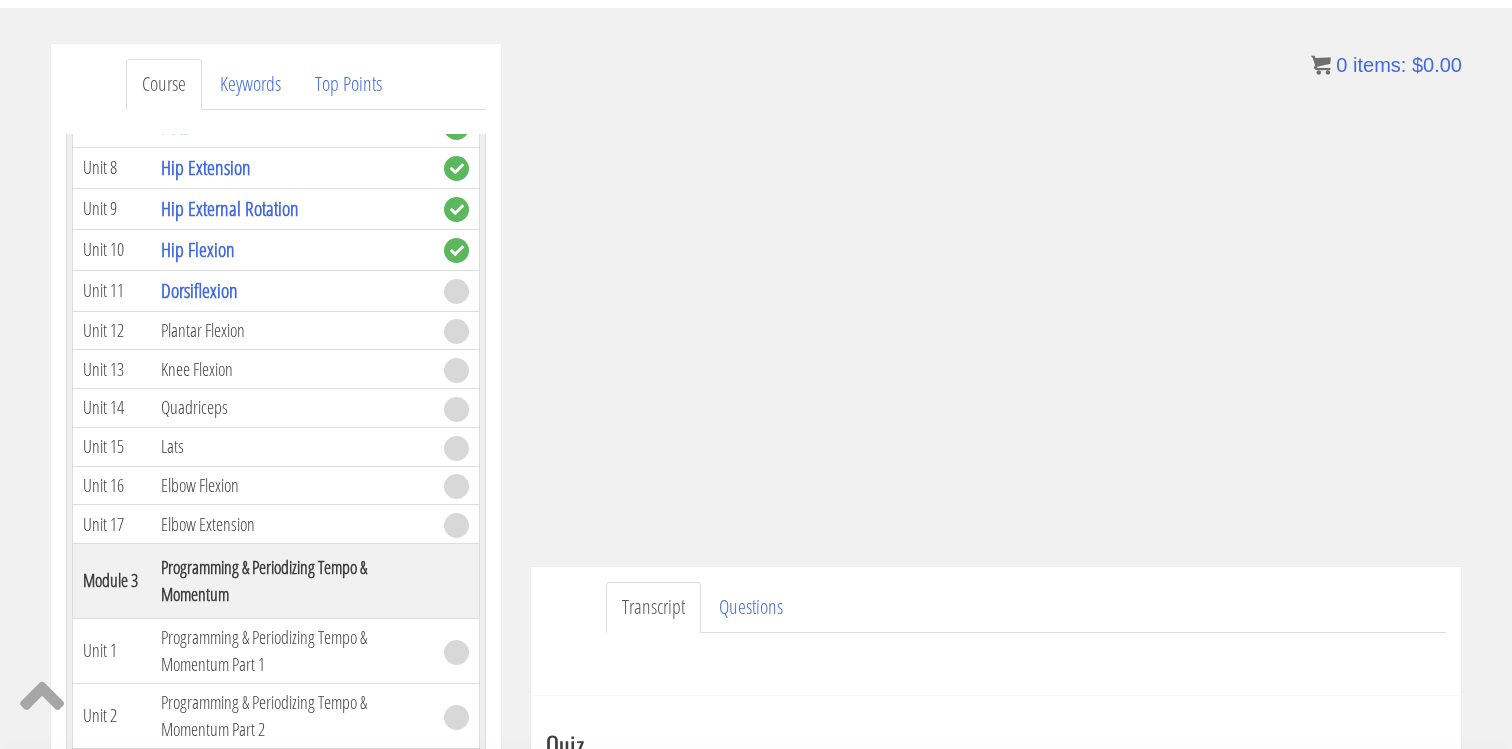 click on "Transcript
Questions" at bounding box center [1026, 607] 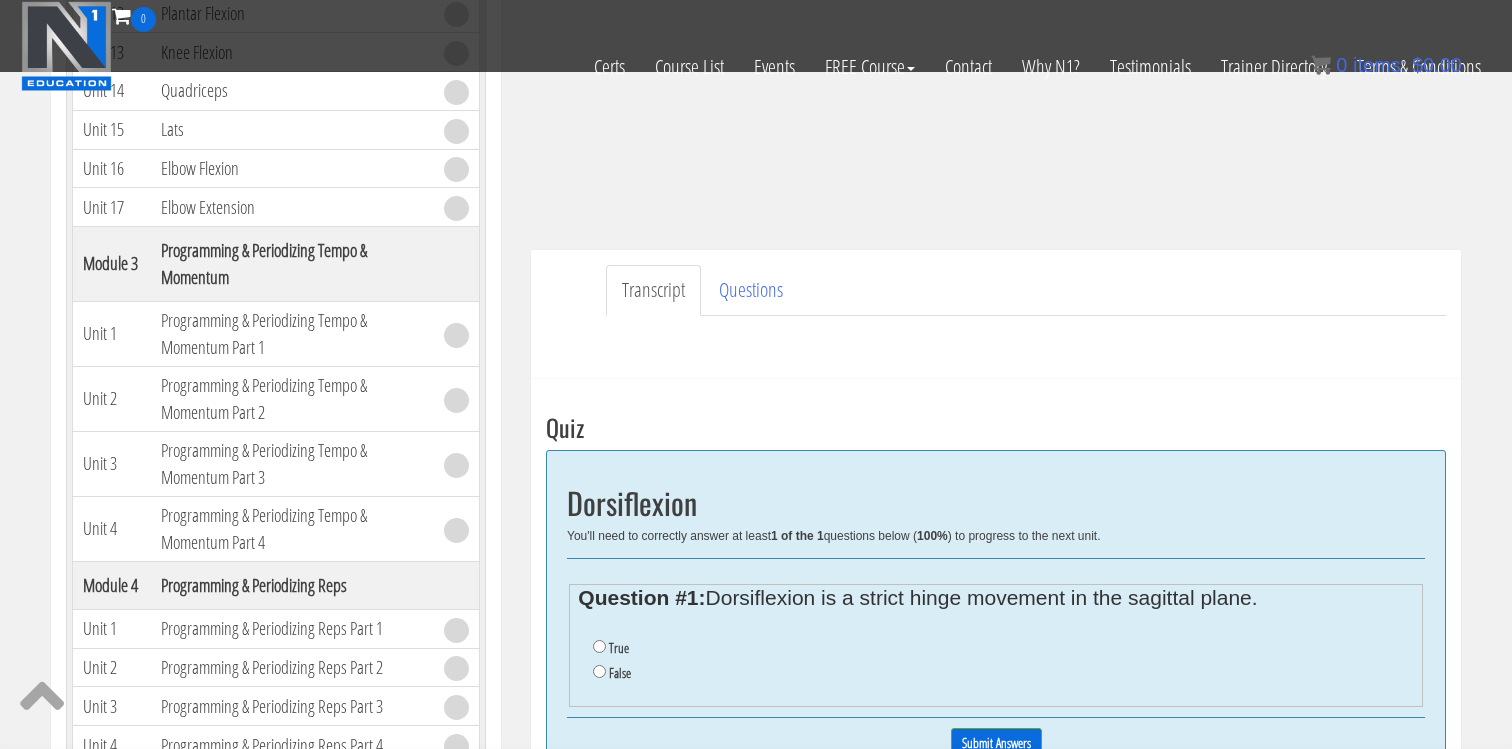 scroll, scrollTop: 410, scrollLeft: 0, axis: vertical 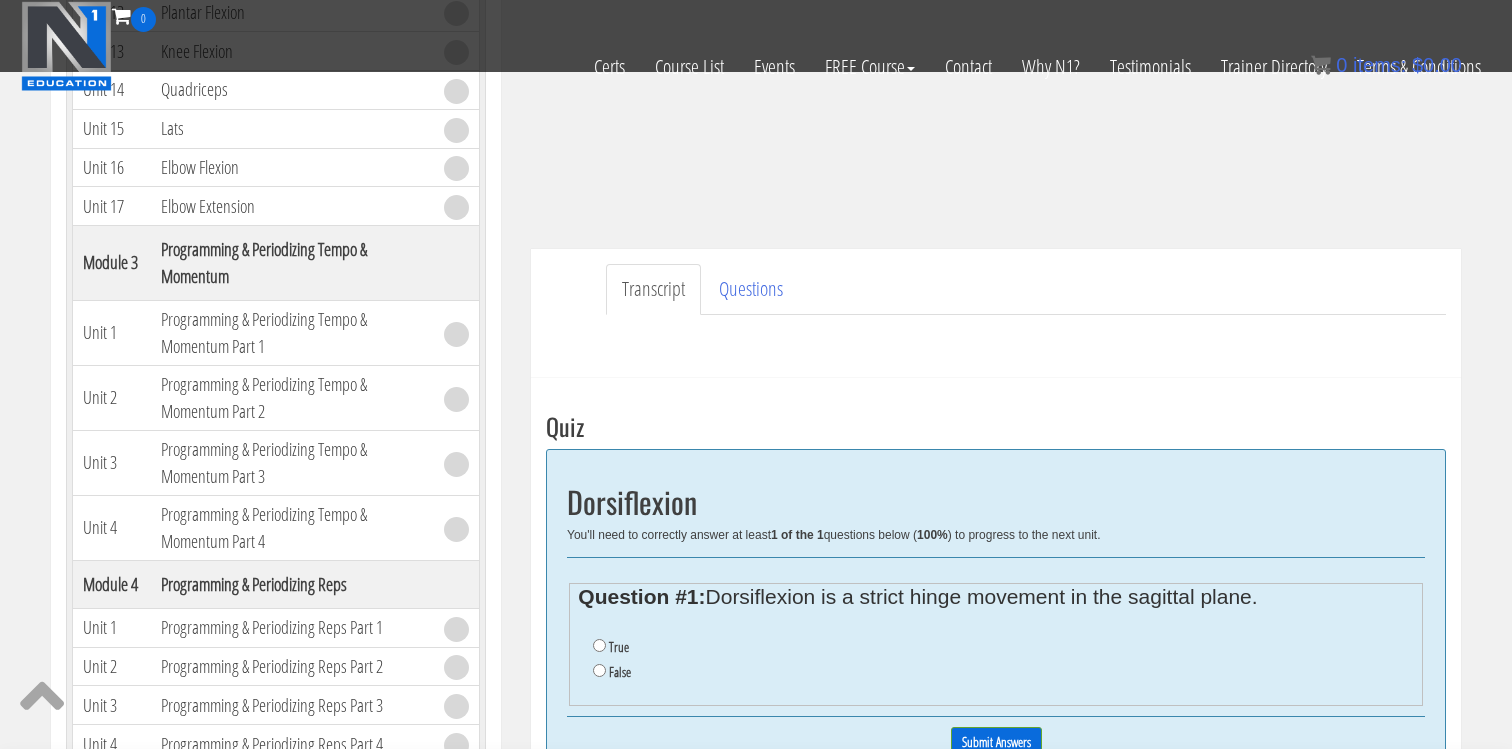 click on "False" at bounding box center (620, 672) 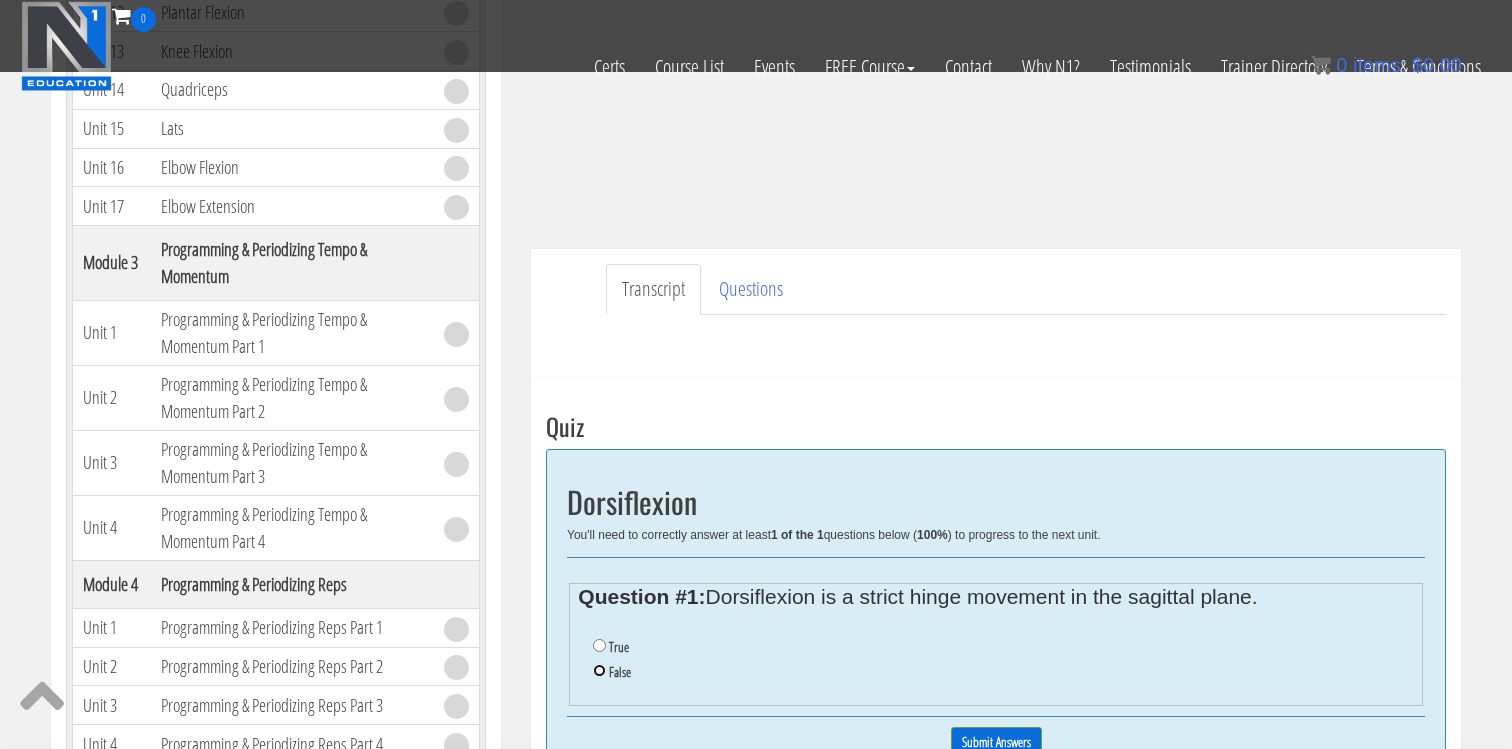 radio on "true" 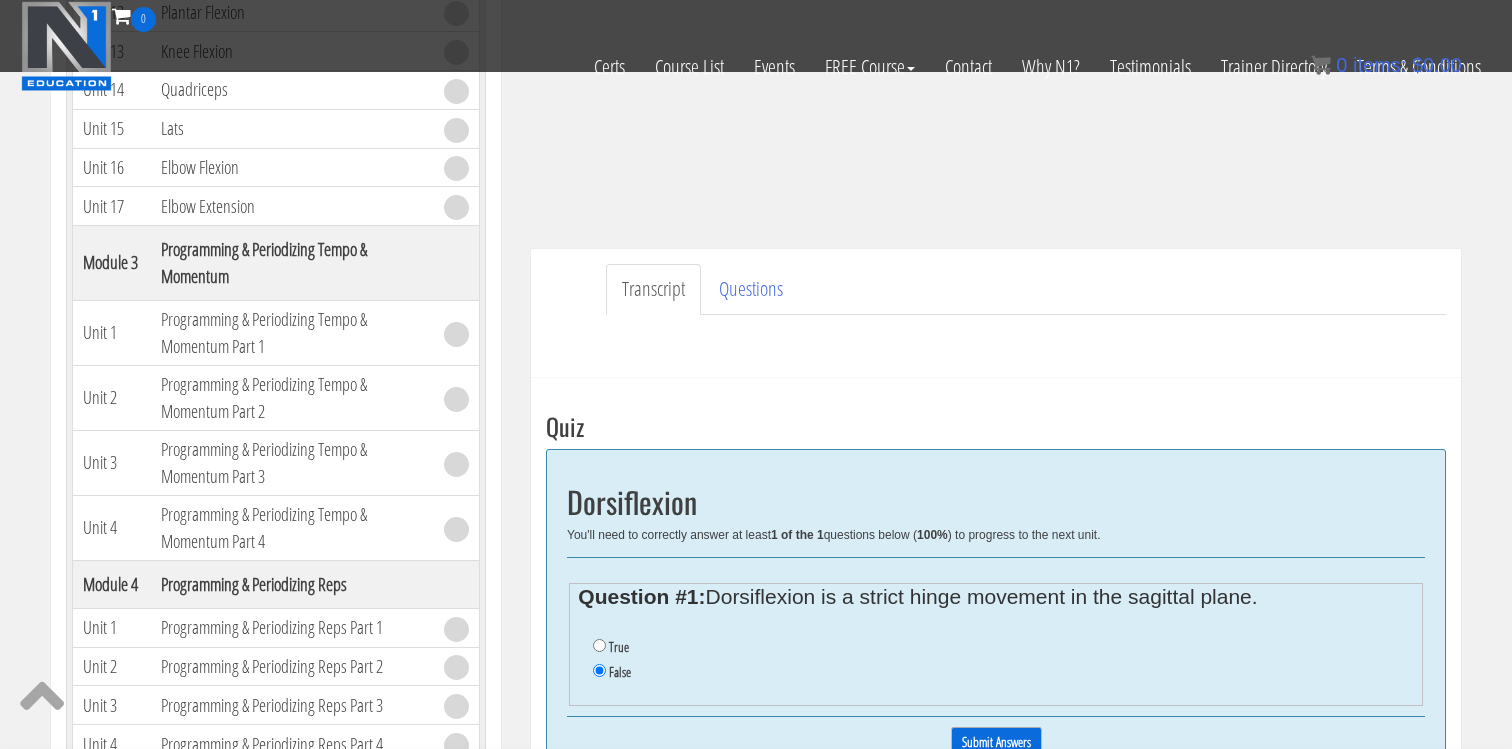 click on "Submit Answers" at bounding box center (996, 742) 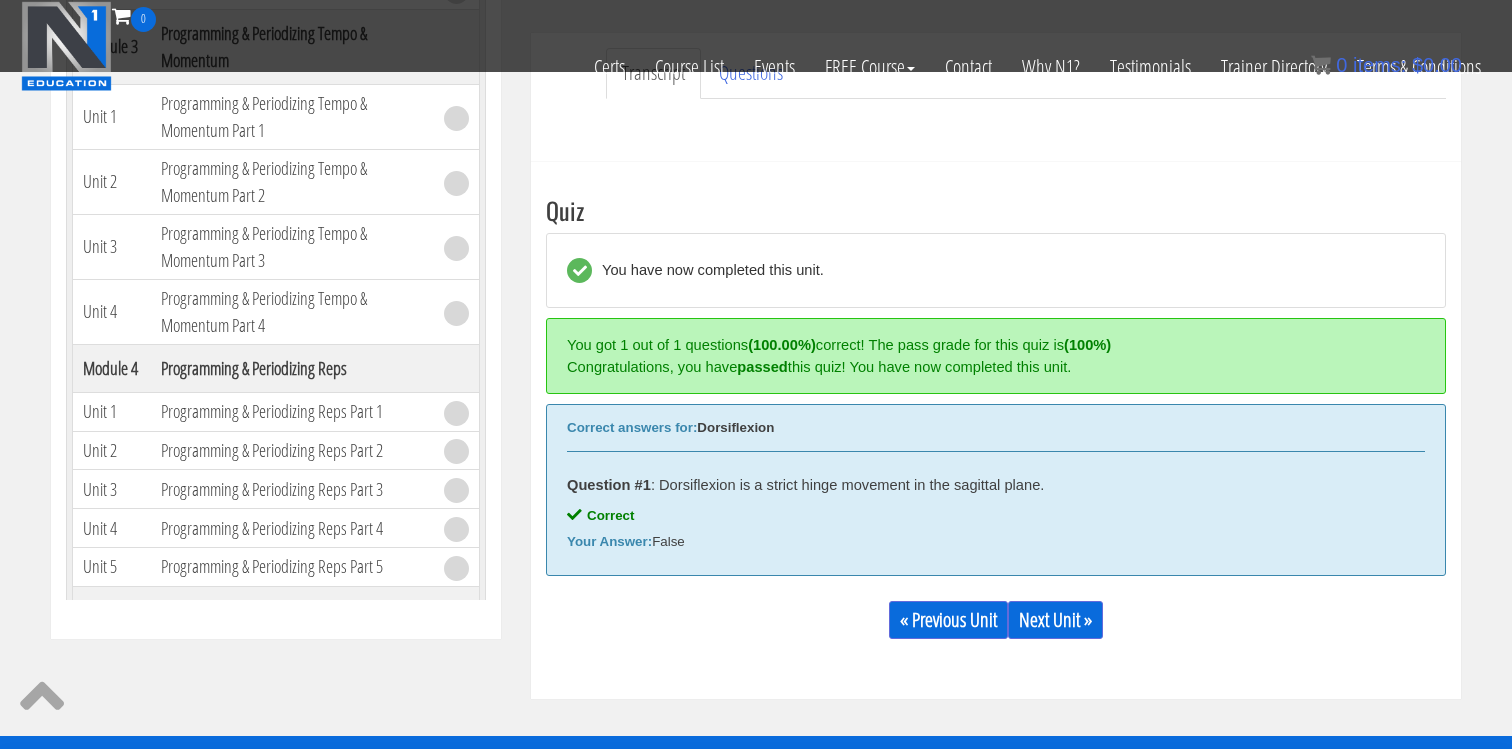 scroll, scrollTop: 628, scrollLeft: 0, axis: vertical 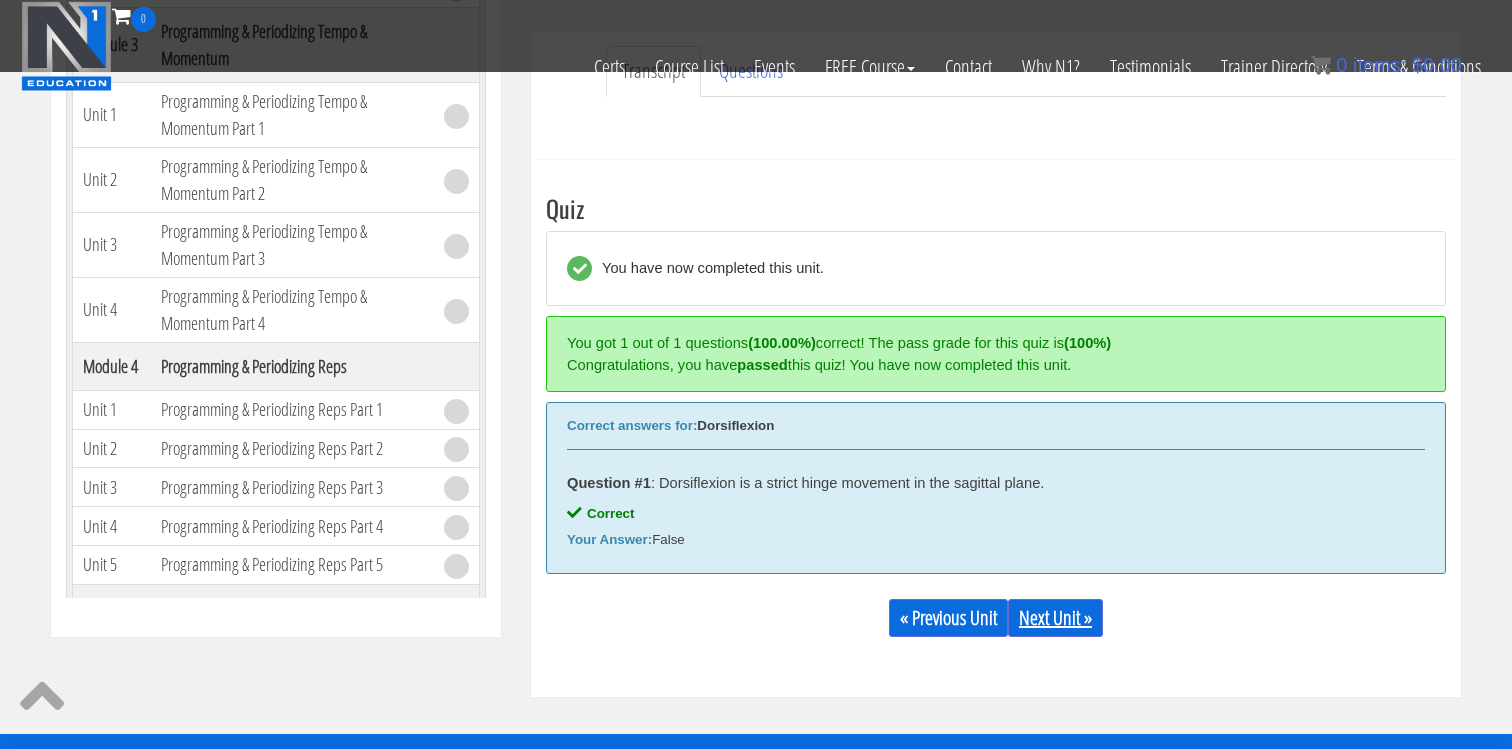 click on "Next Unit »" at bounding box center (1055, 618) 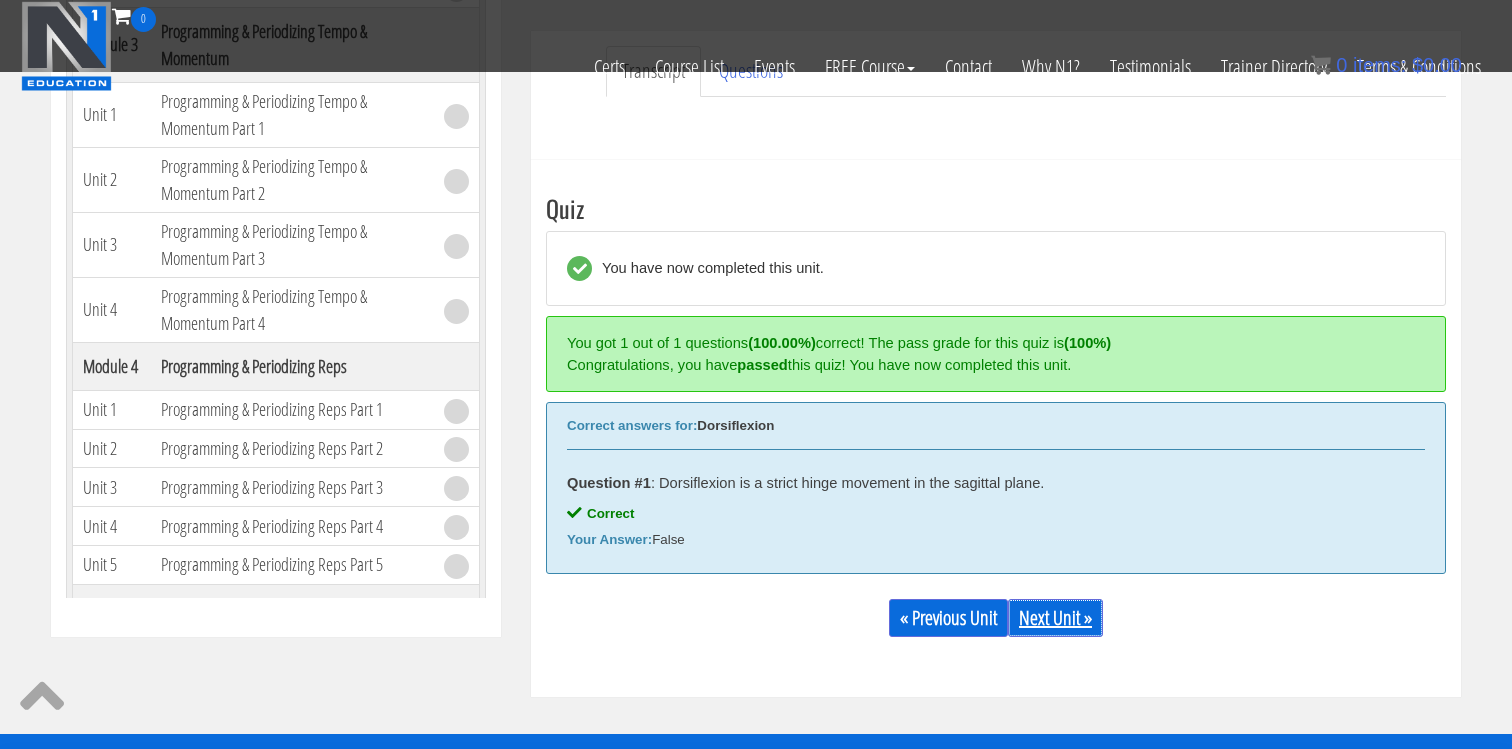 scroll, scrollTop: 467, scrollLeft: 0, axis: vertical 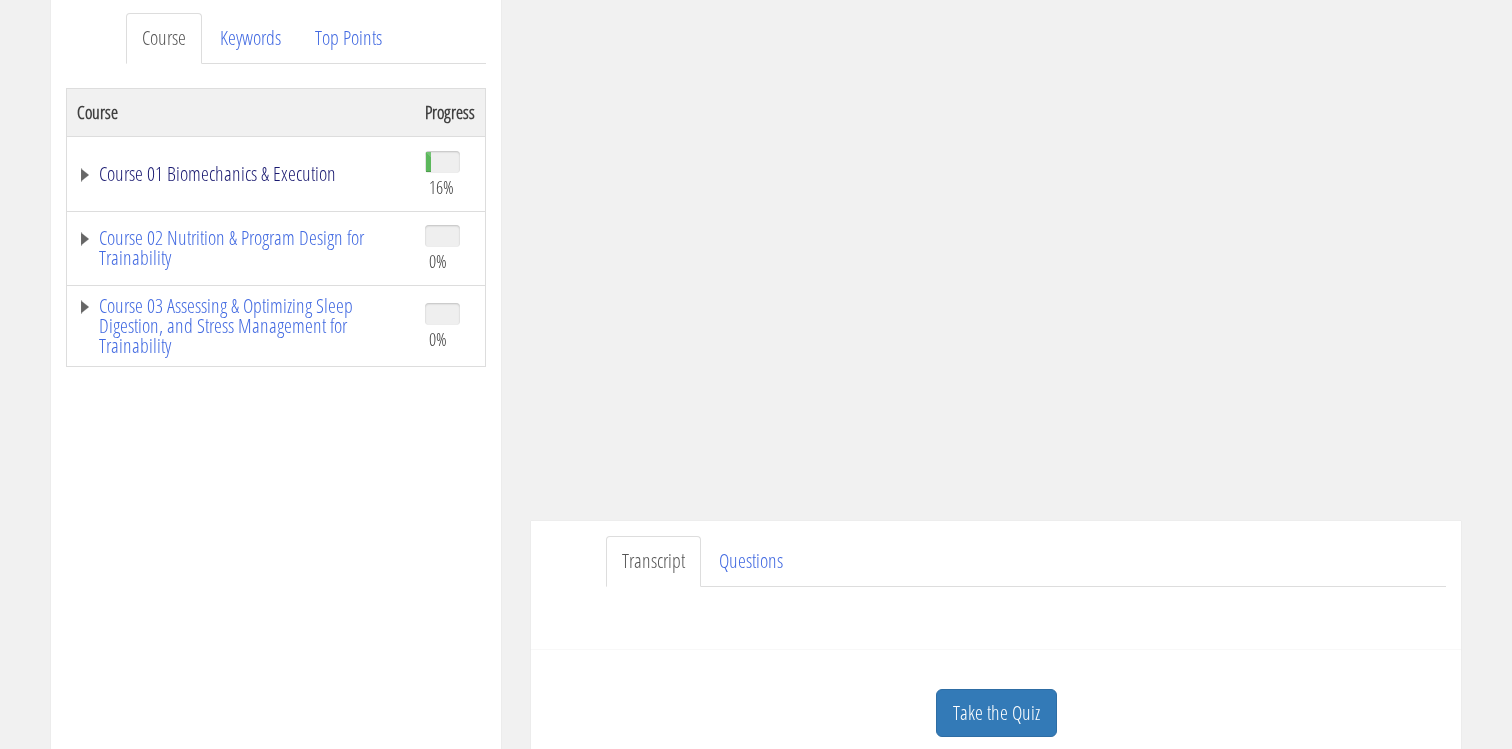 click on "Course 01 Biomechanics & Execution" at bounding box center (241, 174) 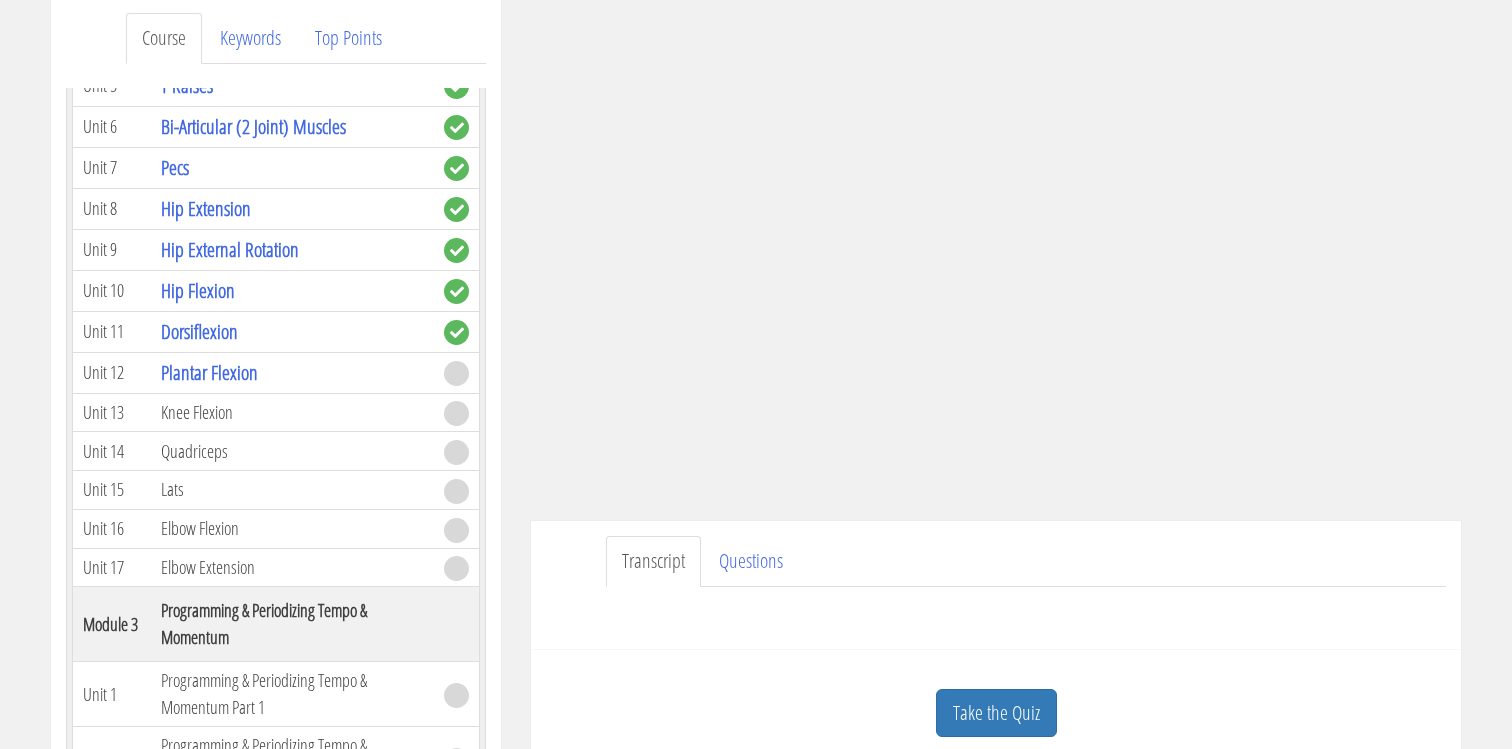 scroll, scrollTop: 792, scrollLeft: 0, axis: vertical 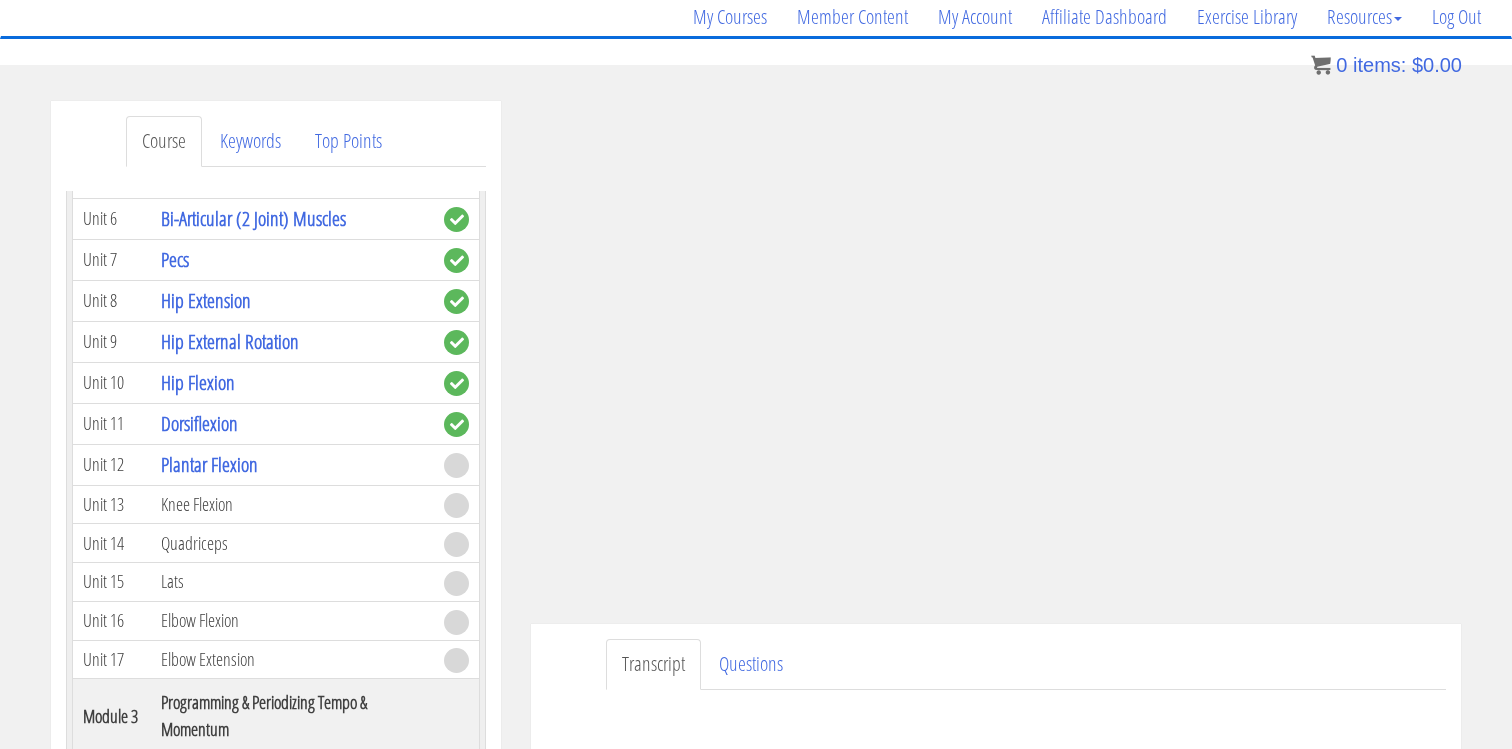 click on "Transcript
Questions" at bounding box center (1026, 664) 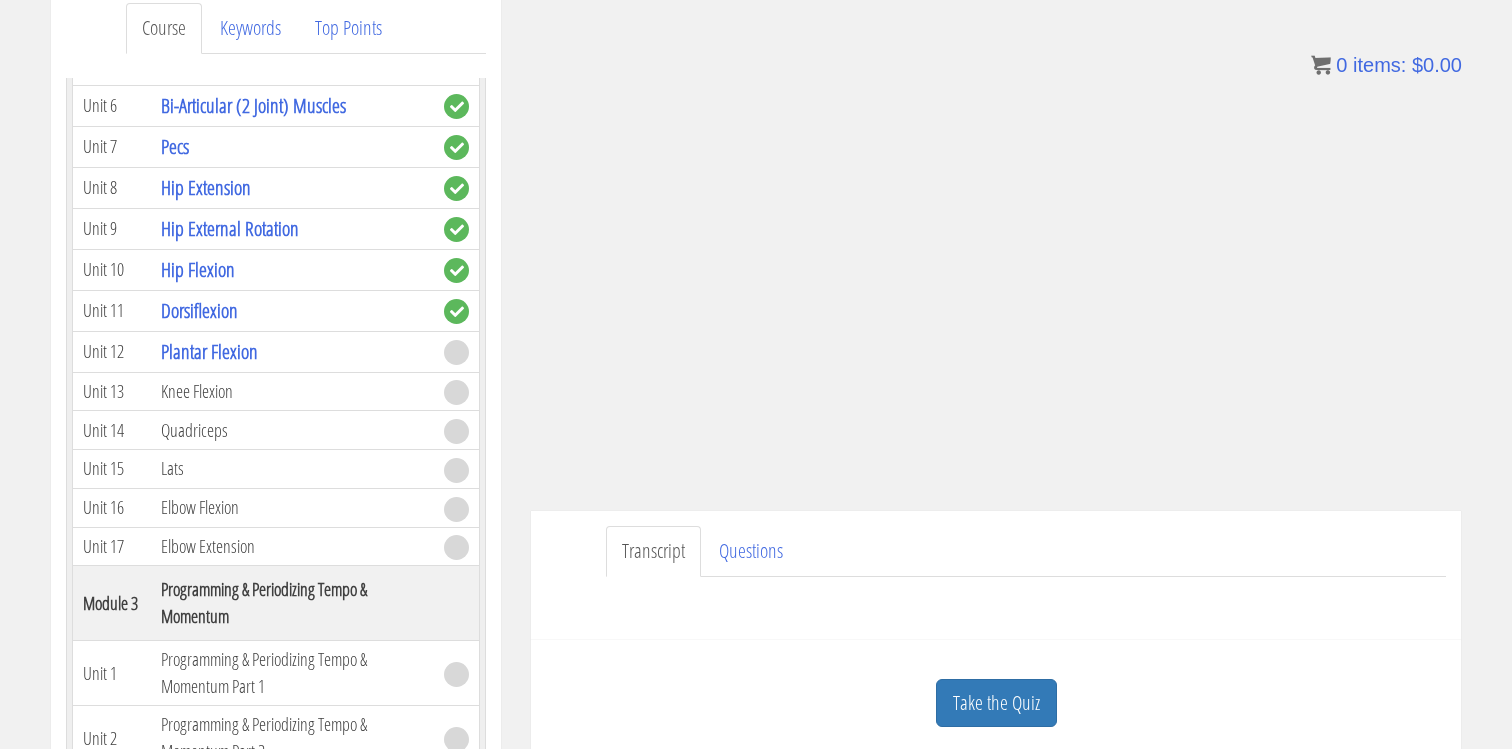 scroll, scrollTop: 289, scrollLeft: 0, axis: vertical 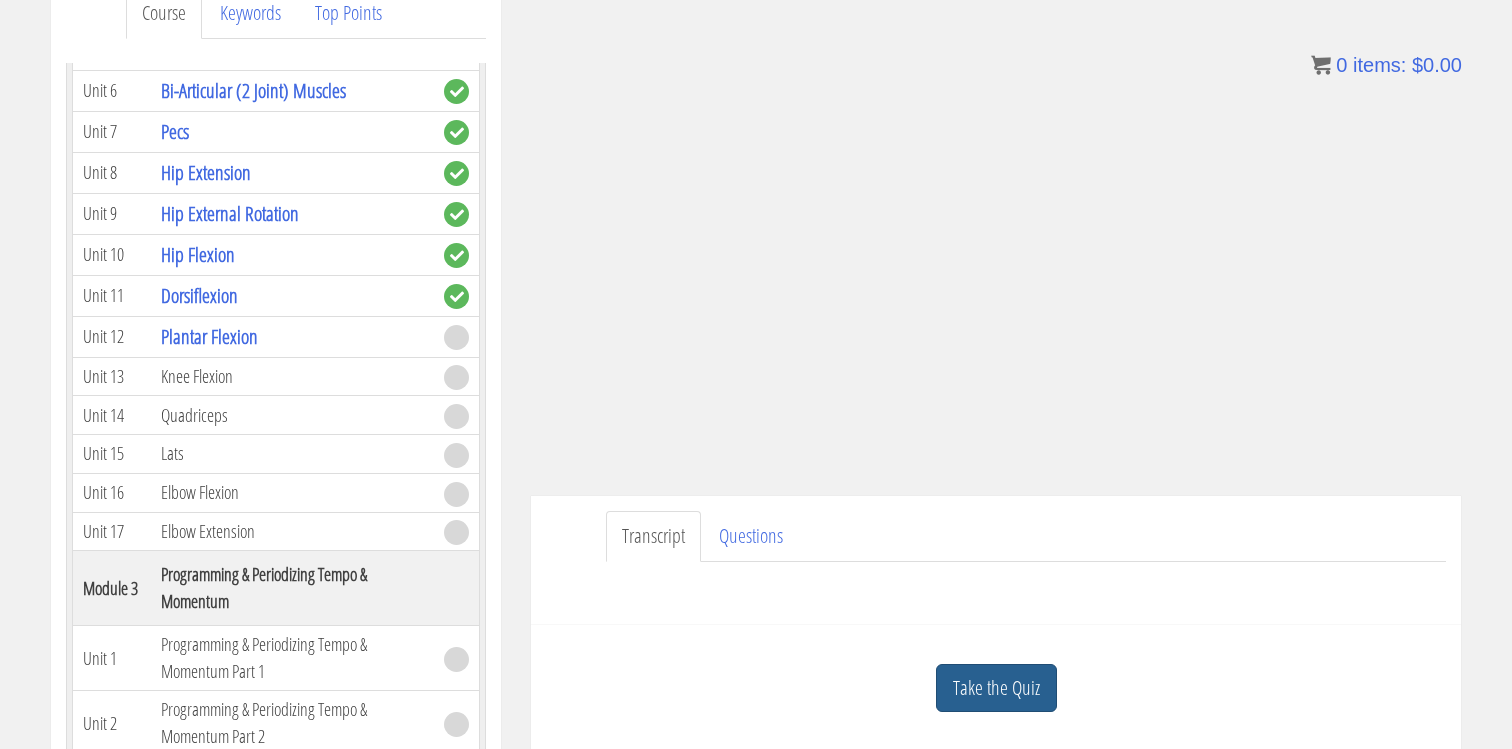 click on "Take the Quiz" at bounding box center (996, 688) 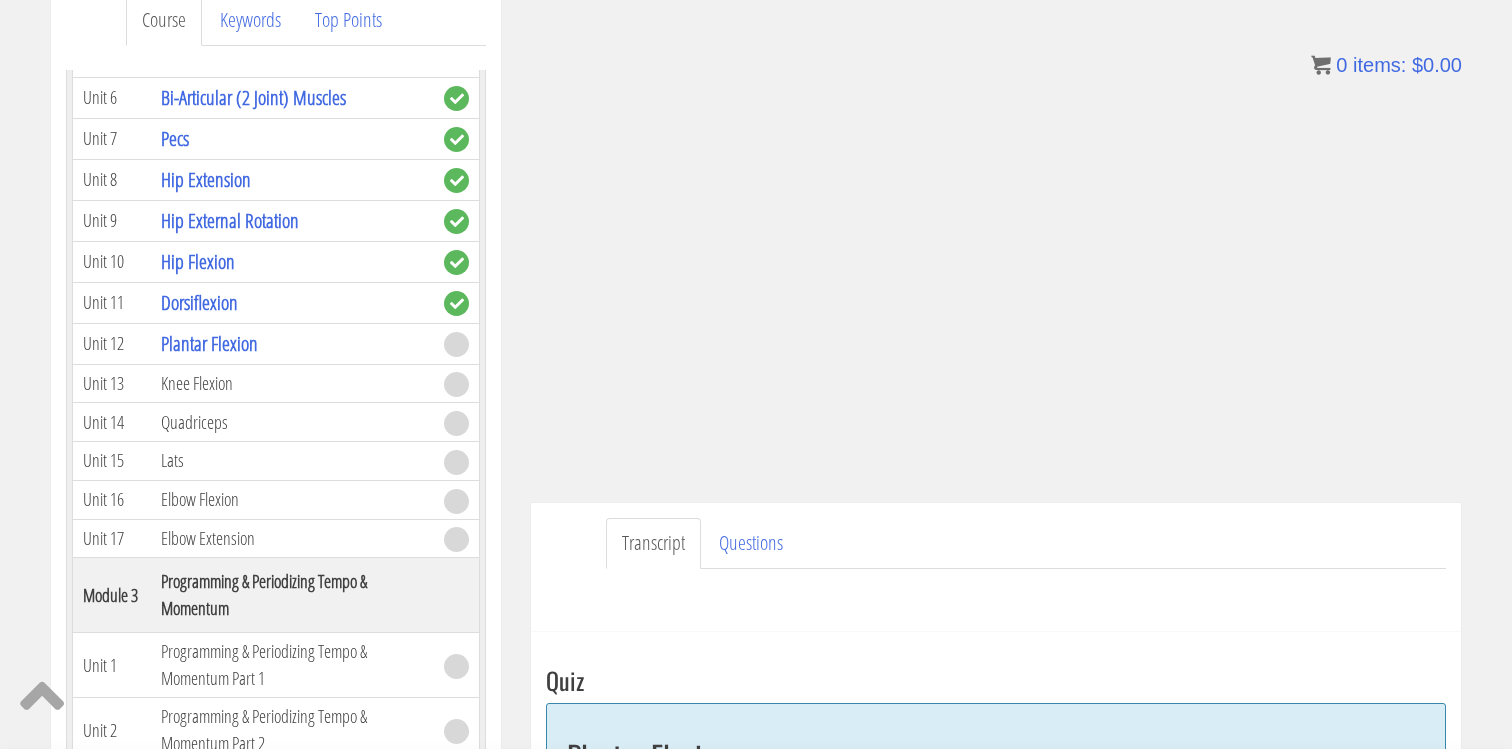 scroll, scrollTop: 268, scrollLeft: 0, axis: vertical 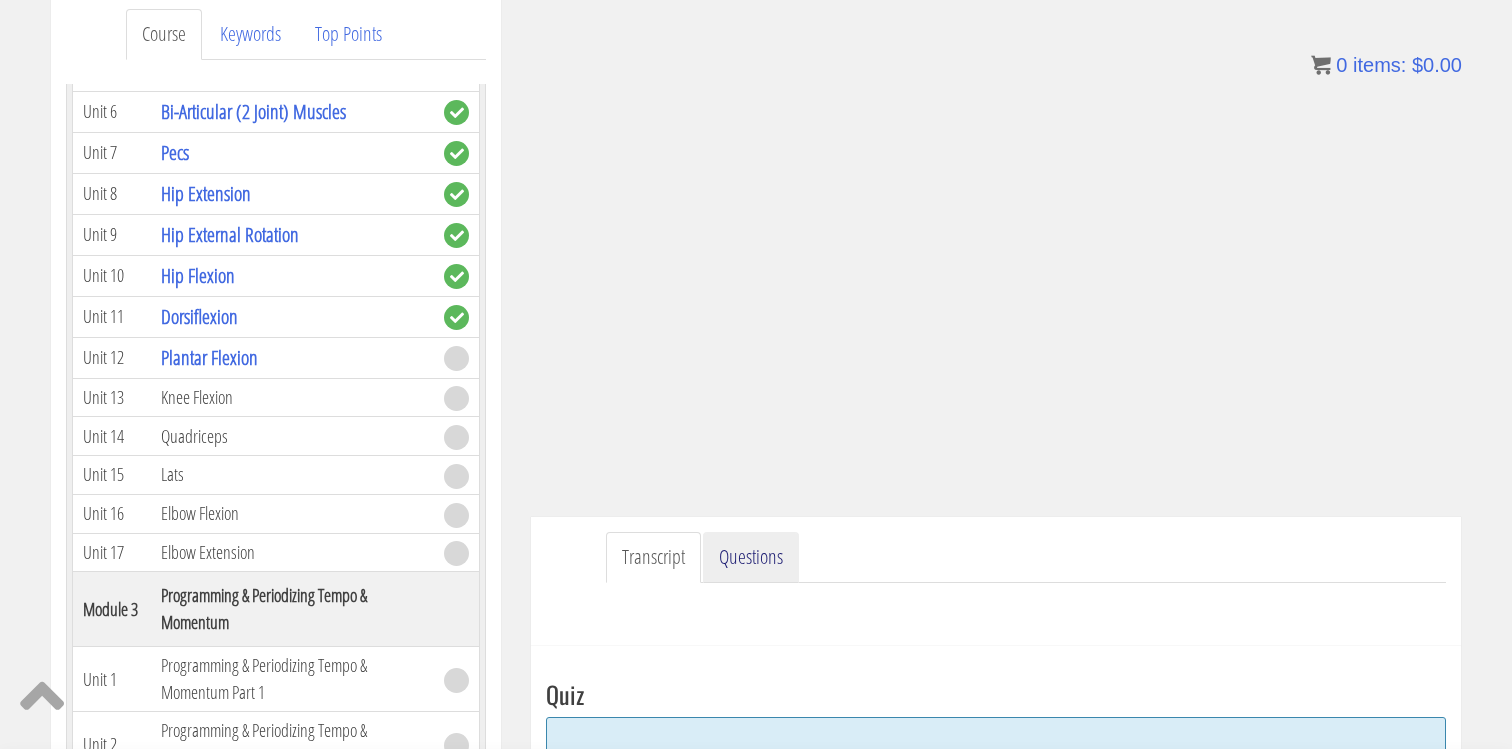 click on "Questions" at bounding box center (751, 557) 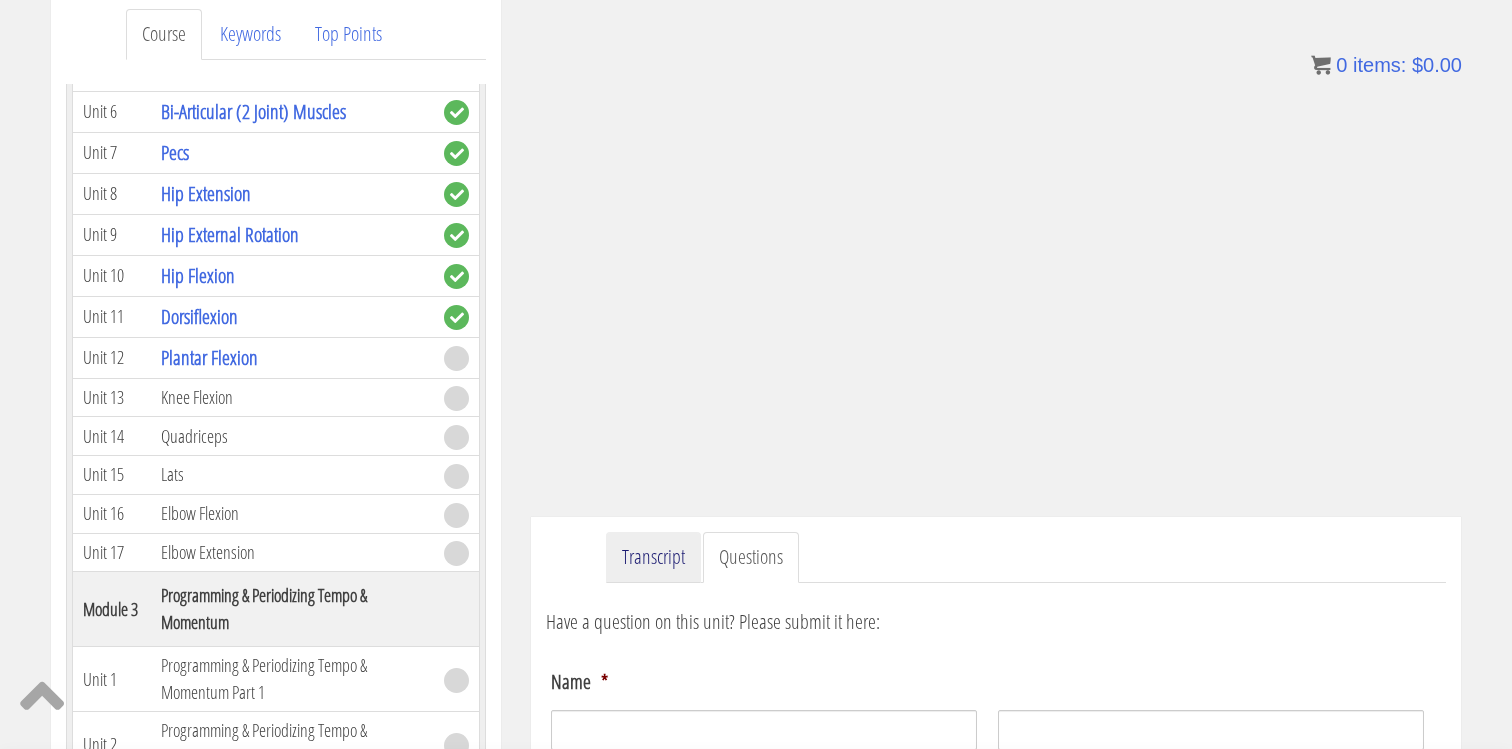 click on "Transcript" at bounding box center [653, 557] 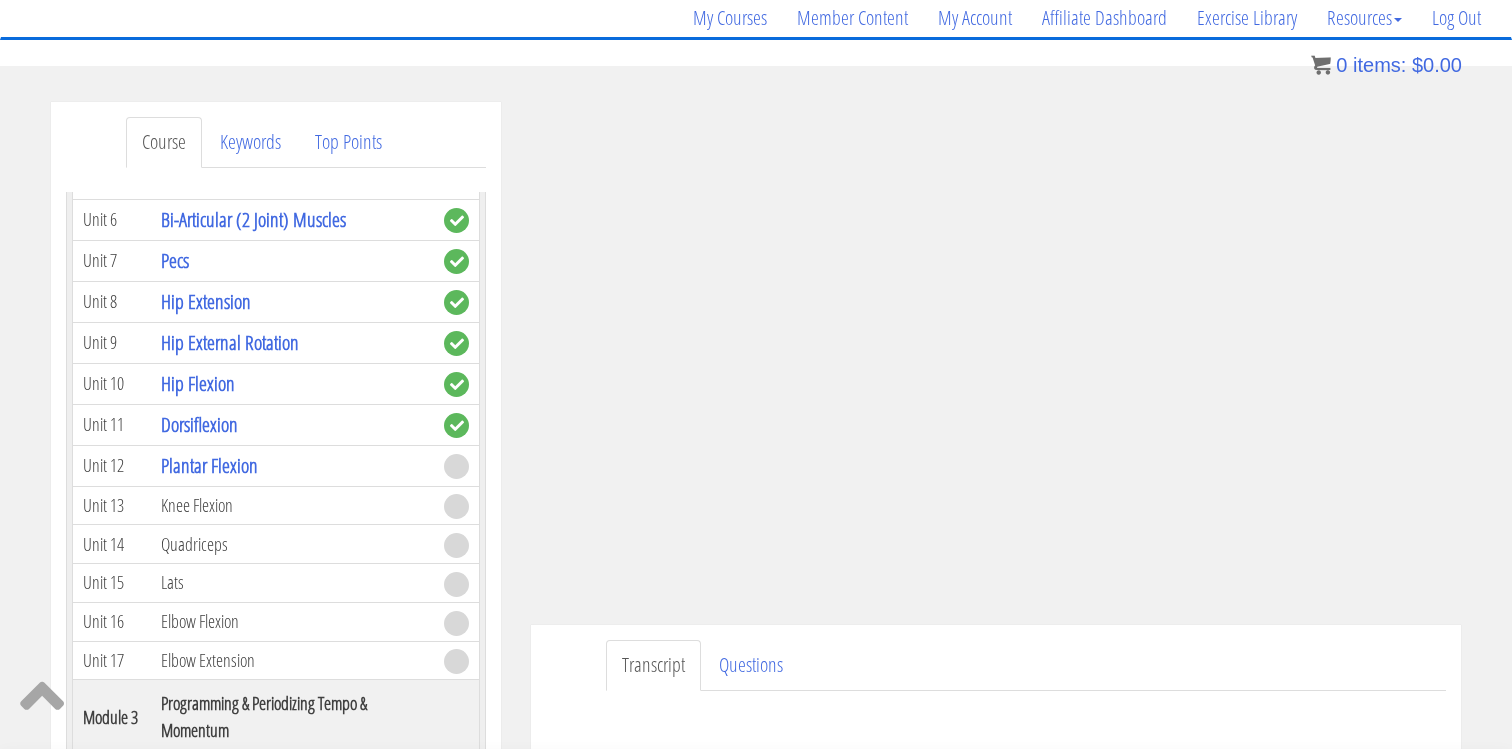 scroll, scrollTop: 173, scrollLeft: 0, axis: vertical 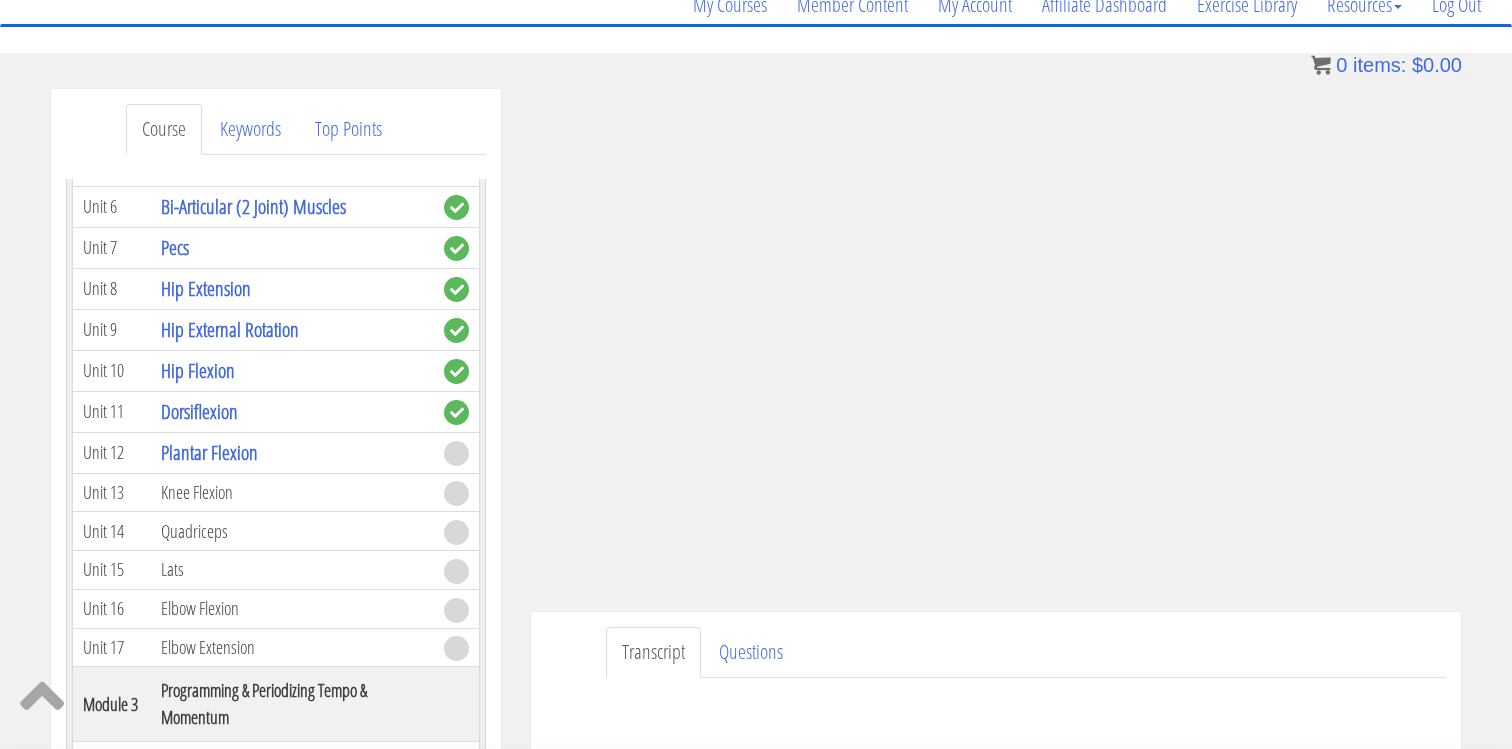 click on "Transcript
Questions" at bounding box center [1026, 652] 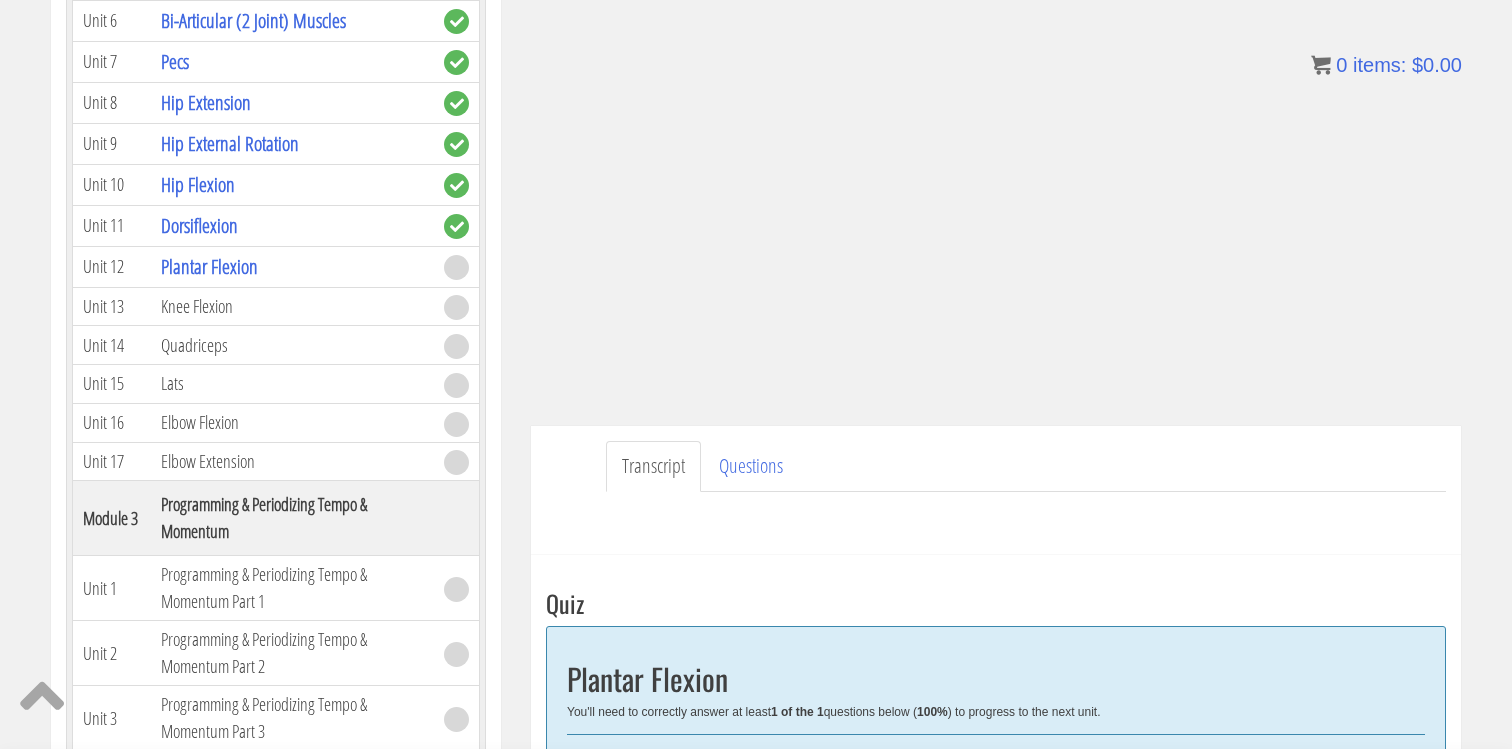 scroll, scrollTop: 371, scrollLeft: 0, axis: vertical 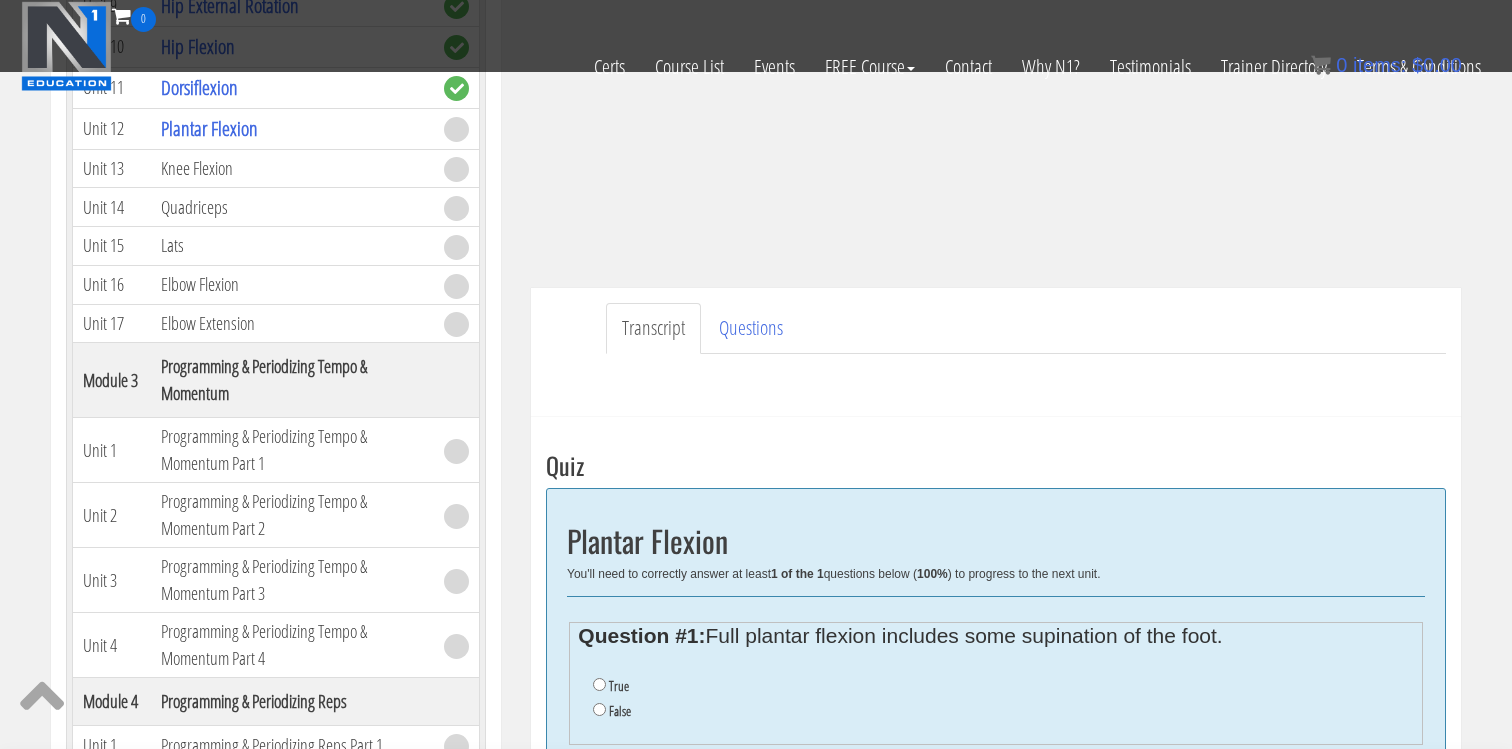 click on "Transcript
Questions" at bounding box center [1026, 328] 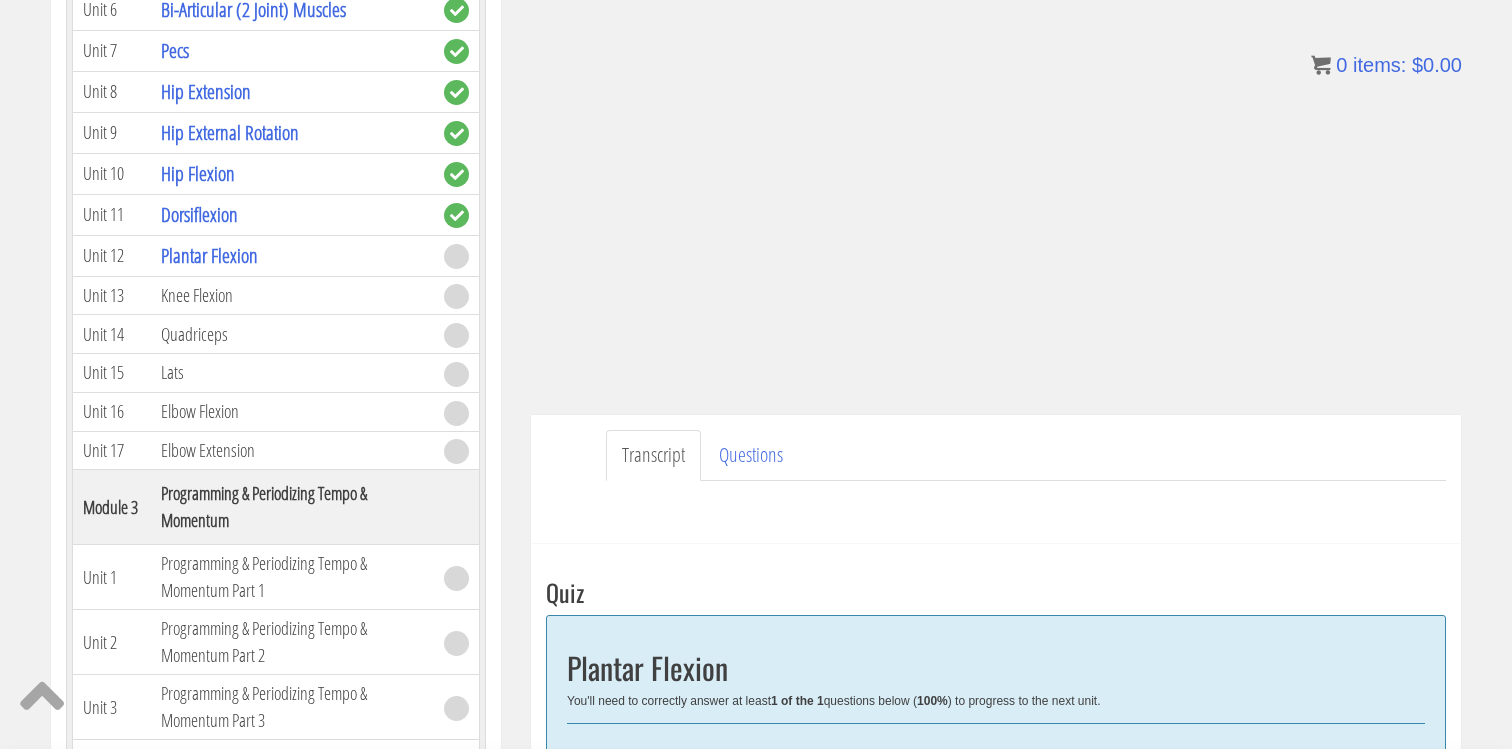 scroll, scrollTop: 386, scrollLeft: 0, axis: vertical 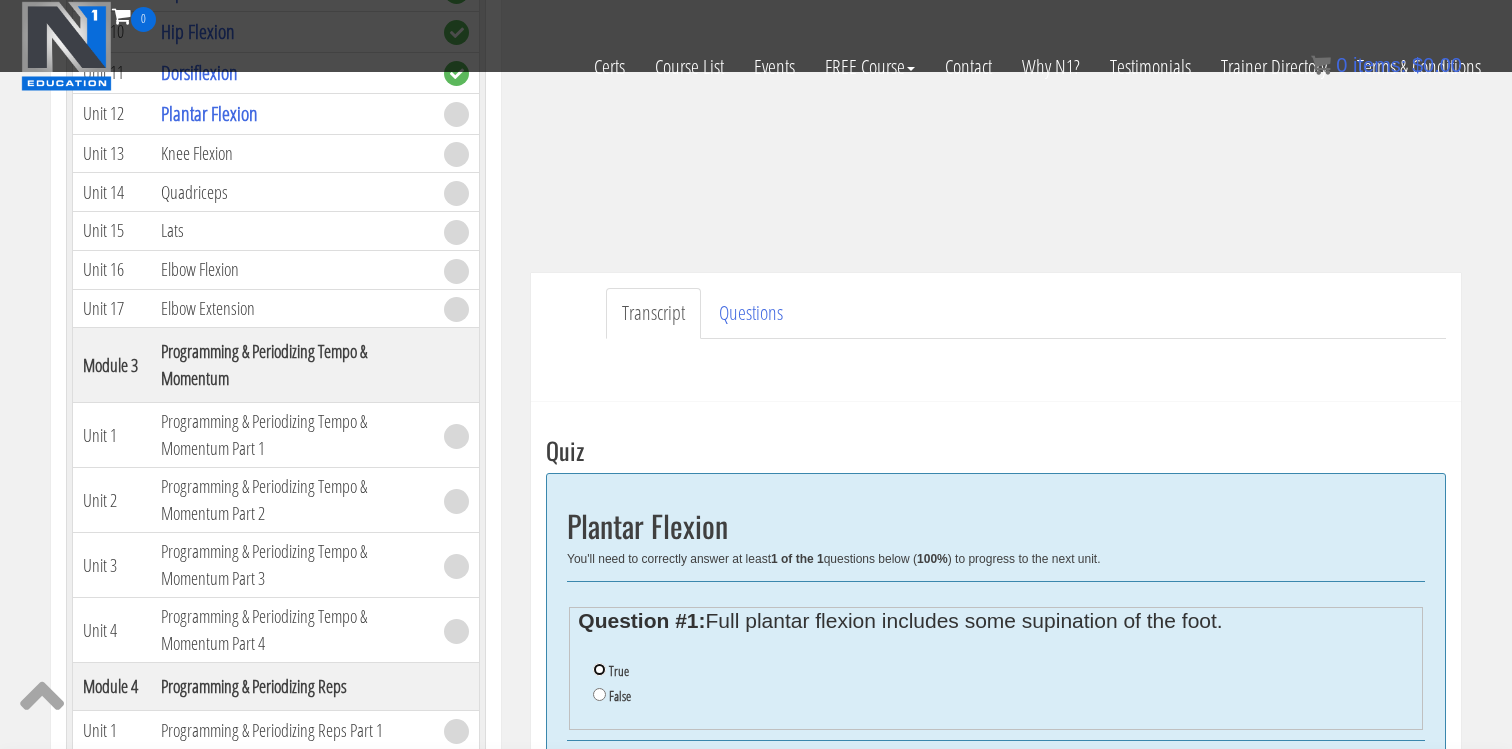 click on "True" at bounding box center (599, 669) 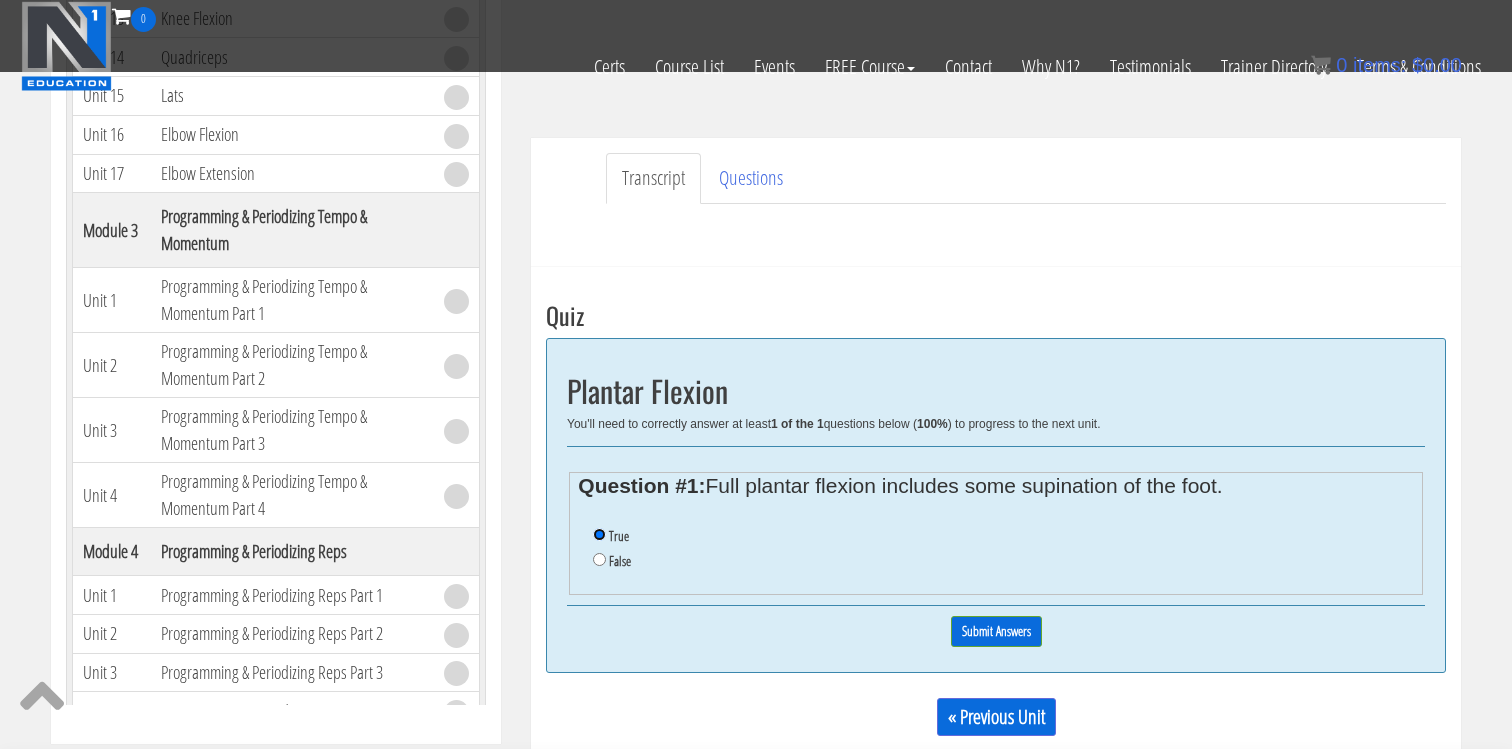 scroll, scrollTop: 518, scrollLeft: 0, axis: vertical 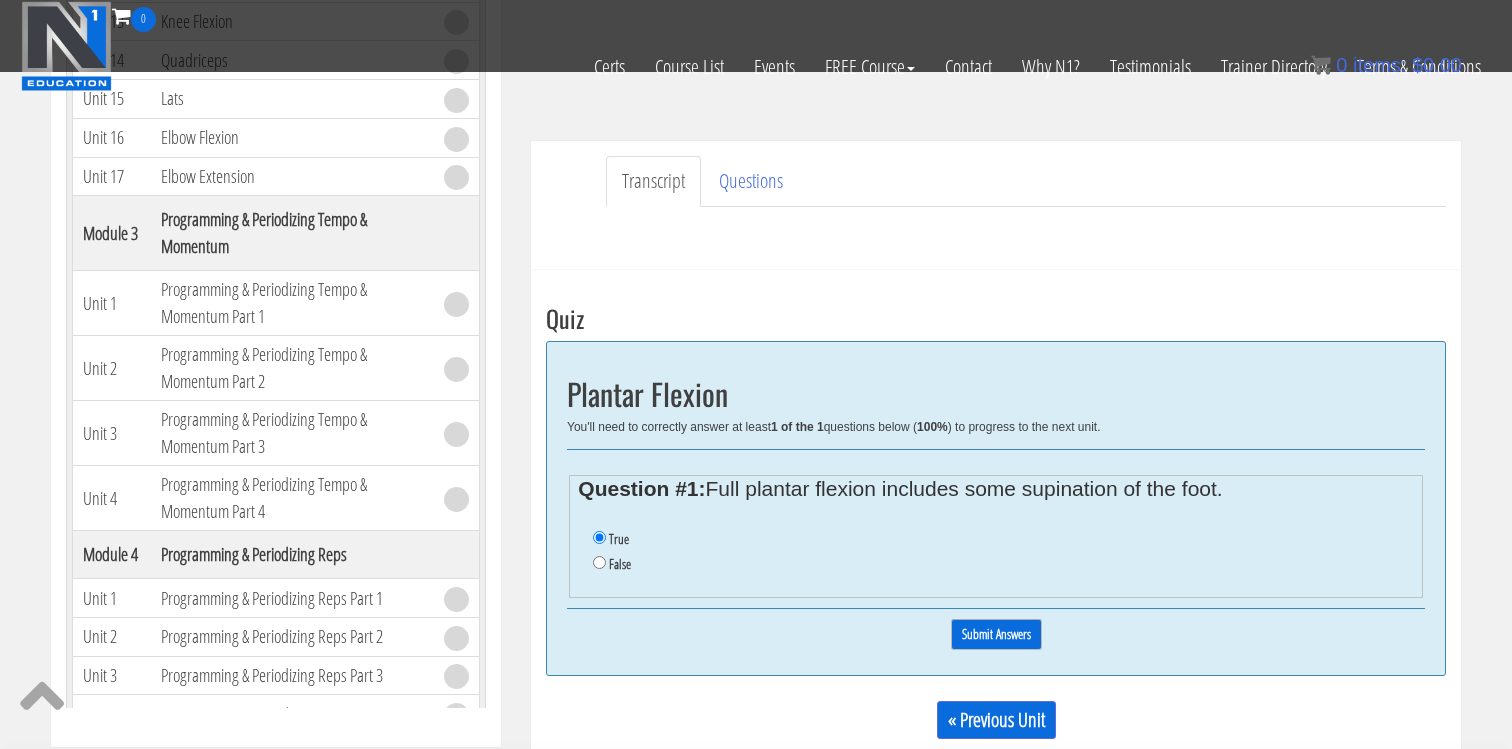 click on "Submit Answers" at bounding box center (996, 634) 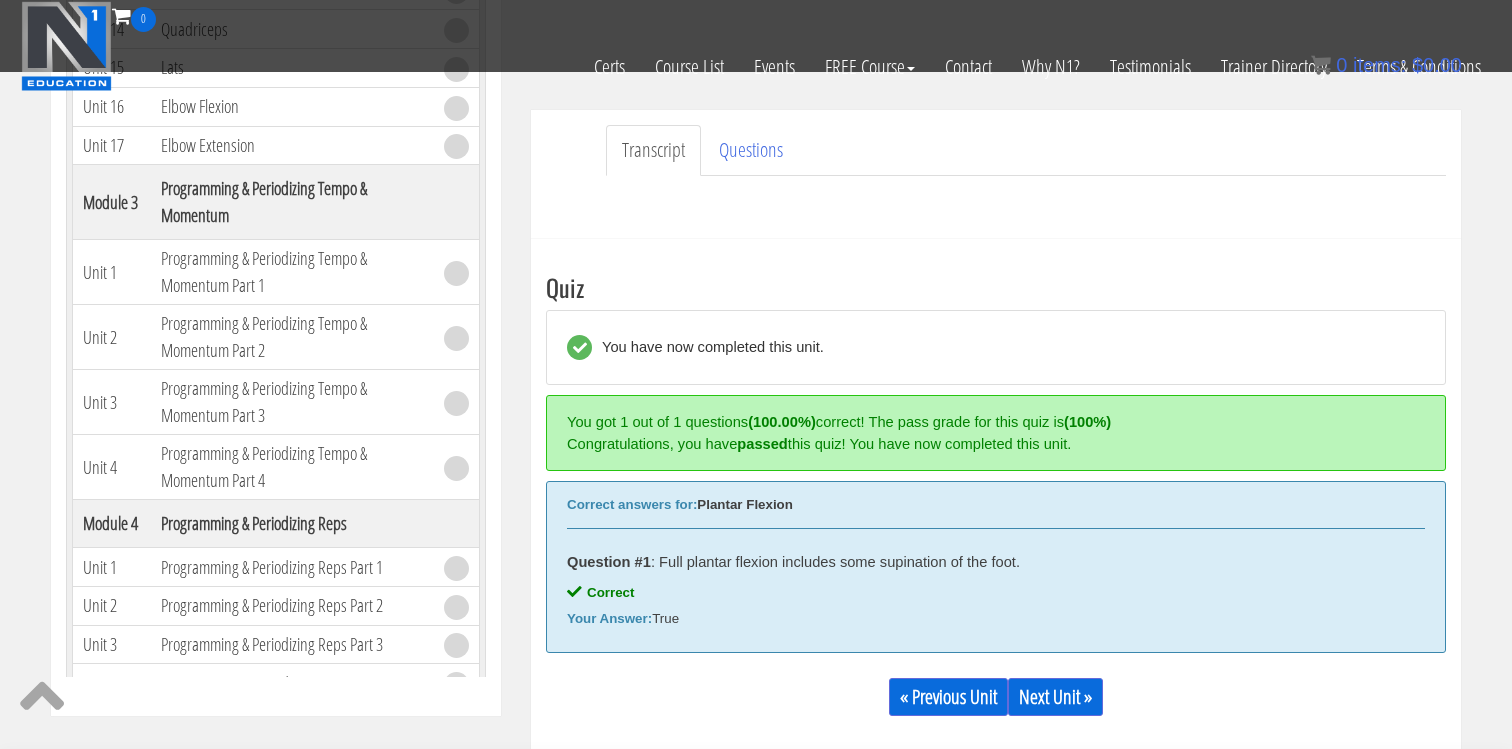 scroll, scrollTop: 567, scrollLeft: 0, axis: vertical 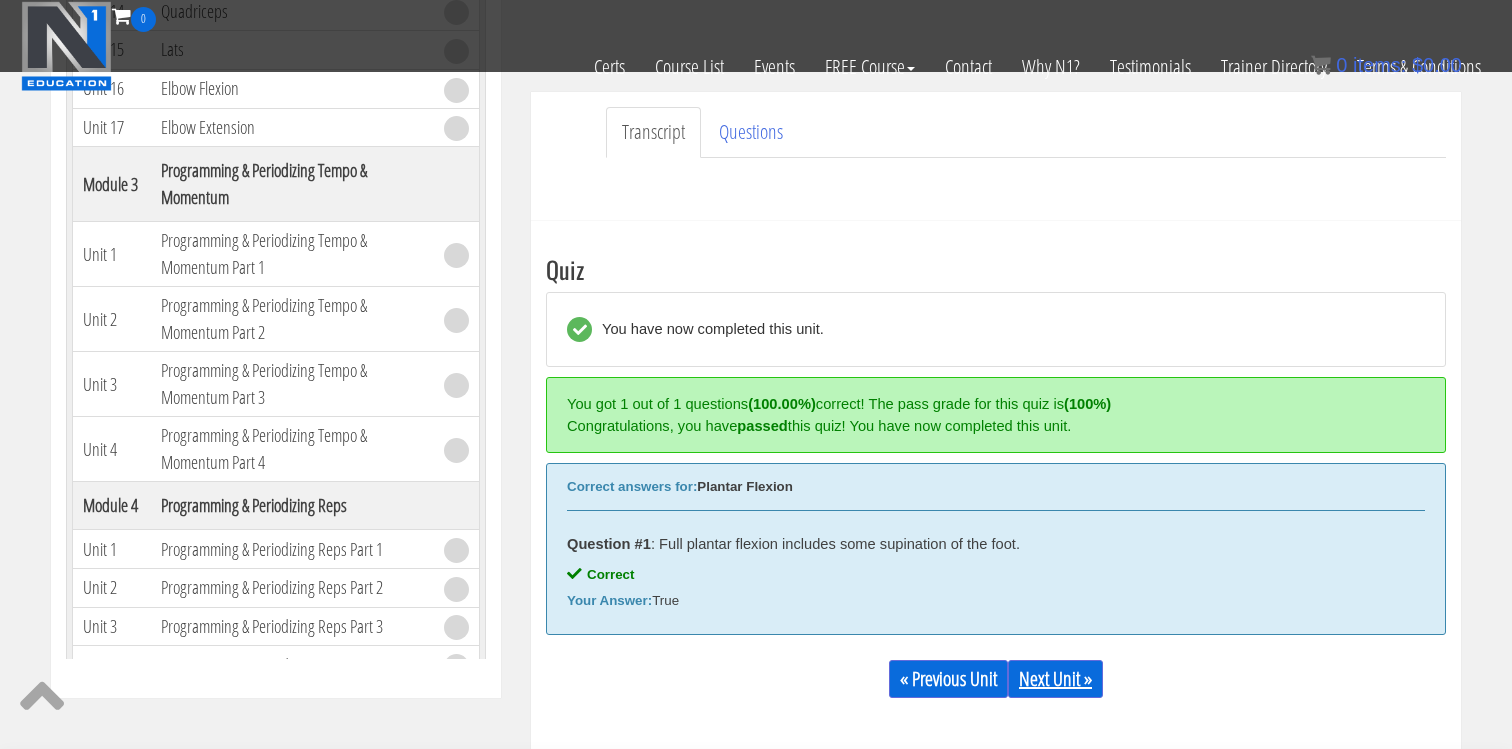 click on "Next Unit »" at bounding box center (1055, 679) 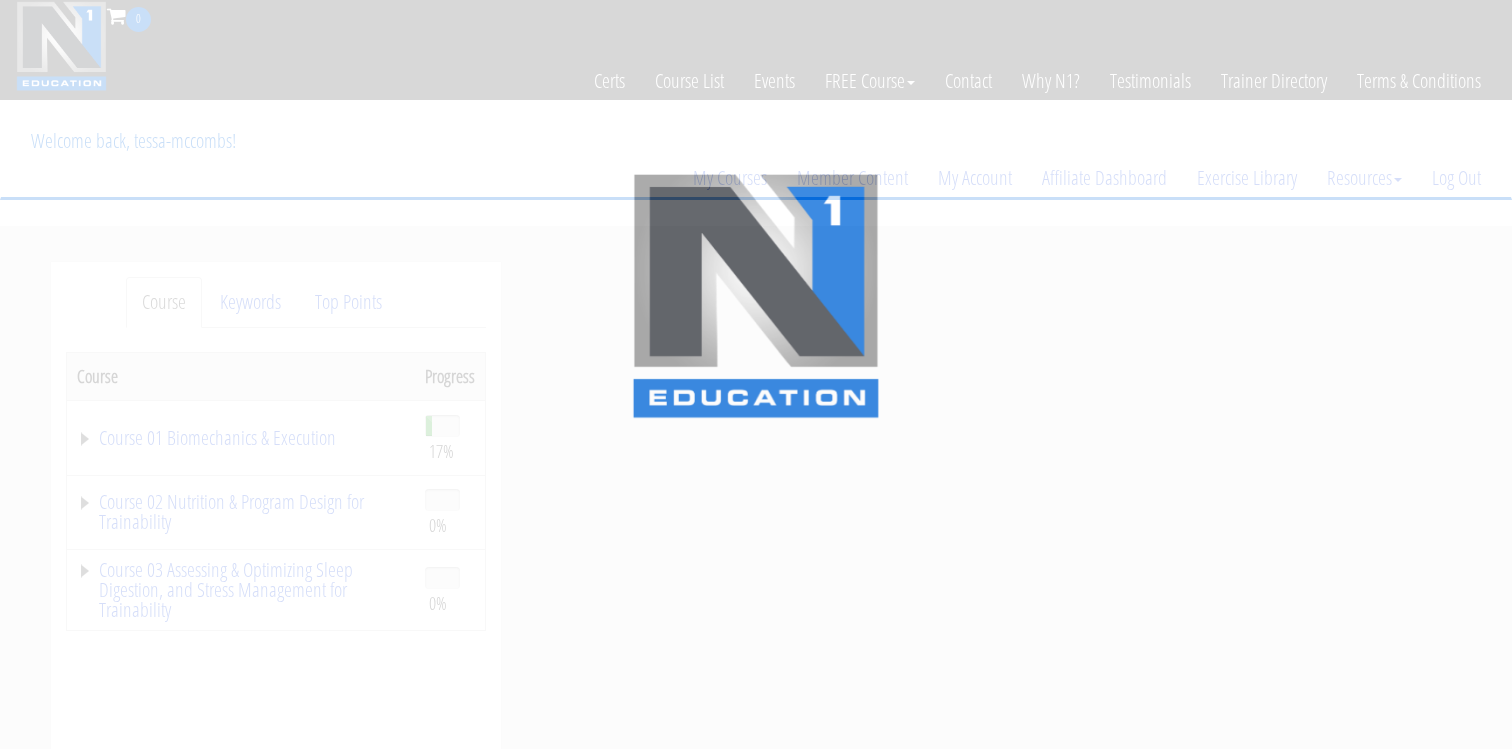 scroll, scrollTop: 0, scrollLeft: 0, axis: both 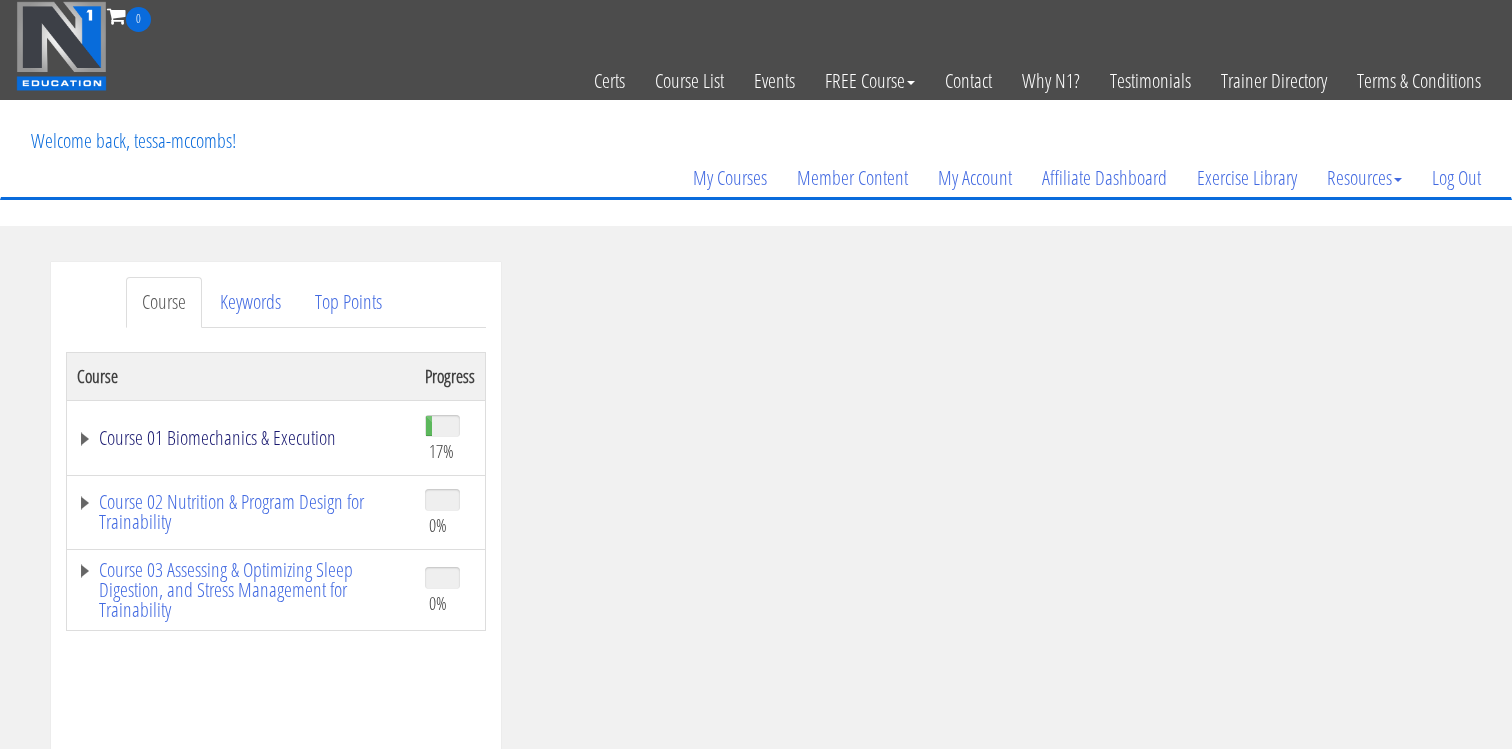 click on "Course 01 Biomechanics & Execution" at bounding box center (241, 438) 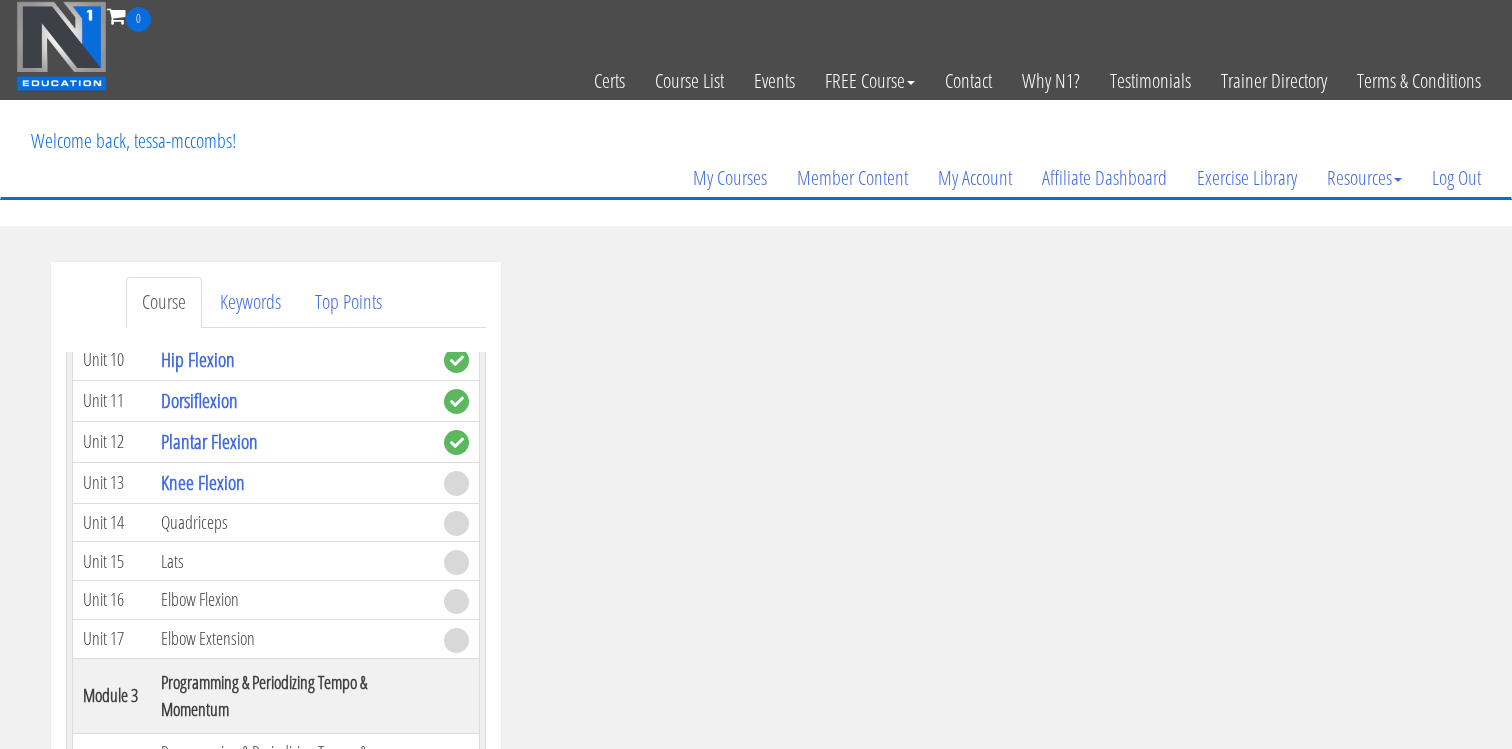 scroll, scrollTop: 990, scrollLeft: 0, axis: vertical 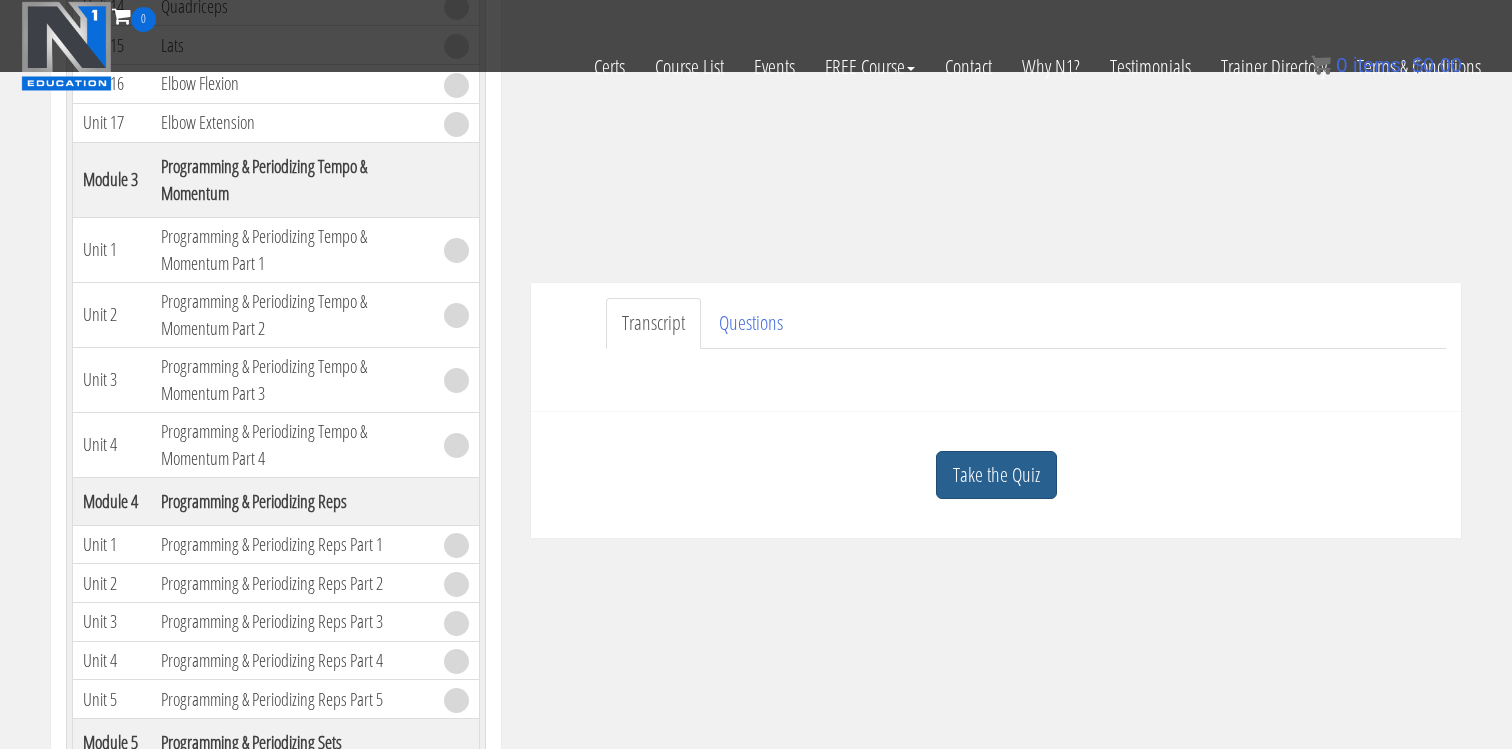 click on "Take the Quiz" at bounding box center (996, 475) 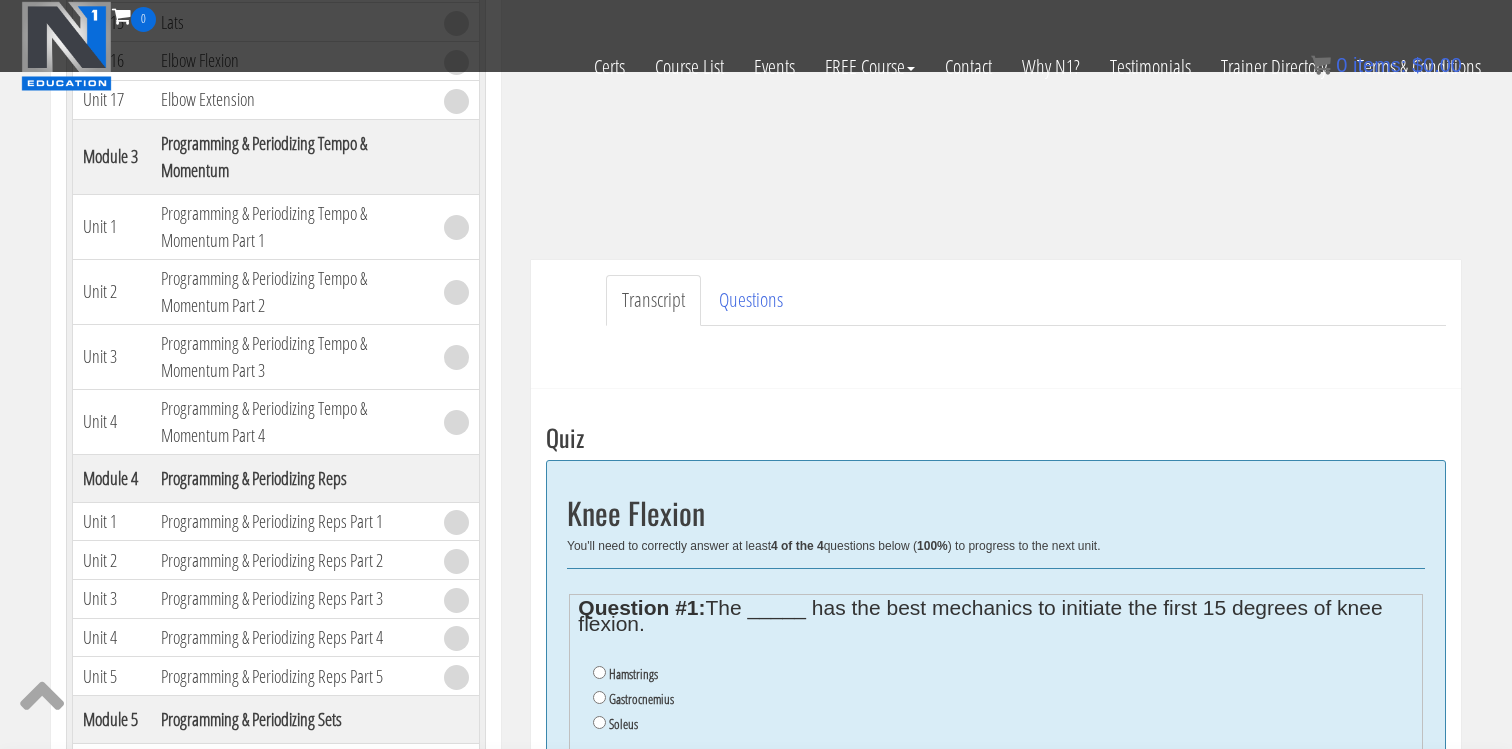 scroll, scrollTop: 404, scrollLeft: 0, axis: vertical 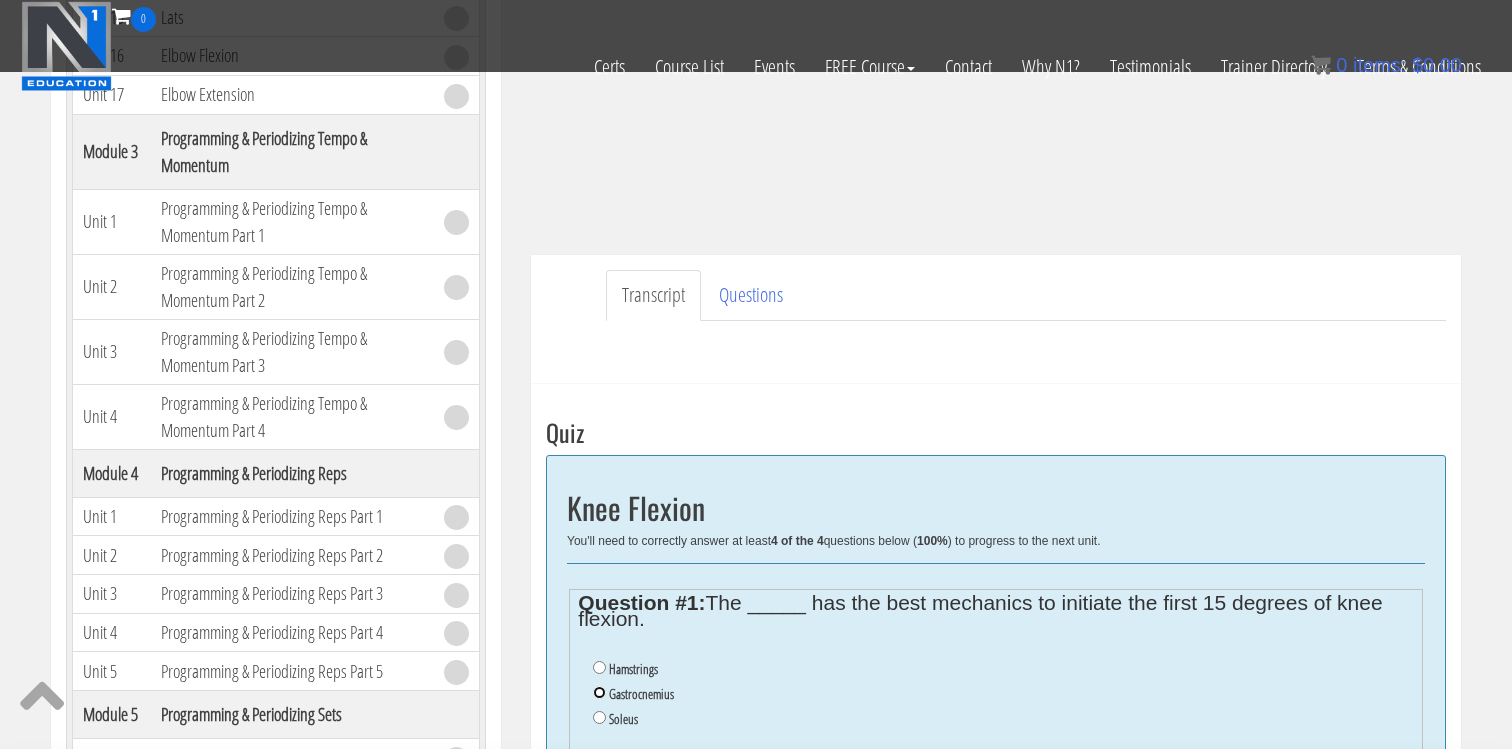 click on "Gastrocnemius" at bounding box center (599, 692) 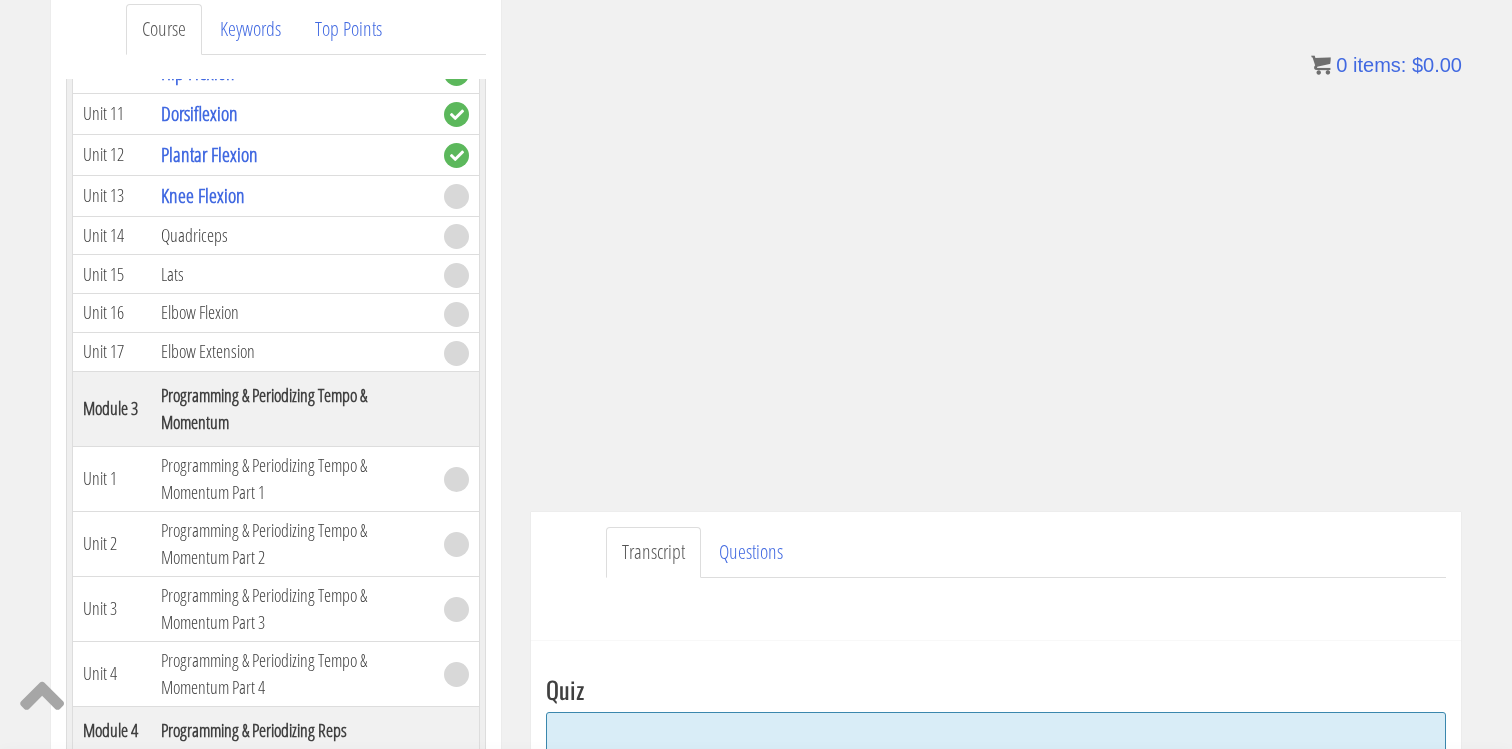 scroll, scrollTop: 274, scrollLeft: 0, axis: vertical 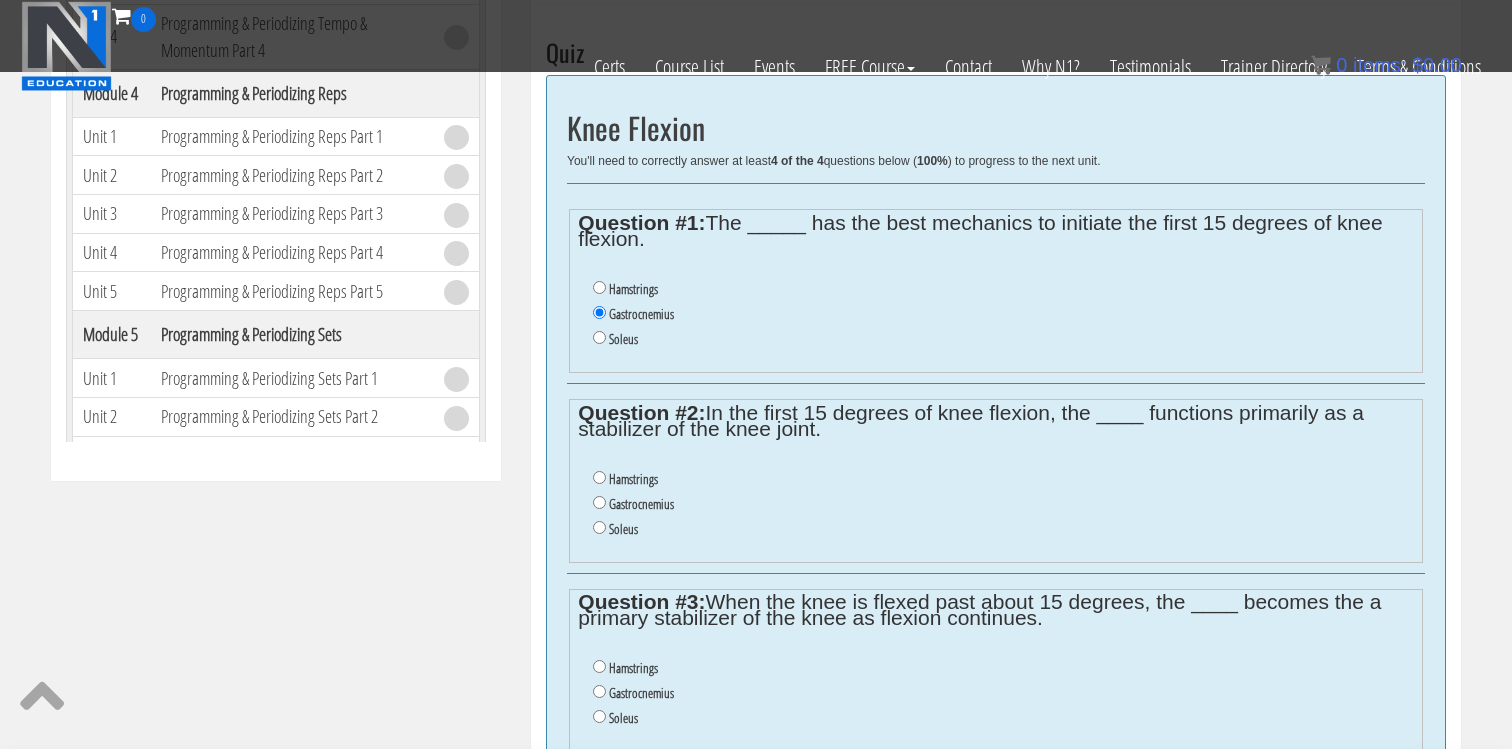 click on "Gastrocnemius" at bounding box center (641, 504) 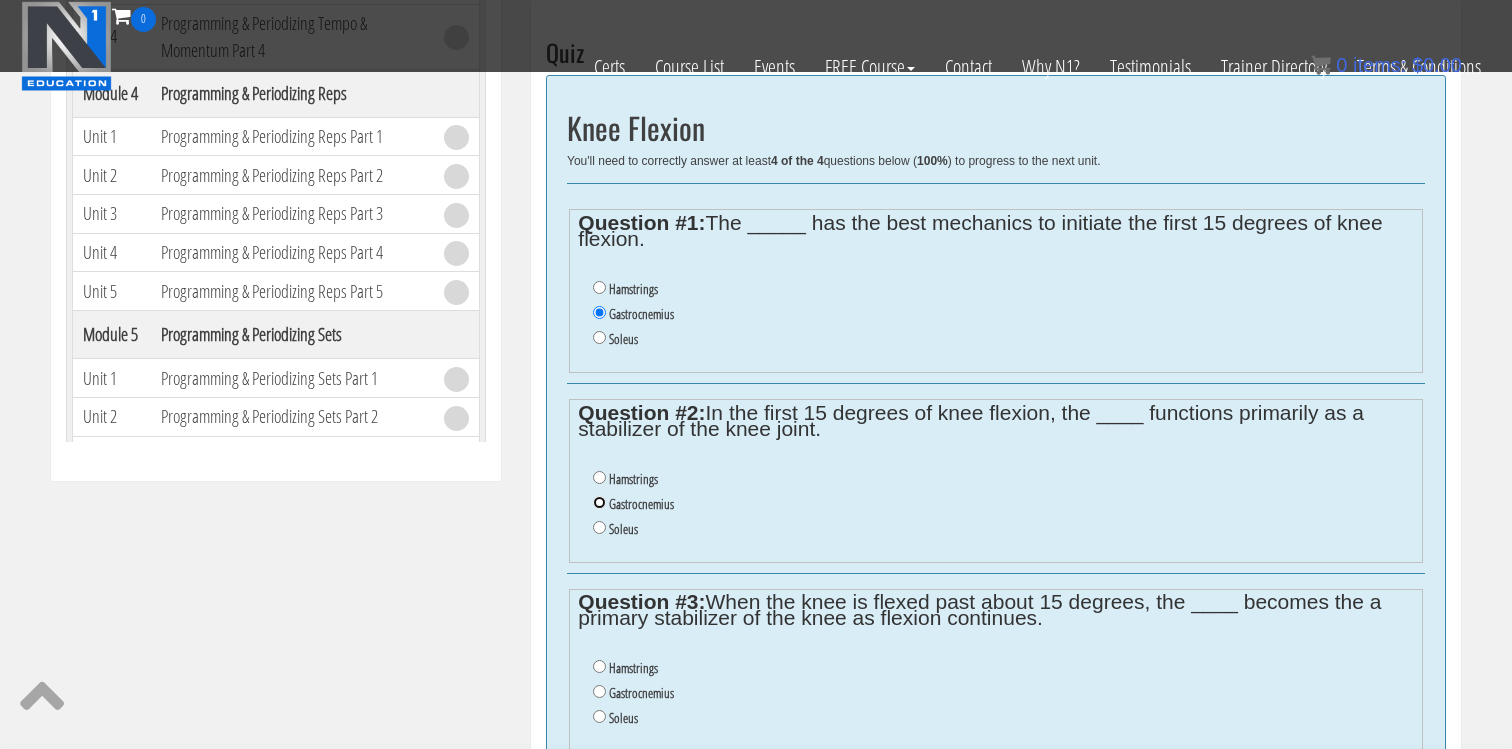 click on "Gastrocnemius" at bounding box center (599, 502) 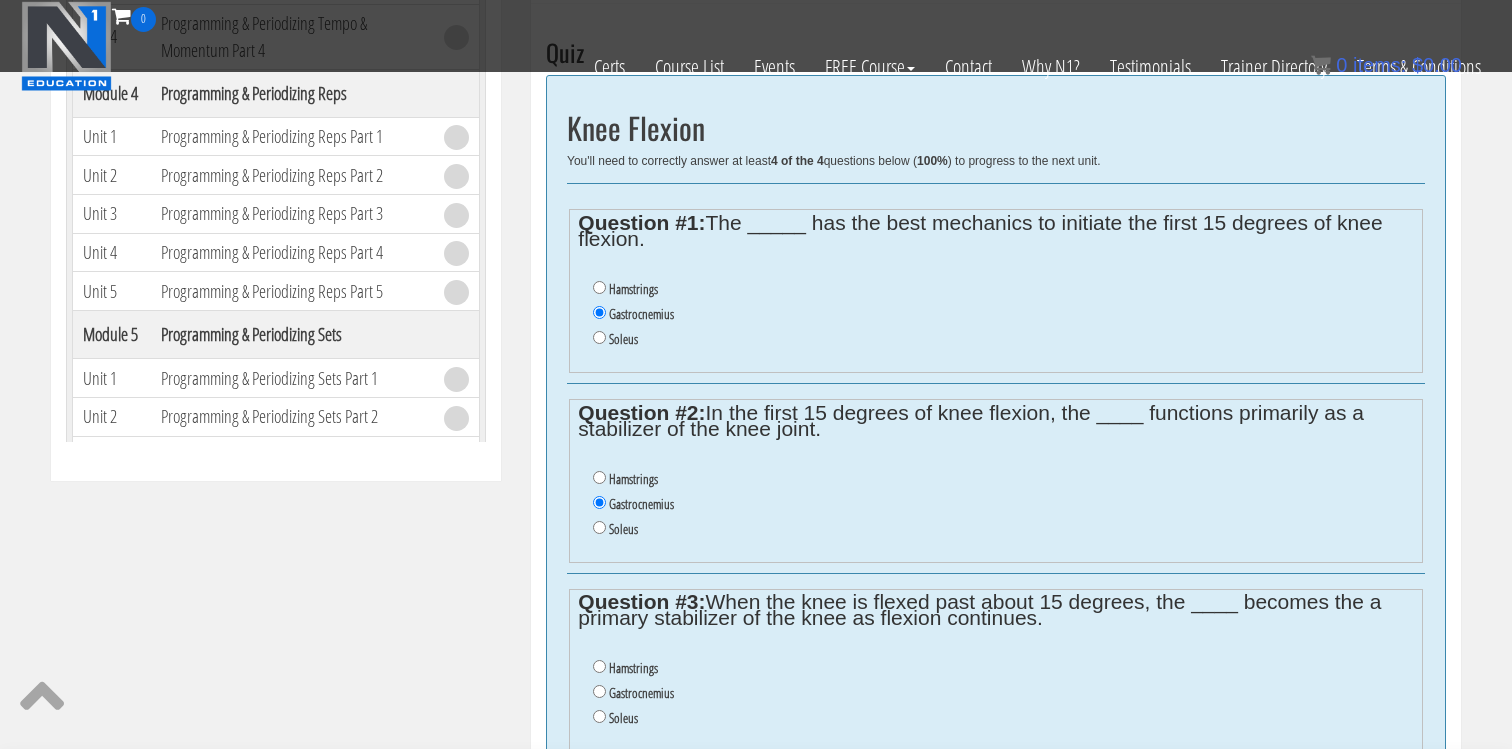 click on "Hamstrings" at bounding box center (633, 668) 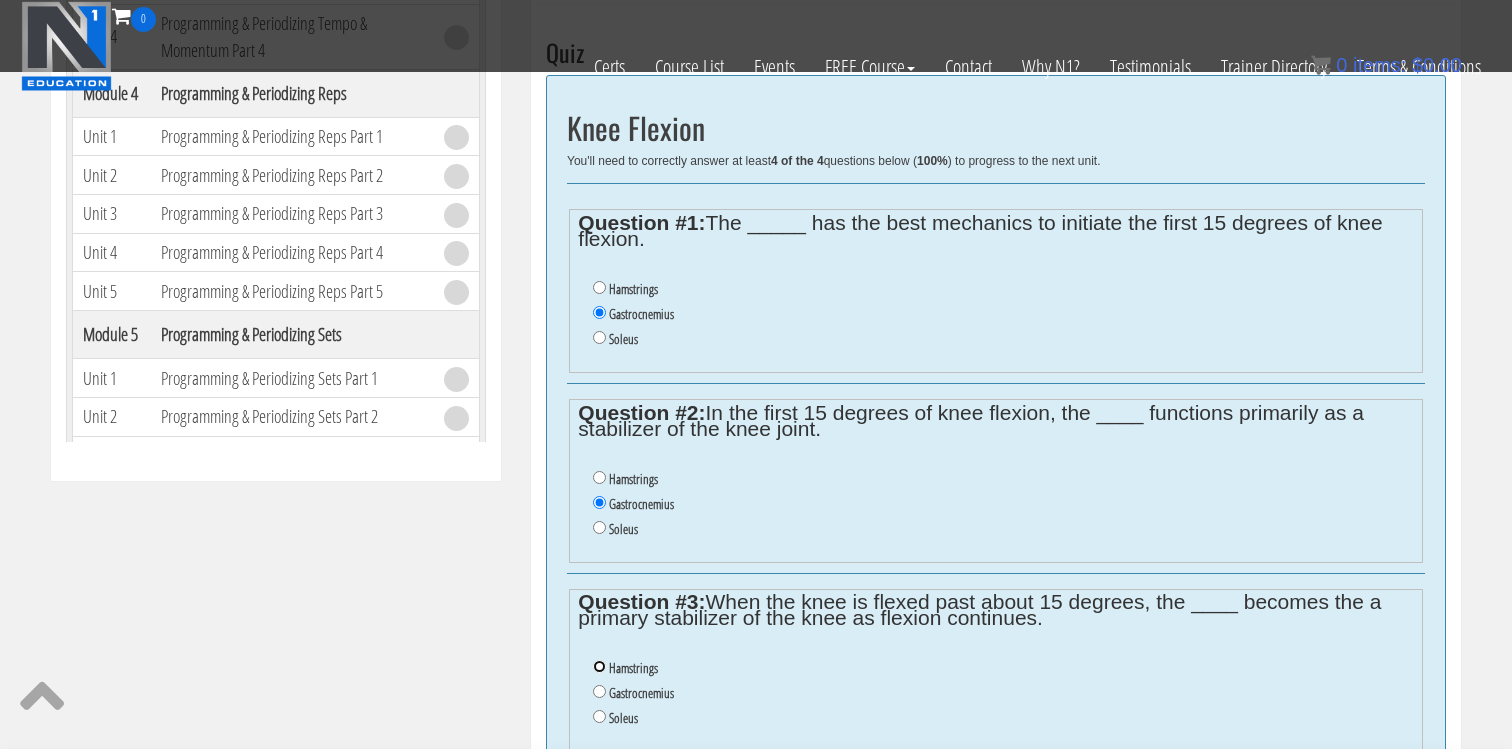 click on "Hamstrings" at bounding box center (599, 666) 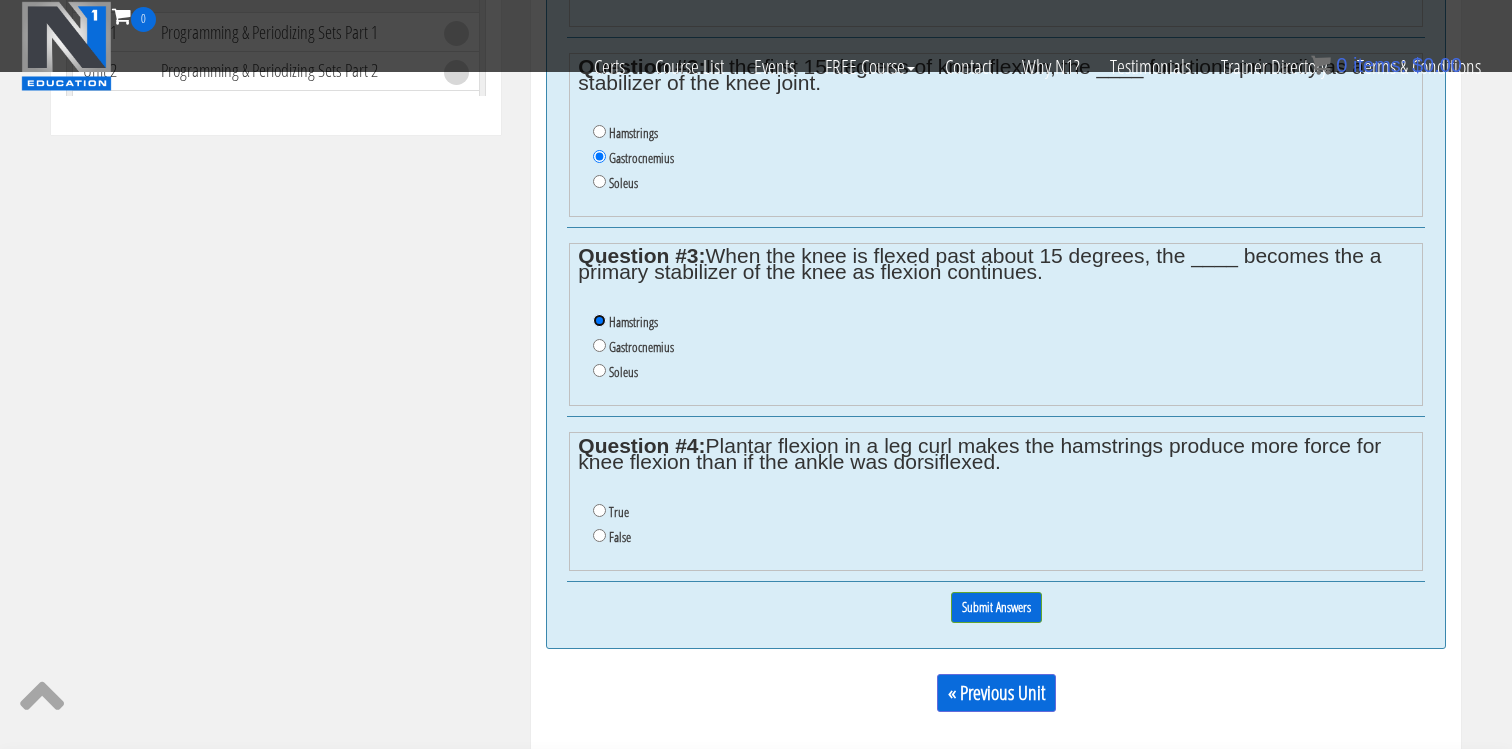 scroll, scrollTop: 1143, scrollLeft: 0, axis: vertical 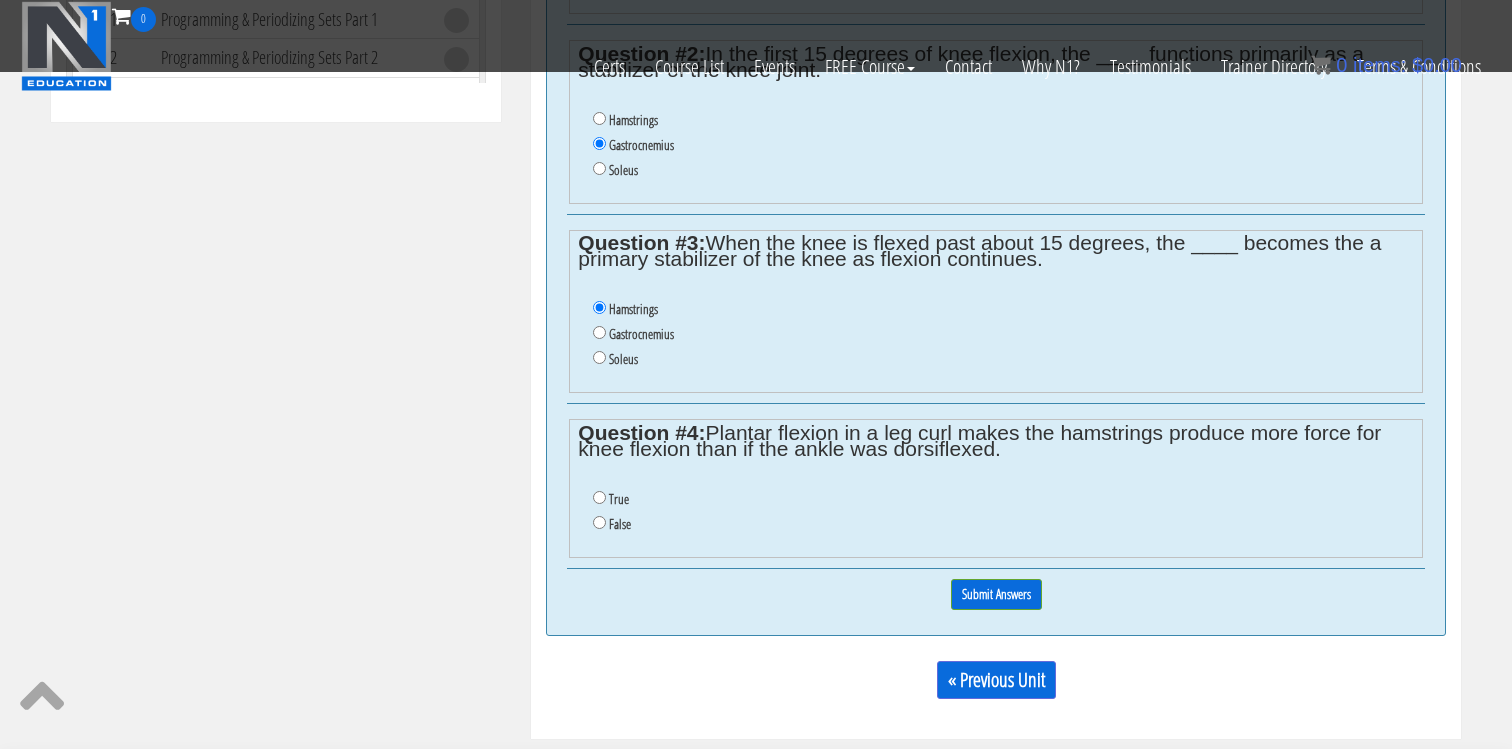 click on "Gastrocnemius" at bounding box center (641, 334) 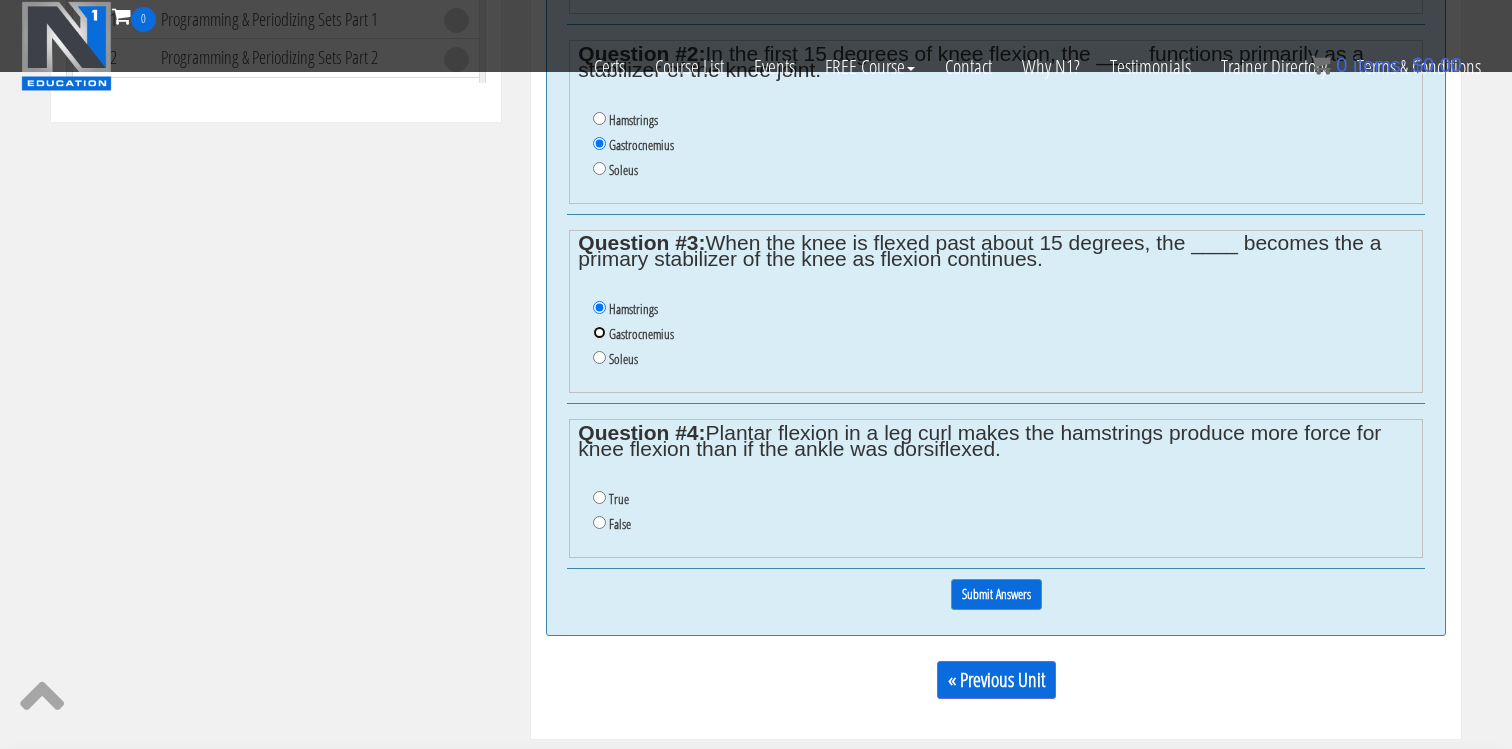 radio on "true" 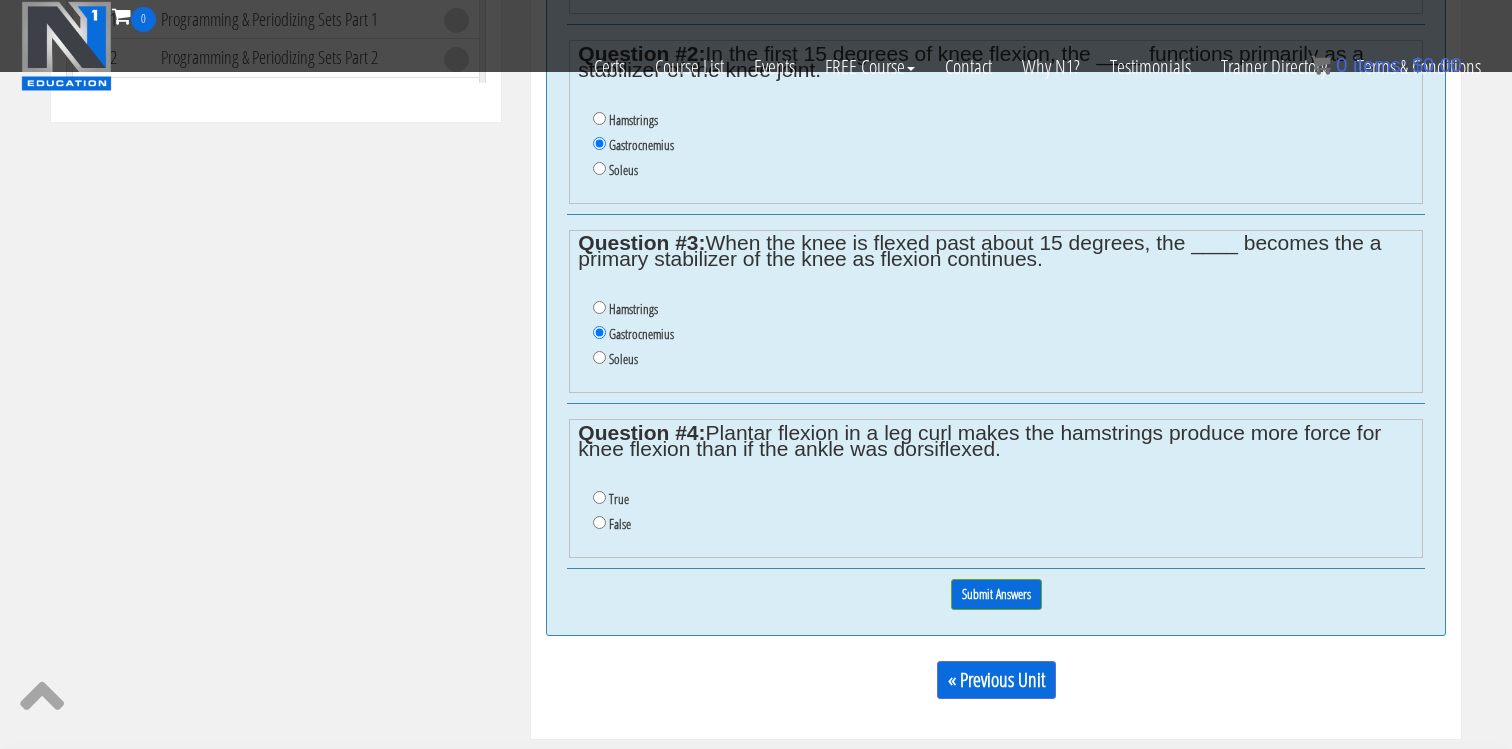 click on "Hamstrings" at bounding box center (633, 309) 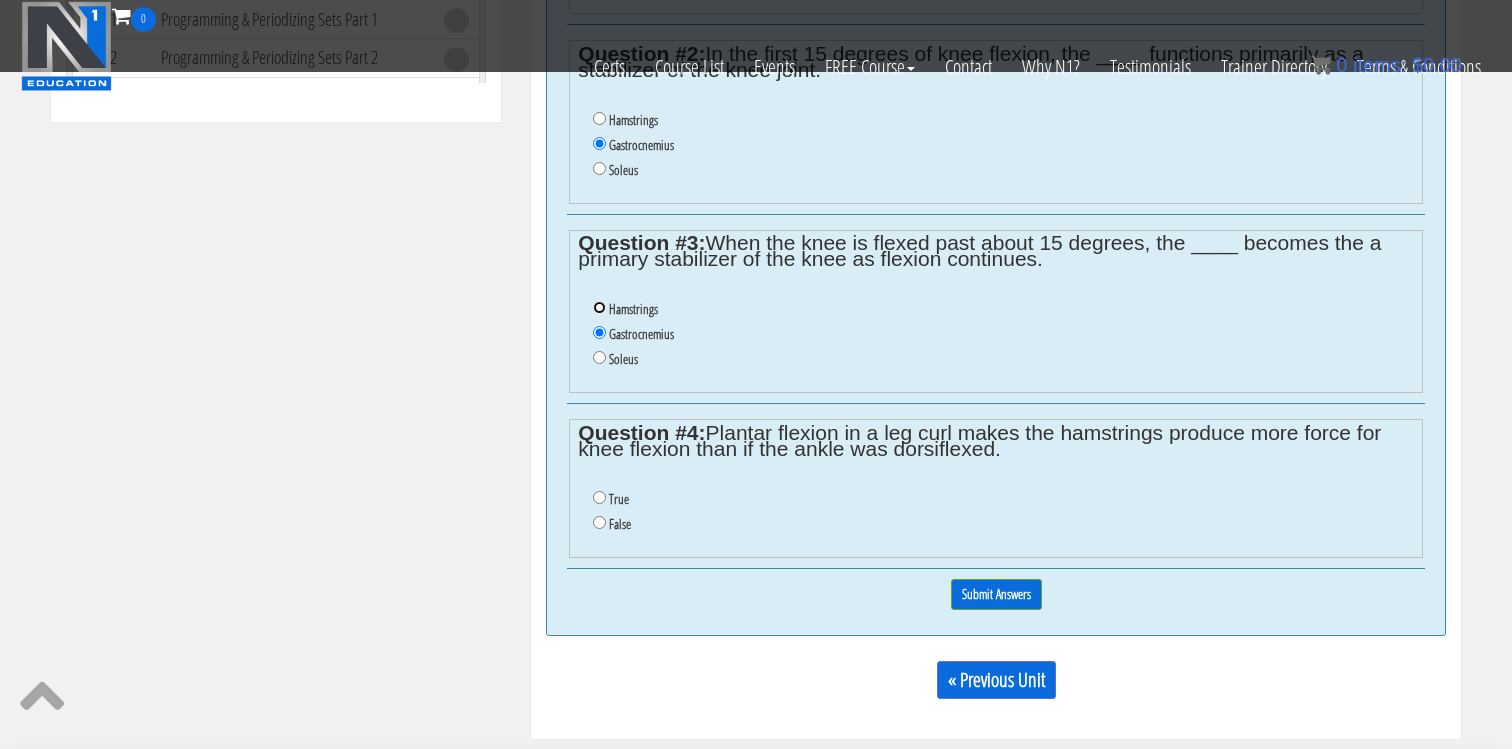 click on "Hamstrings" at bounding box center (599, 307) 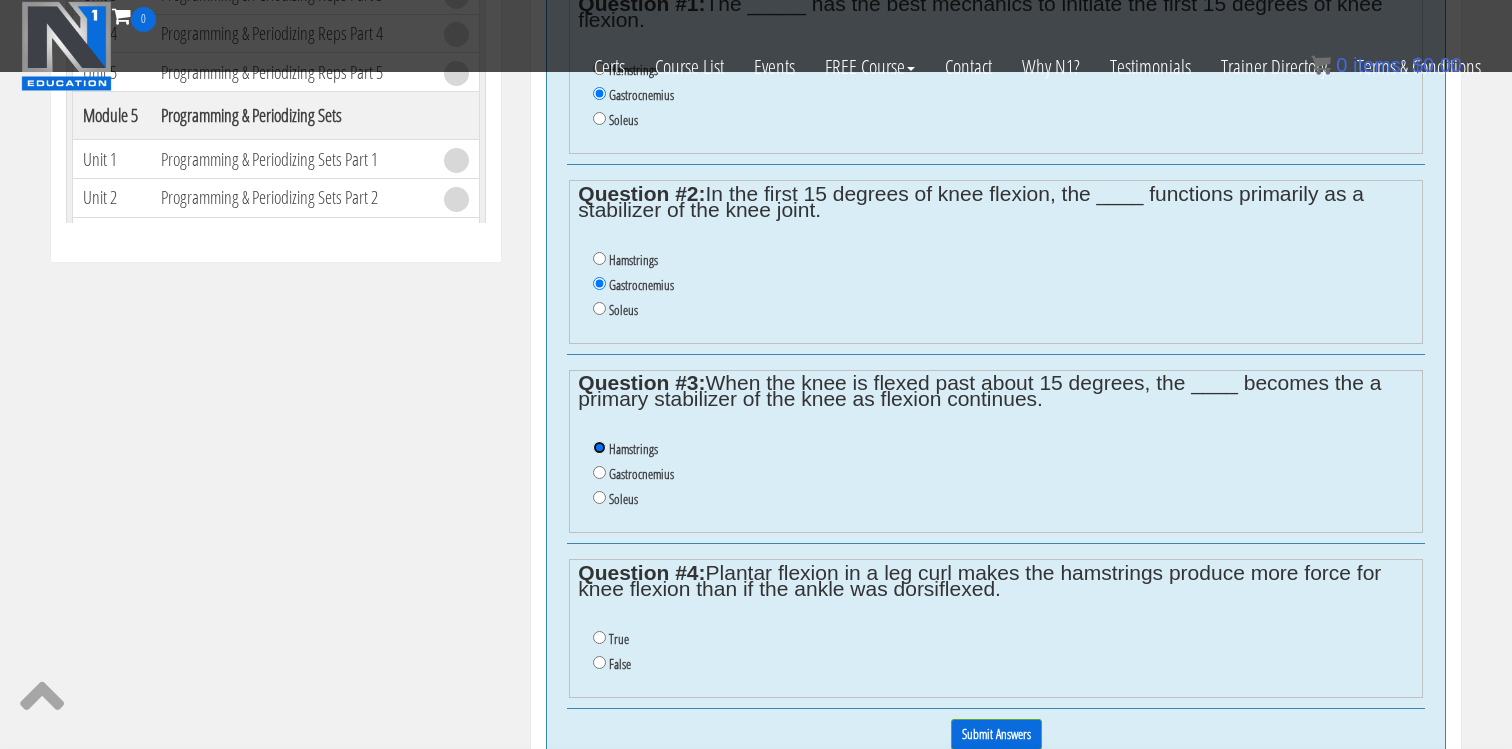 scroll, scrollTop: 1008, scrollLeft: 0, axis: vertical 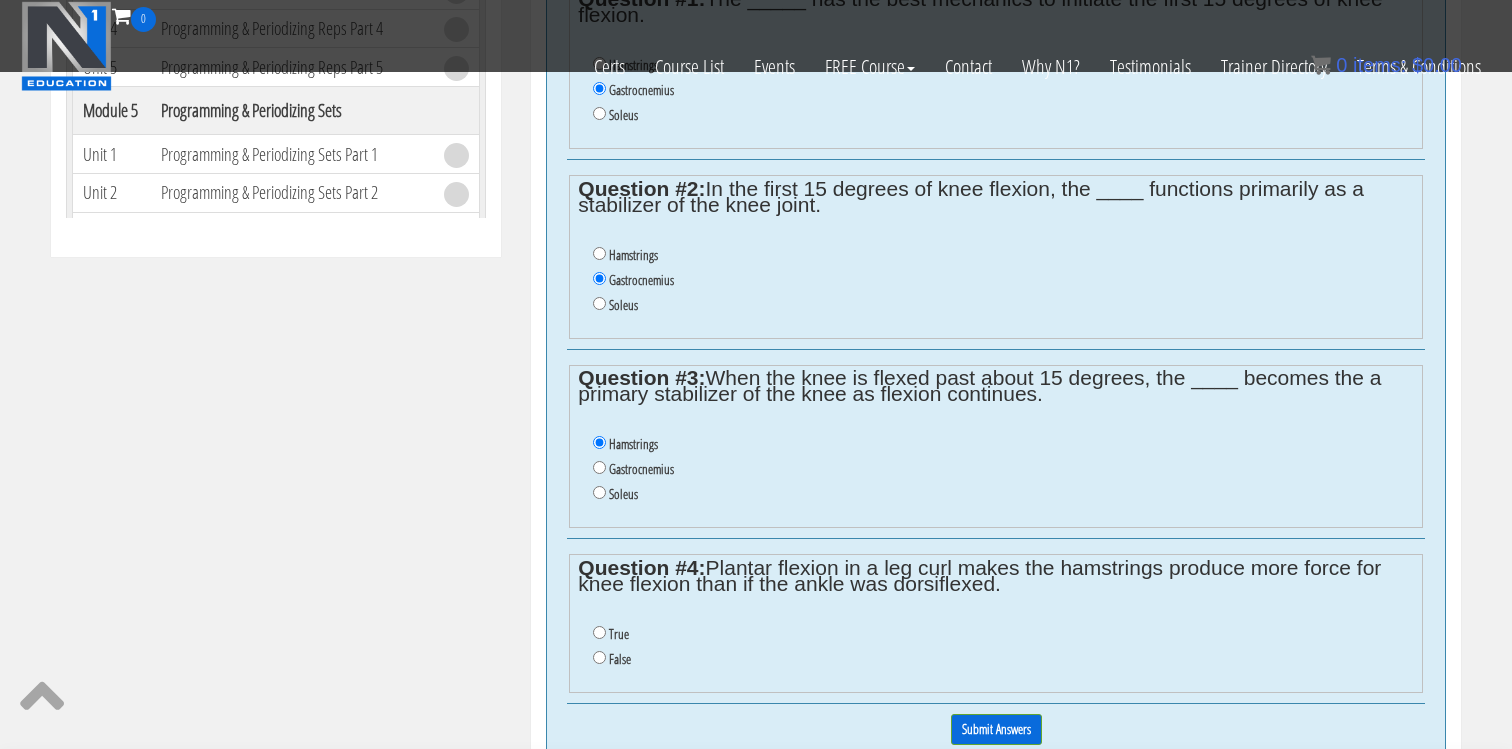 click on "False" at bounding box center (620, 659) 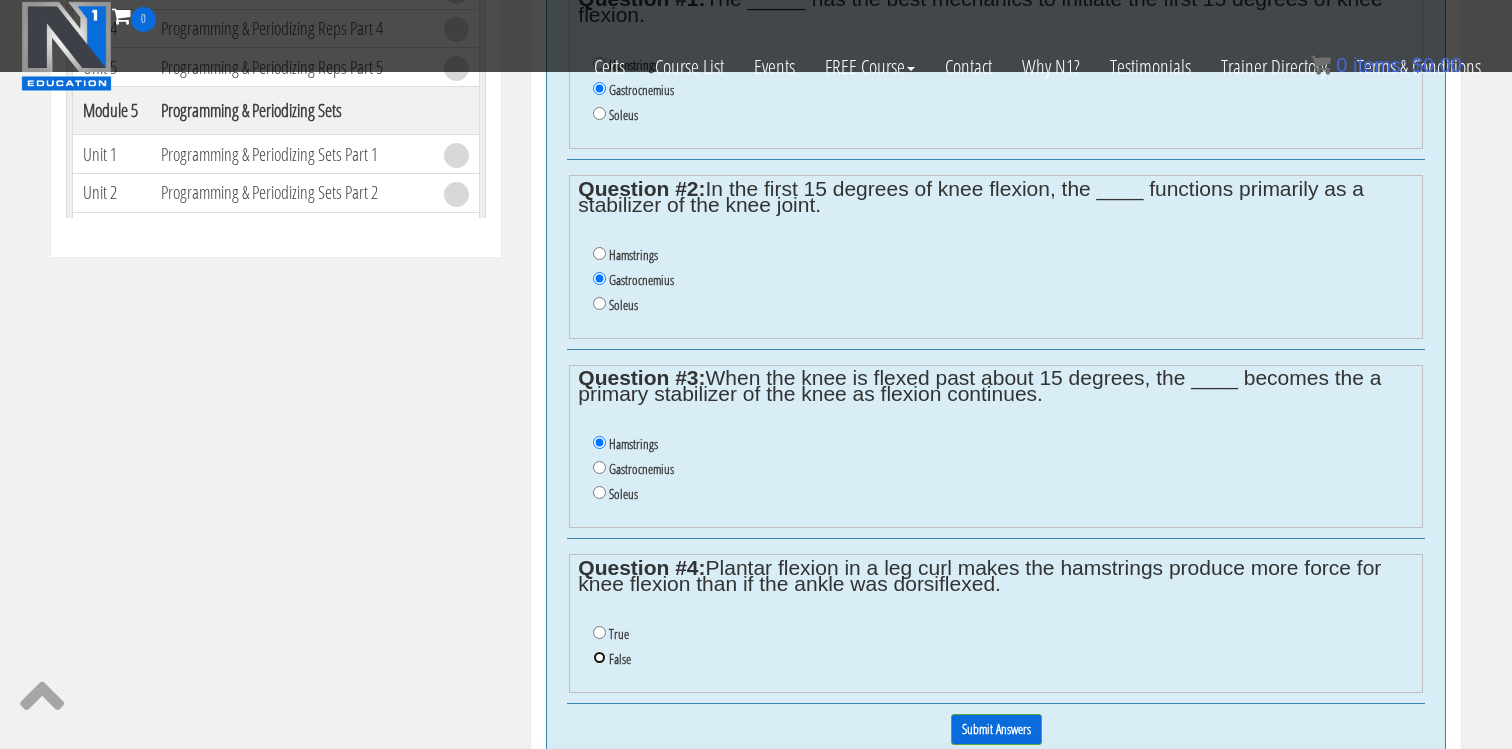 click on "False" at bounding box center [599, 657] 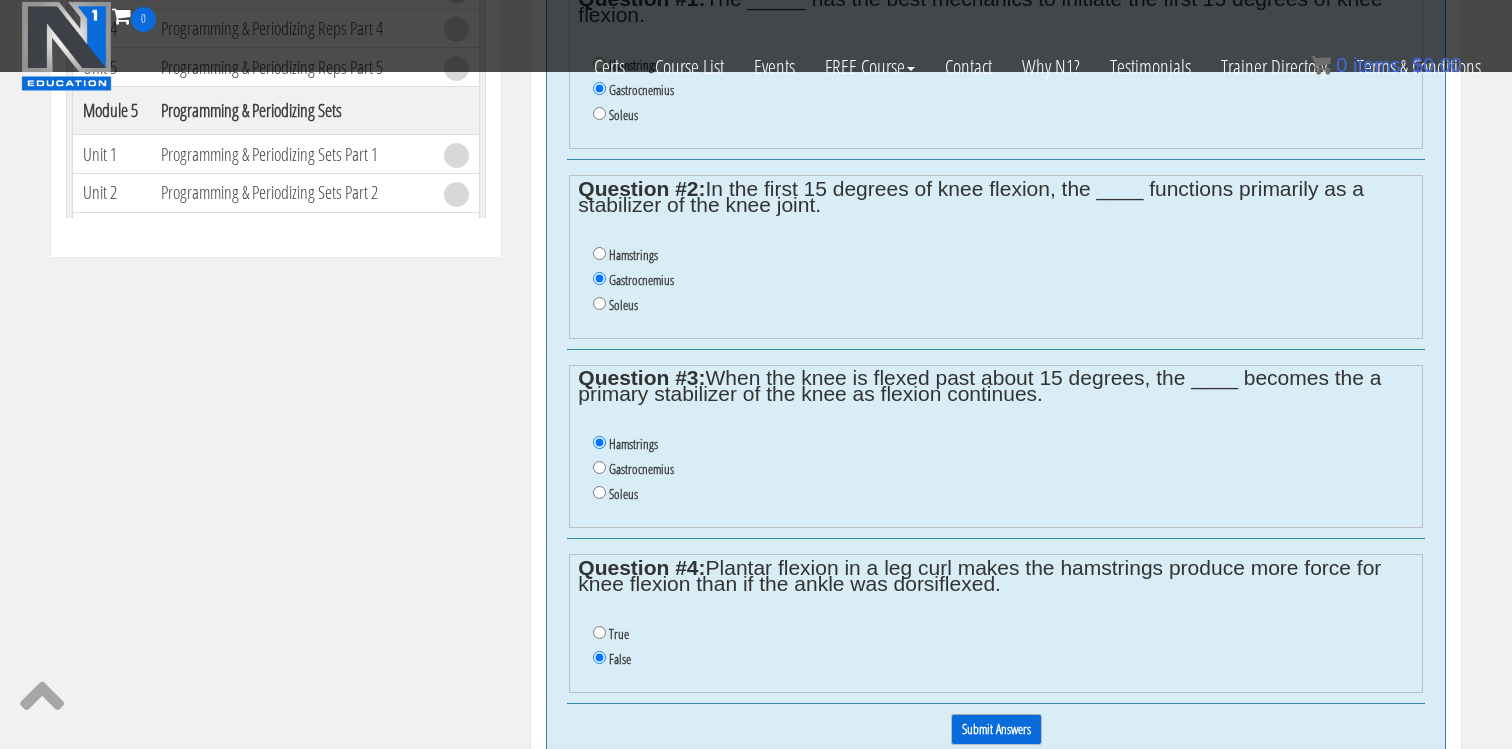 click on "Submit Answers" at bounding box center [996, 729] 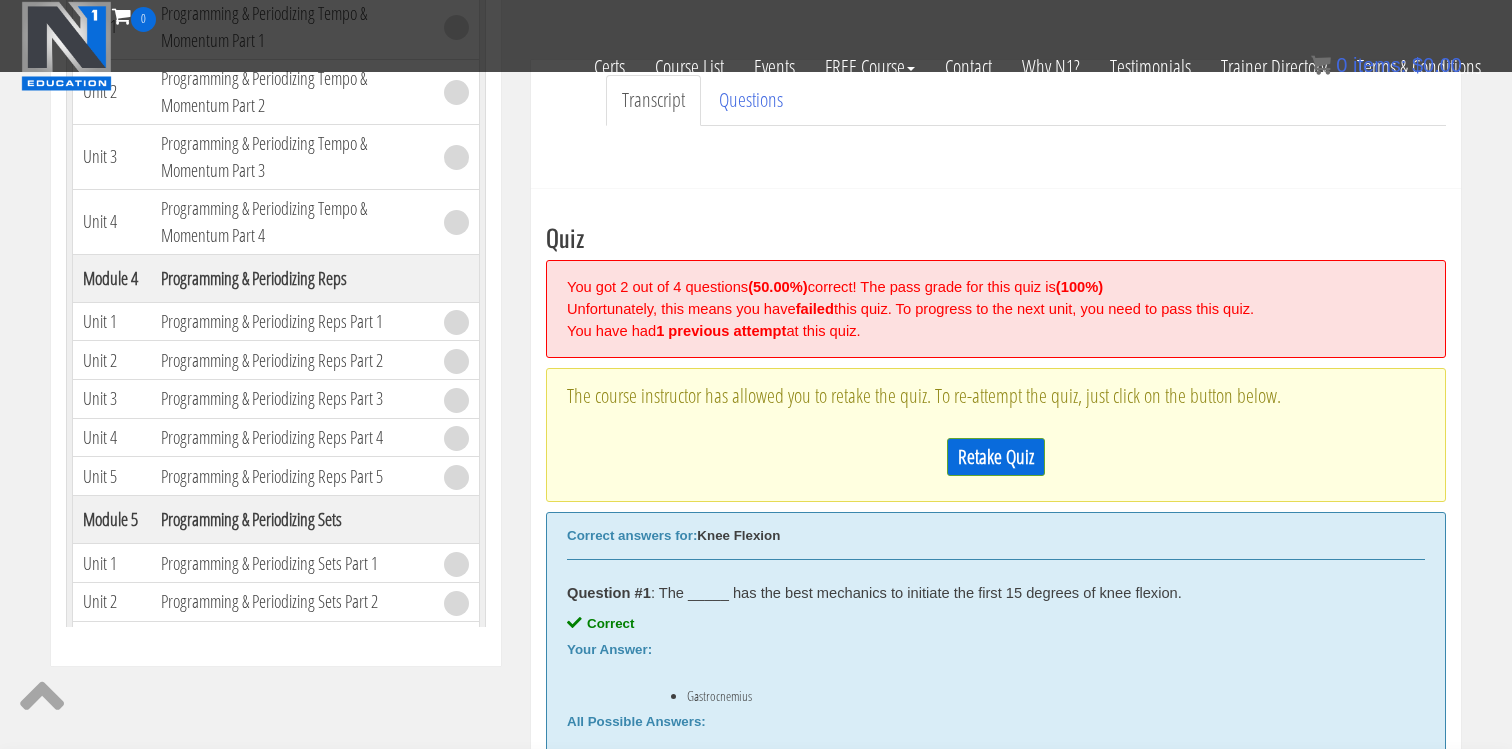 scroll, scrollTop: 598, scrollLeft: 0, axis: vertical 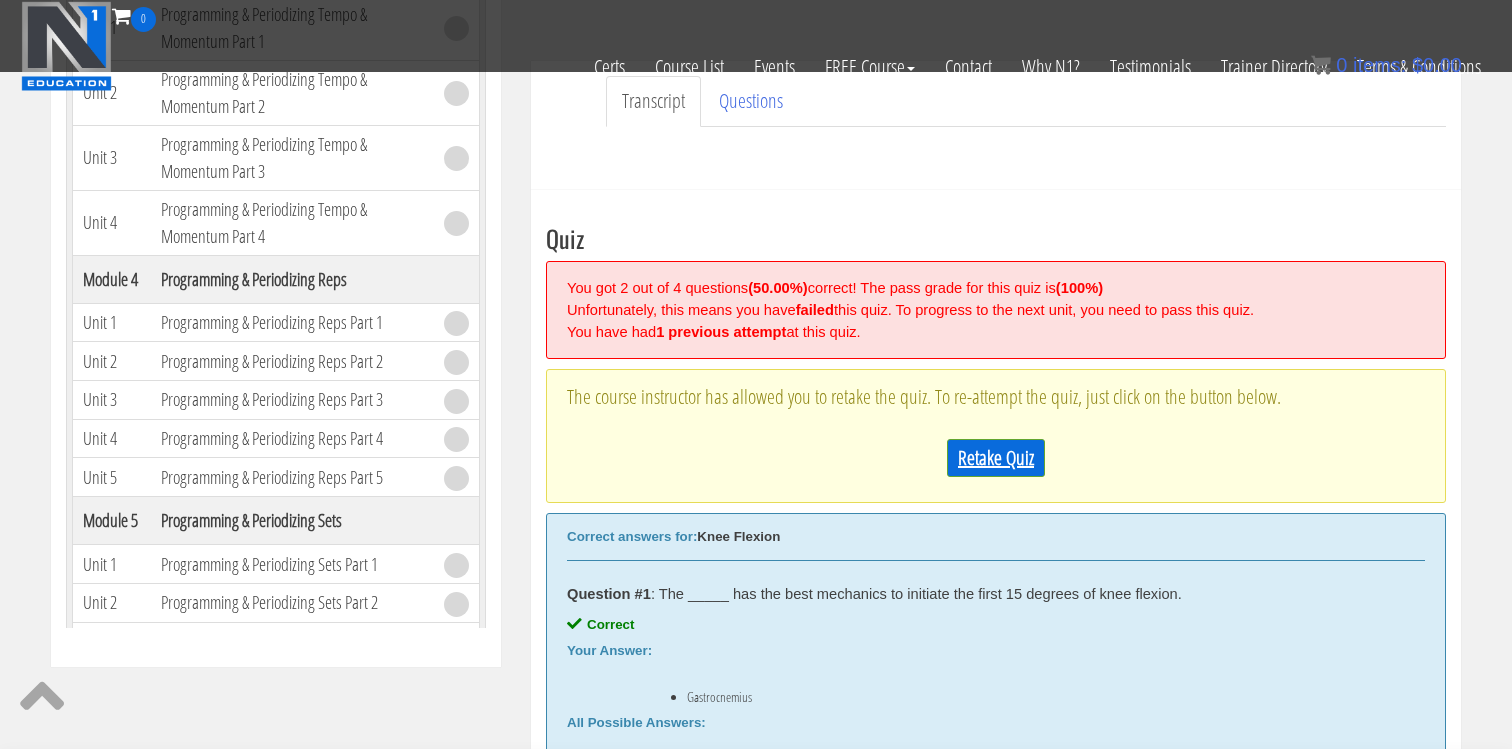 click on "Retake Quiz" at bounding box center [996, 458] 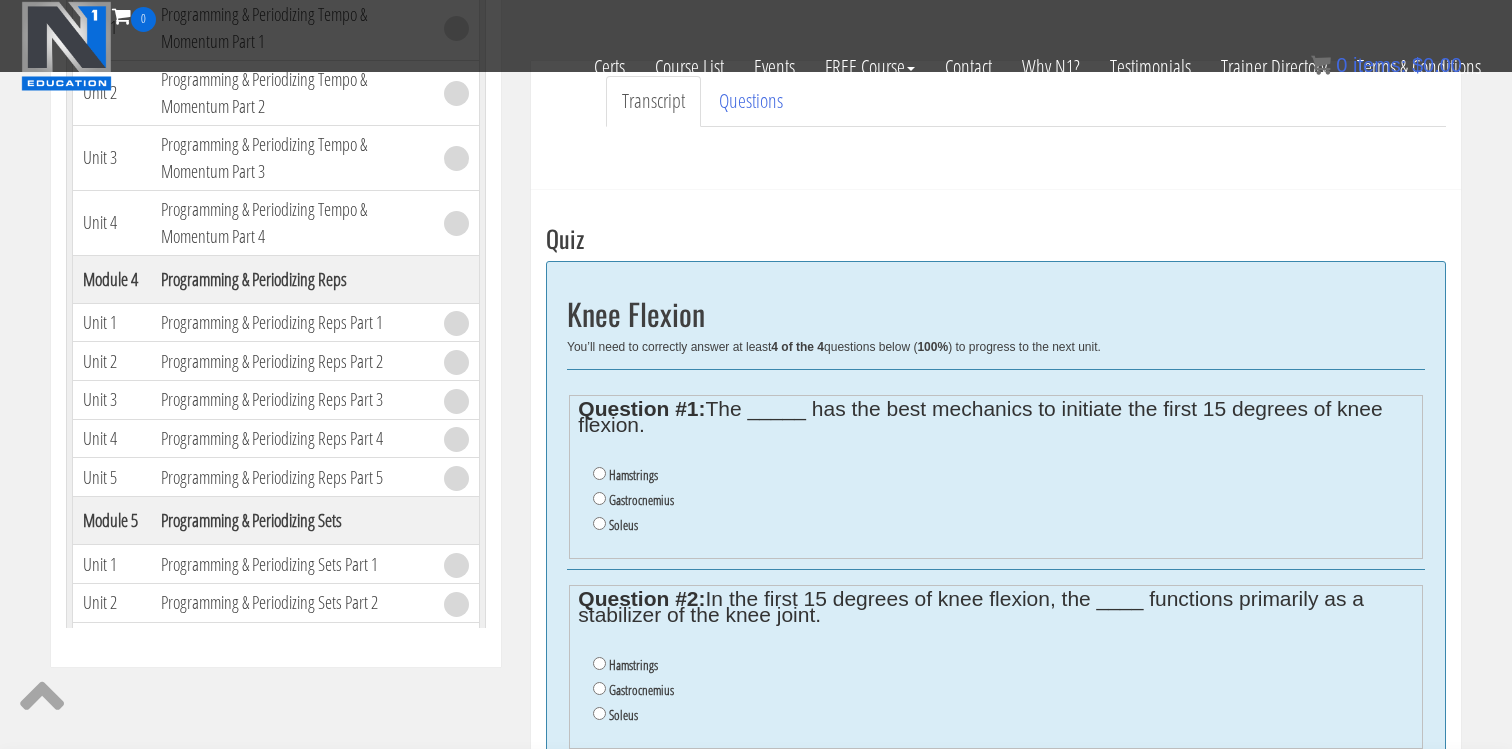 click on "Gastrocnemius" at bounding box center (641, 500) 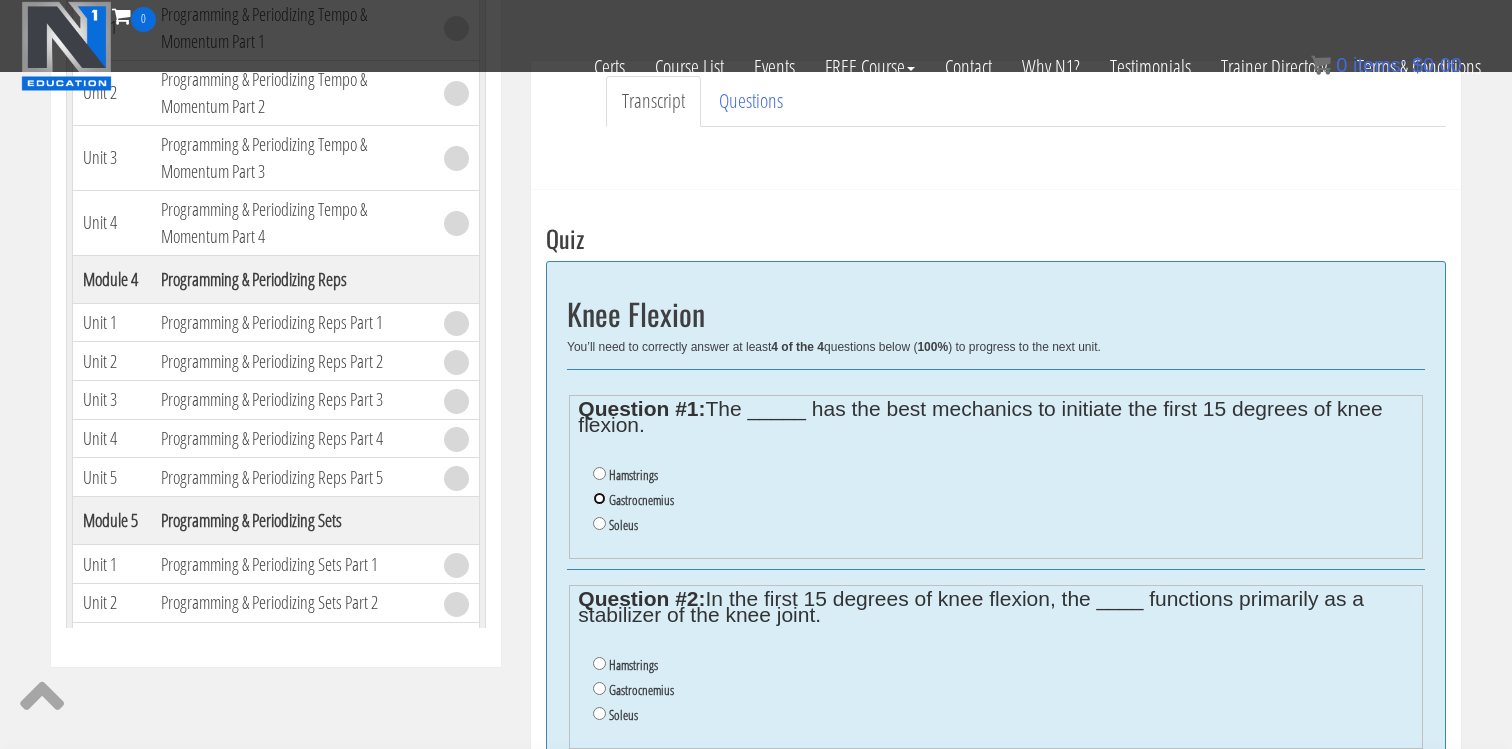 radio on "true" 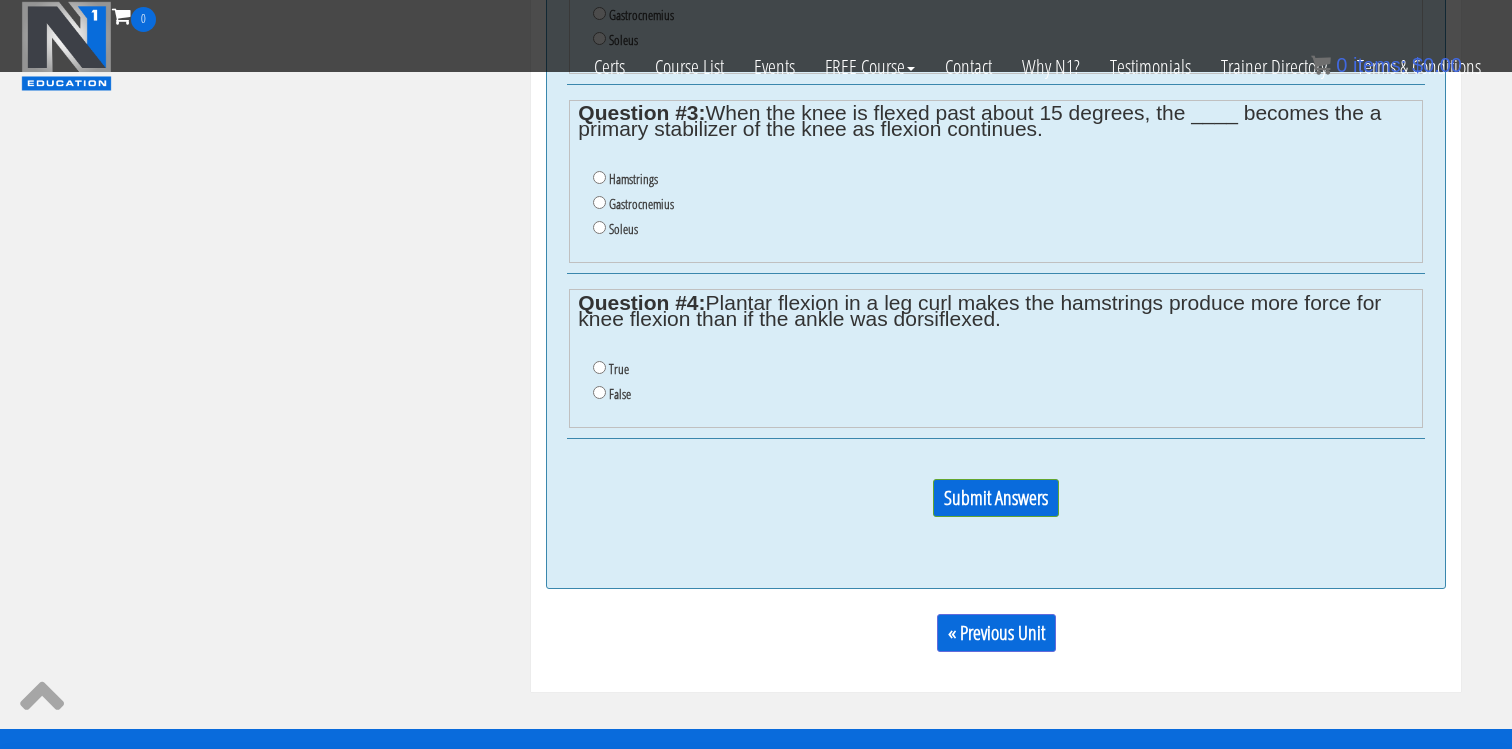 scroll, scrollTop: 1263, scrollLeft: 0, axis: vertical 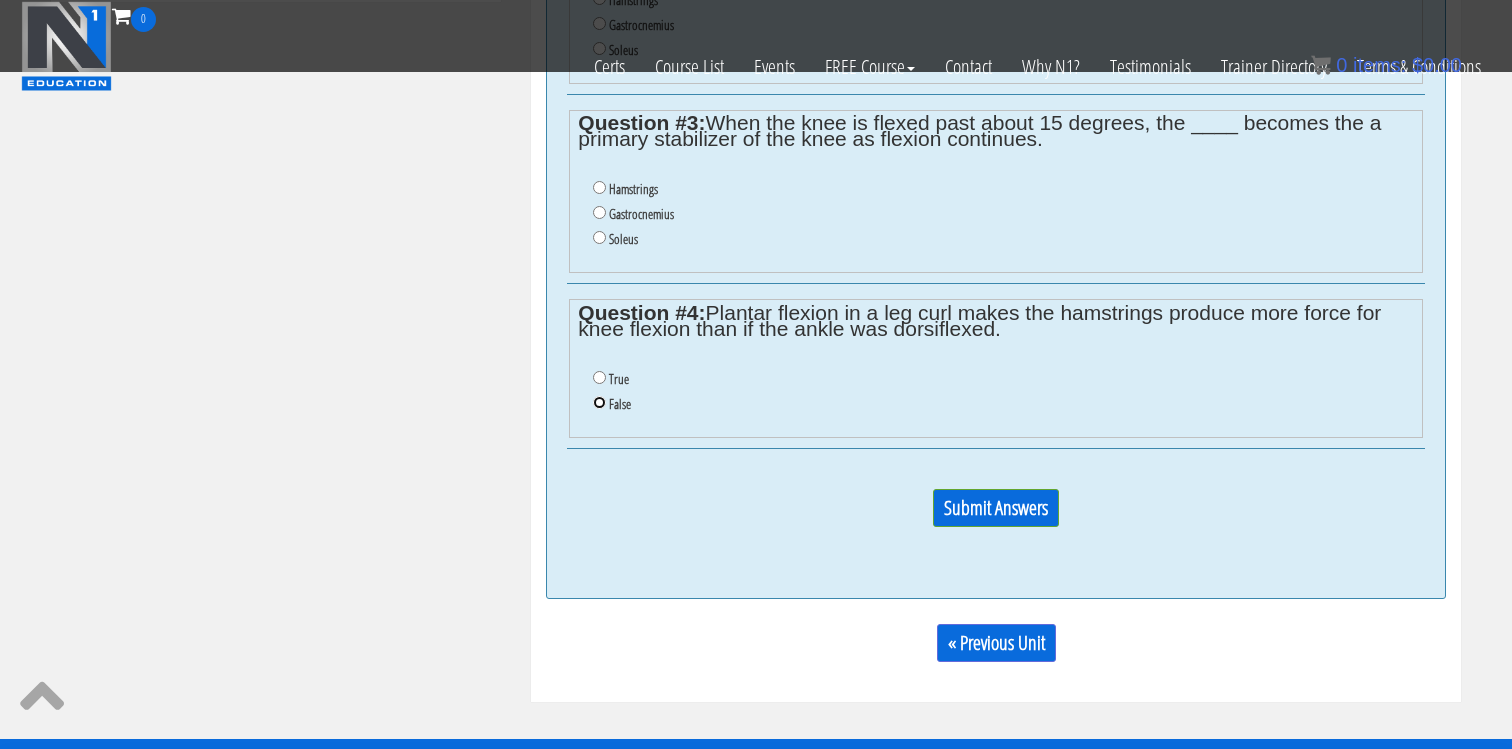 click on "False" at bounding box center (599, 402) 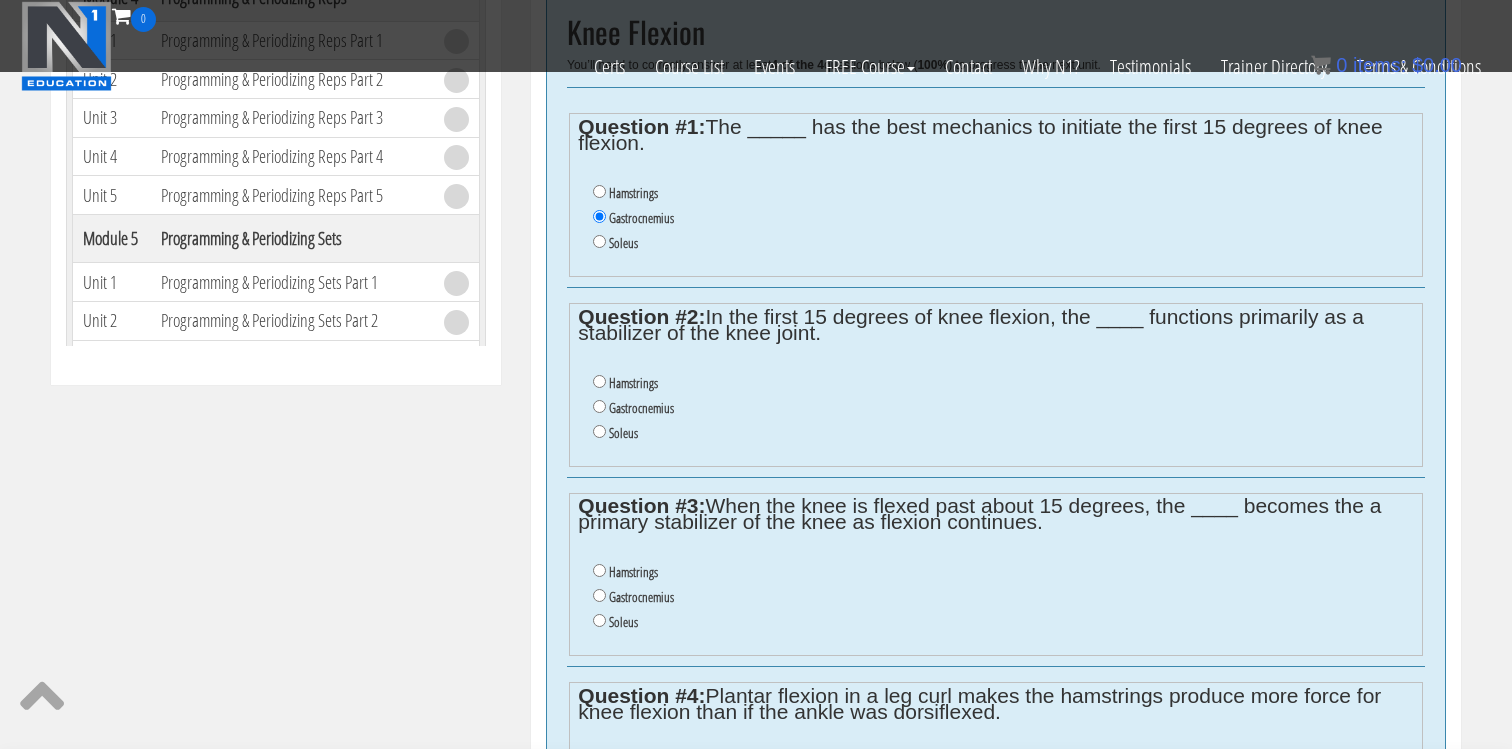 scroll, scrollTop: 840, scrollLeft: 0, axis: vertical 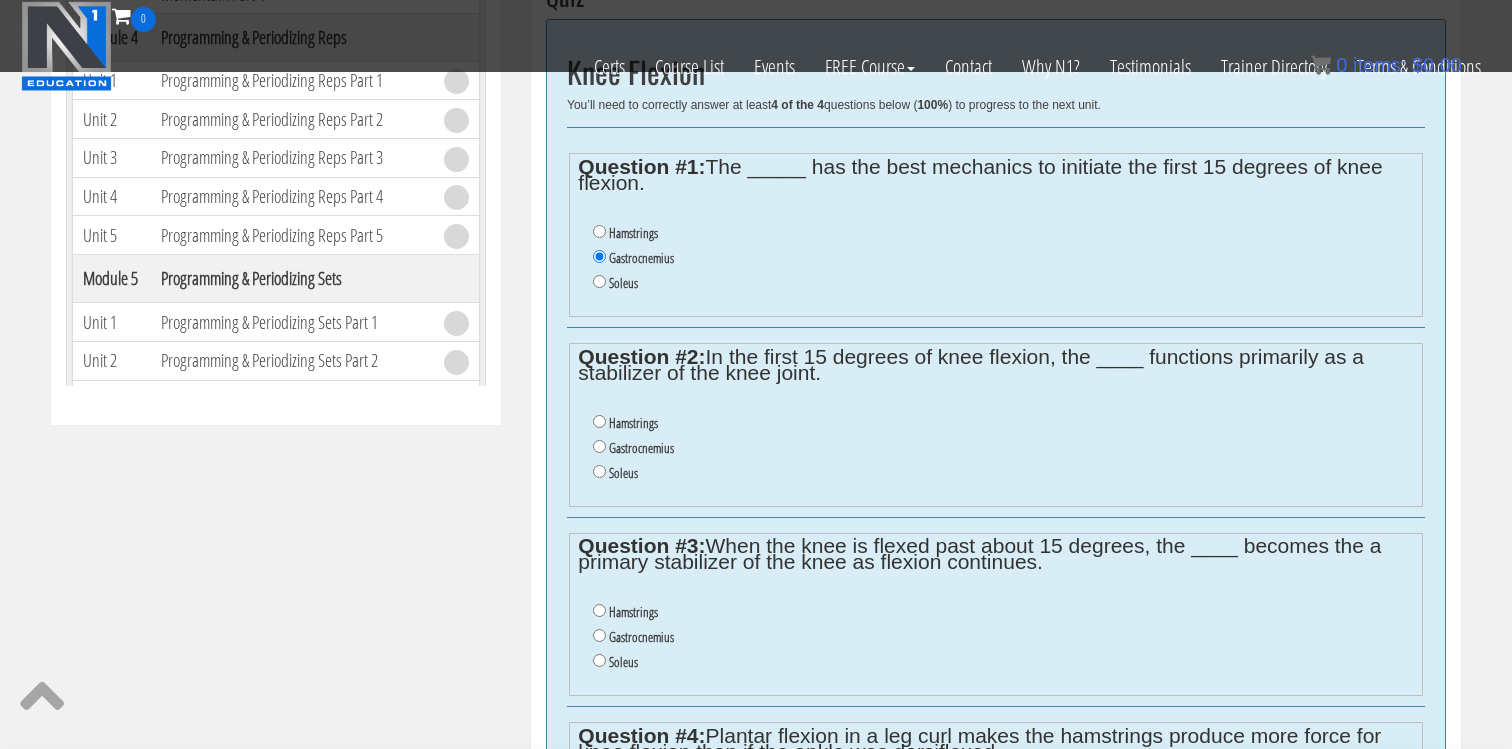 click on "Hamstrings" at bounding box center [633, 423] 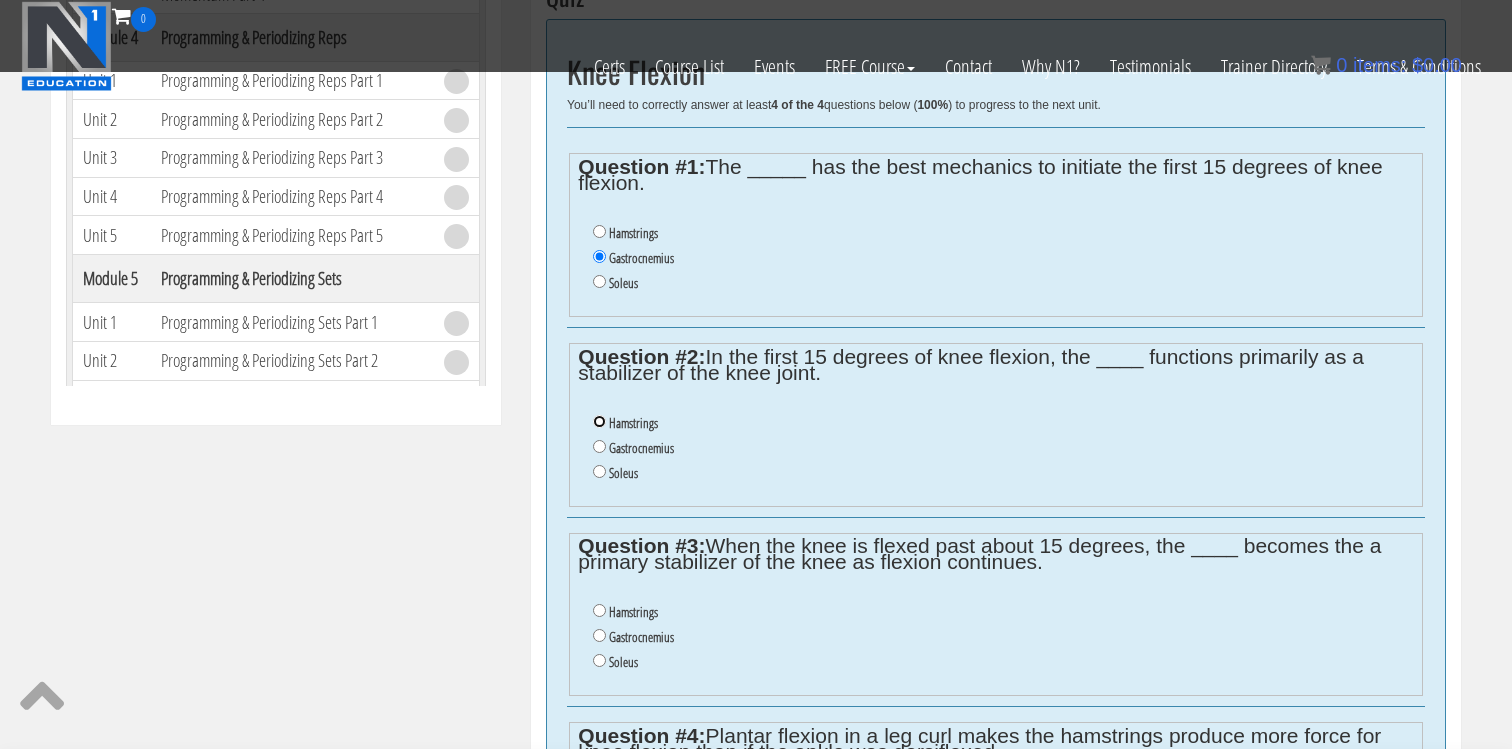 radio on "true" 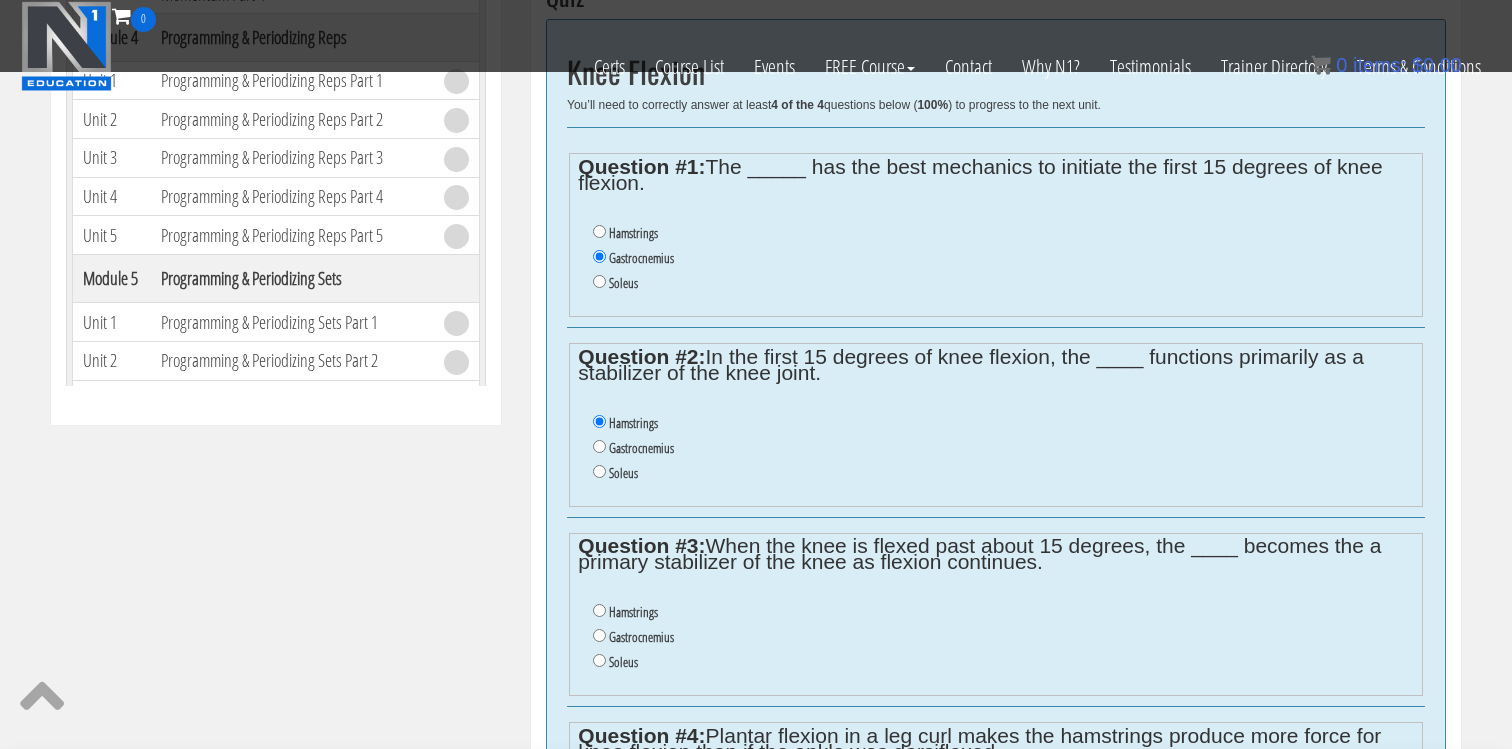 click on "Gastrocnemius" at bounding box center (641, 637) 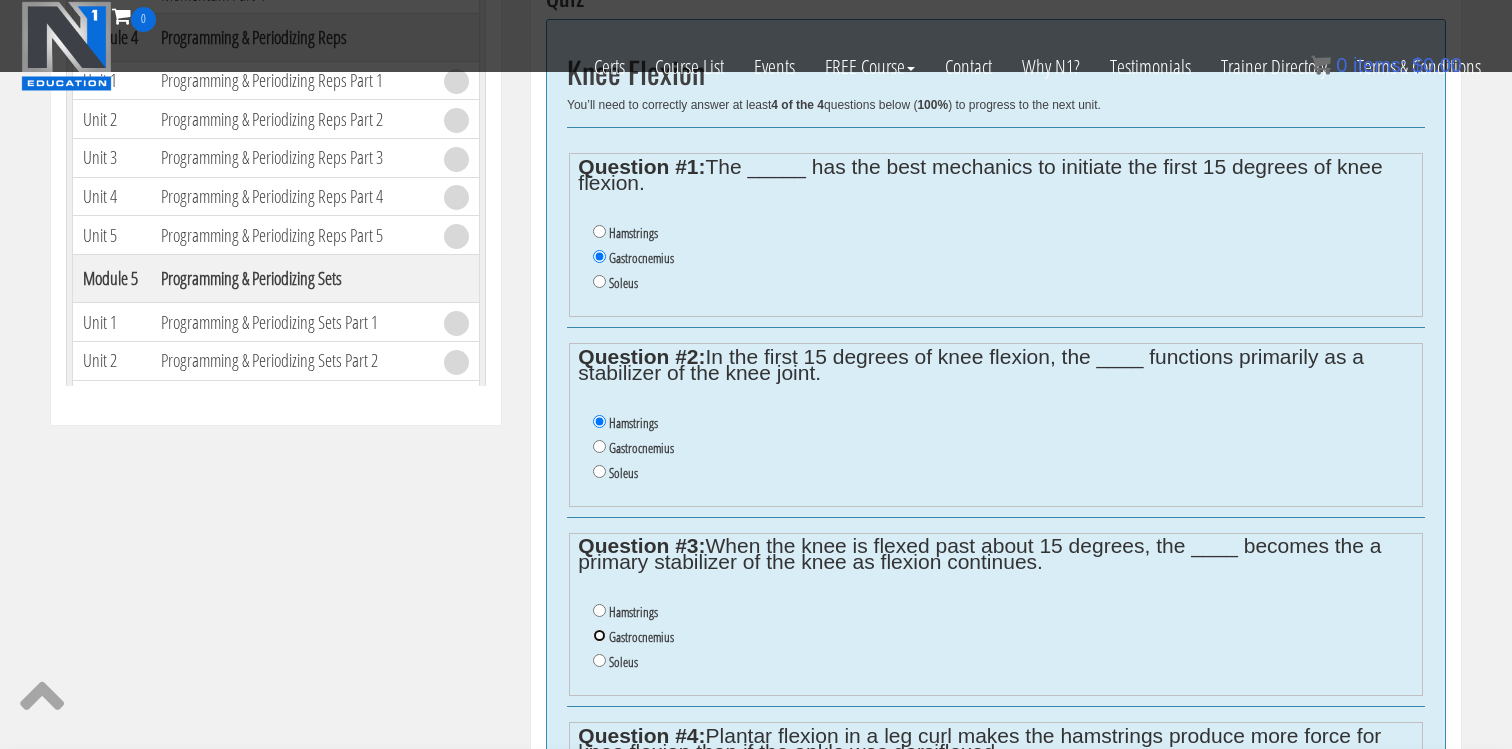 radio on "true" 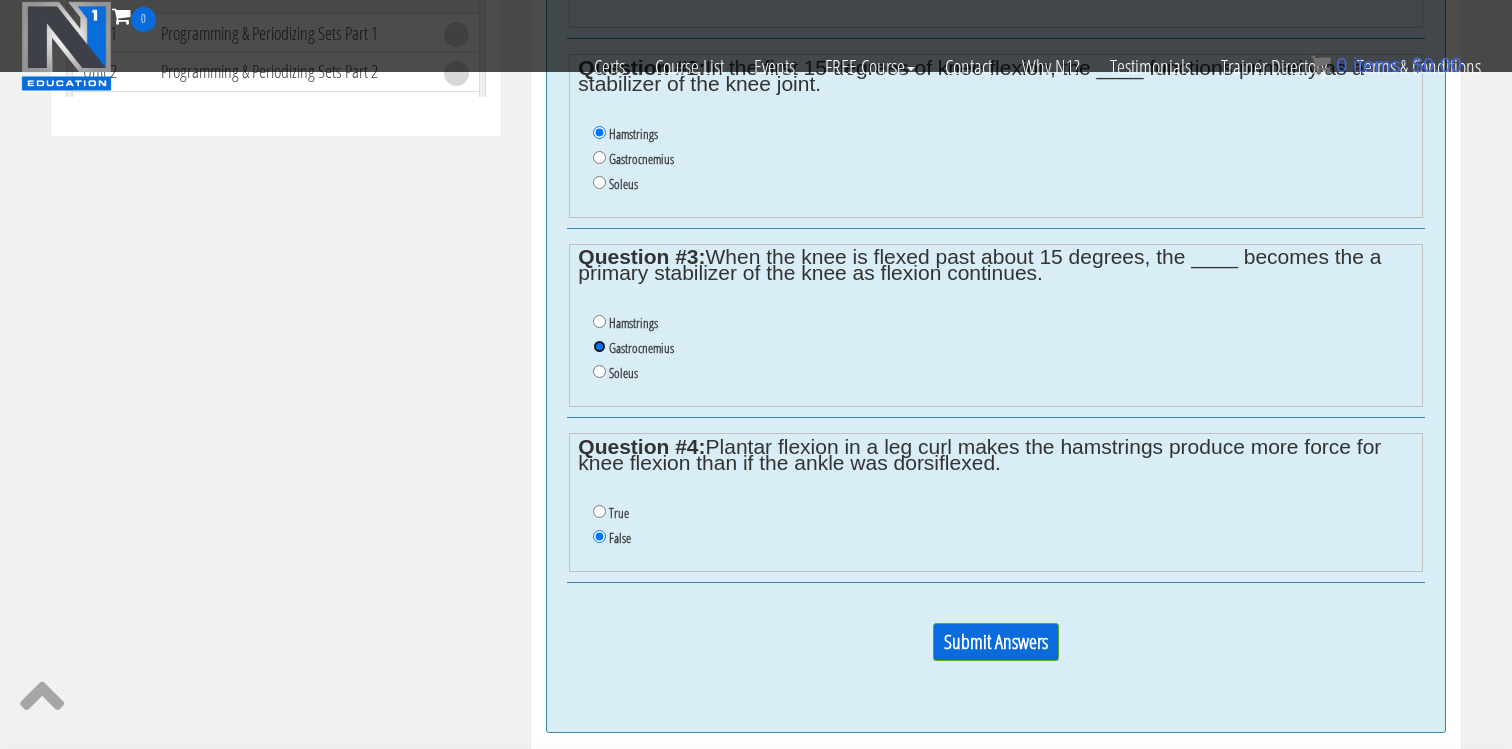 scroll, scrollTop: 1133, scrollLeft: 0, axis: vertical 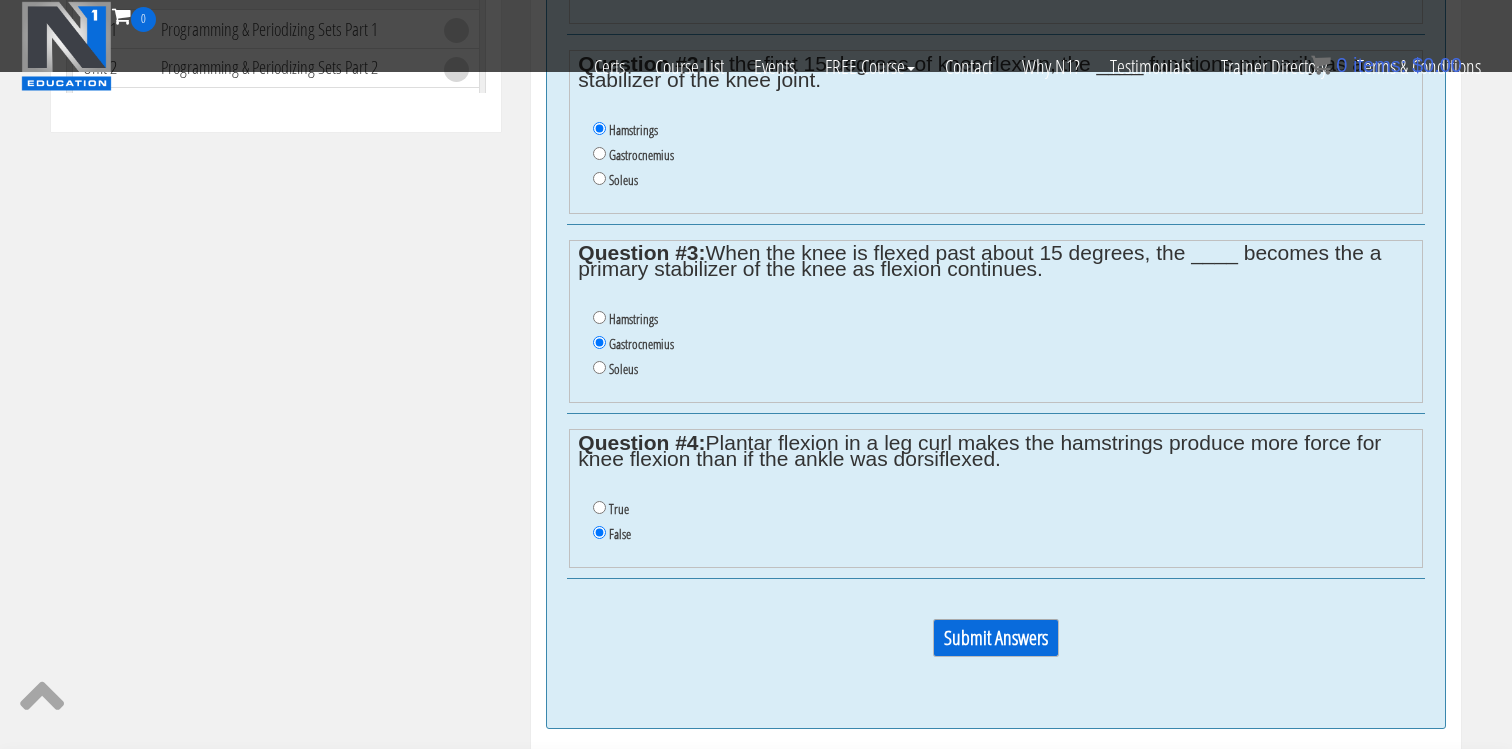 click on "Submit Answers" at bounding box center (996, 638) 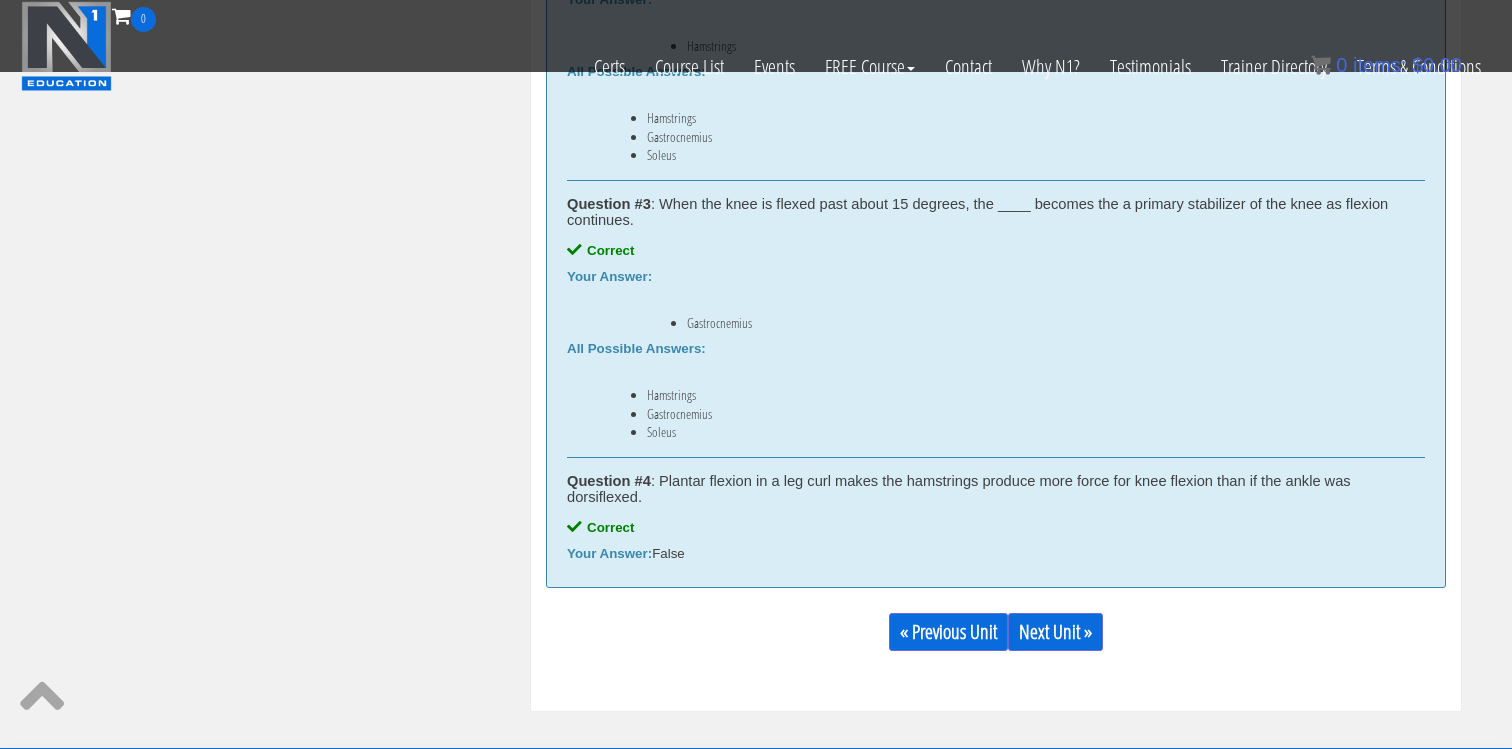 scroll, scrollTop: 1449, scrollLeft: 0, axis: vertical 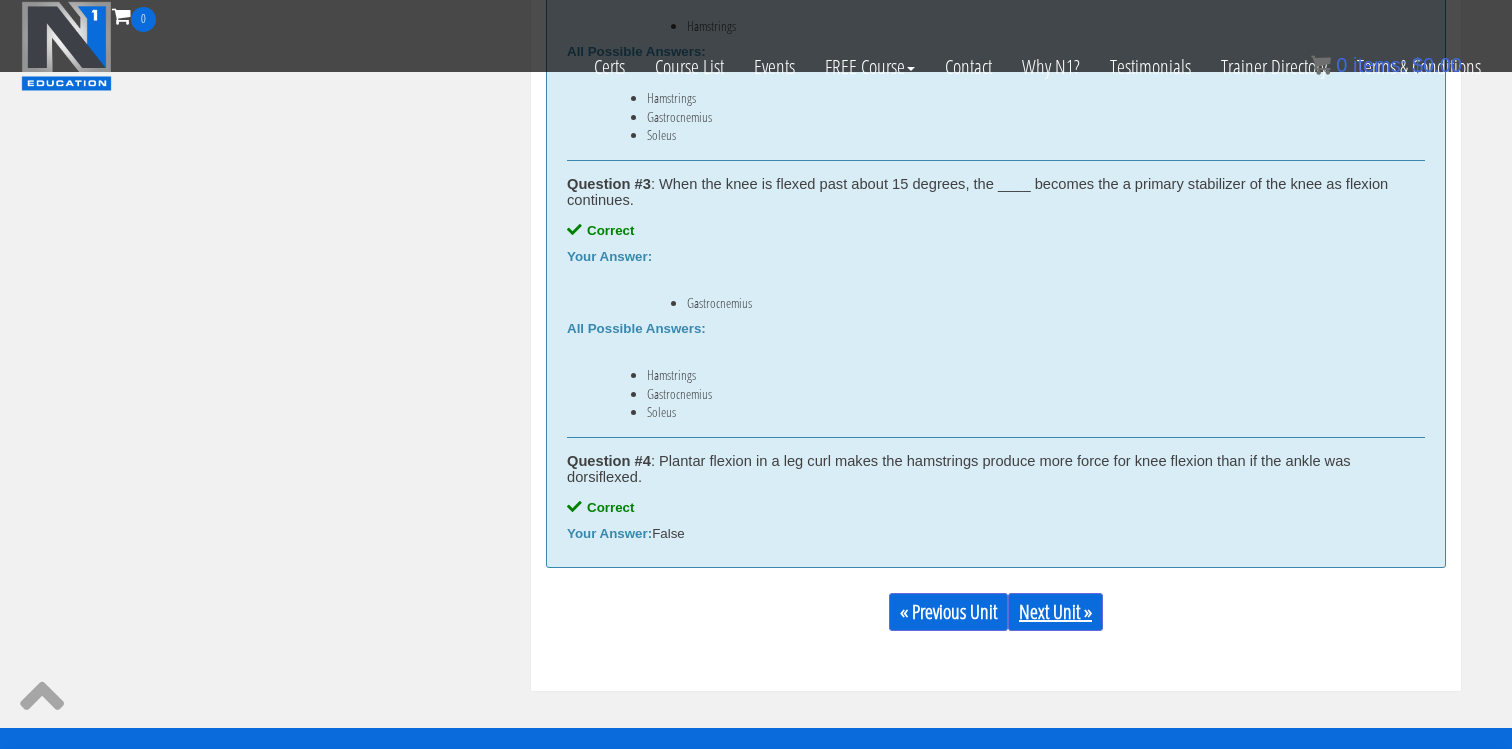 click on "Next Unit »" at bounding box center [1055, 612] 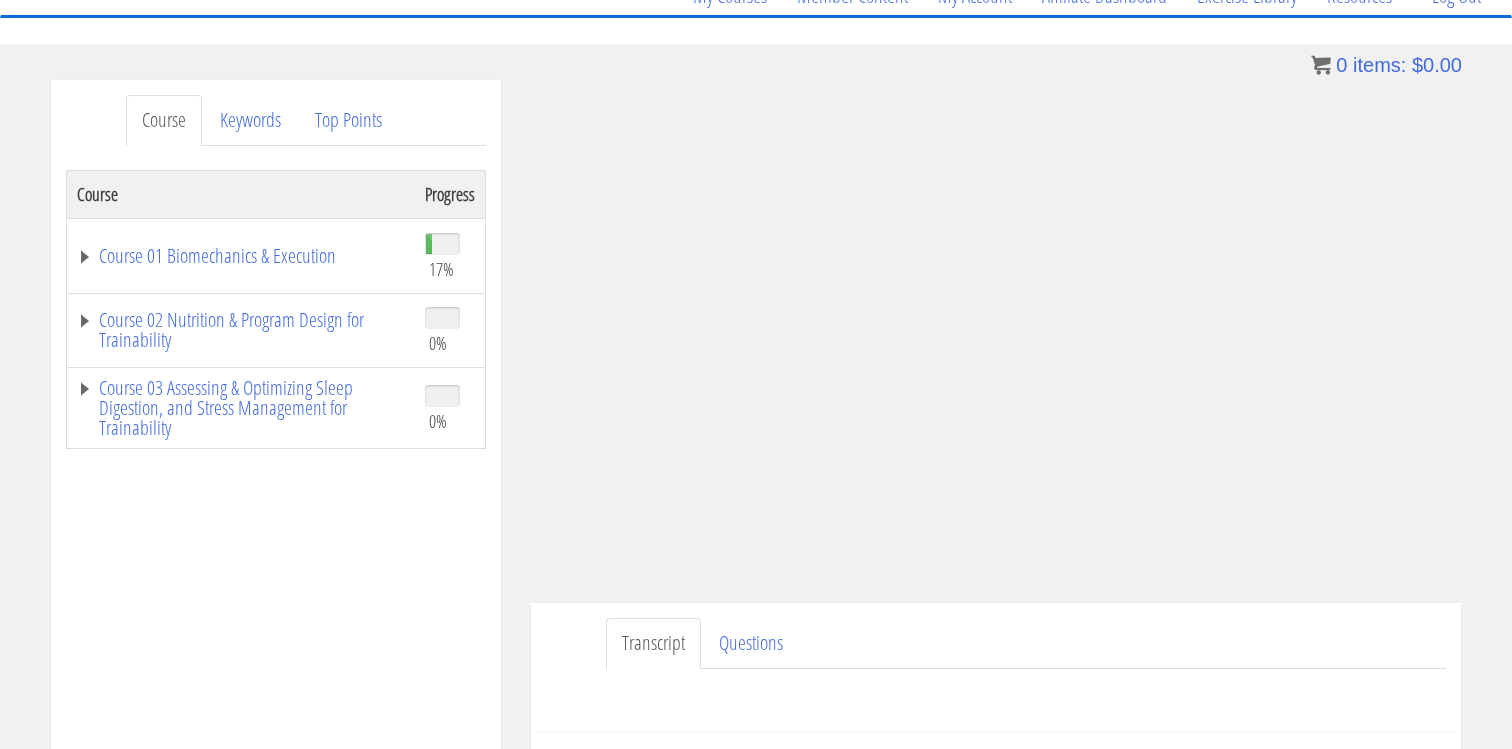scroll, scrollTop: 217, scrollLeft: 0, axis: vertical 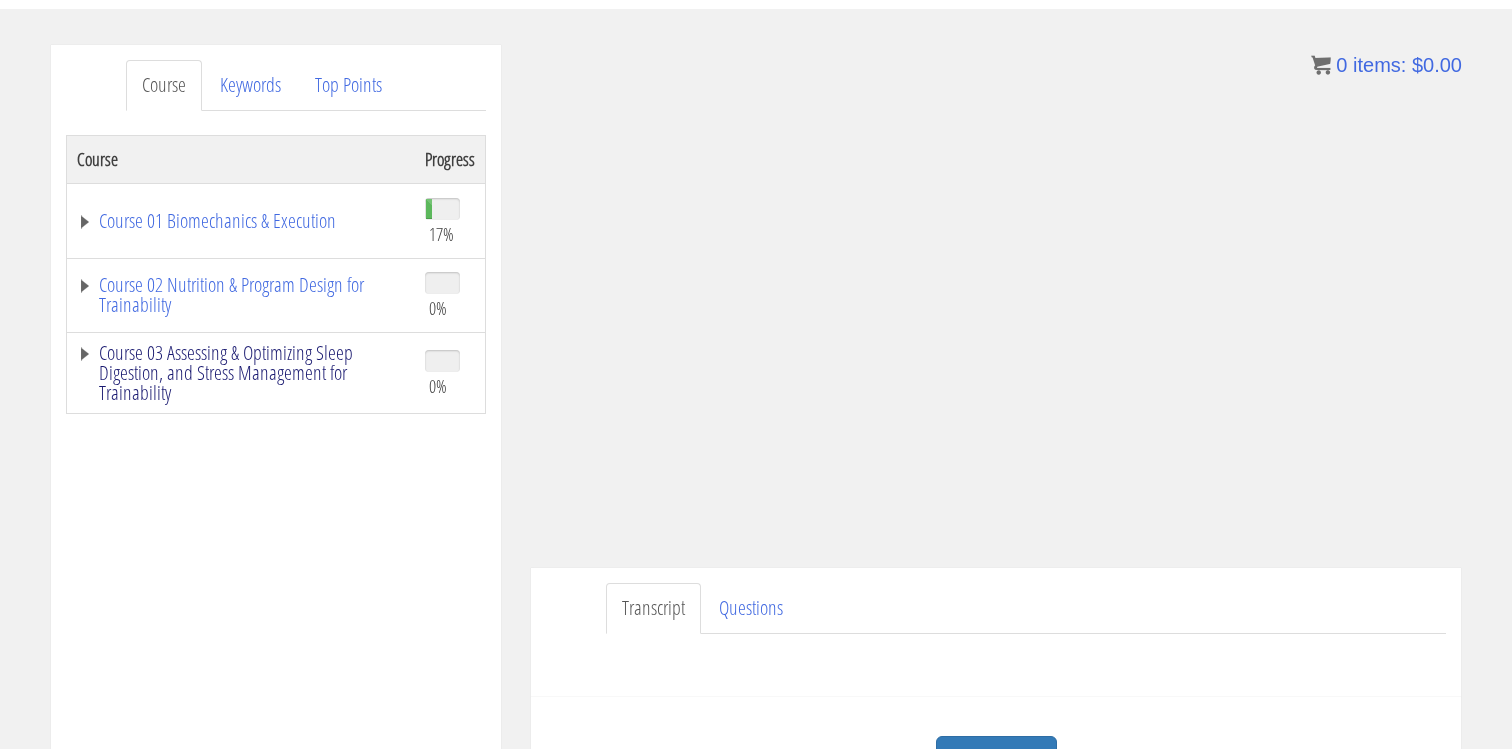 click on "Course 03 Assessing & Optimizing Sleep Digestion, and Stress Management for Trainability" at bounding box center (241, 373) 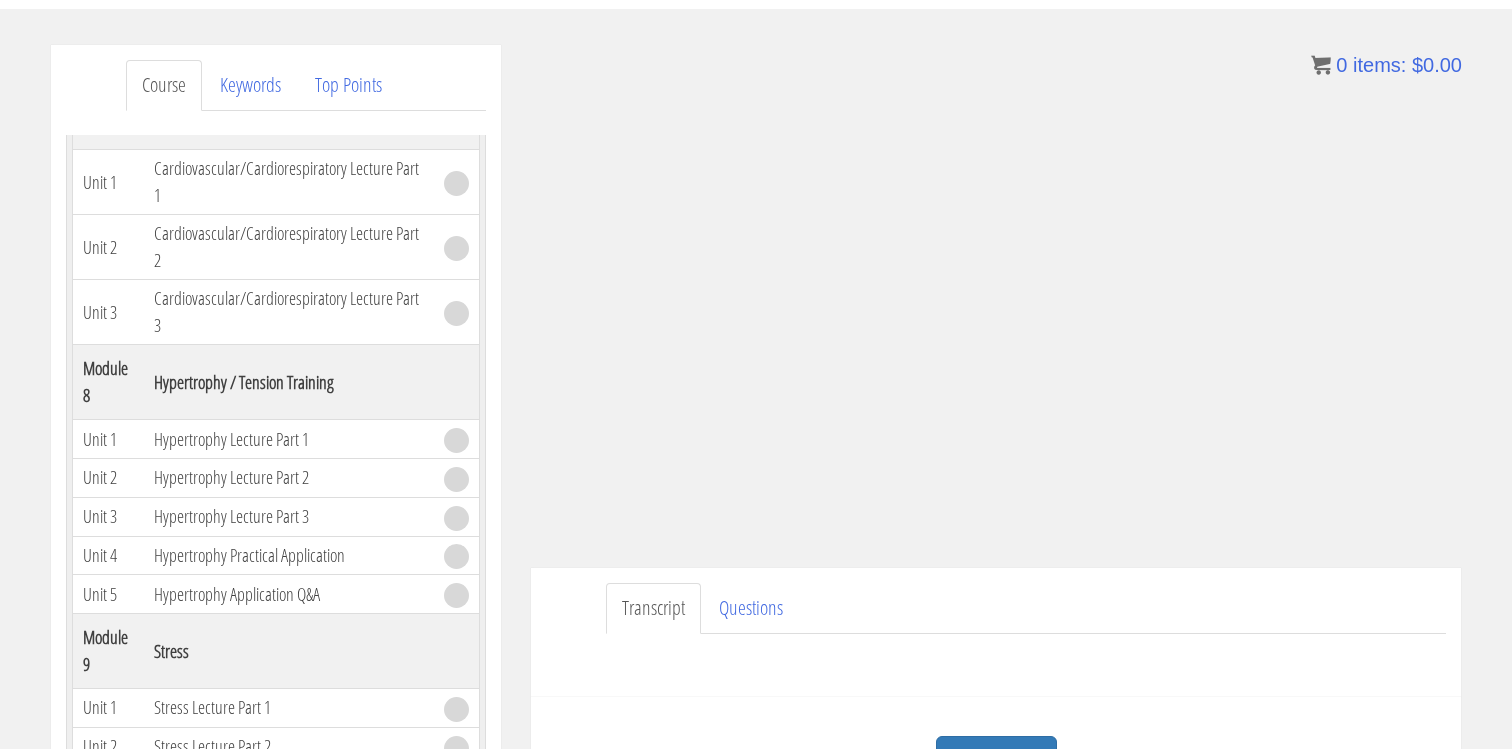 scroll, scrollTop: 2320, scrollLeft: 0, axis: vertical 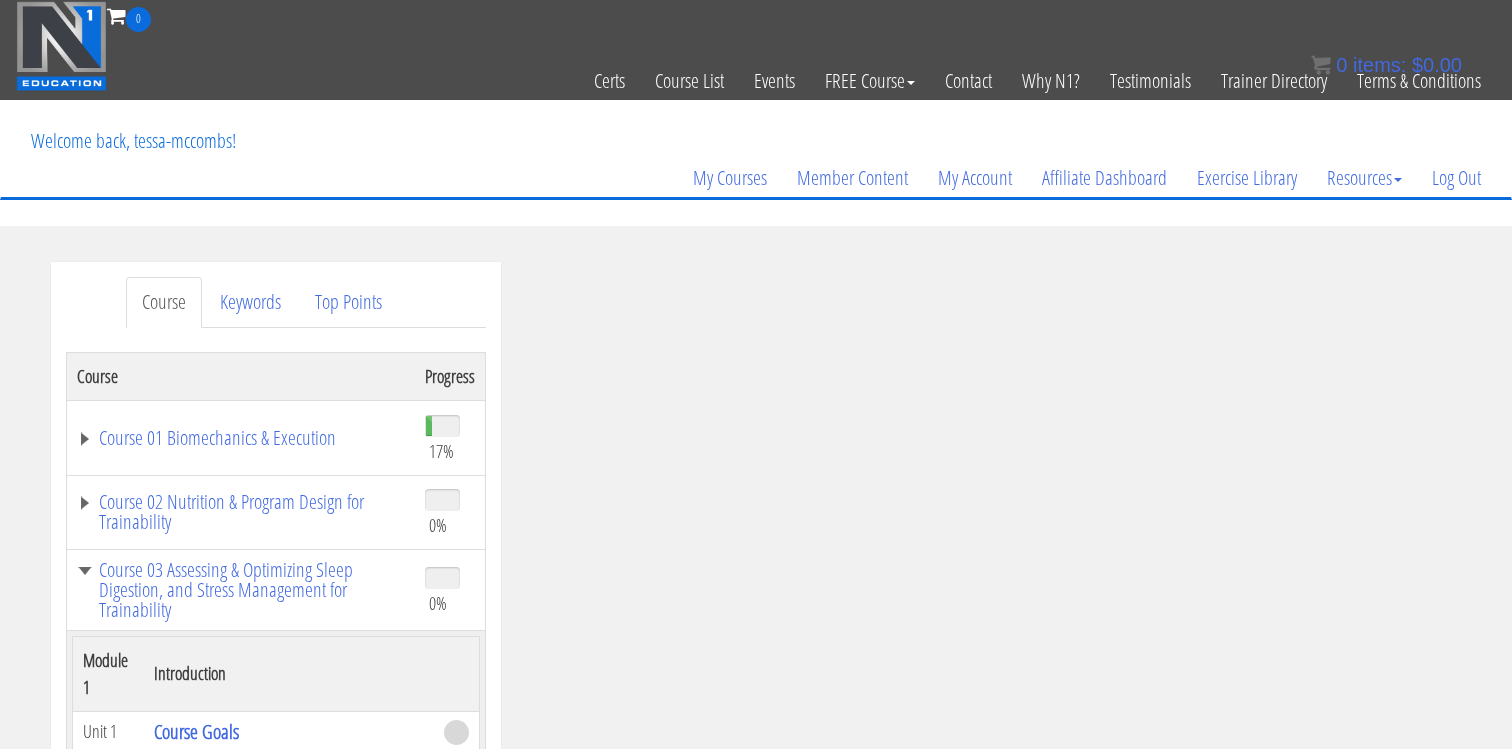 click on "Course 02 Nutrition & Program Design for Trainability" at bounding box center [241, 512] 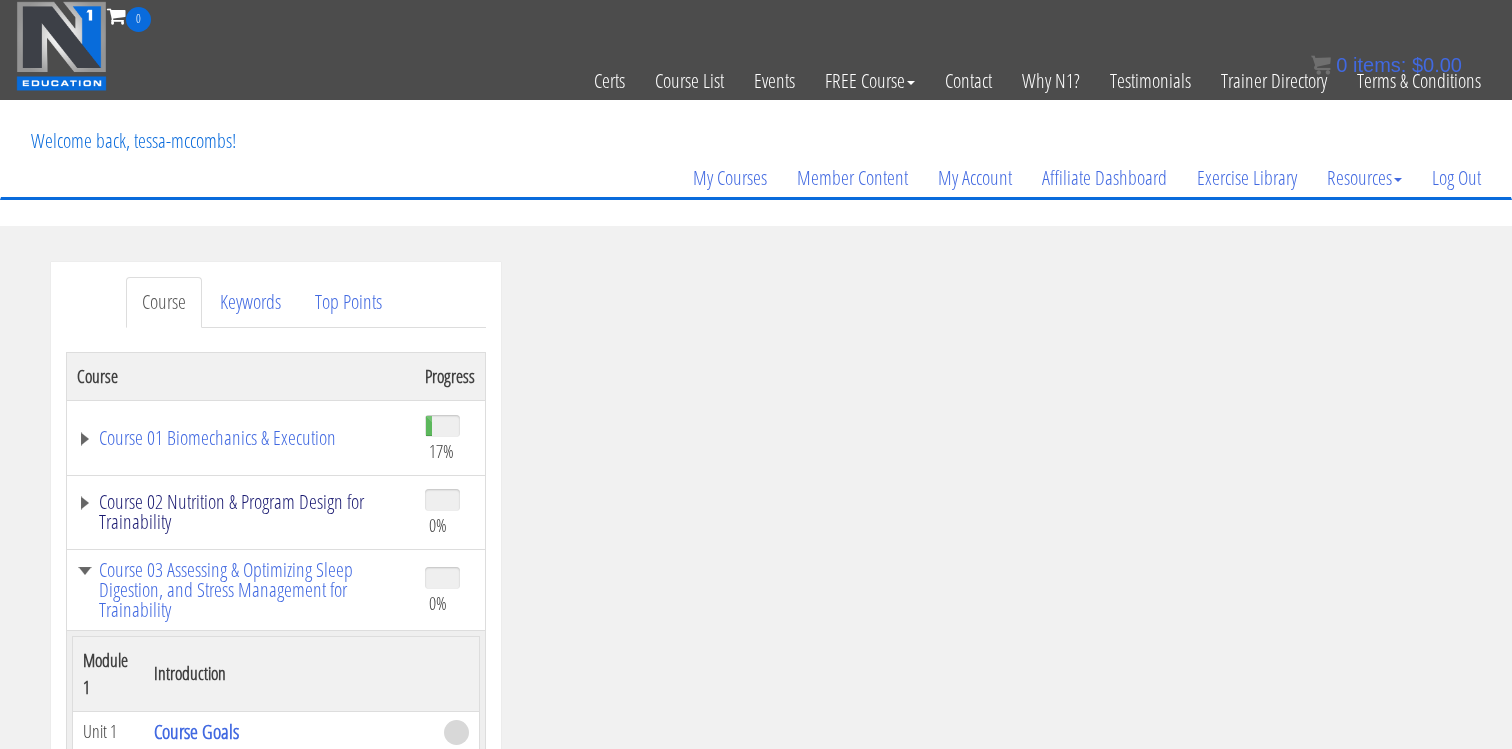 click on "Course 02 Nutrition & Program Design for Trainability" at bounding box center (241, 512) 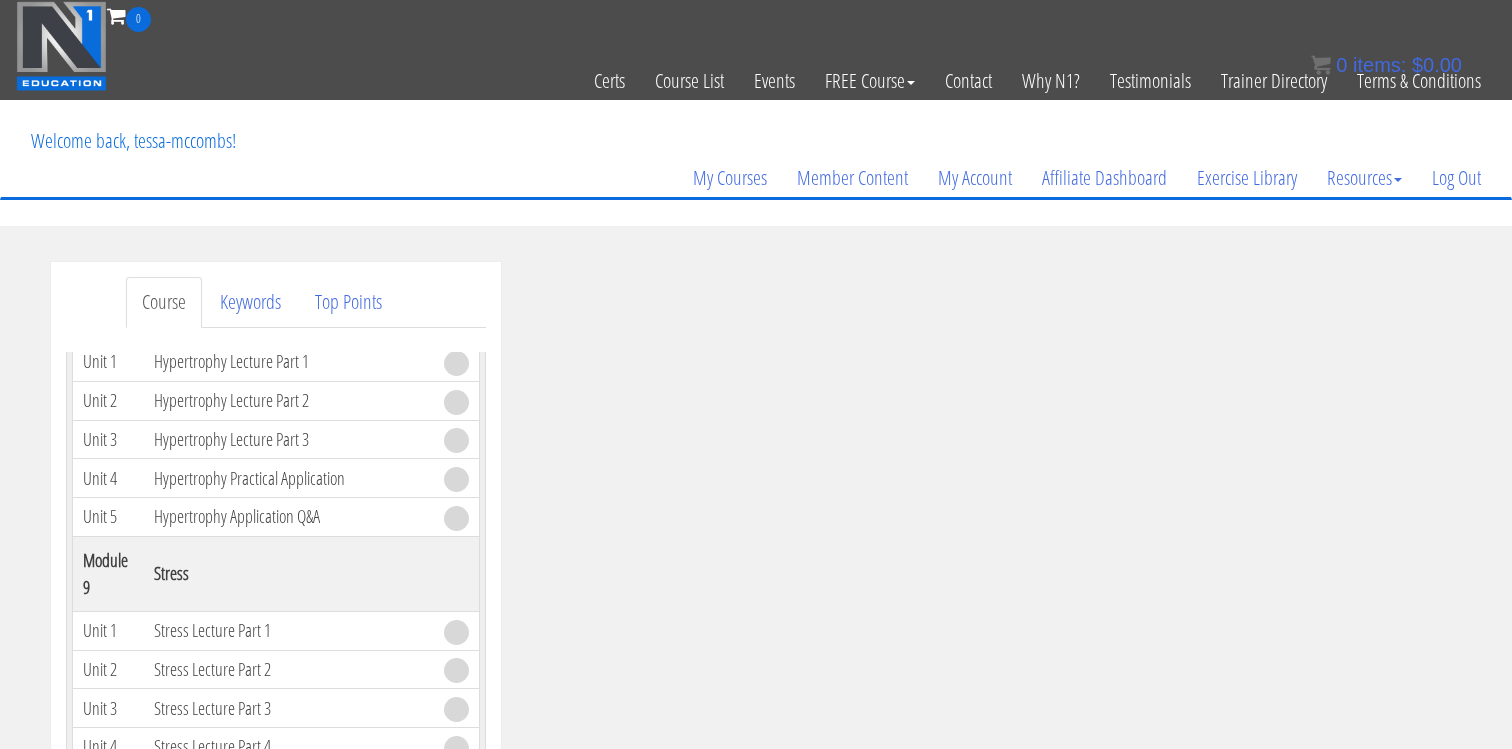 scroll, scrollTop: 7122, scrollLeft: 0, axis: vertical 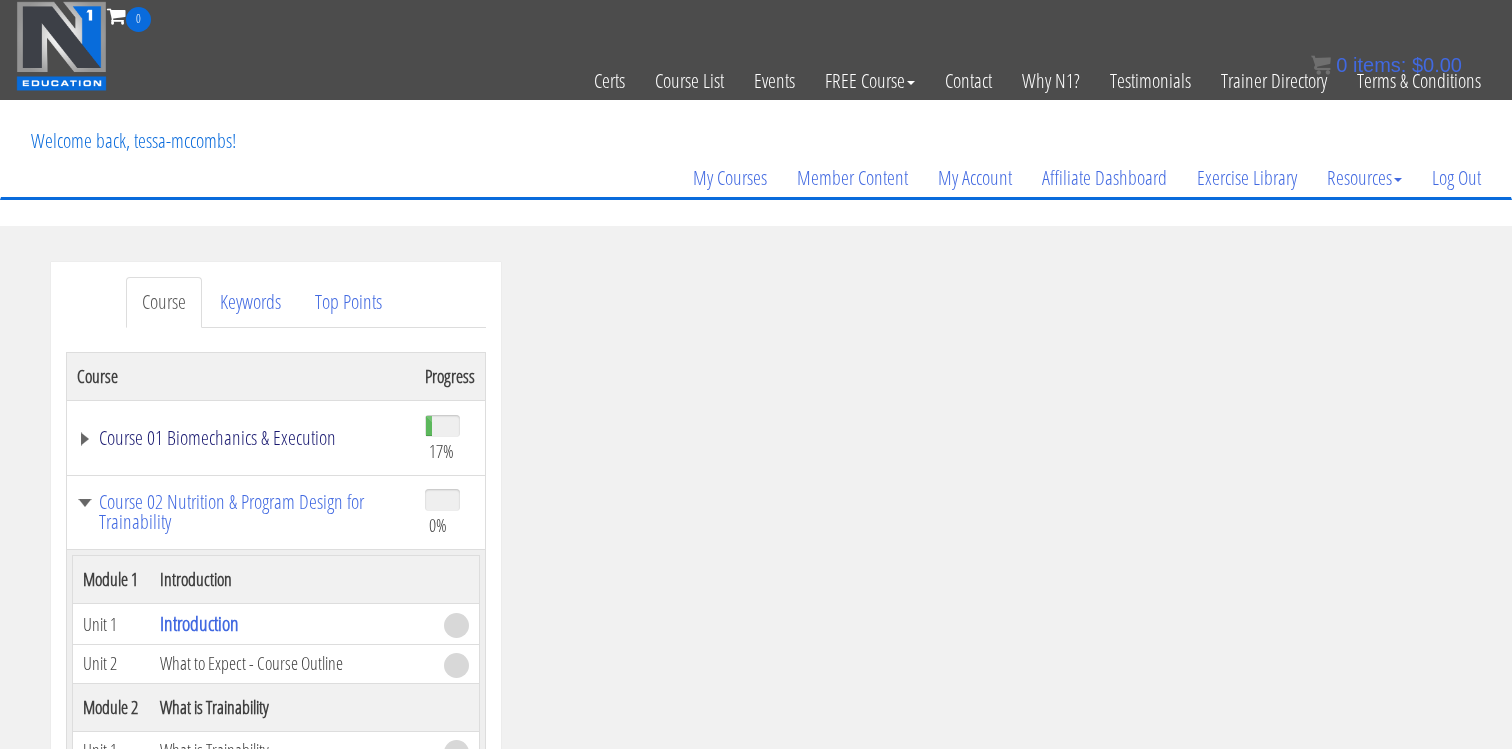 click on "Course 01 Biomechanics & Execution" at bounding box center (241, 438) 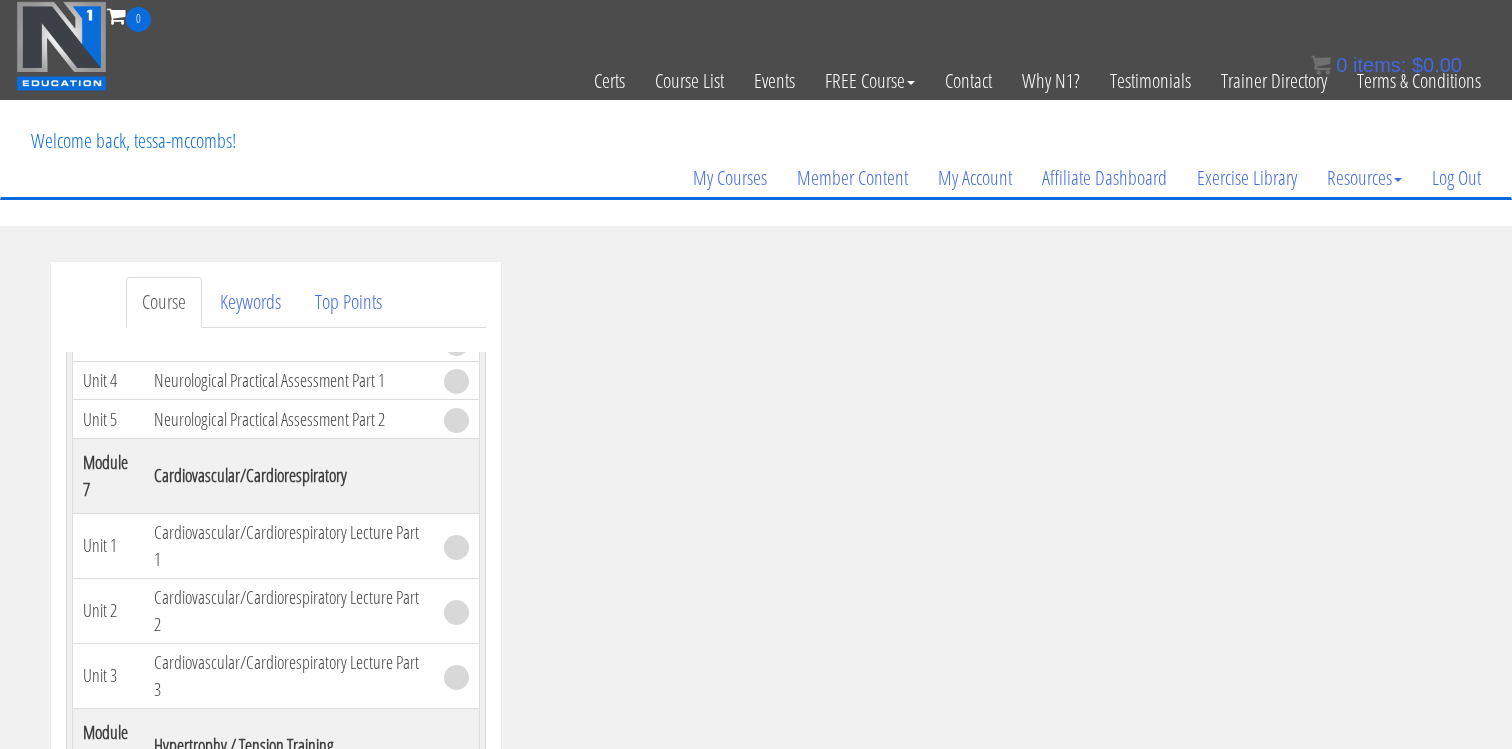 scroll, scrollTop: 13476, scrollLeft: 0, axis: vertical 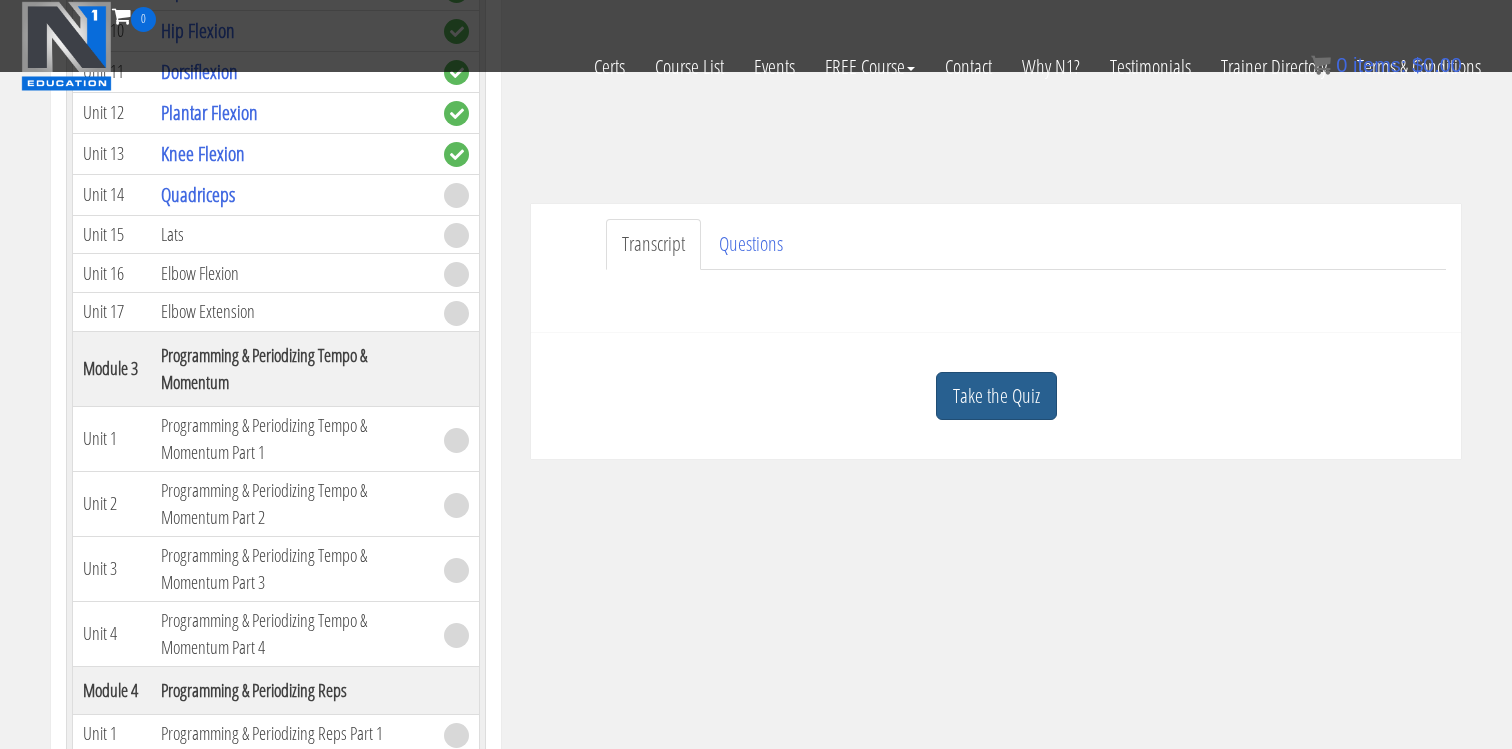 click on "Take the Quiz" at bounding box center [996, 396] 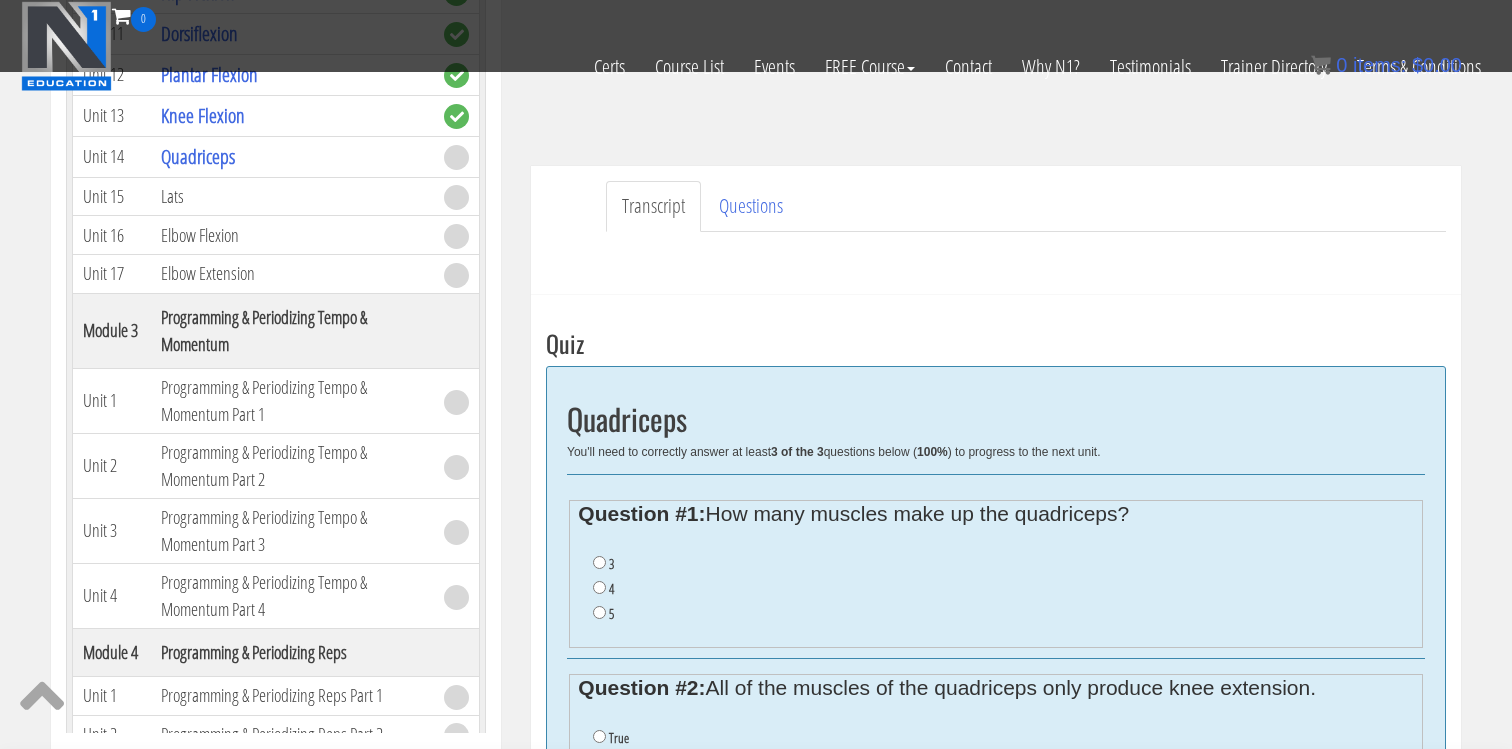 scroll, scrollTop: 495, scrollLeft: 0, axis: vertical 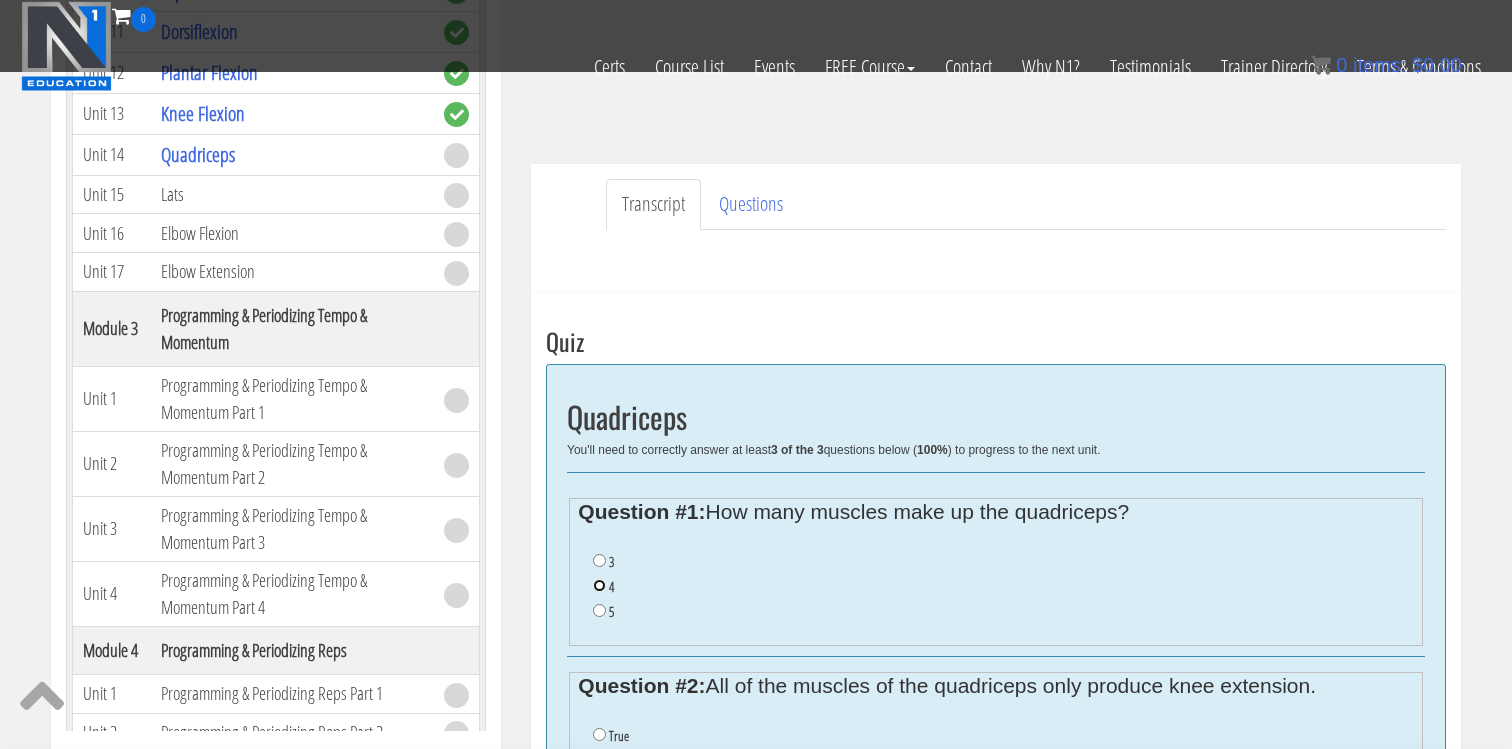 click on "4" at bounding box center [599, 585] 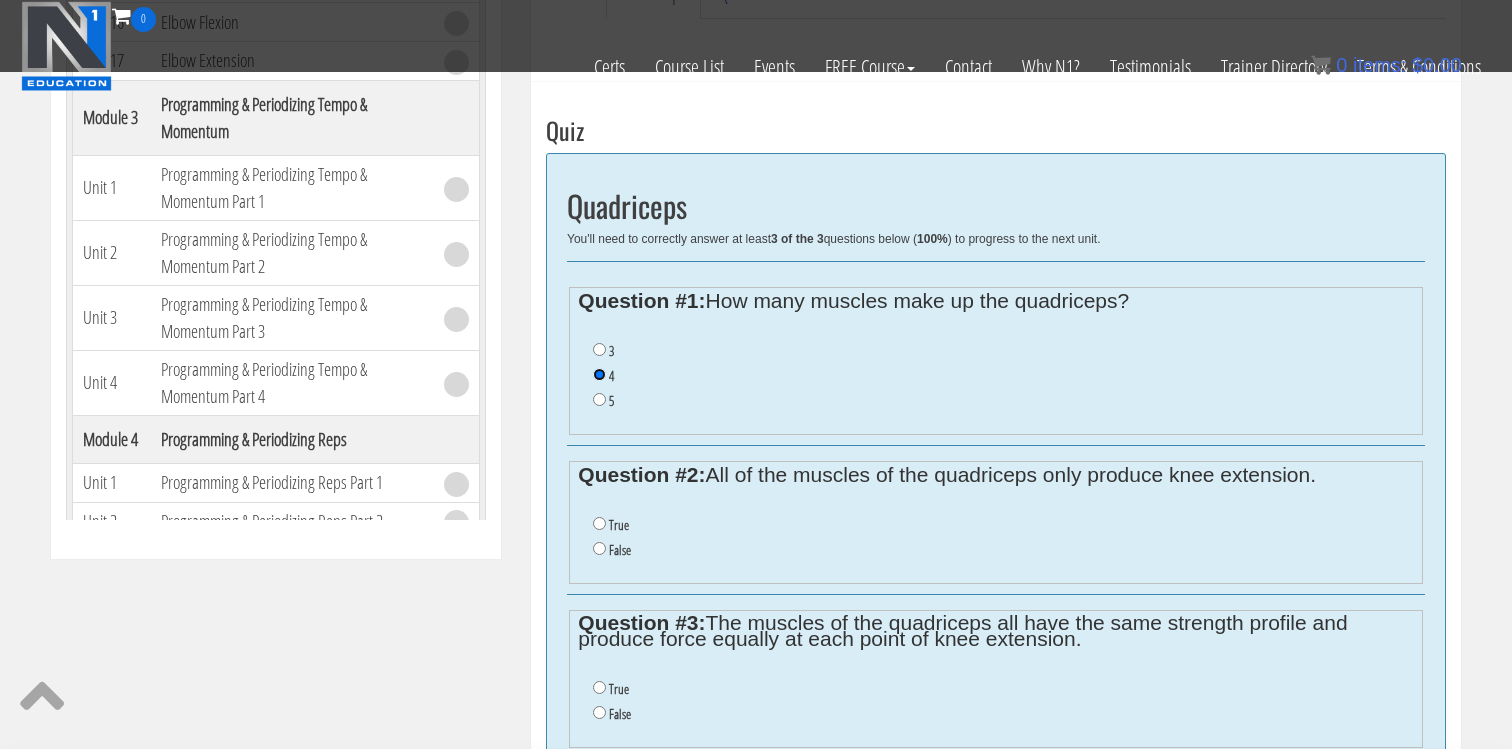 scroll, scrollTop: 704, scrollLeft: 0, axis: vertical 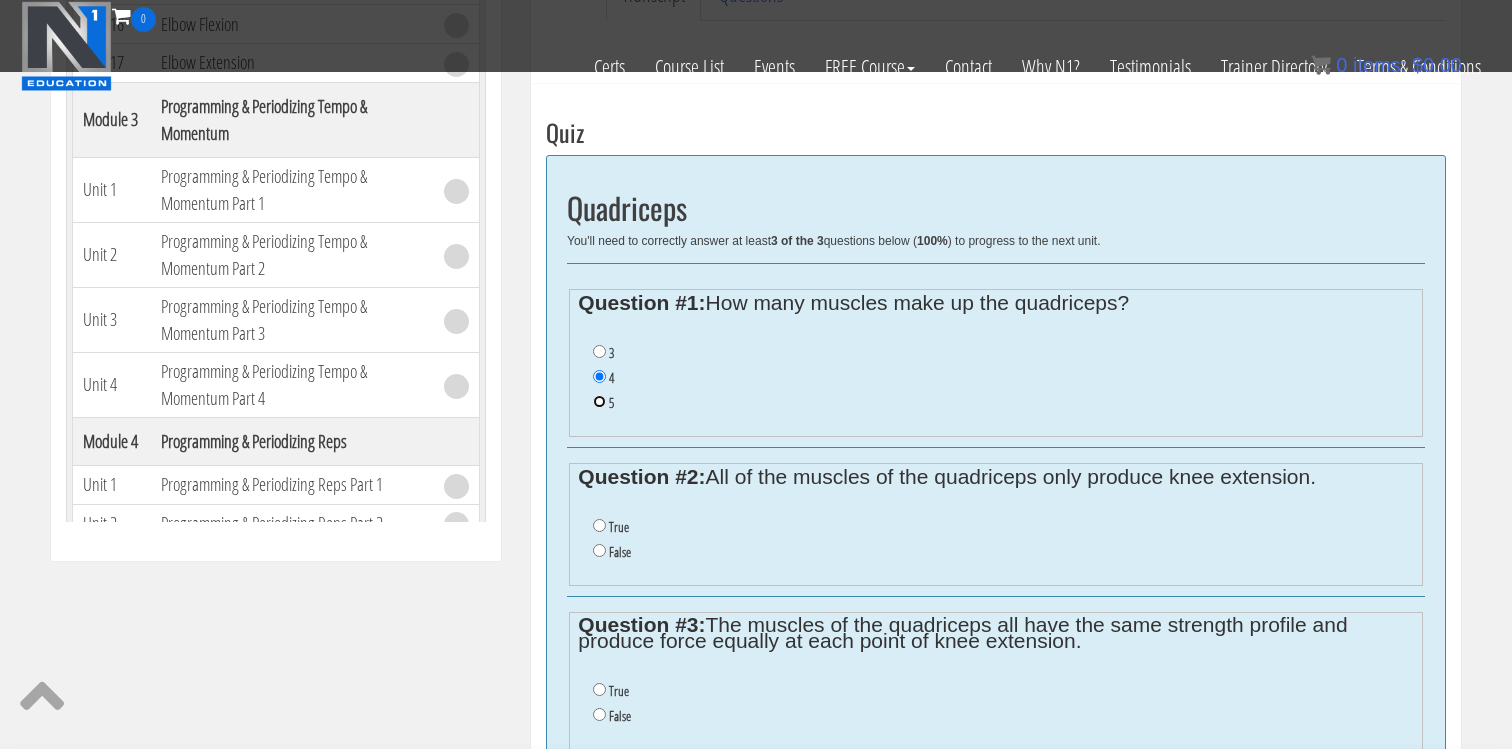 click on "5" at bounding box center (599, 401) 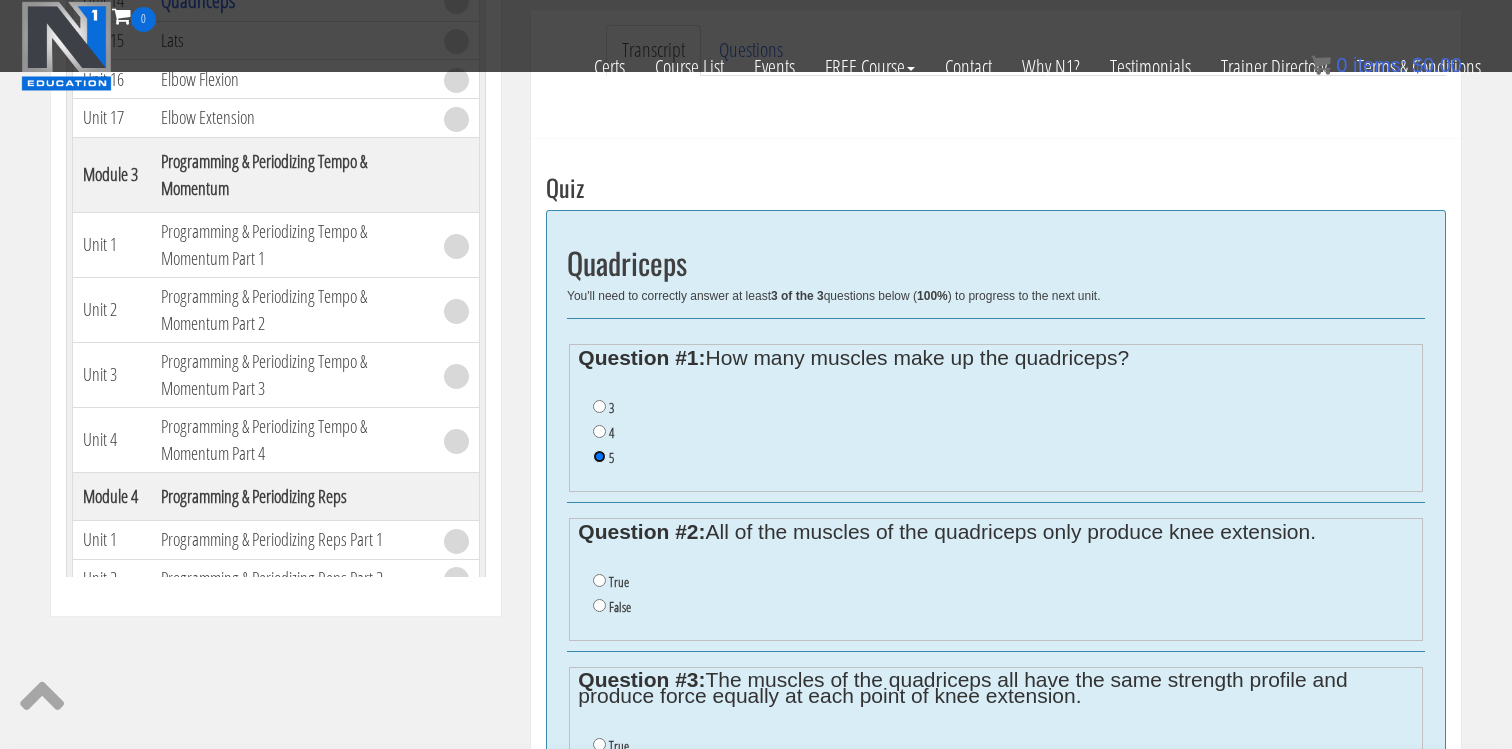 scroll, scrollTop: 701, scrollLeft: 0, axis: vertical 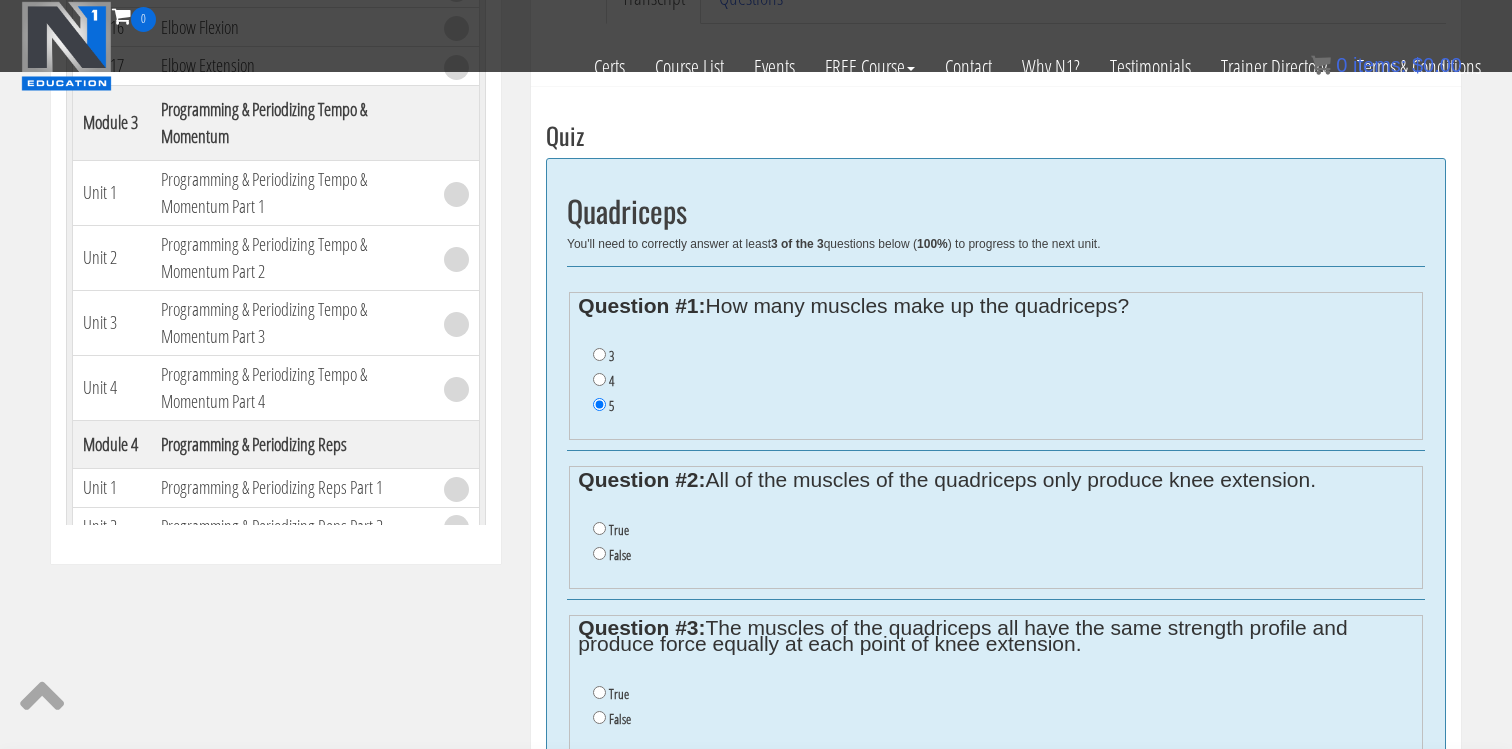 click on "False" at bounding box center (620, 719) 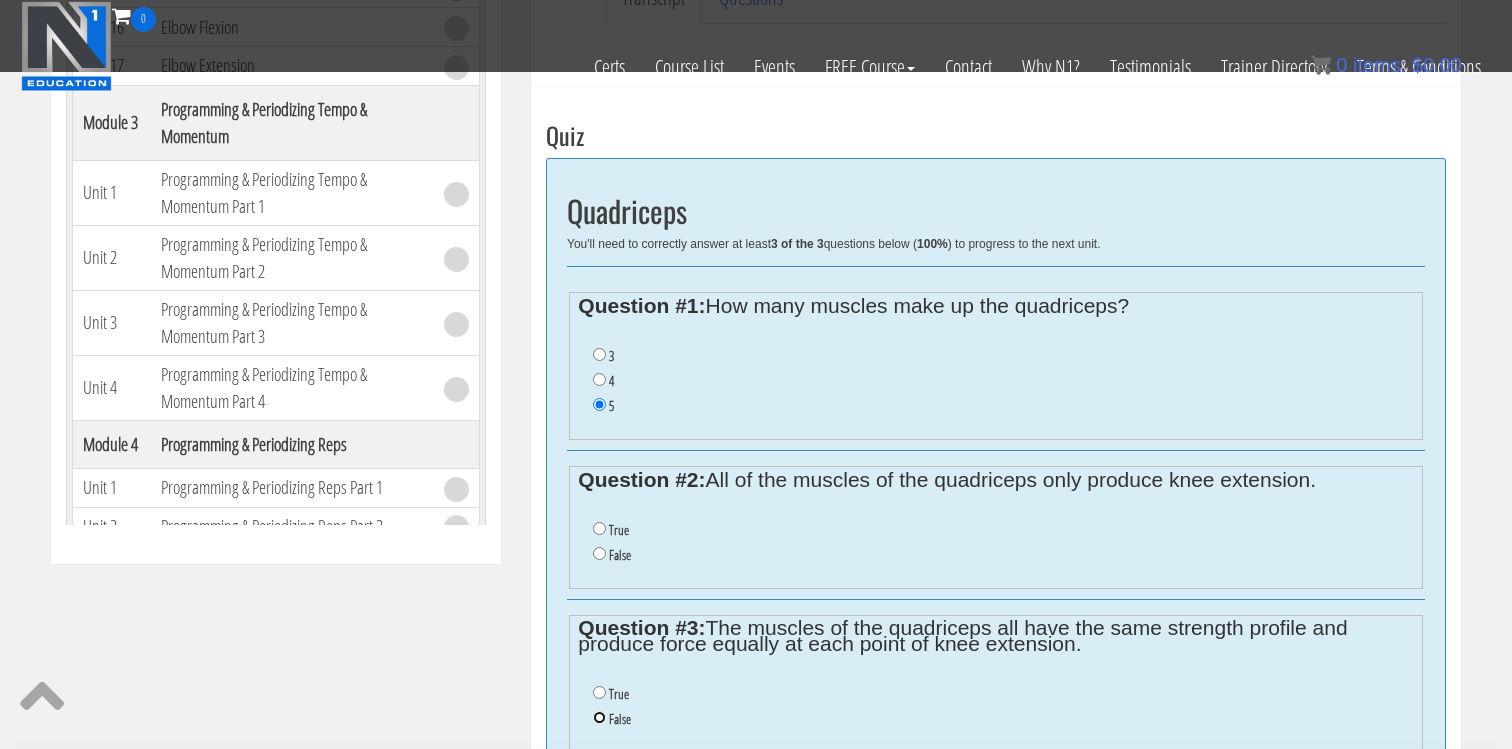 radio on "true" 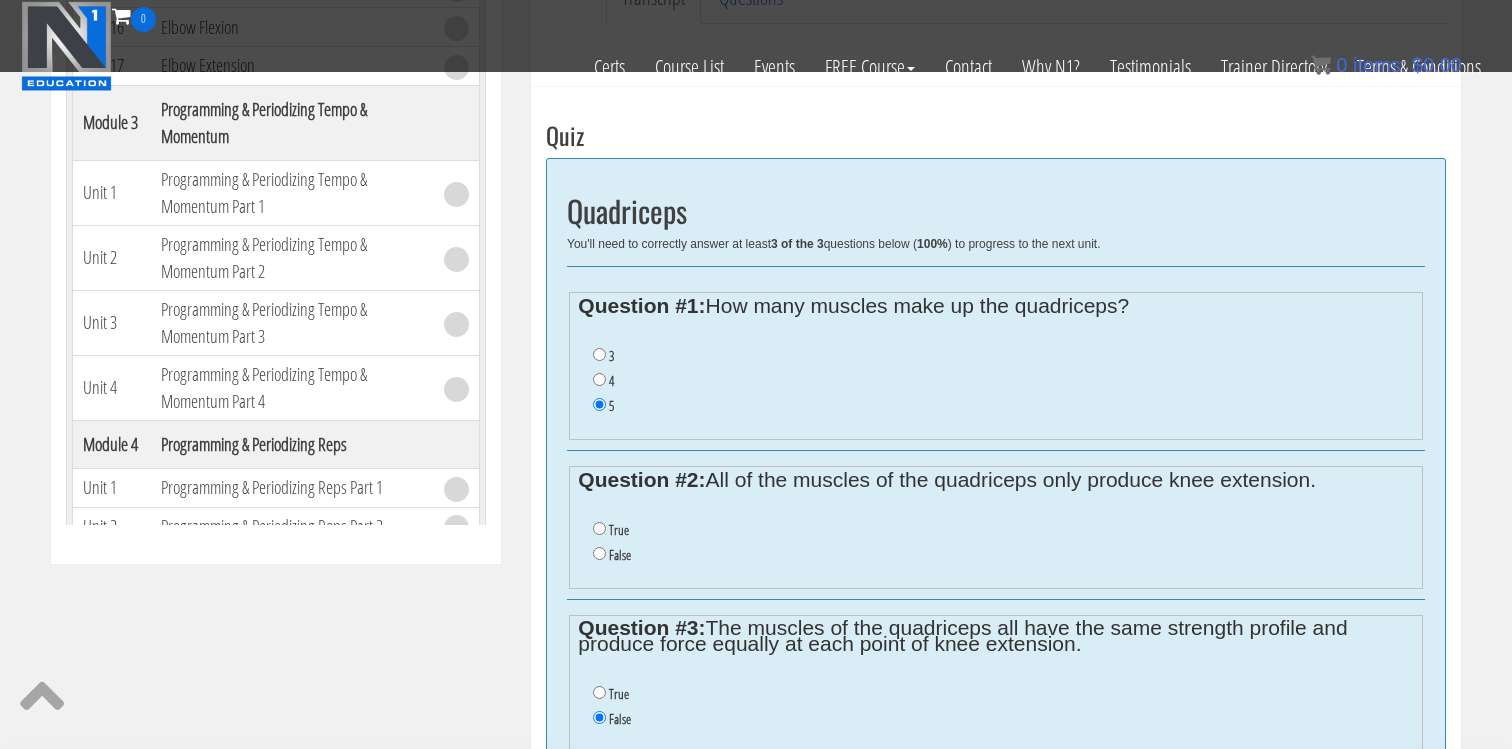 click on "False" at bounding box center [620, 555] 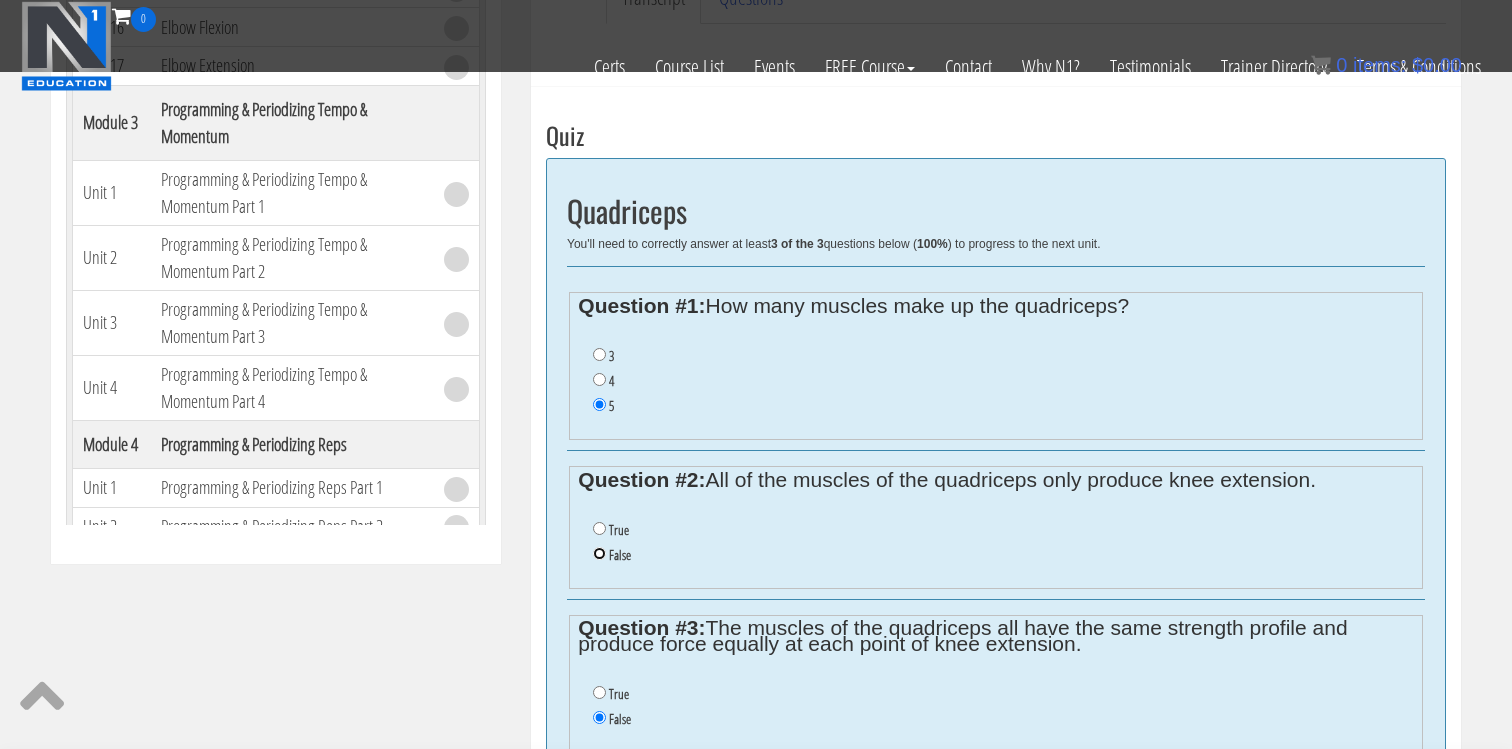 radio on "true" 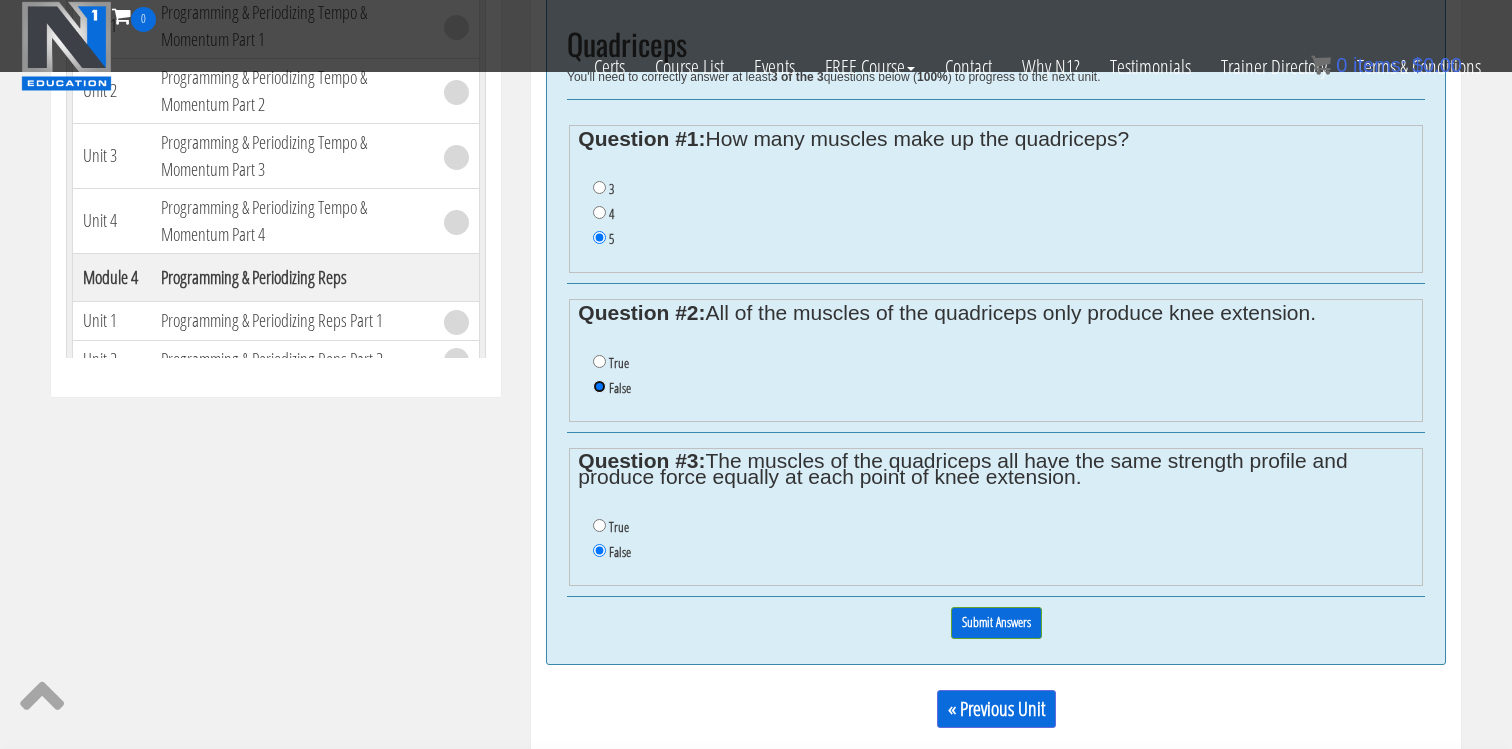 scroll, scrollTop: 889, scrollLeft: 0, axis: vertical 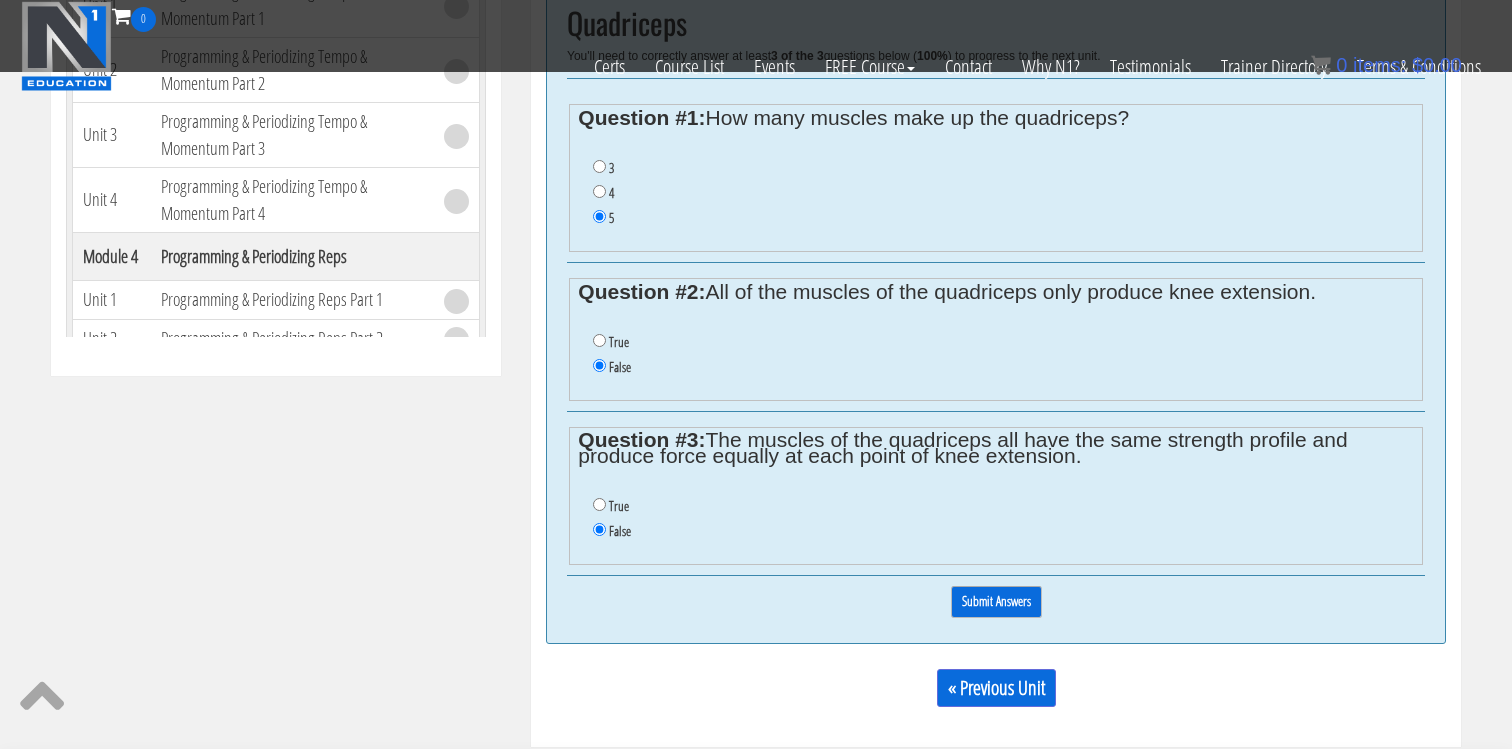 click on "Submit Answers" at bounding box center [996, 601] 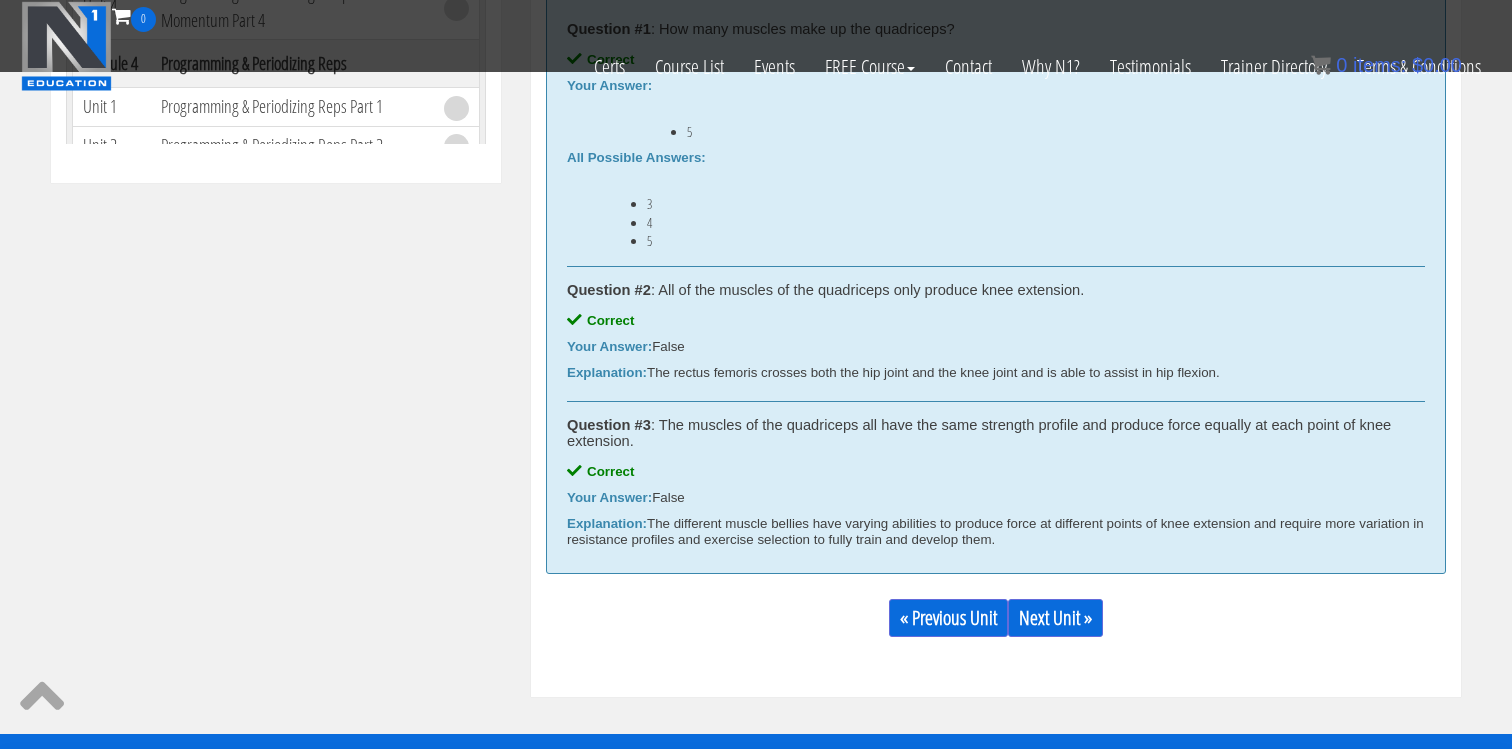 scroll, scrollTop: 1098, scrollLeft: 0, axis: vertical 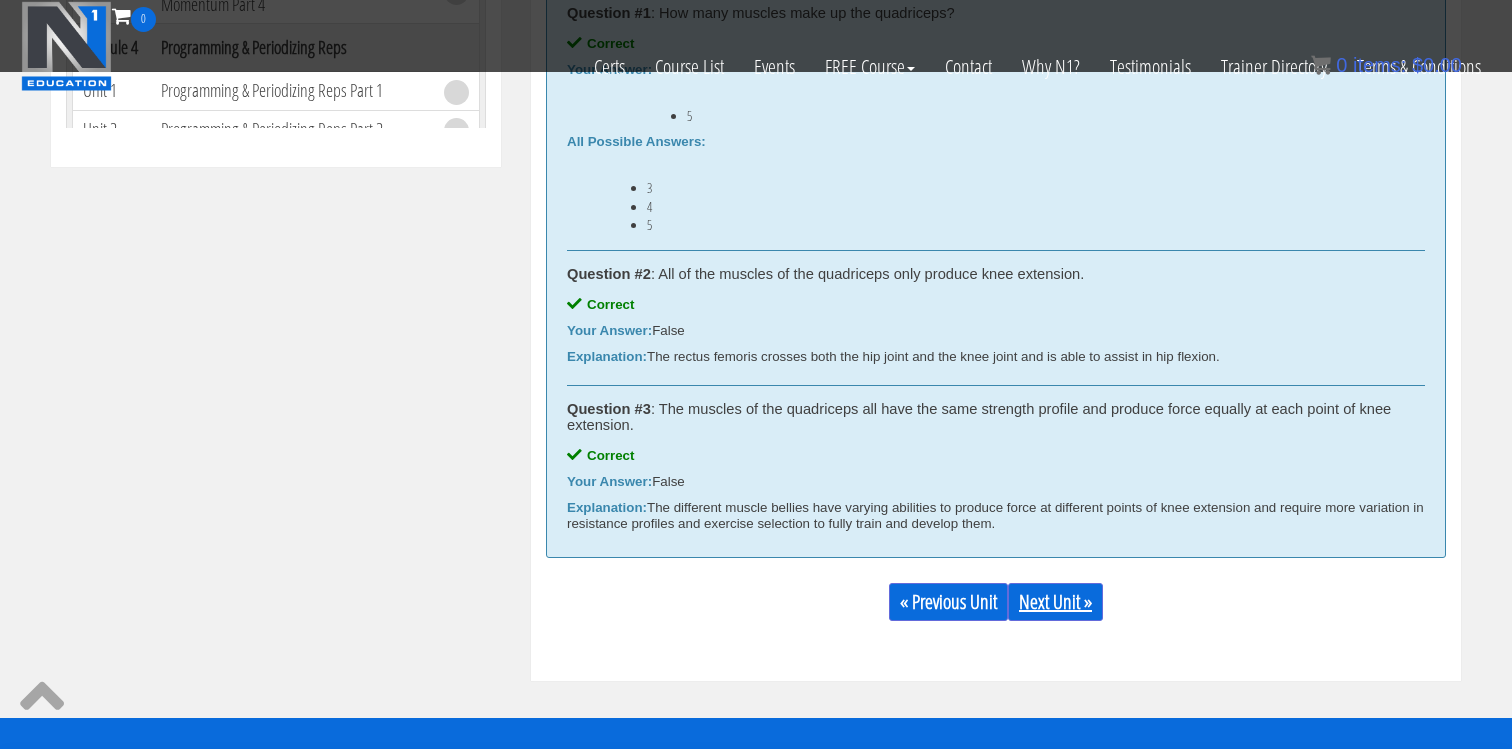 click on "Next Unit »" at bounding box center [1055, 602] 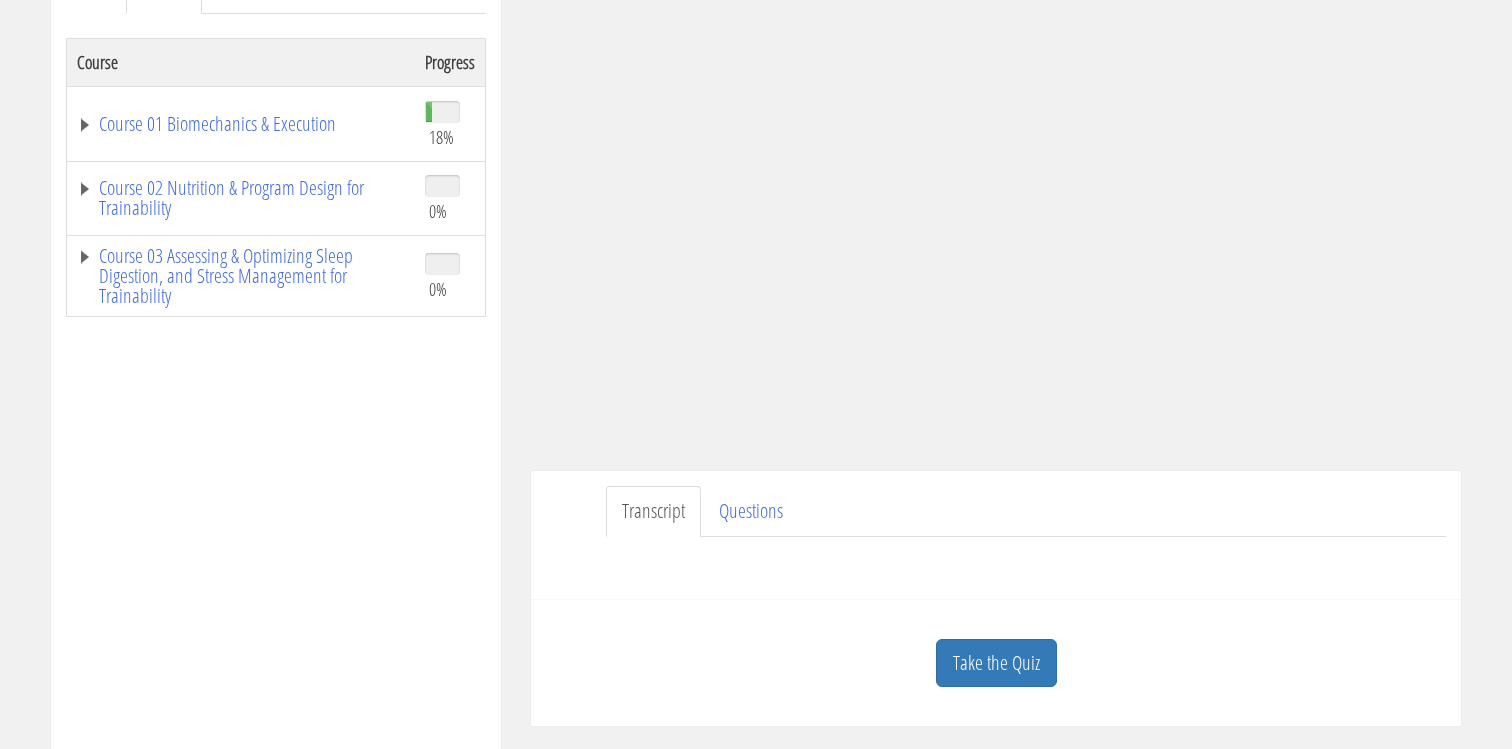 scroll, scrollTop: 340, scrollLeft: 0, axis: vertical 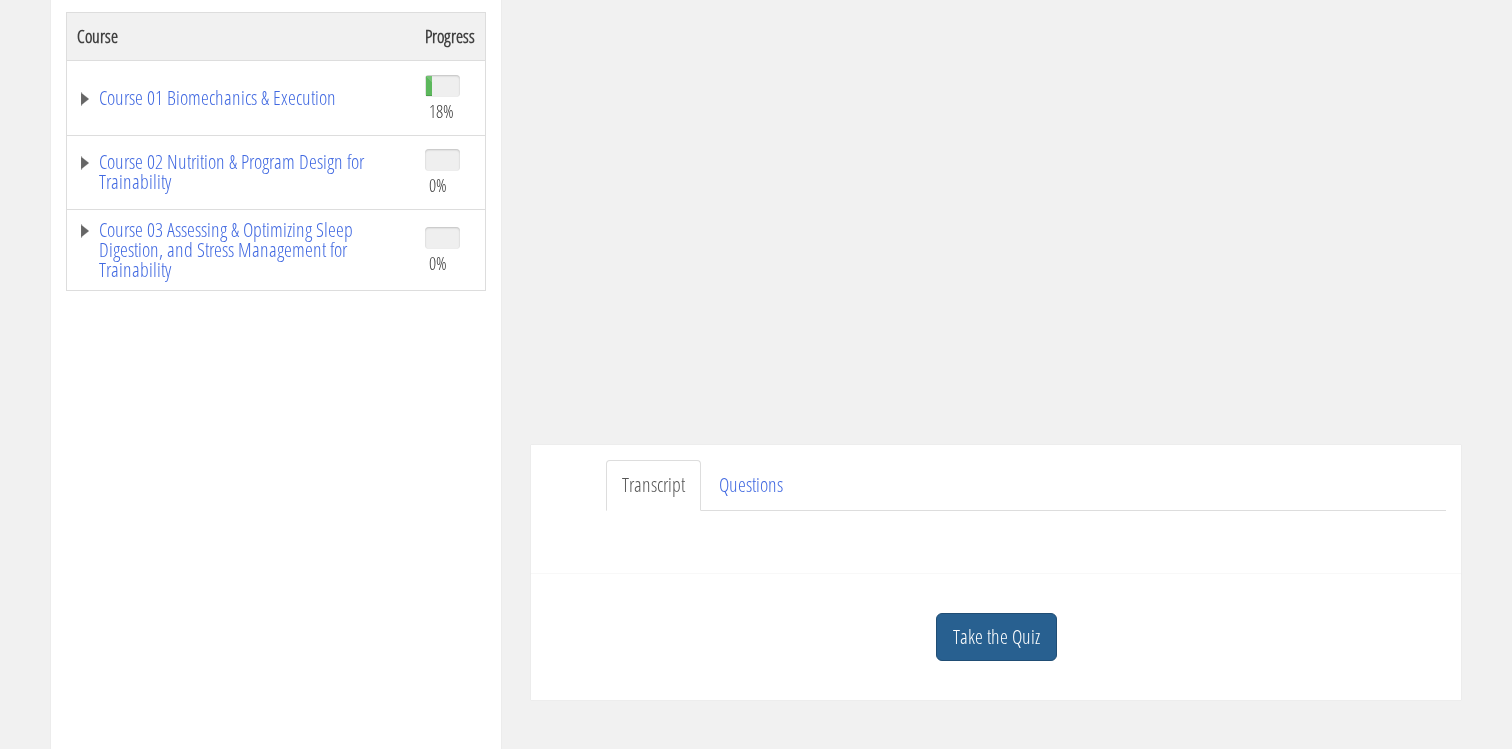 click on "Take the Quiz" at bounding box center (996, 637) 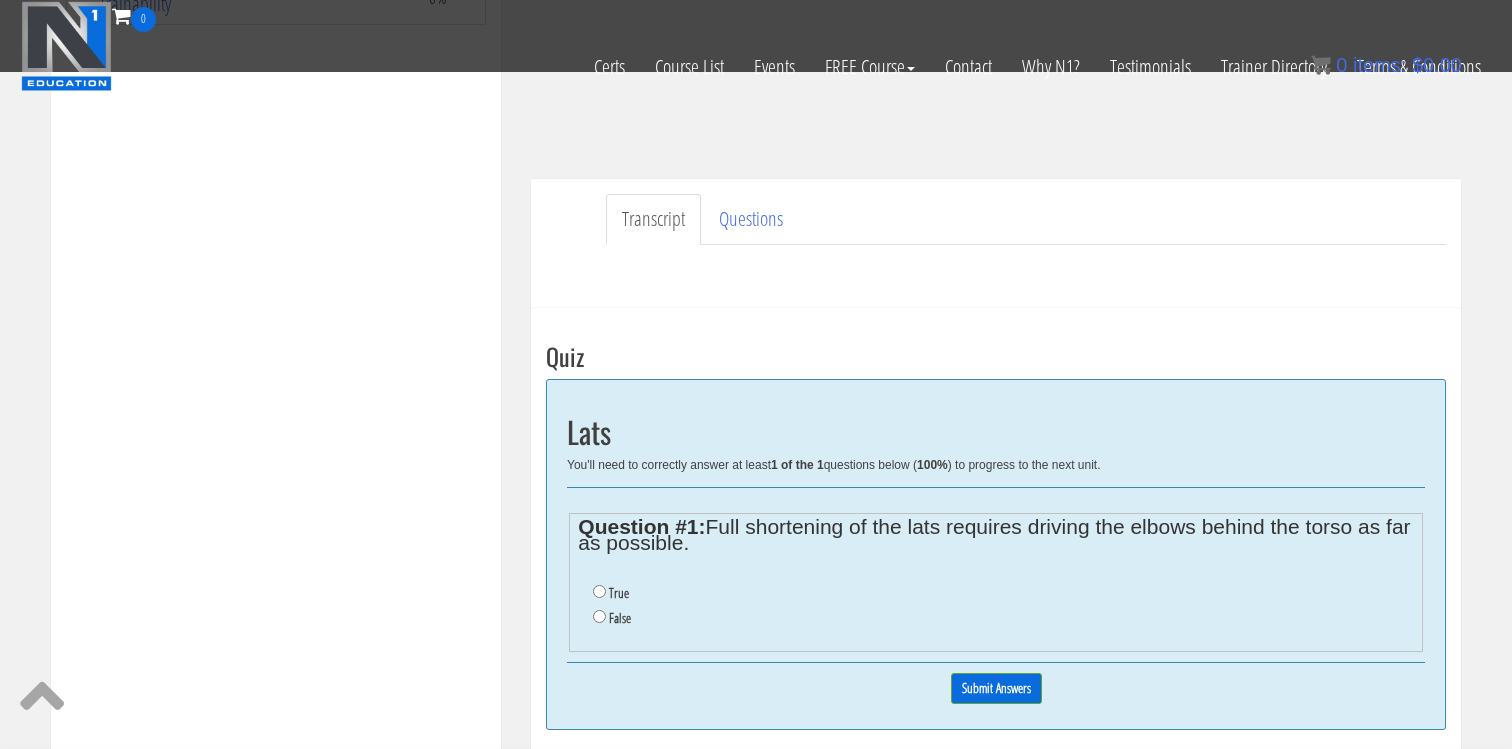 scroll, scrollTop: 481, scrollLeft: 0, axis: vertical 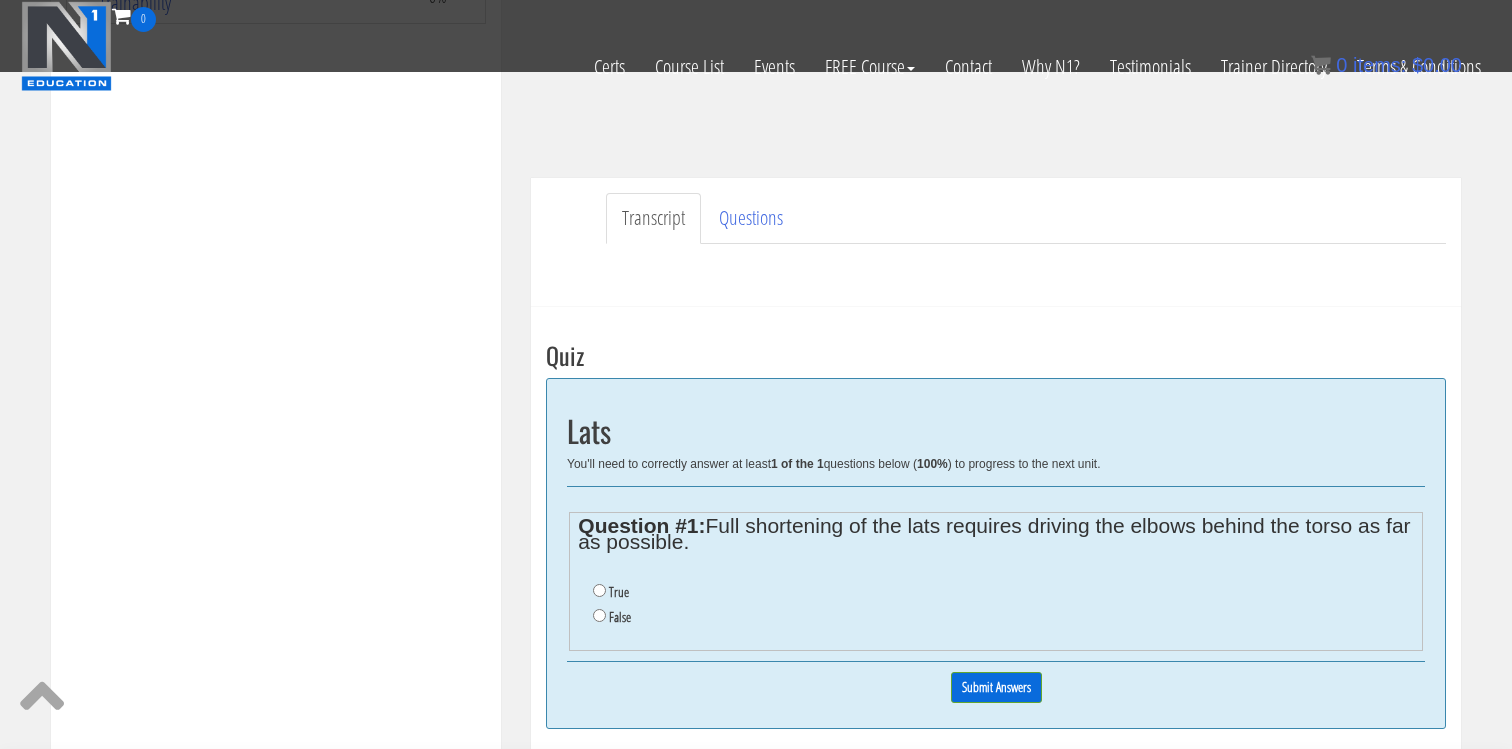 click on "True" at bounding box center [619, 592] 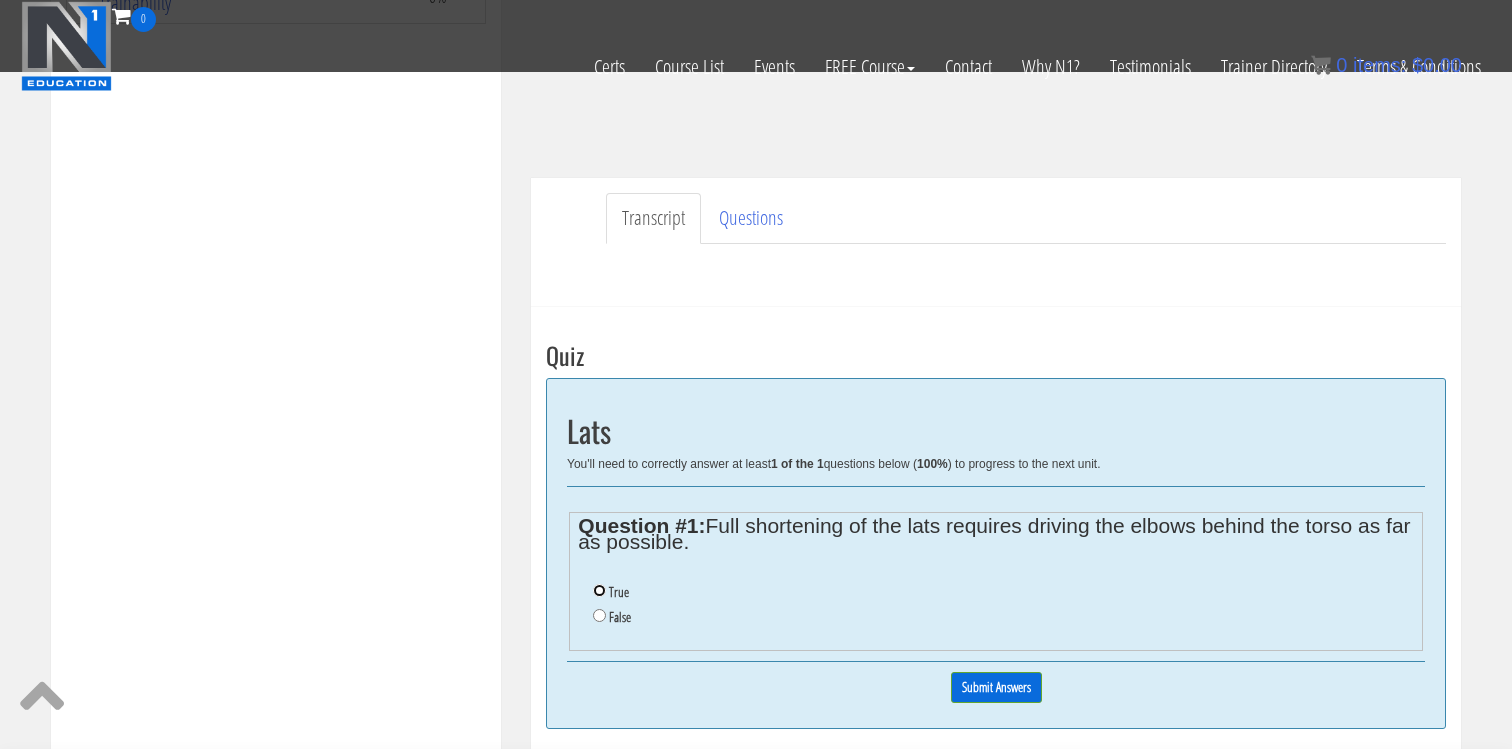 click on "True" at bounding box center (599, 590) 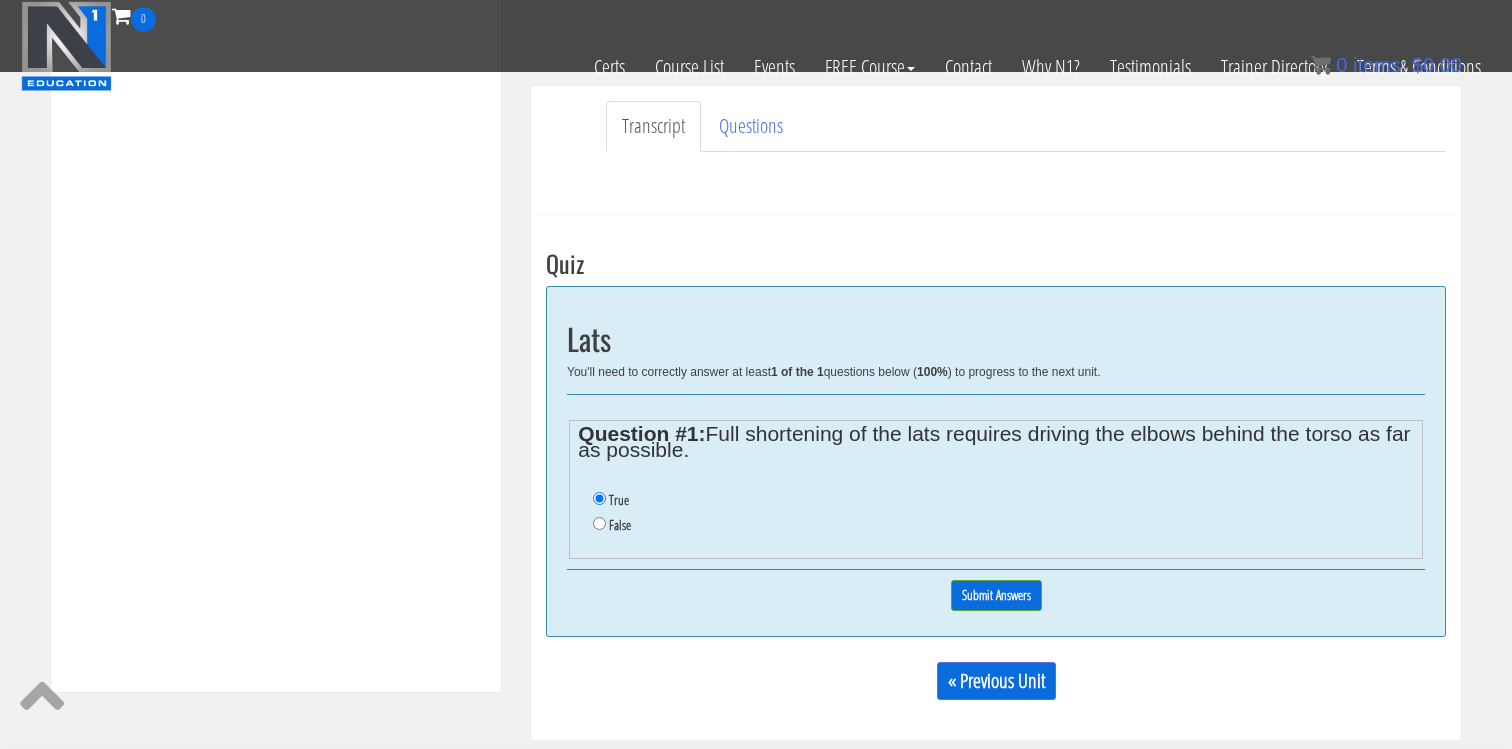 scroll, scrollTop: 591, scrollLeft: 0, axis: vertical 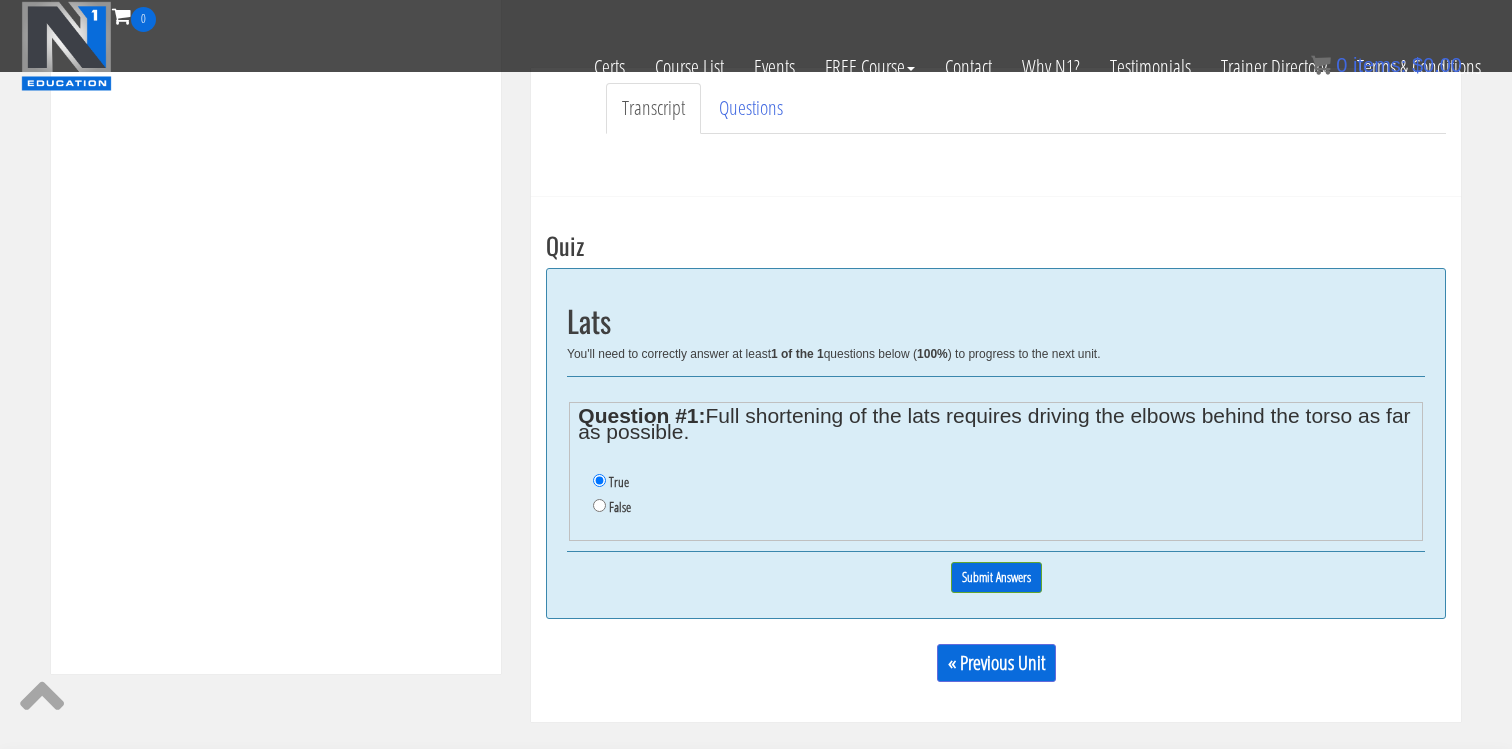 click on "False" at bounding box center (620, 507) 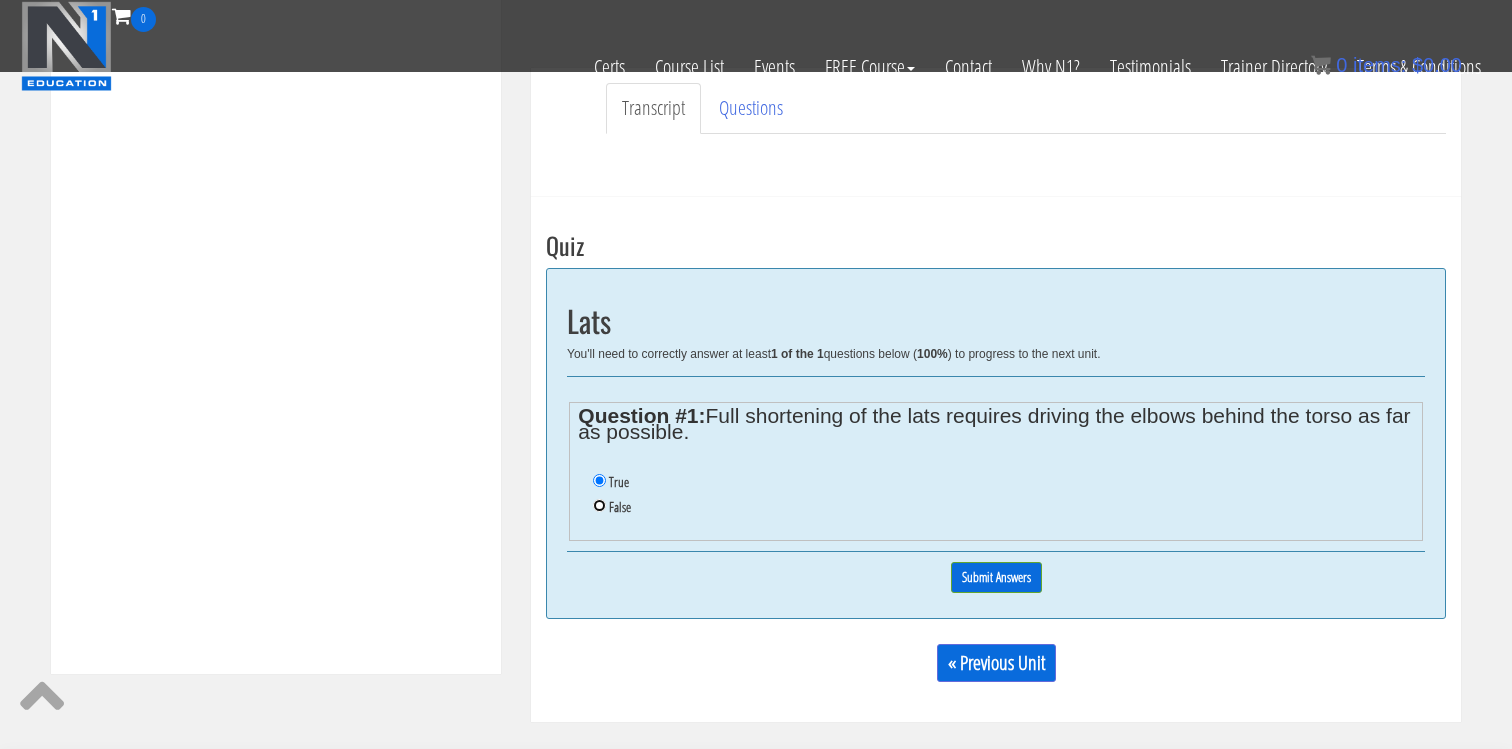 click on "False" at bounding box center (599, 505) 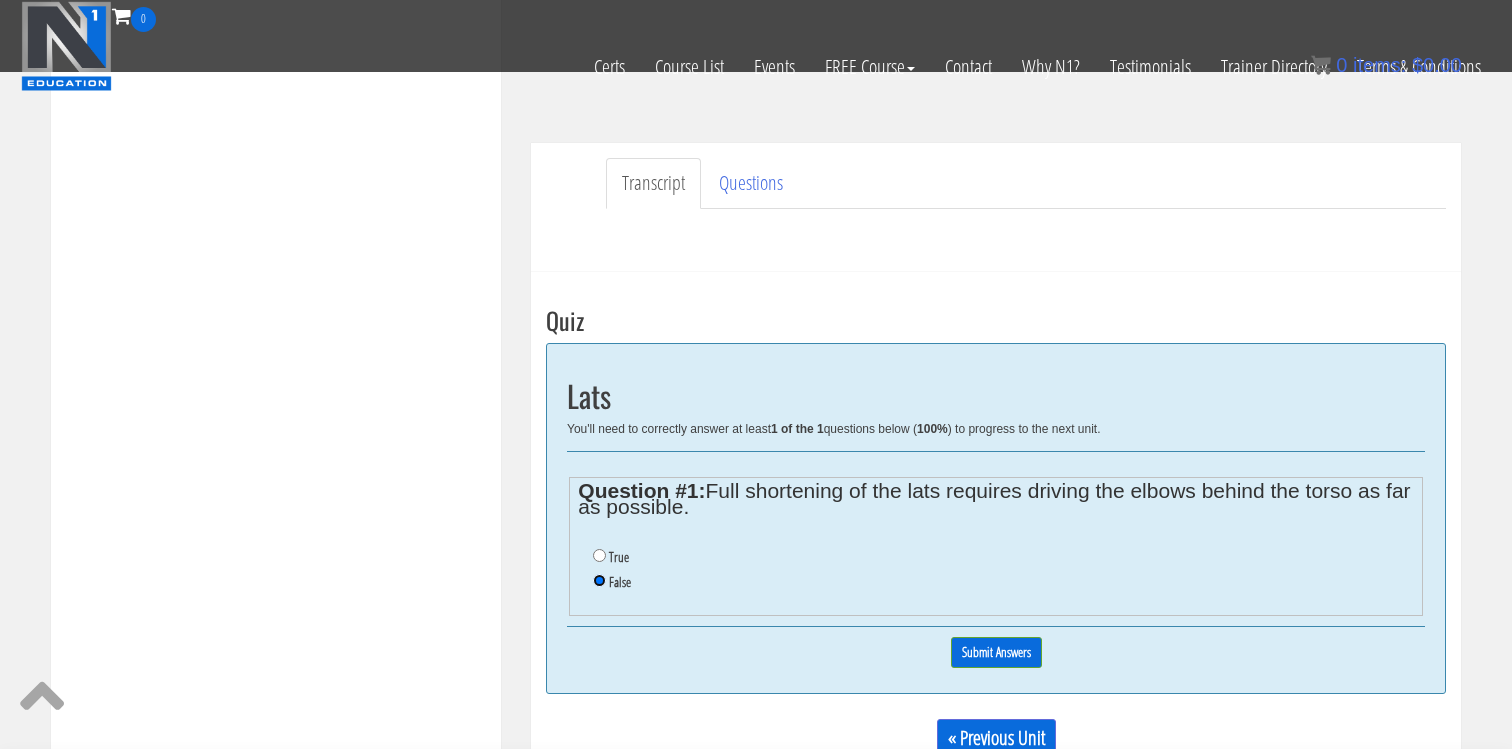 scroll, scrollTop: 536, scrollLeft: 0, axis: vertical 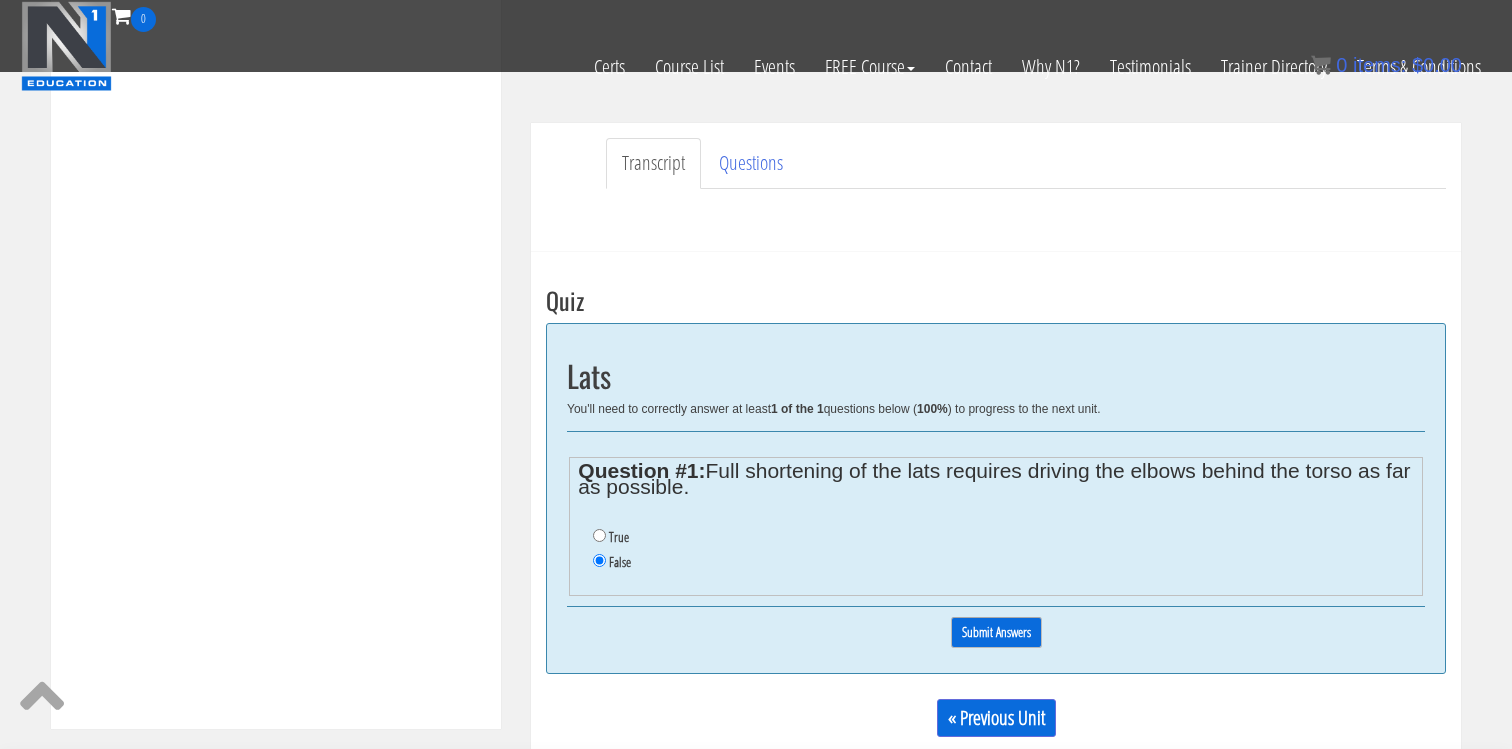 click on "Submit Answers" at bounding box center [996, 632] 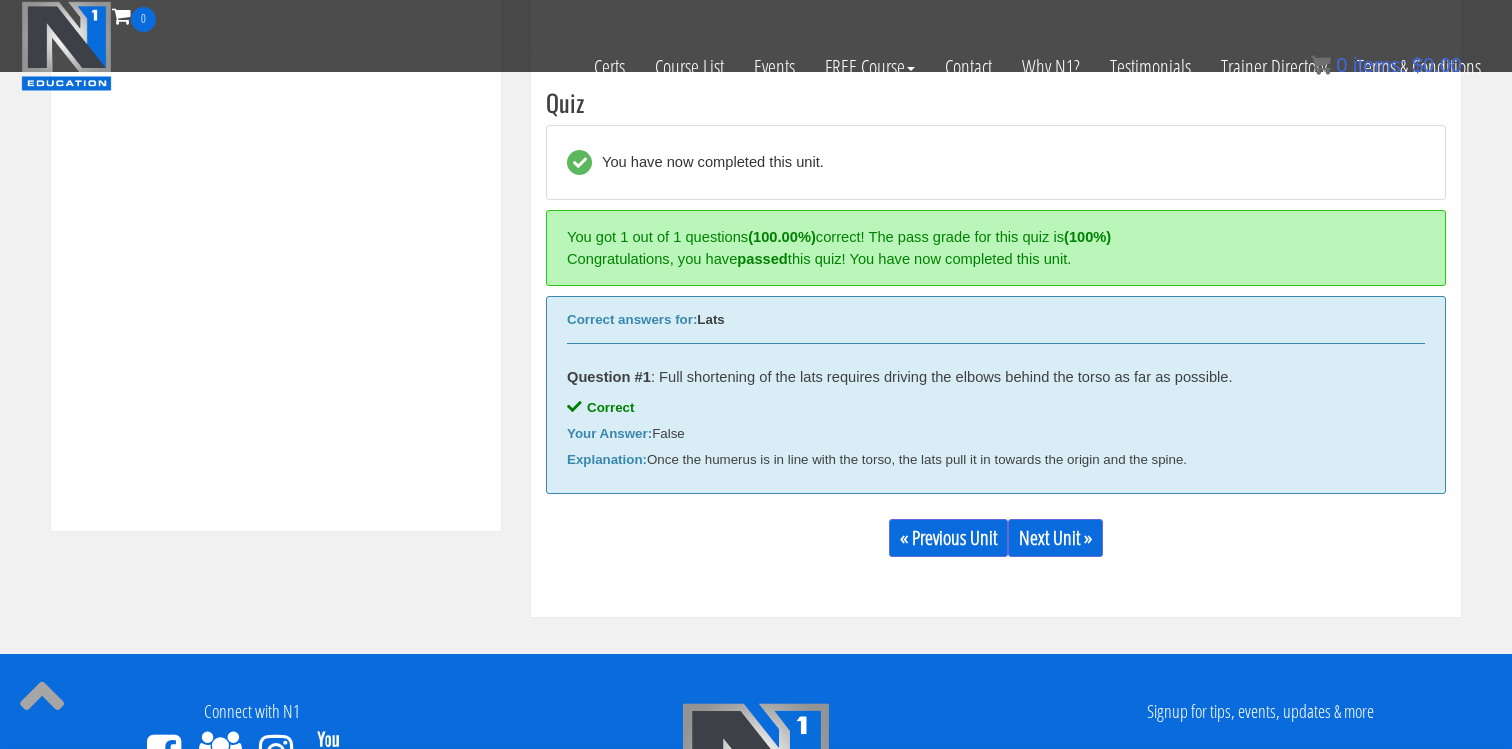 scroll, scrollTop: 759, scrollLeft: 0, axis: vertical 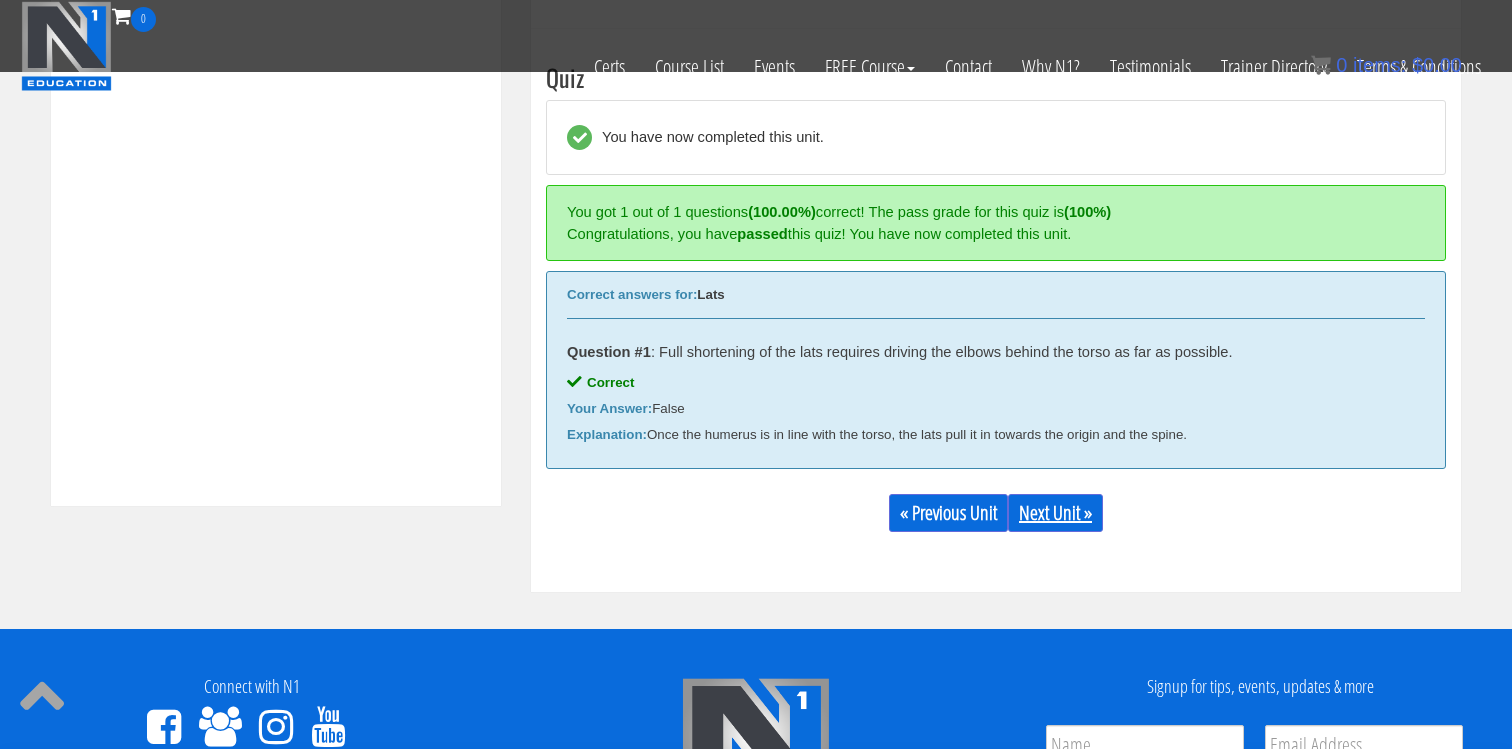 click on "Next Unit »" at bounding box center (1055, 513) 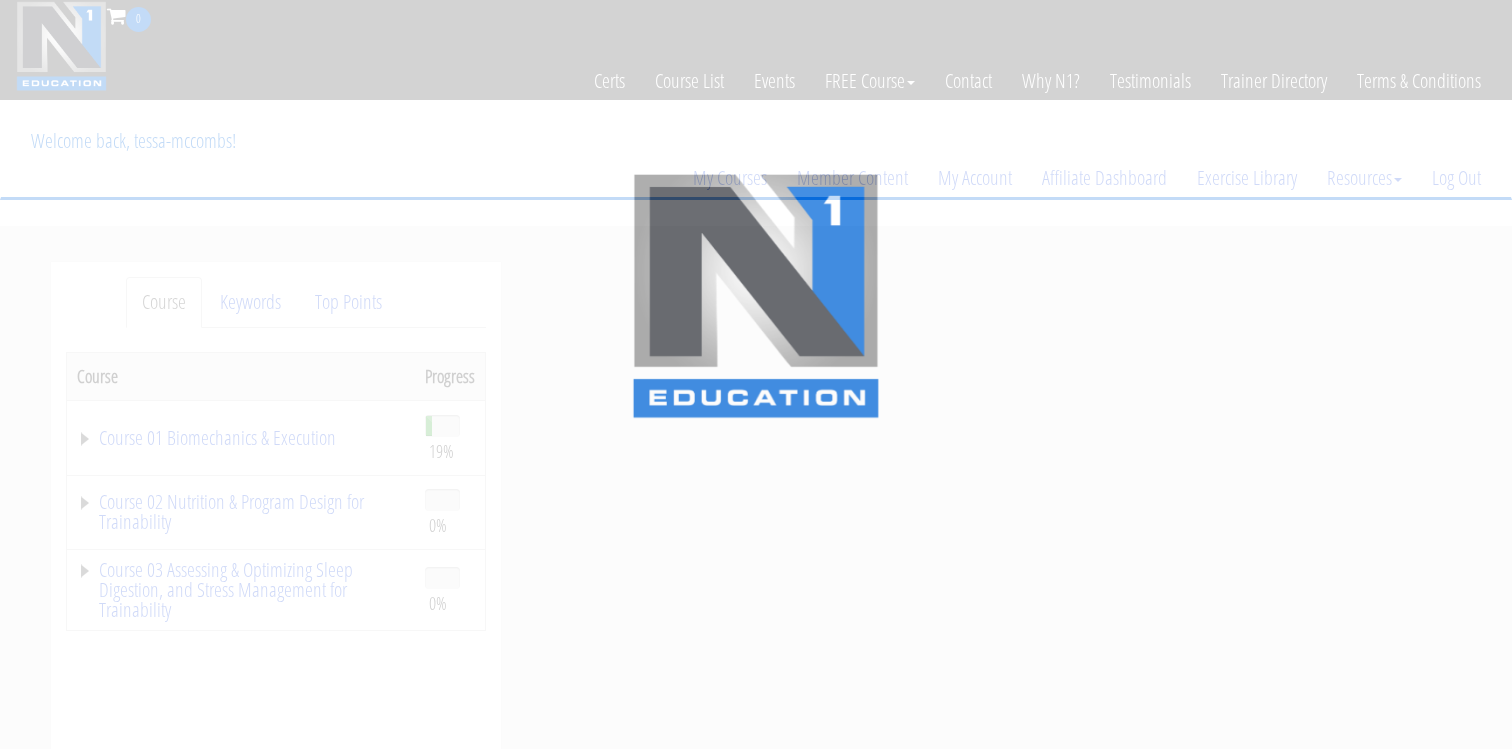 scroll, scrollTop: 0, scrollLeft: 0, axis: both 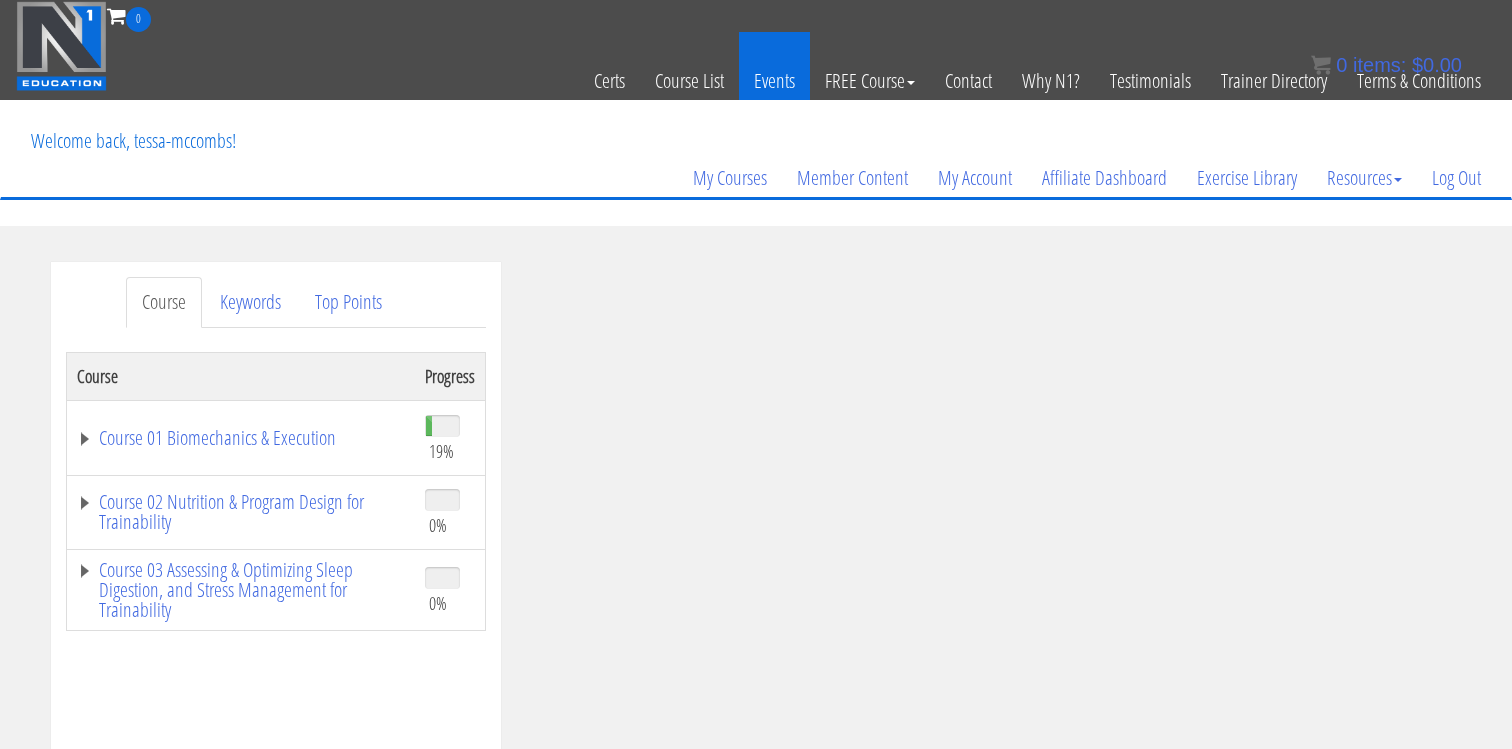 click on "Events" at bounding box center (774, 81) 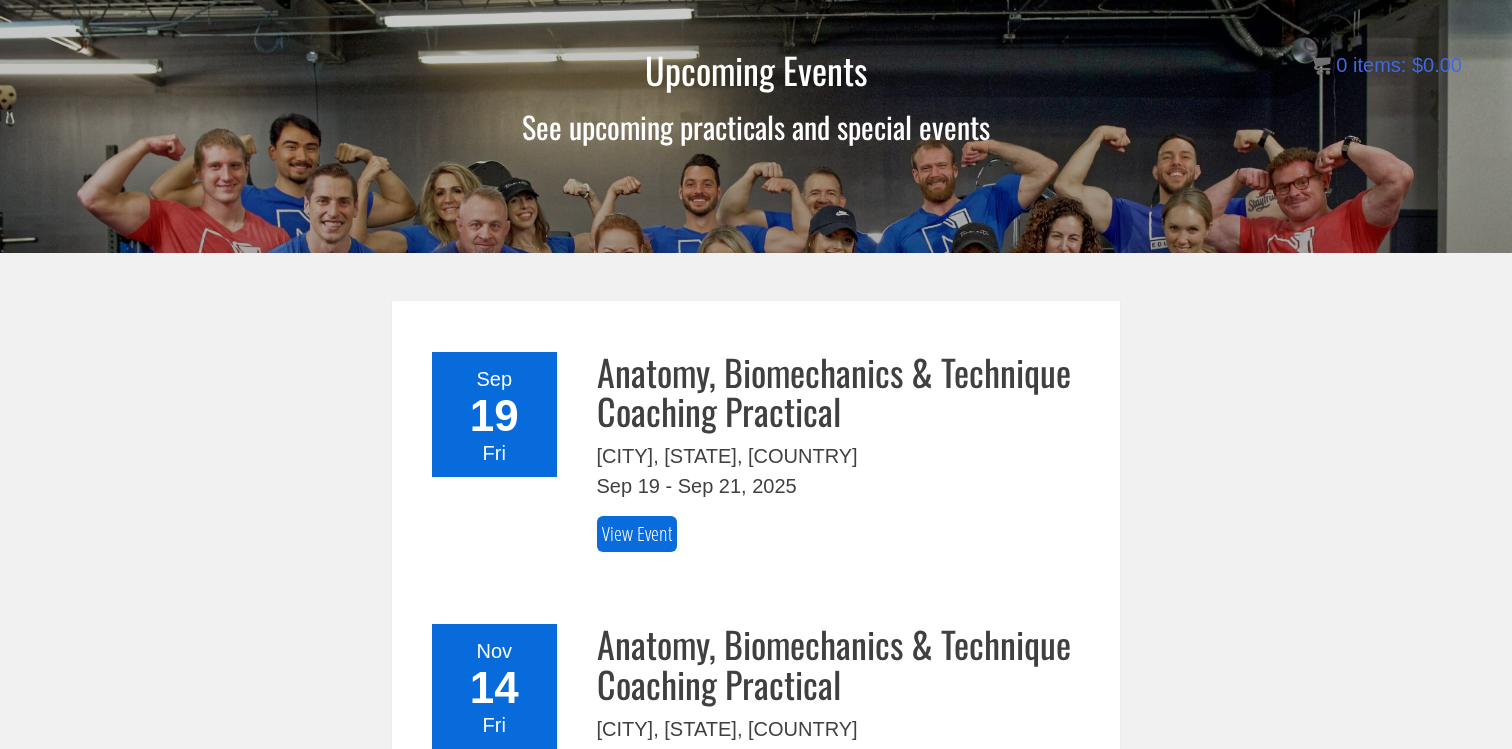 scroll, scrollTop: 275, scrollLeft: 0, axis: vertical 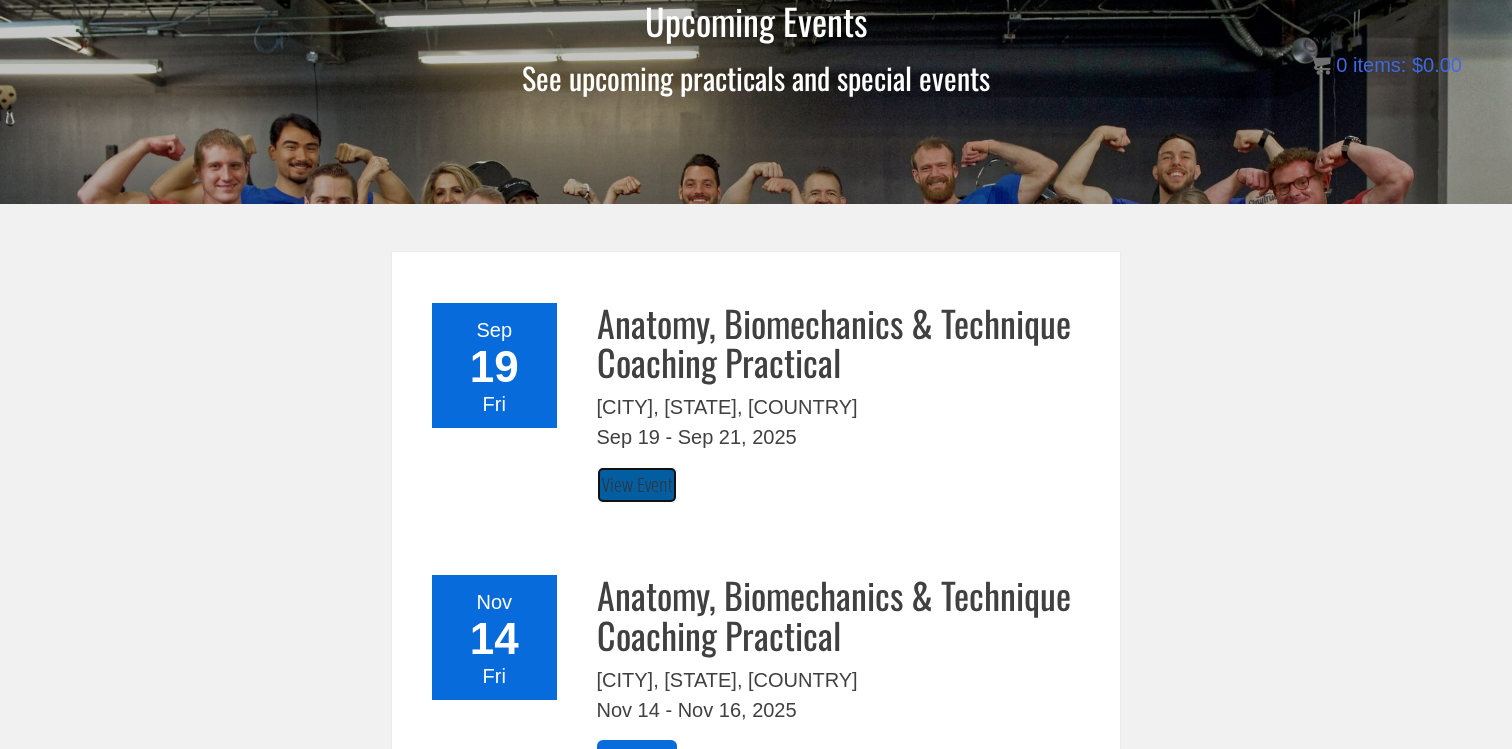 click on "View Event" at bounding box center (637, 485) 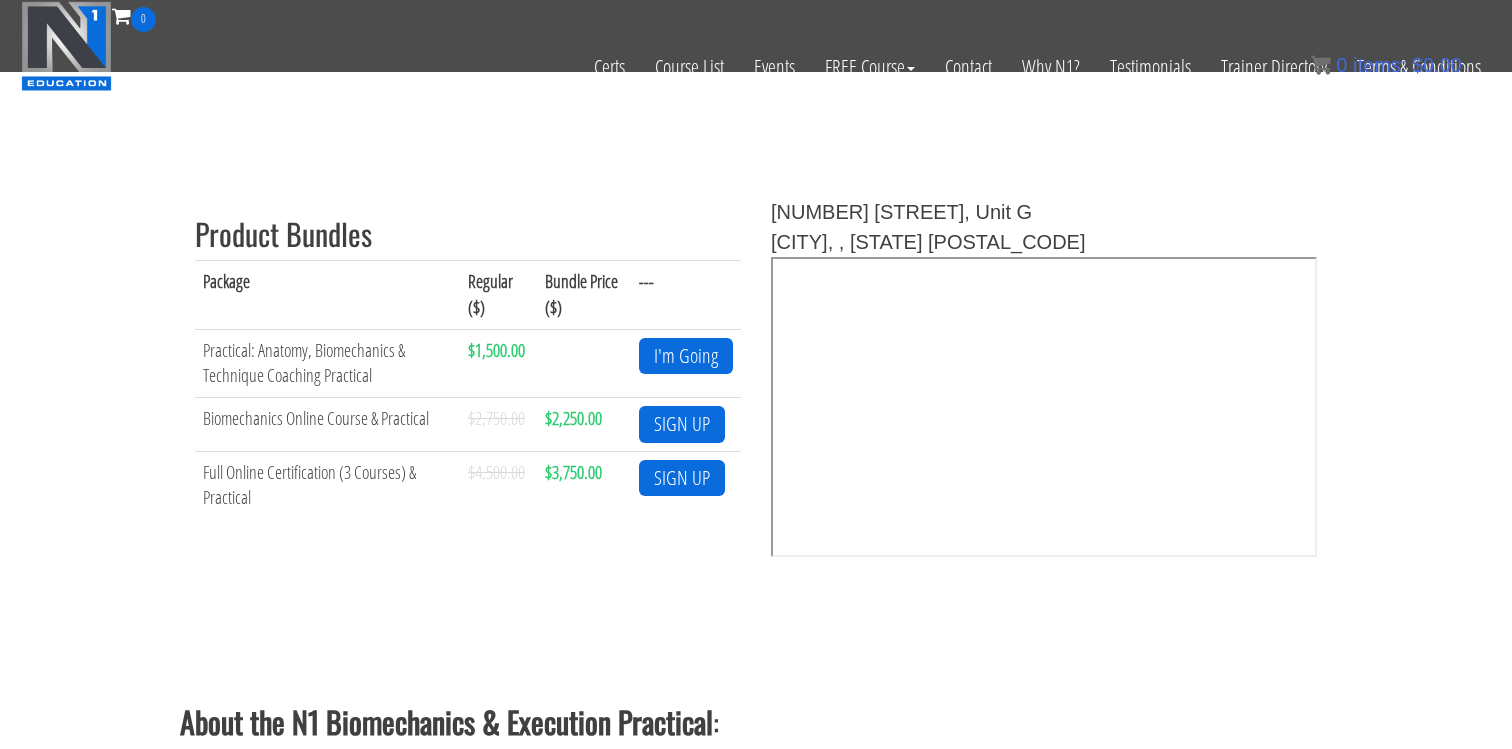 scroll, scrollTop: 848, scrollLeft: 0, axis: vertical 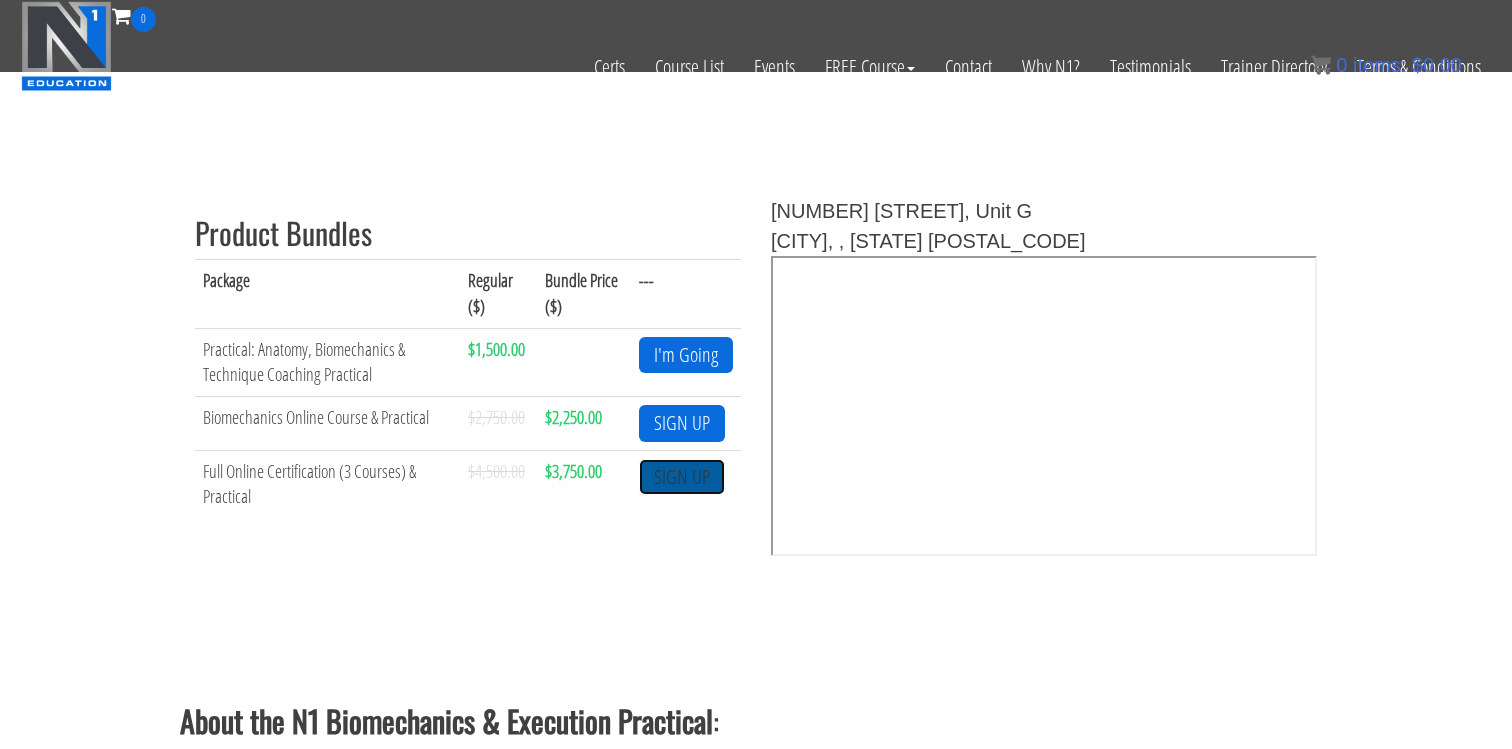 click on "SIGN UP" at bounding box center [682, 477] 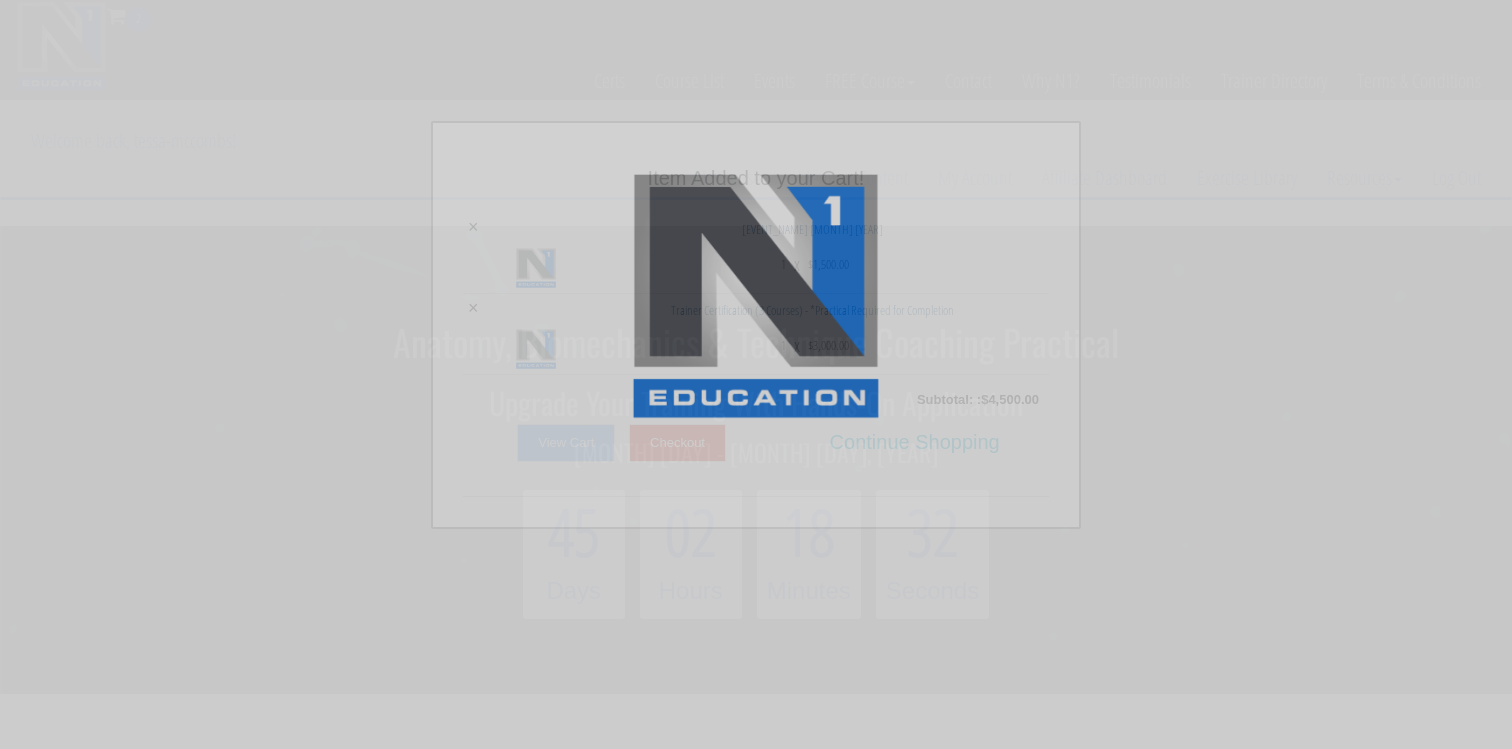 scroll, scrollTop: 0, scrollLeft: 0, axis: both 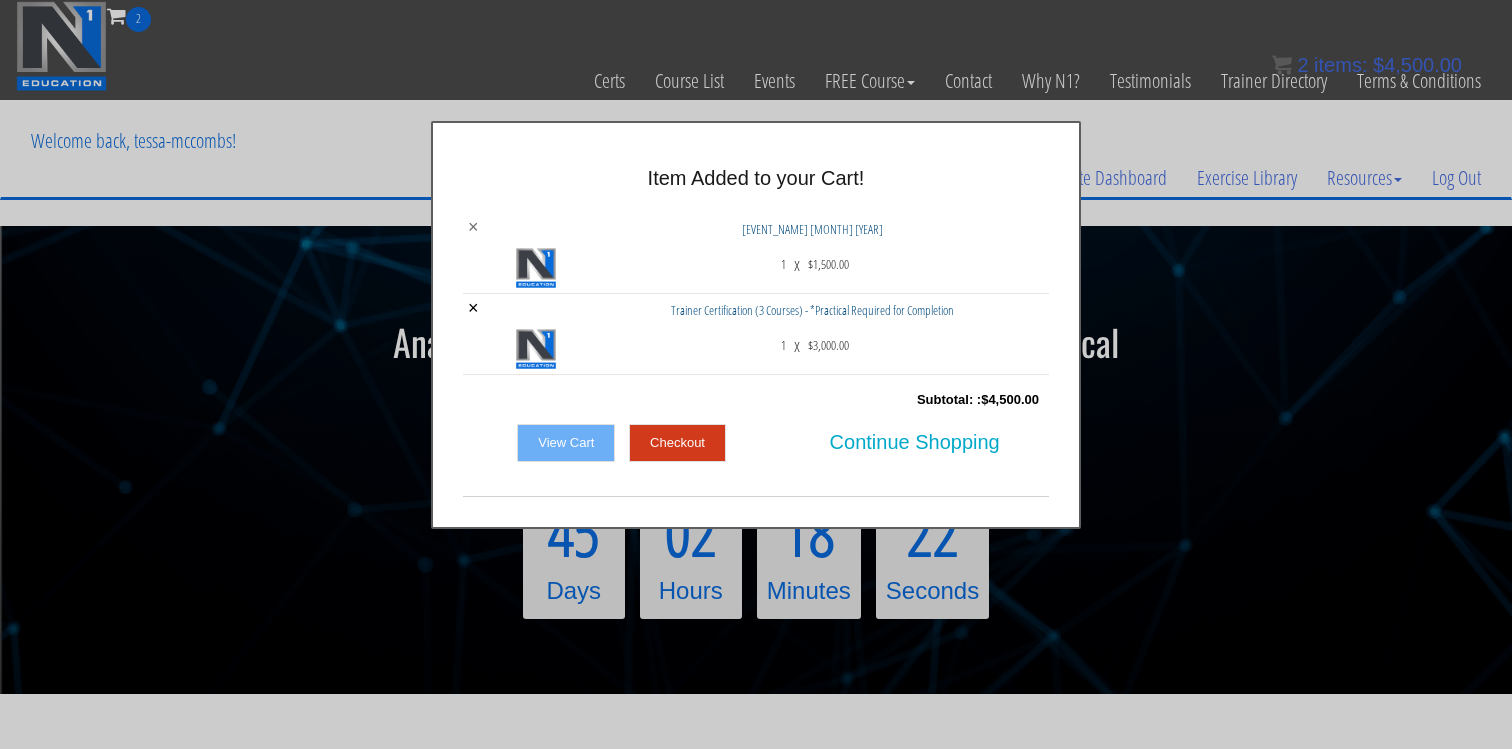 click on "×" at bounding box center [473, 227] 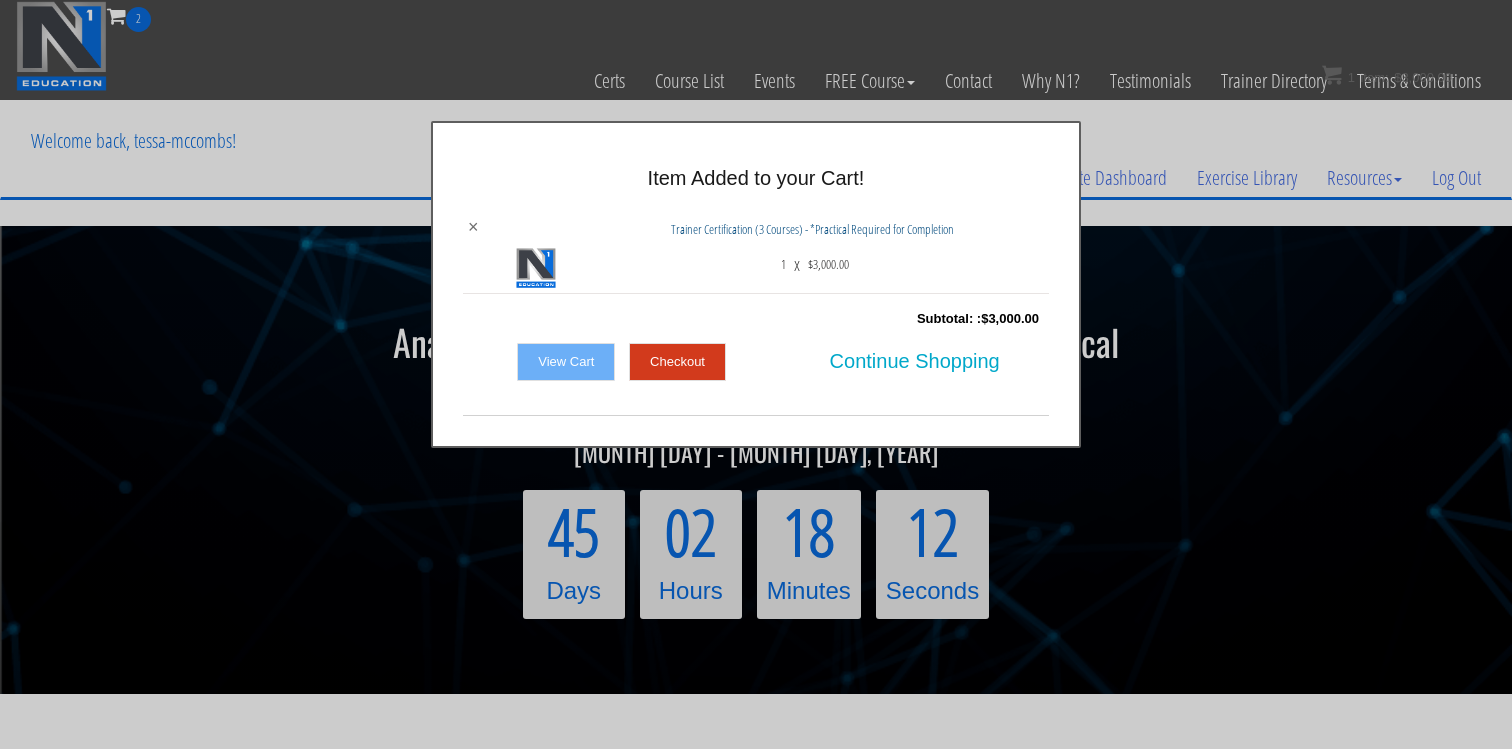 click on "×" at bounding box center [473, 227] 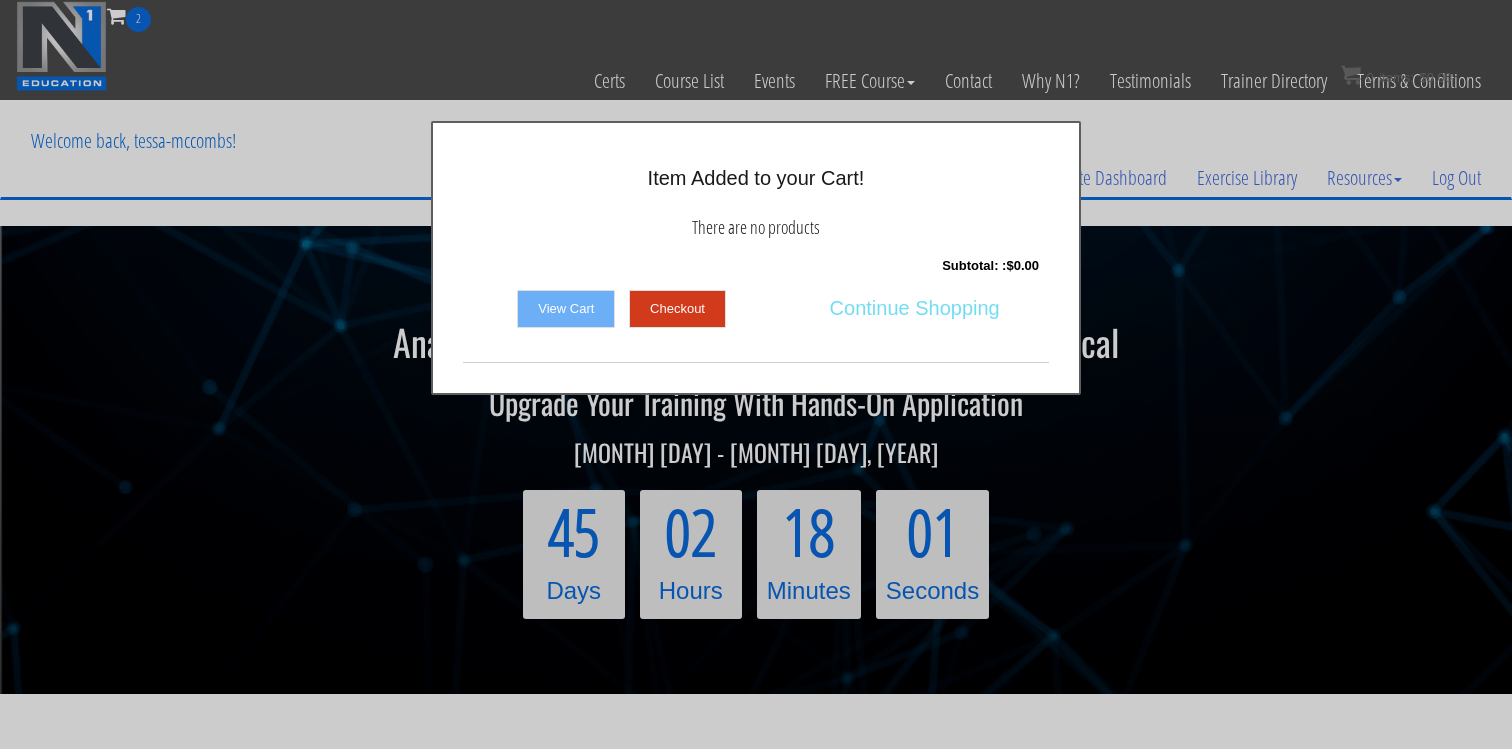 click on "Continue Shopping" at bounding box center (915, 308) 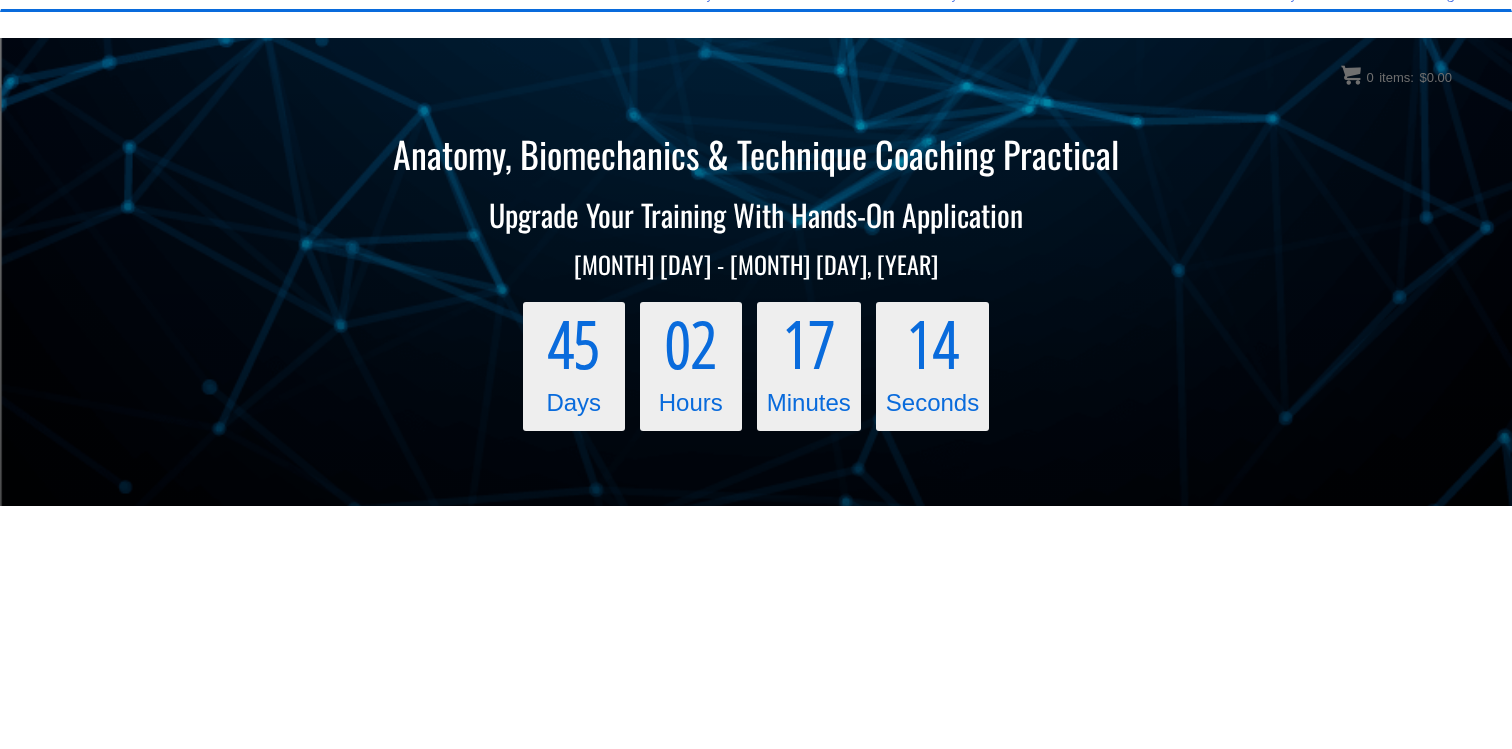 scroll, scrollTop: 0, scrollLeft: 0, axis: both 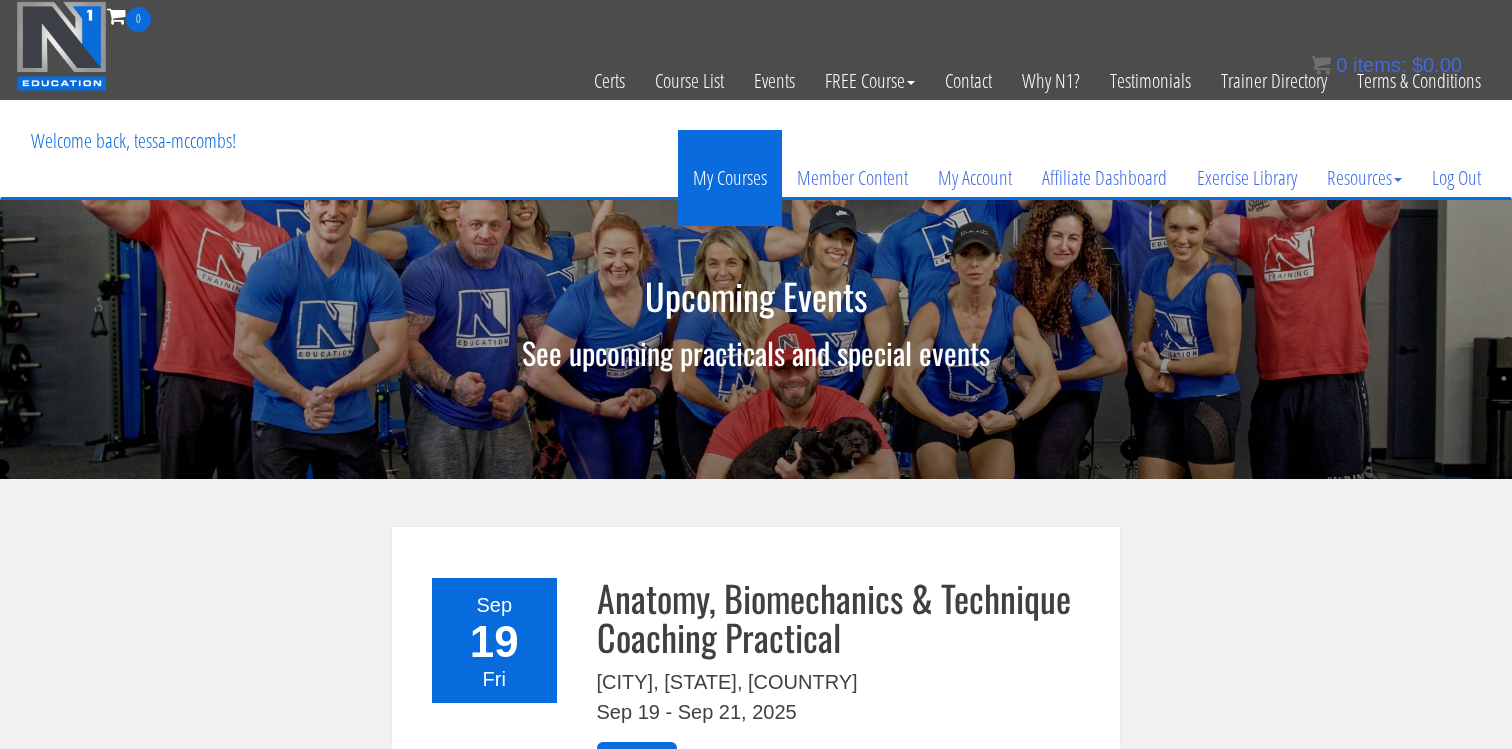 click on "My Courses" at bounding box center [730, 178] 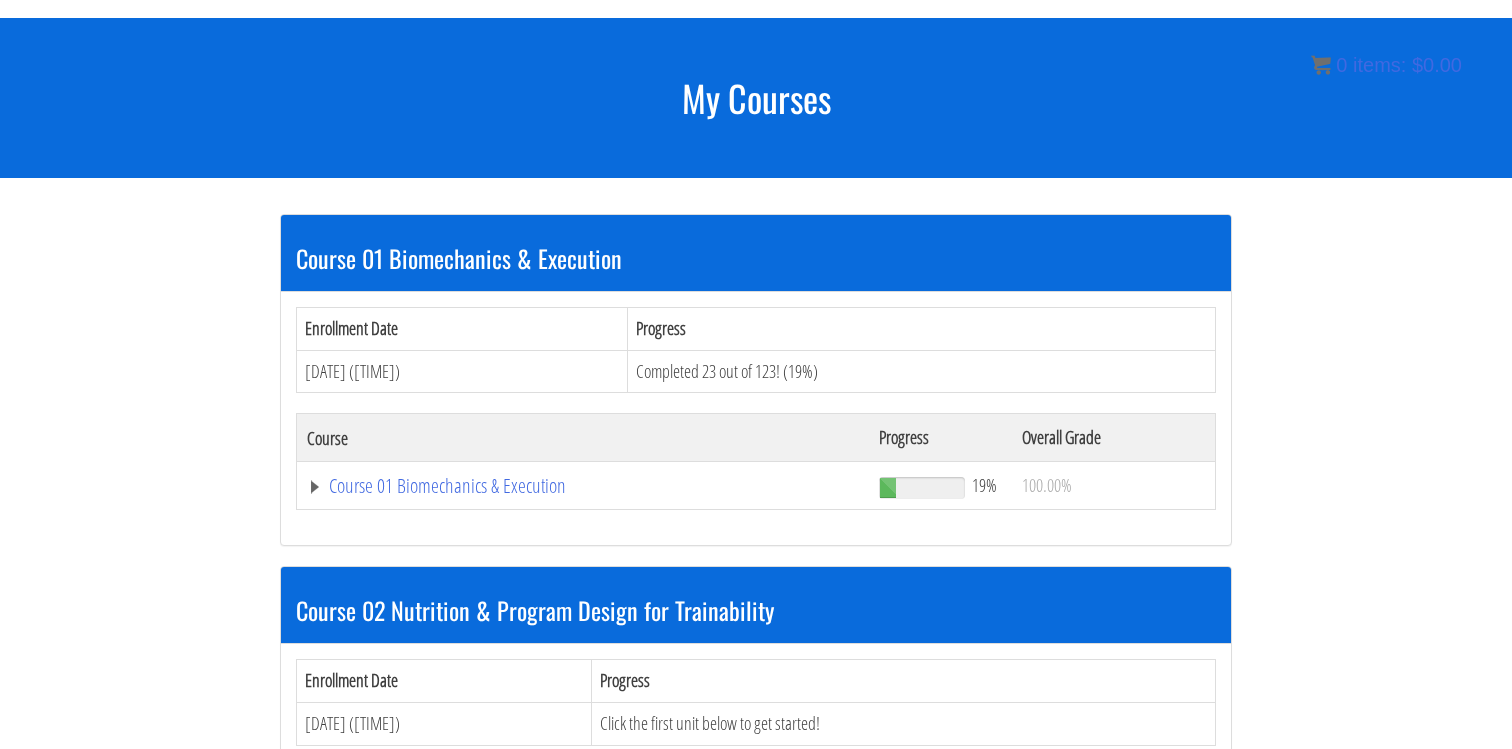 scroll, scrollTop: 215, scrollLeft: 0, axis: vertical 